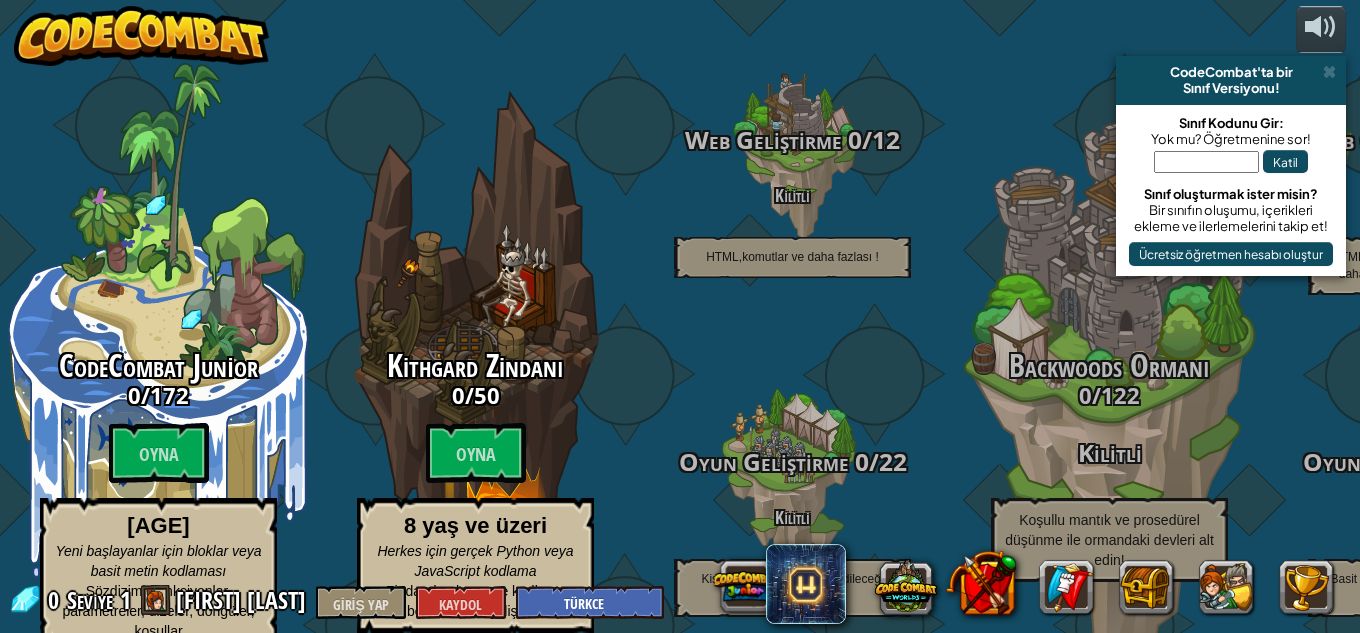 select on "tr" 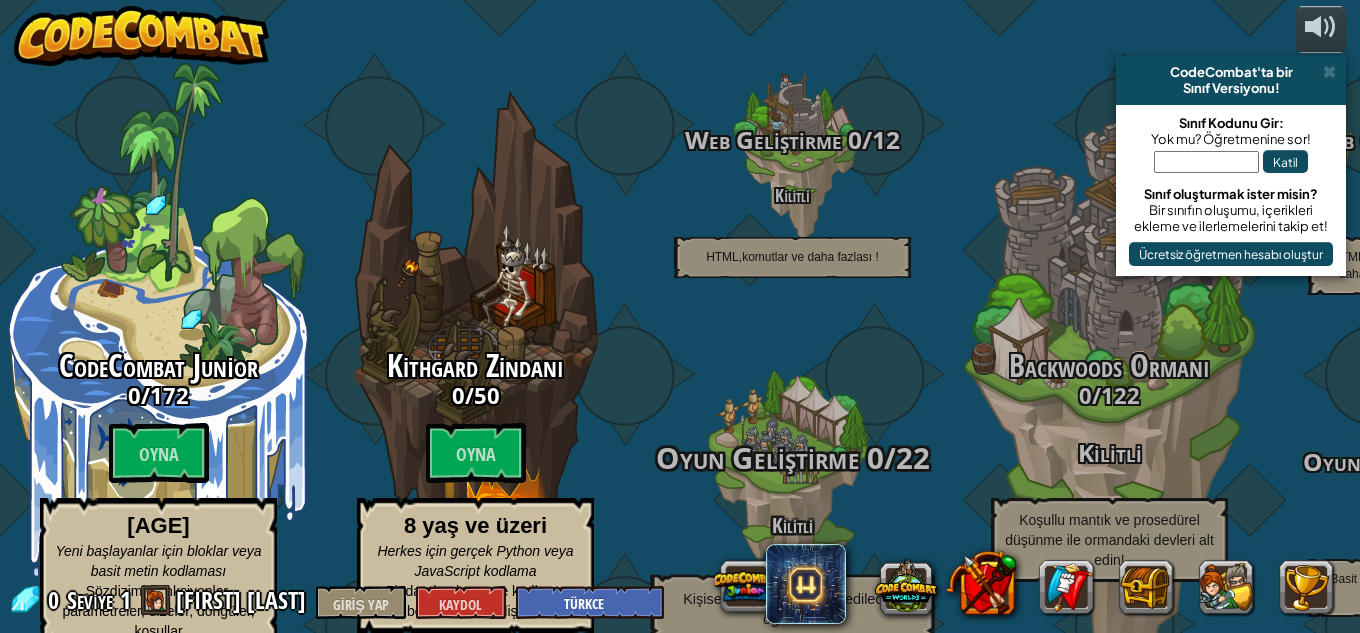 click at bounding box center [792, 480] 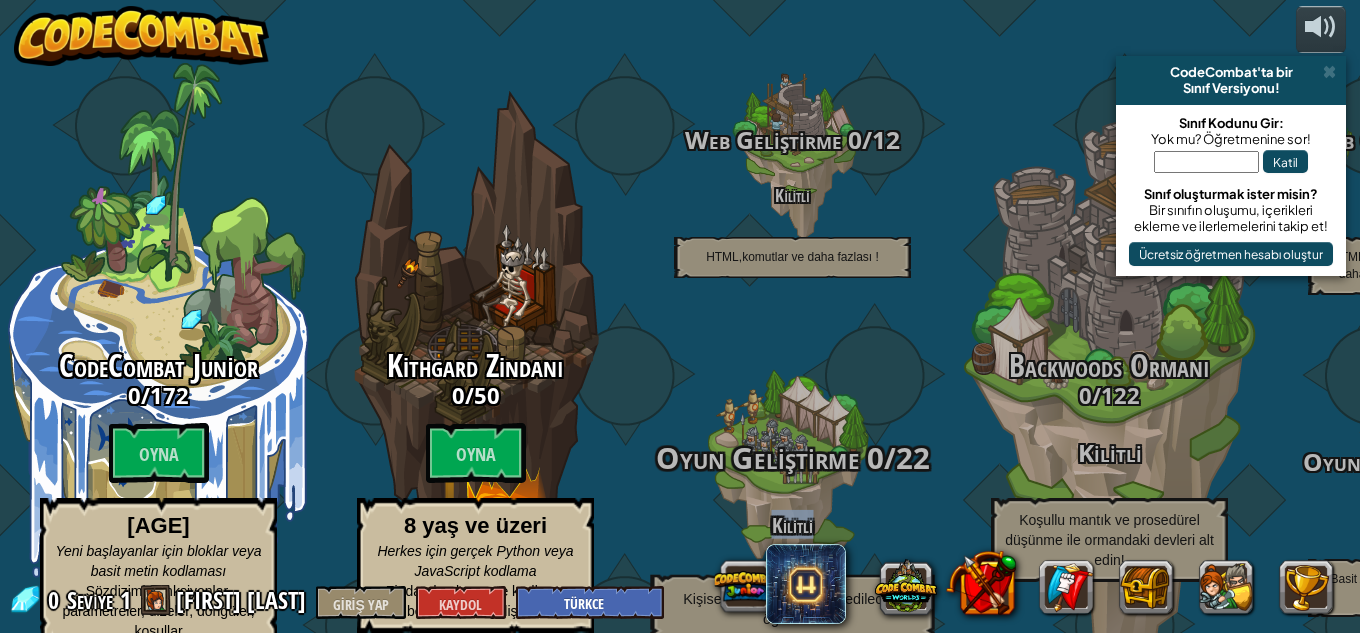 click on "Oyun Geliştirme  0  /  22 Kilitli Kişisel yapının nasıl inşa edileceği öğrenilir !" at bounding box center [792, 543] 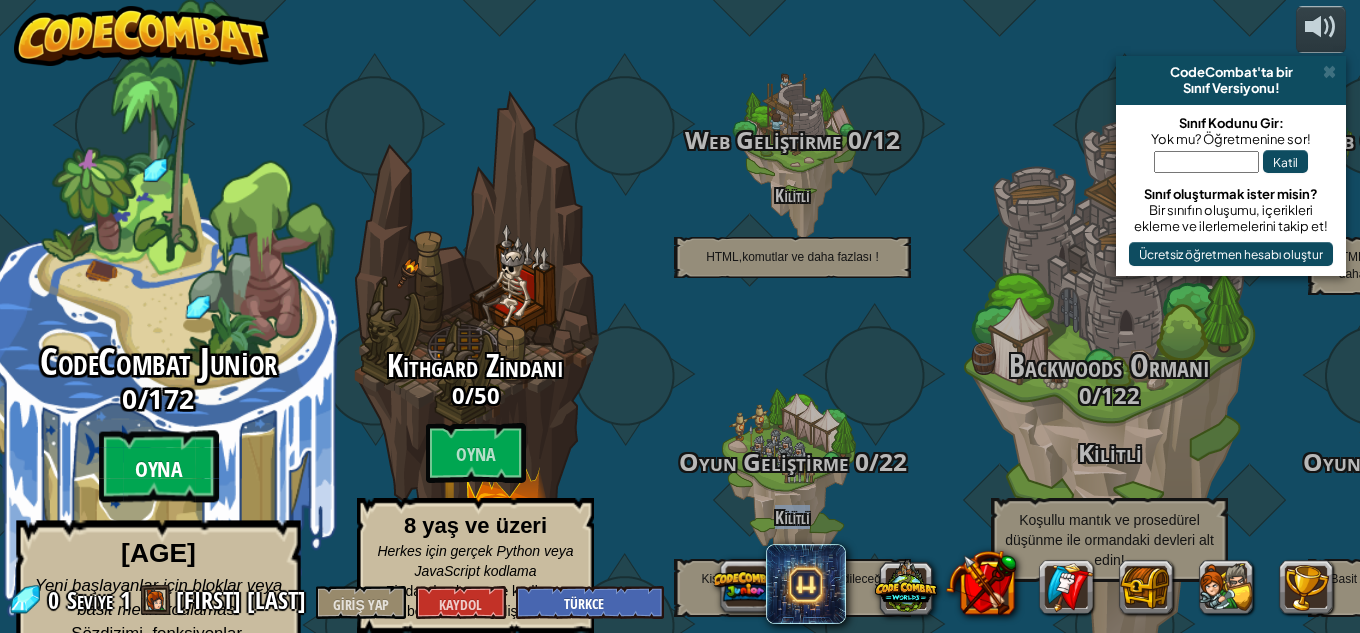 click on "Oyna" at bounding box center (159, 467) 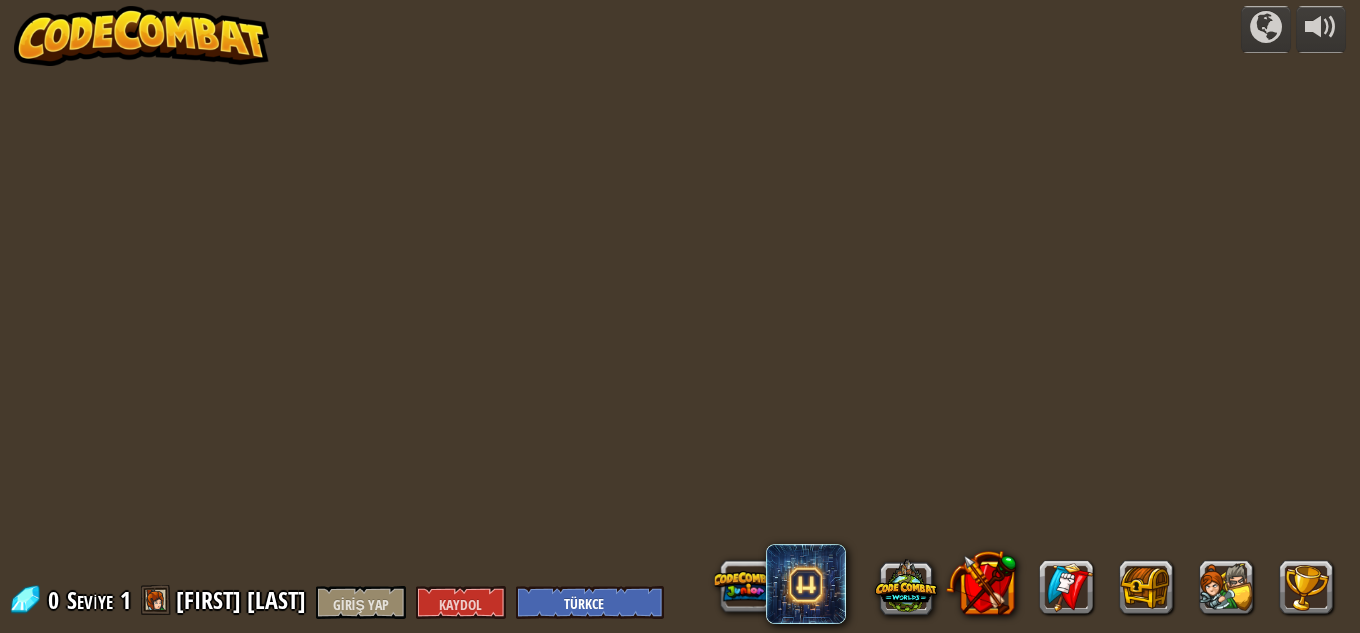 select on "tr" 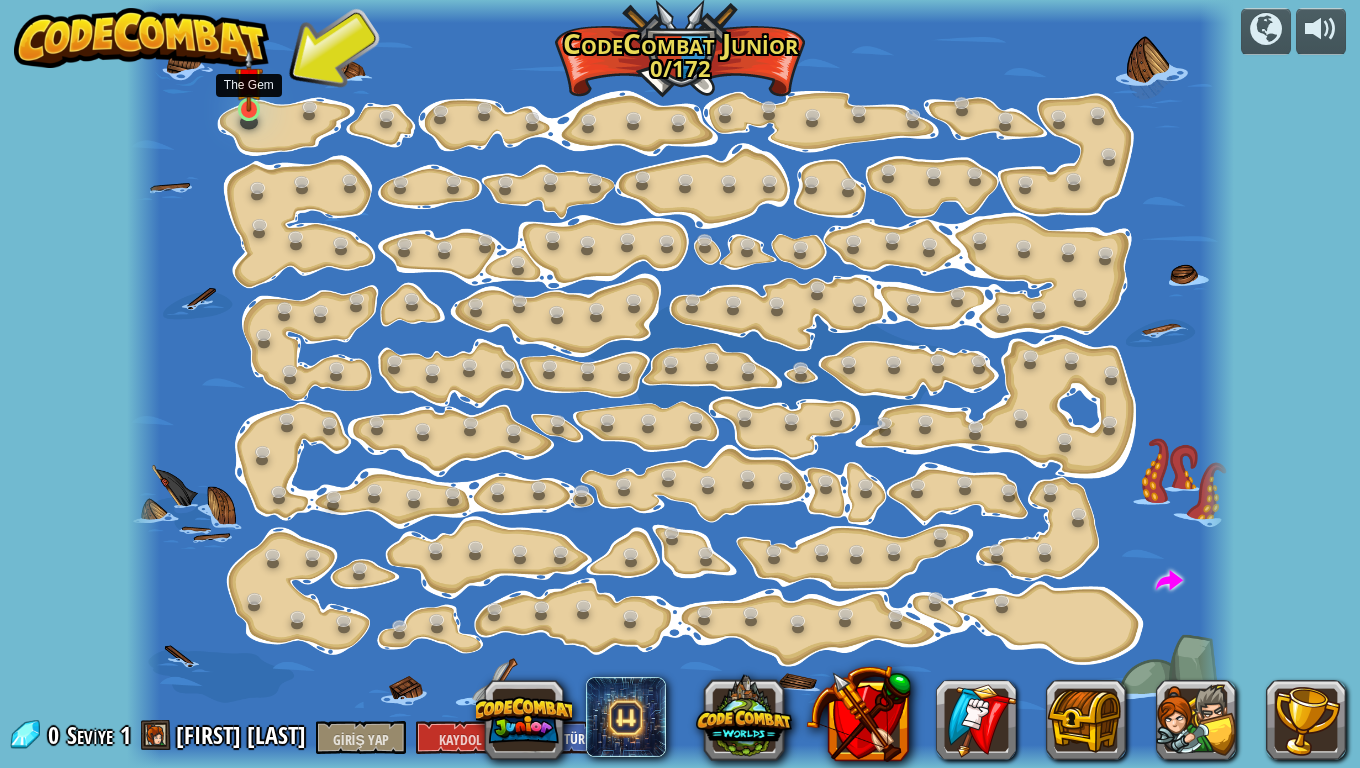 click at bounding box center (680, 384) 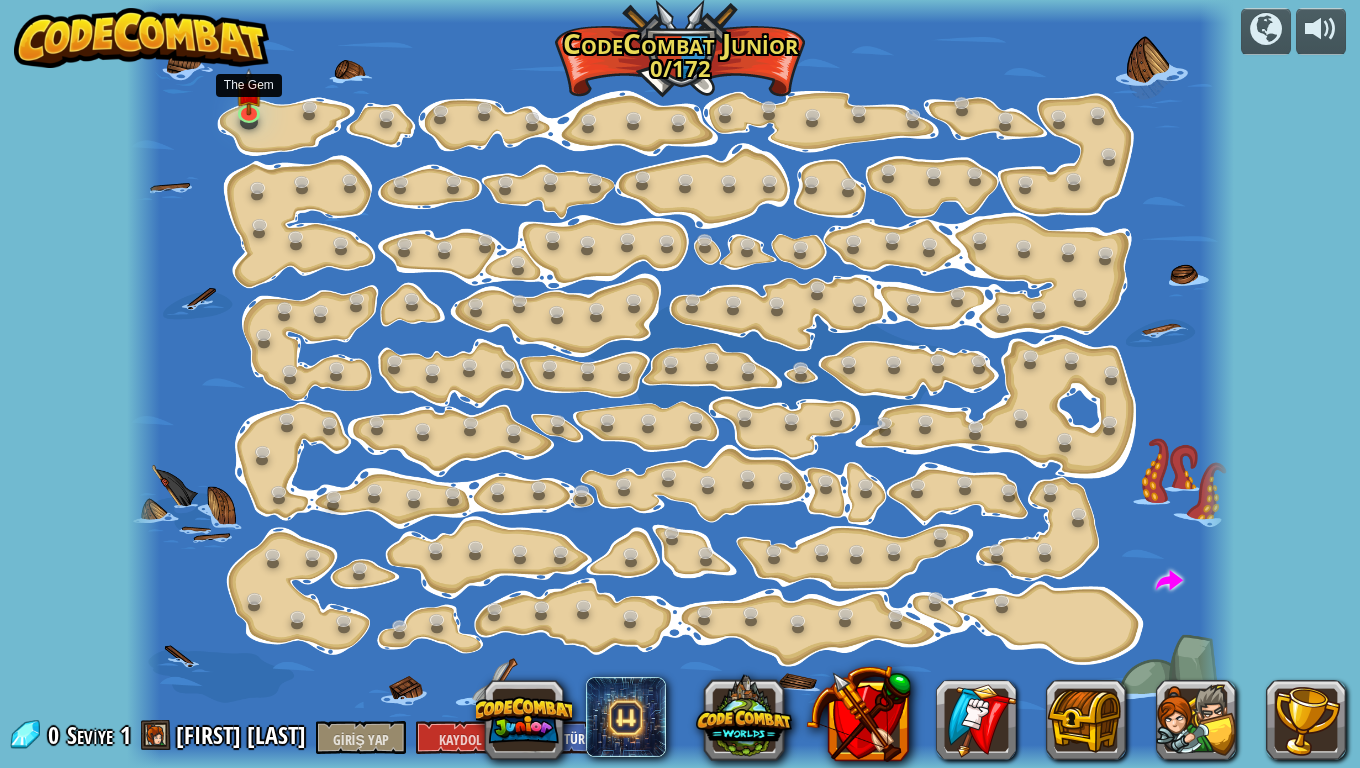 click on "Adım Değişimi ([LOCKED]) Adım argümanlarını değiştir.
Go Smart ([LOCKED]) İşte şimdi gerçekten yürüyoruz!
Go Go Go ([LOCKED]) Daha fazla mücevher almaya git.
Parlak ([LOCKED]) Şu mücevherlere bak!
Walk It Off ([LOCKED]) Uzun bir yürüyüş; bunu hızlandırabilir miyiz?
Hiker ([LOCKED]) Bu adımları uygulayın.
Dirsek ([LOCKED]) İki adım birden.
Turns ([LOCKED]) Kıyıyı takip edin, iyi olacaksınız.
Basamaklar ([LOCKED]) Bir seferde birden fazla adım atın.
The Gem Mücevher Kahramanınızı nasıl kodlayacağınızı öğrenin!
Oyna Uzun Salon ([LOCKED]) Akıllıca kodlamak, uzun süre kodlamaktan daha iyidir.
Two Gems ([LOCKED]) İki mücevheri kapmak için biraz daha ilerleyin!
Büyük Mücevher Meydanı ([LOCKED]) Bir seferde birden fazla adım atın.
X Marks the Spot ([LOCKED]) Sal'a binin!
Gem Meydanı ([LOCKED]) Mücevherlerle çevrili!
Kilitli İçinden geçemiyor musun? Etrafından dolaş.
Gems First ([LOCKED]) Önce taşlar, sonra sal.
Sal ([LOCKED])" at bounding box center (680, 384) 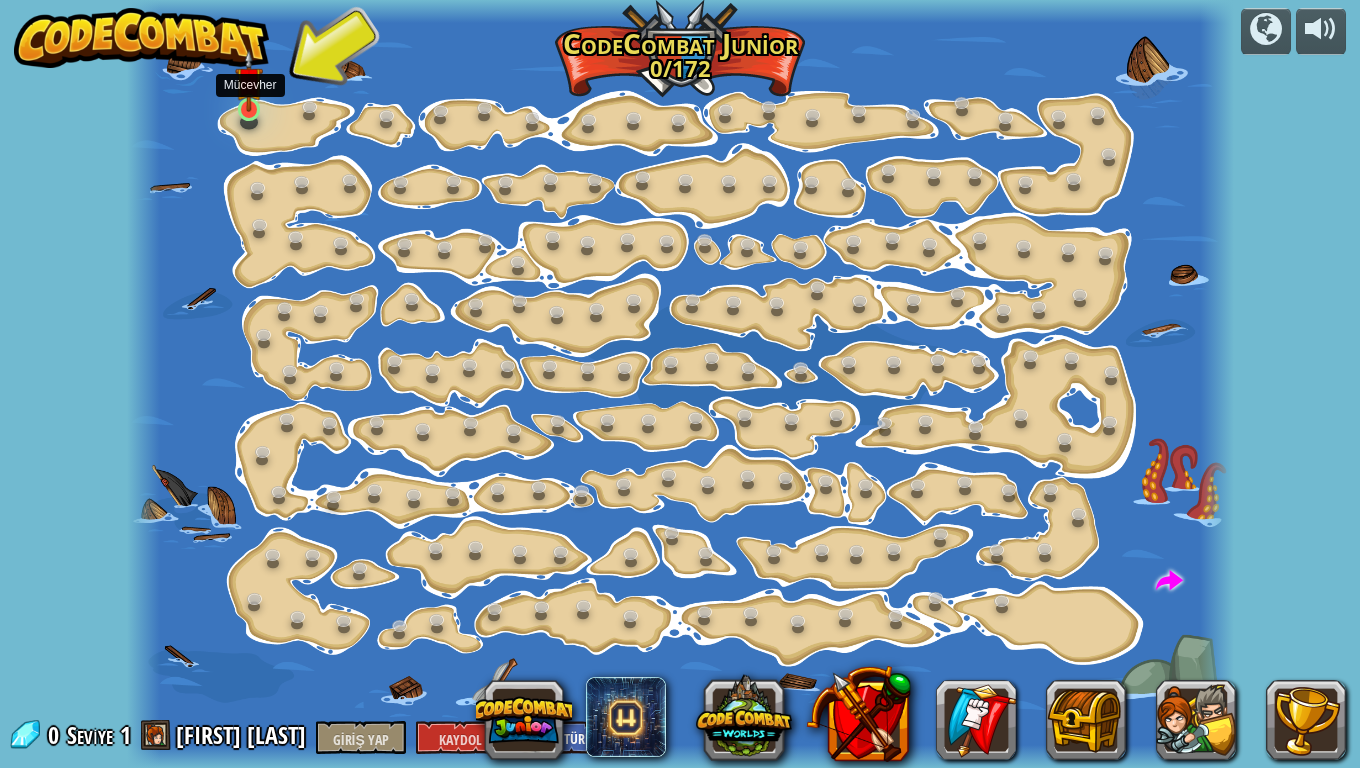 click at bounding box center [248, 80] 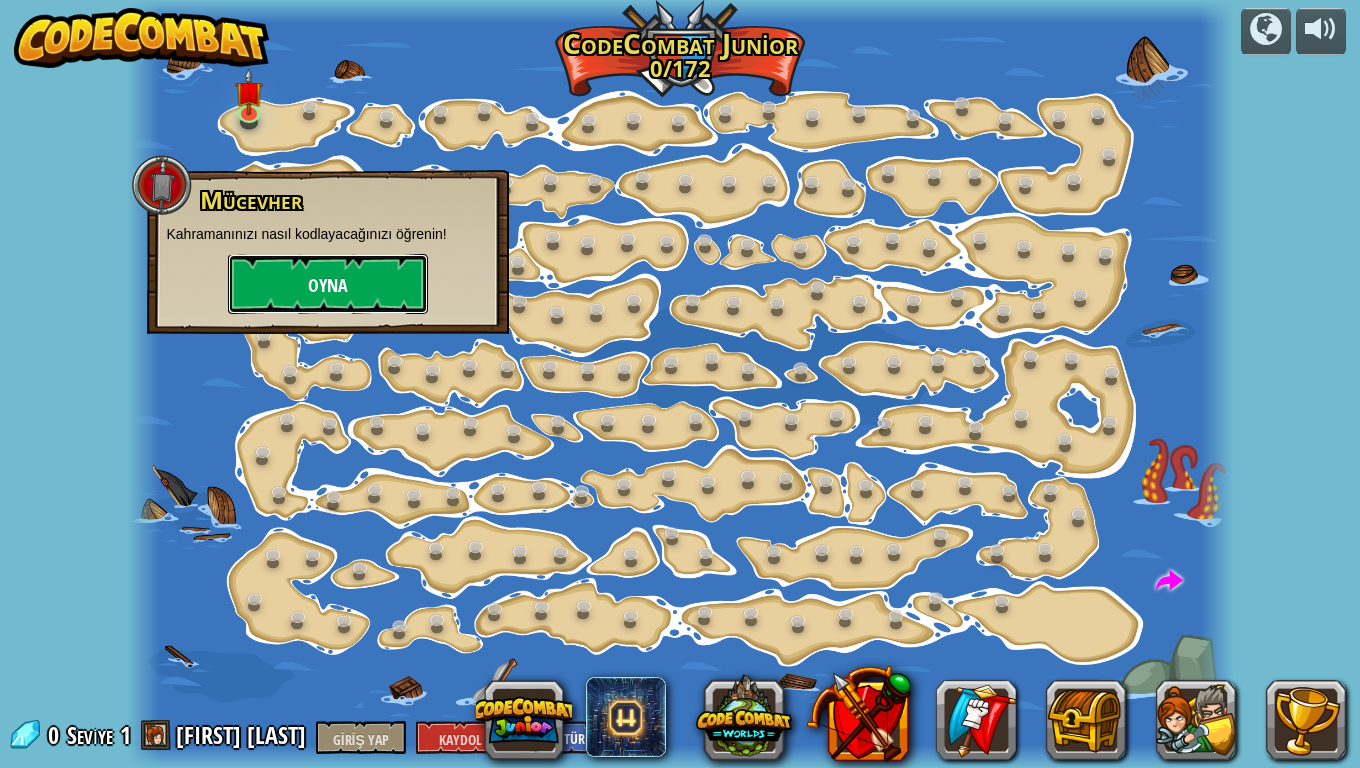 click on "Oyna" at bounding box center (328, 284) 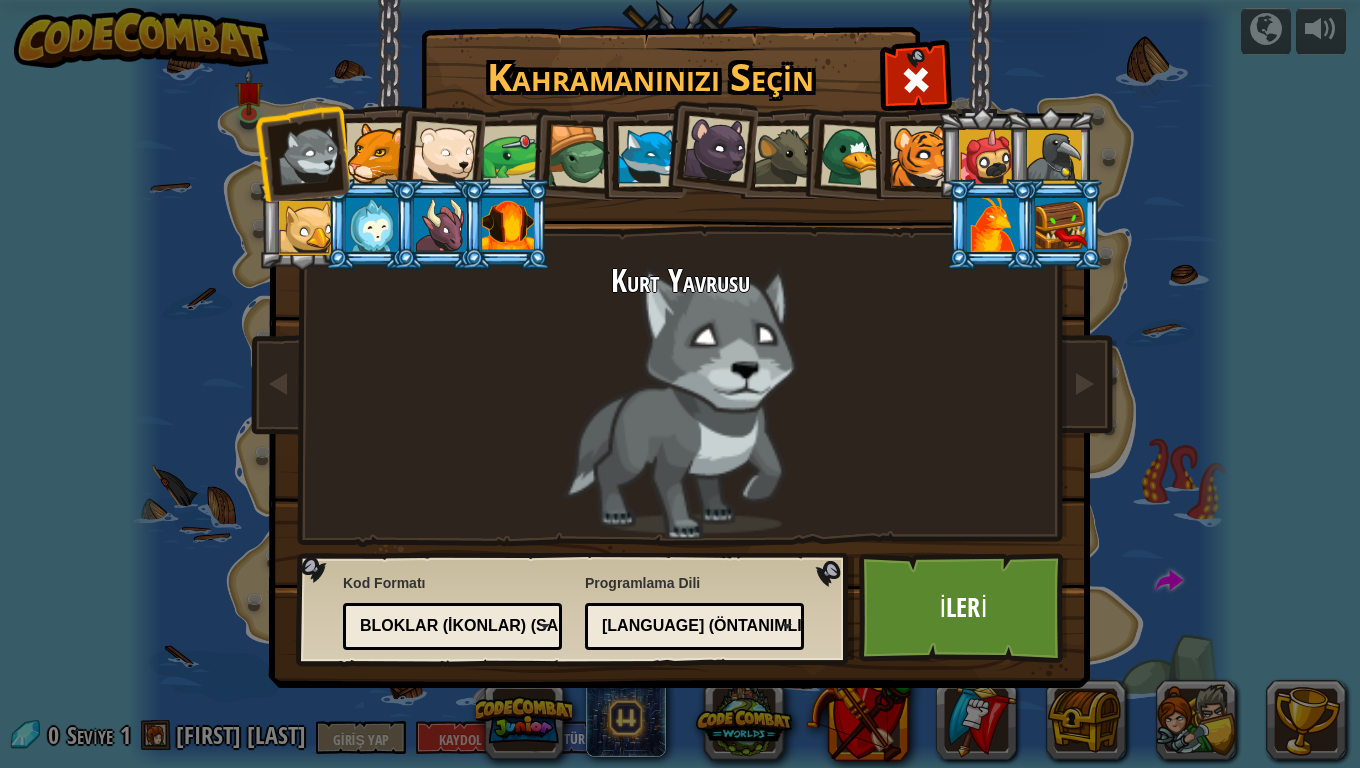 click at bounding box center (508, 225) 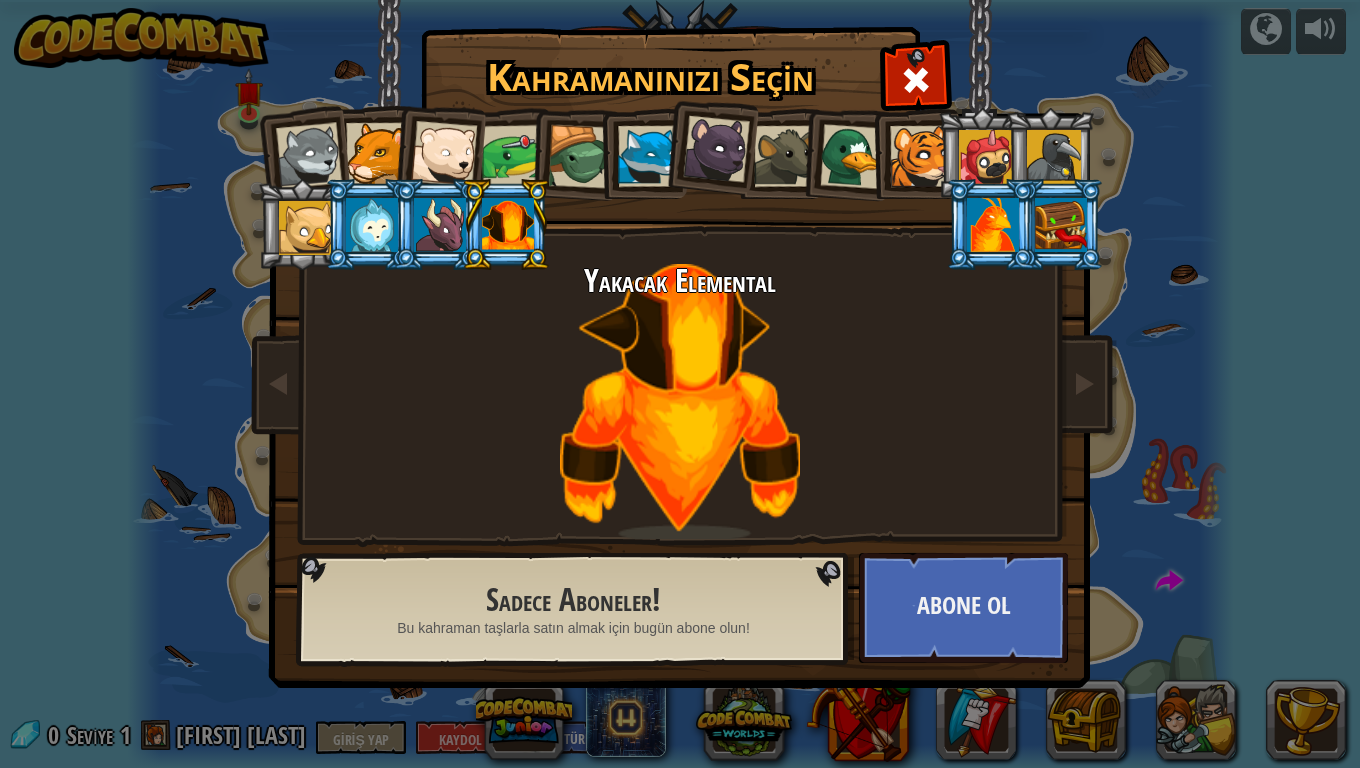 click at bounding box center (372, 225) 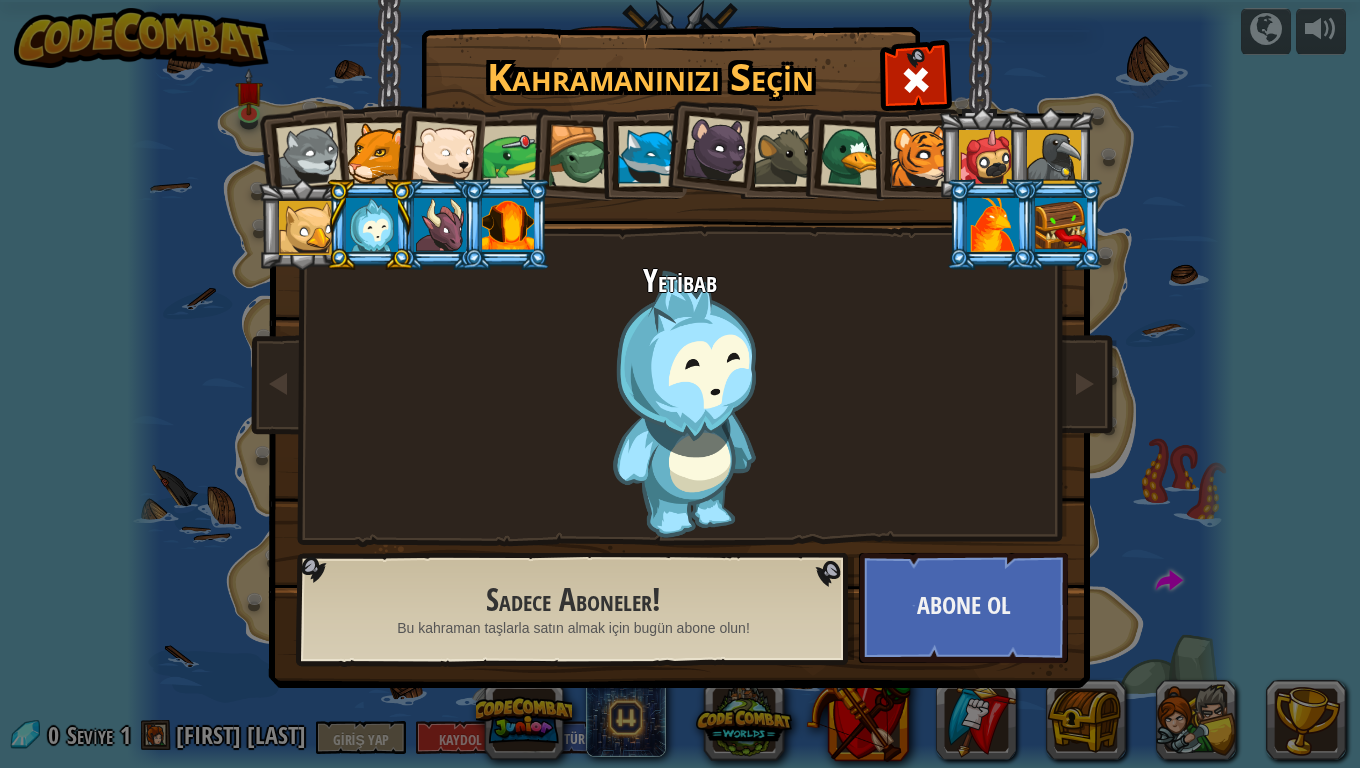 click at bounding box center (920, 156) 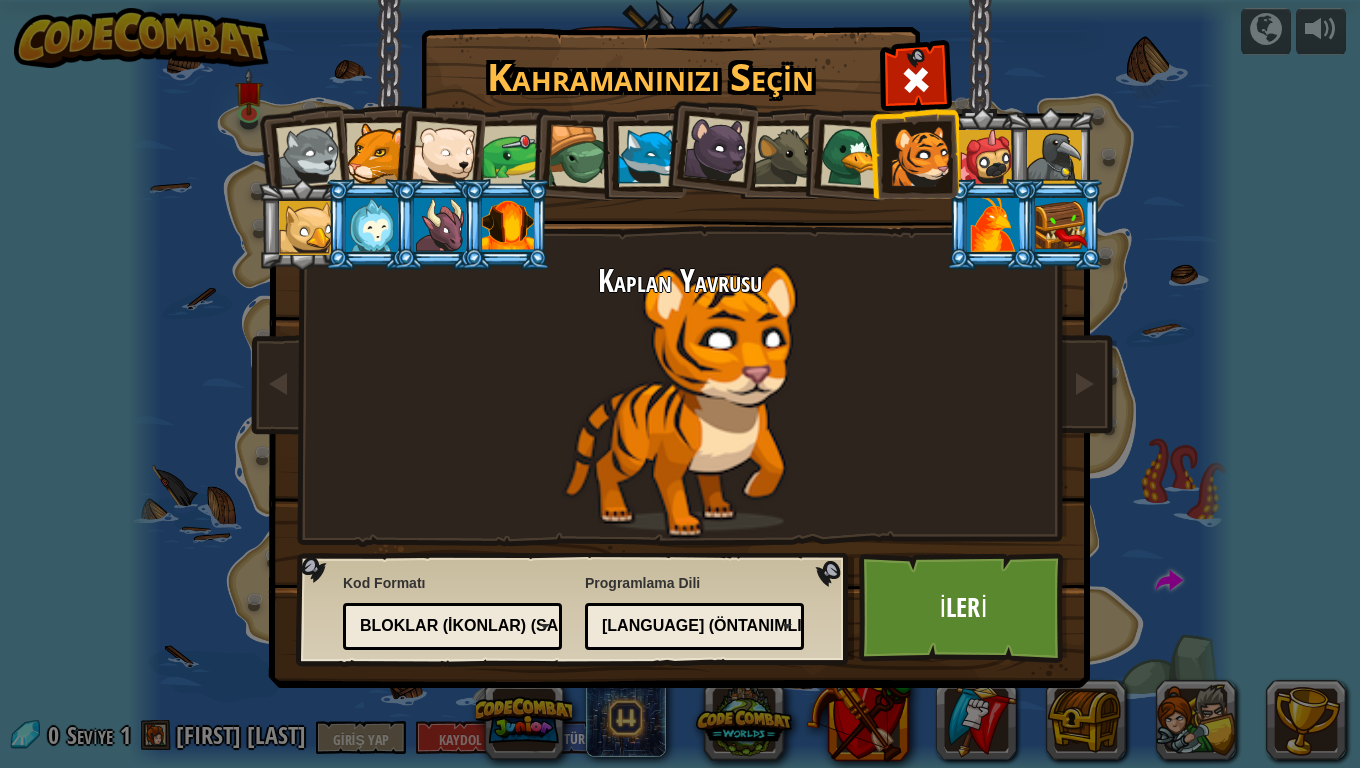 click at bounding box center (986, 157) 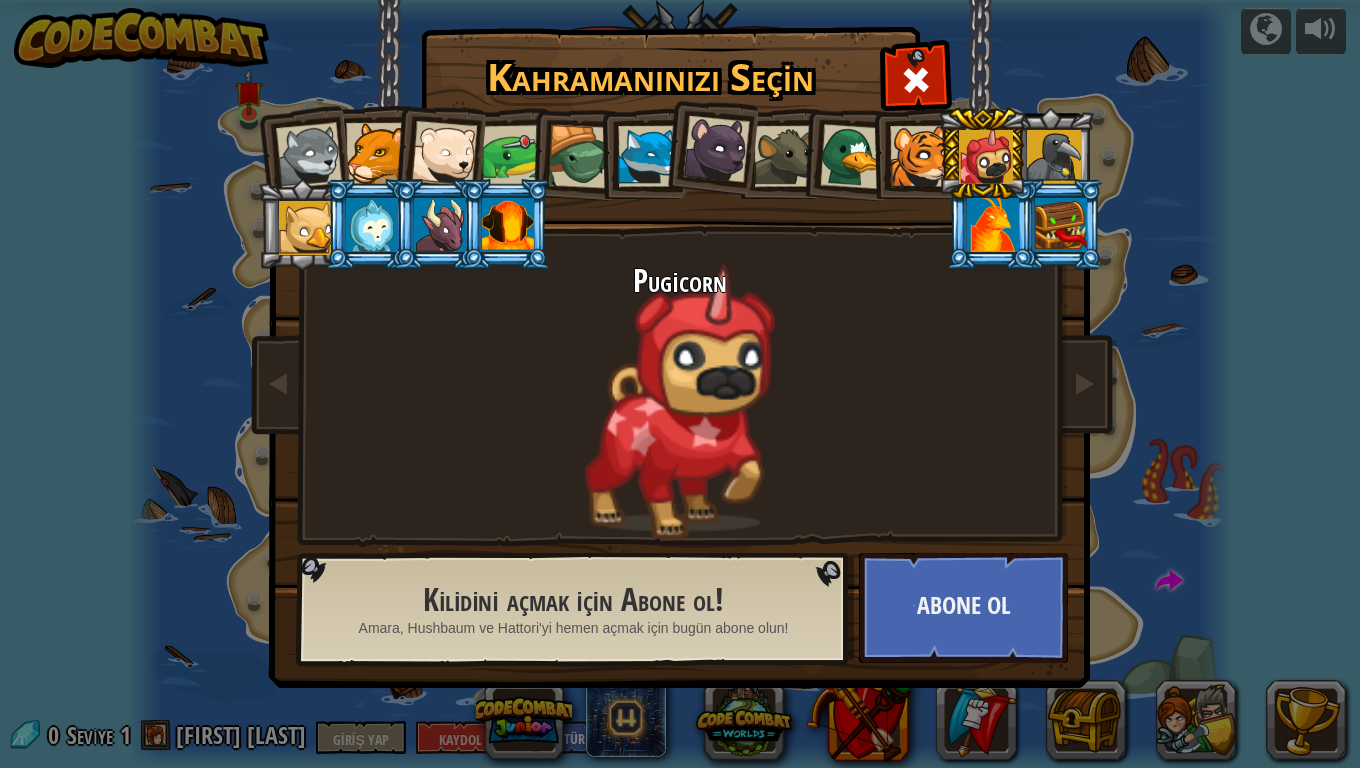 click at bounding box center [852, 156] 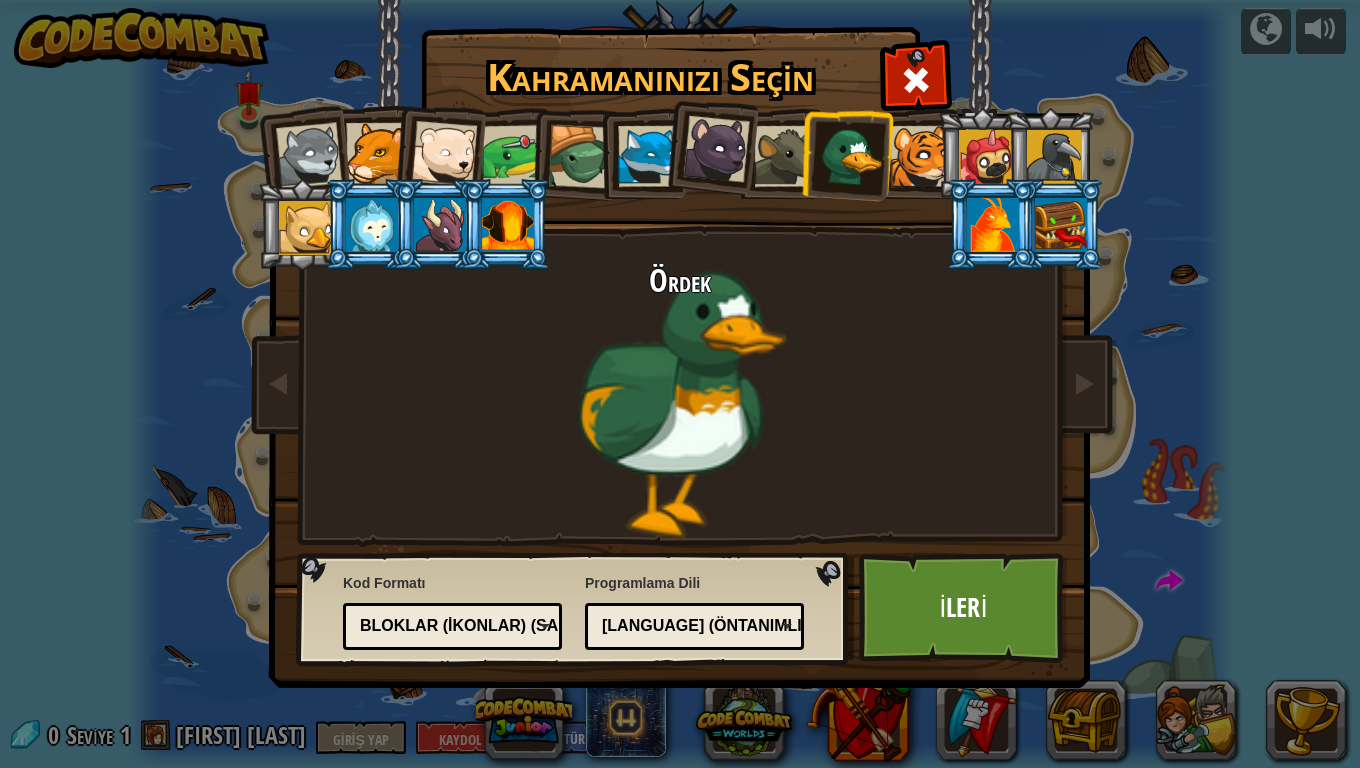 click at bounding box center (784, 156) 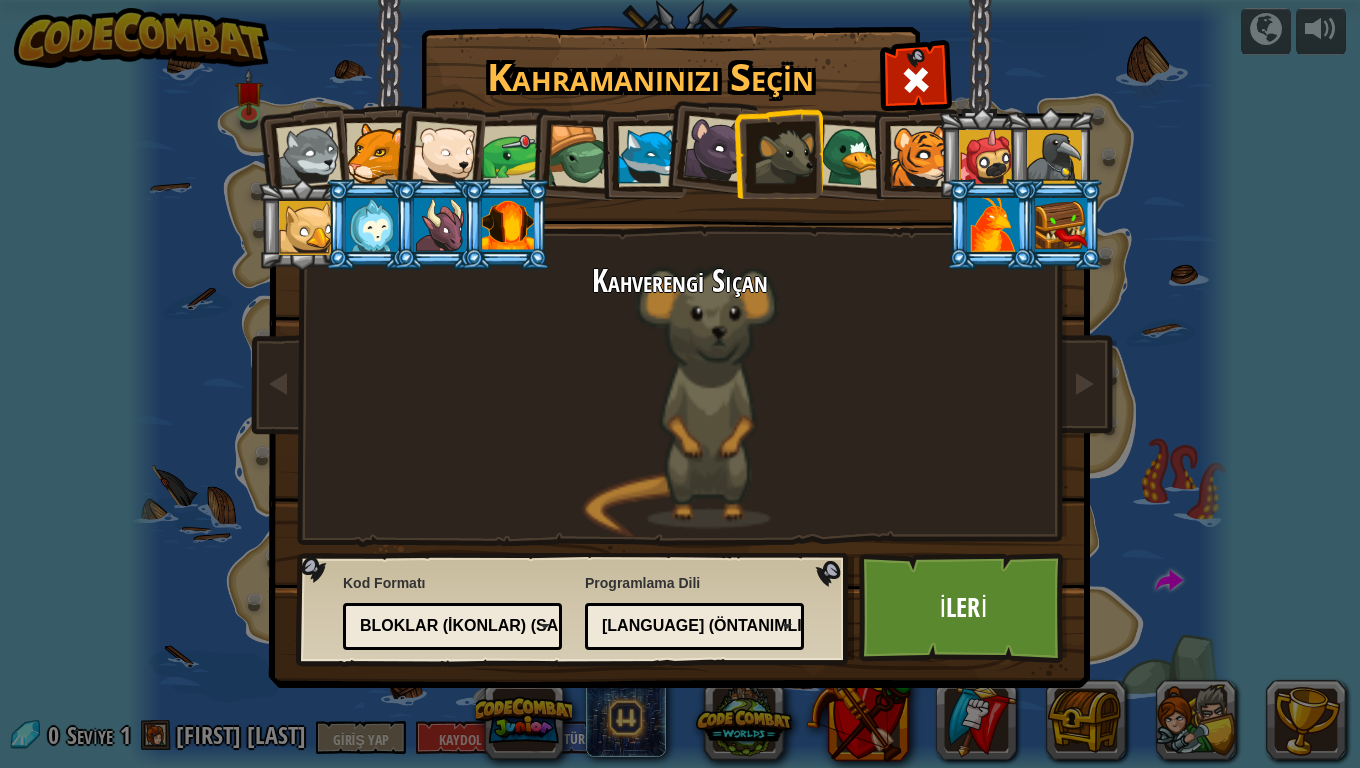 click at bounding box center (716, 149) 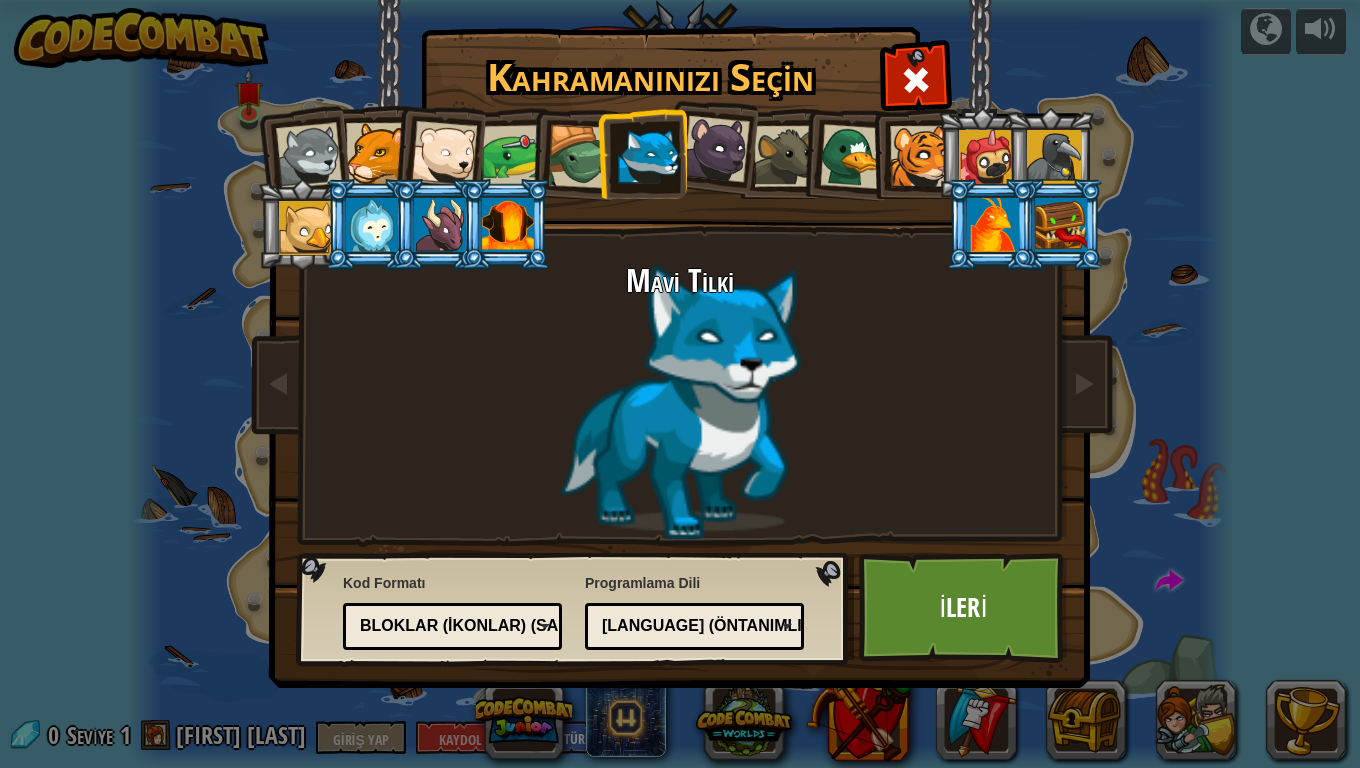 drag, startPoint x: 558, startPoint y: 166, endPoint x: 450, endPoint y: 160, distance: 108.16654 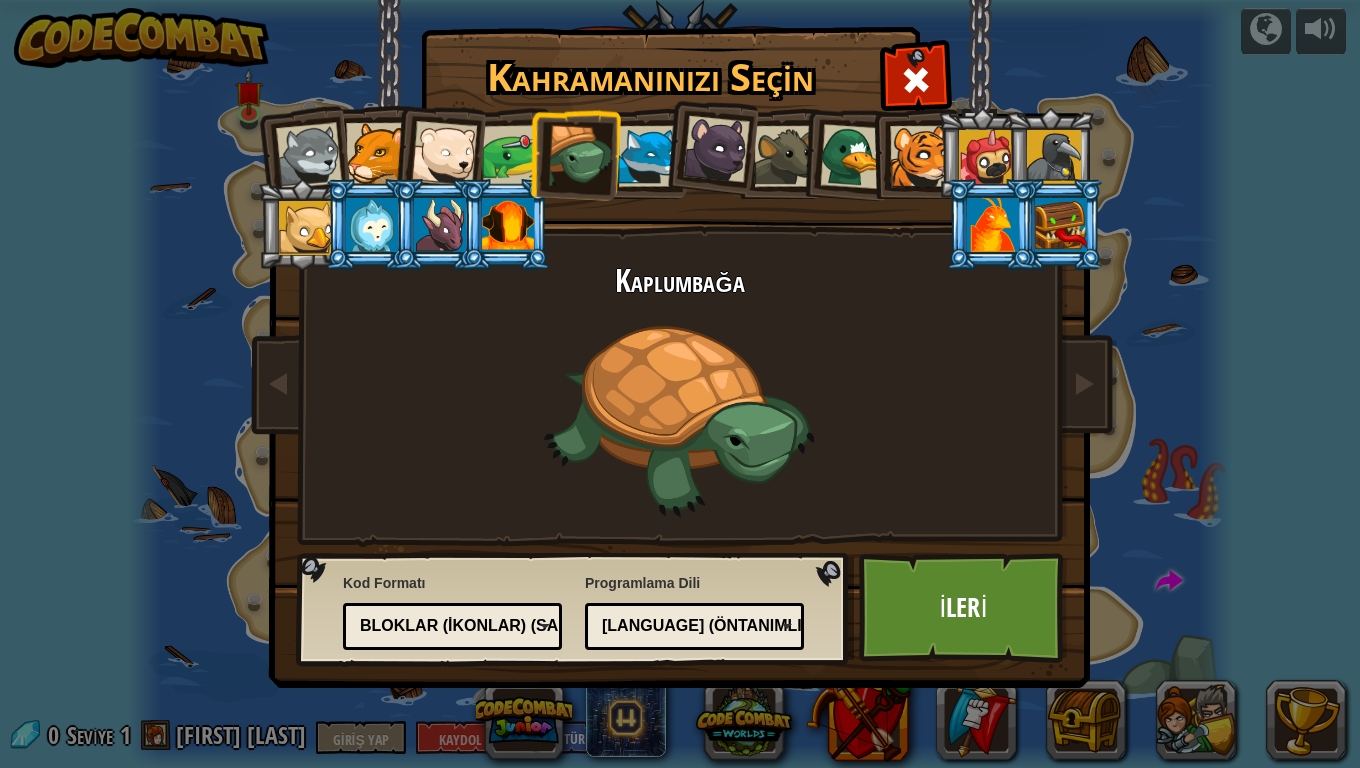 click at bounding box center [376, 153] 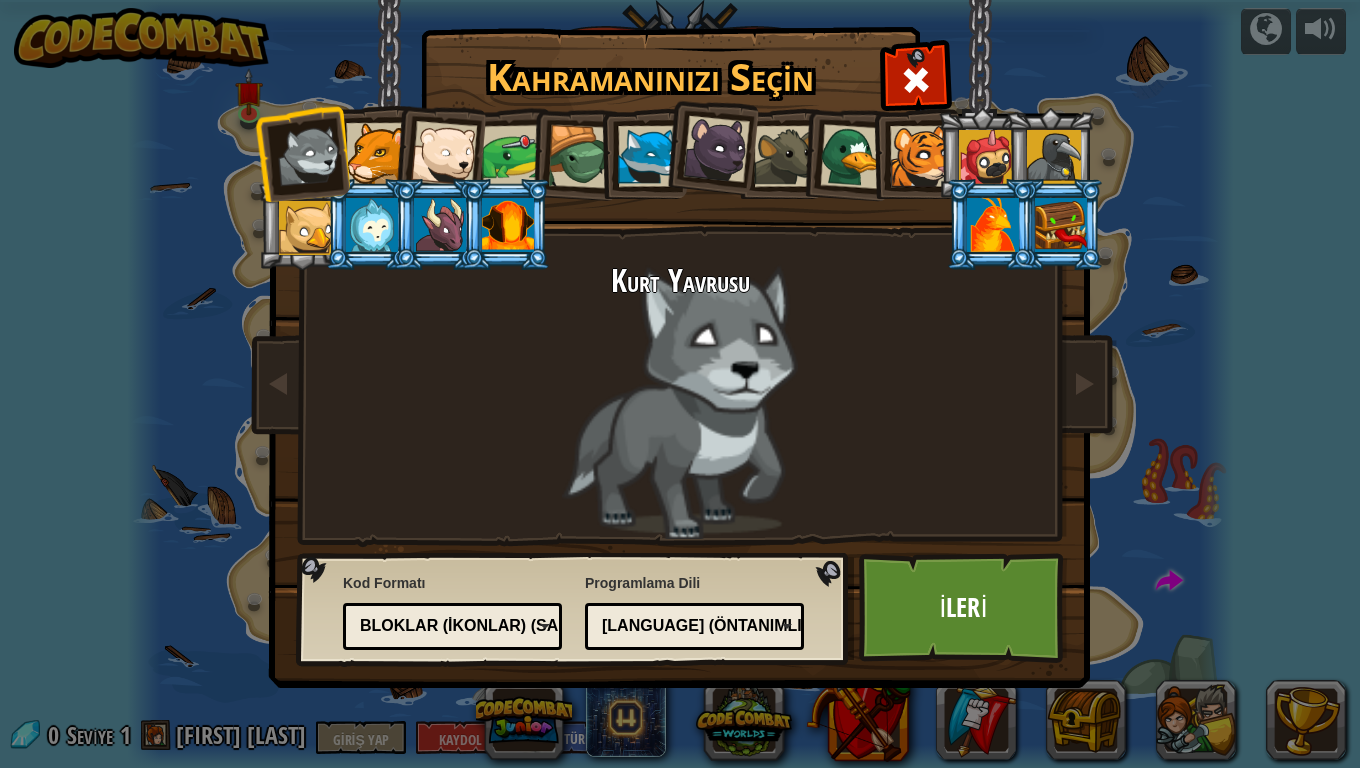 click at bounding box center [376, 153] 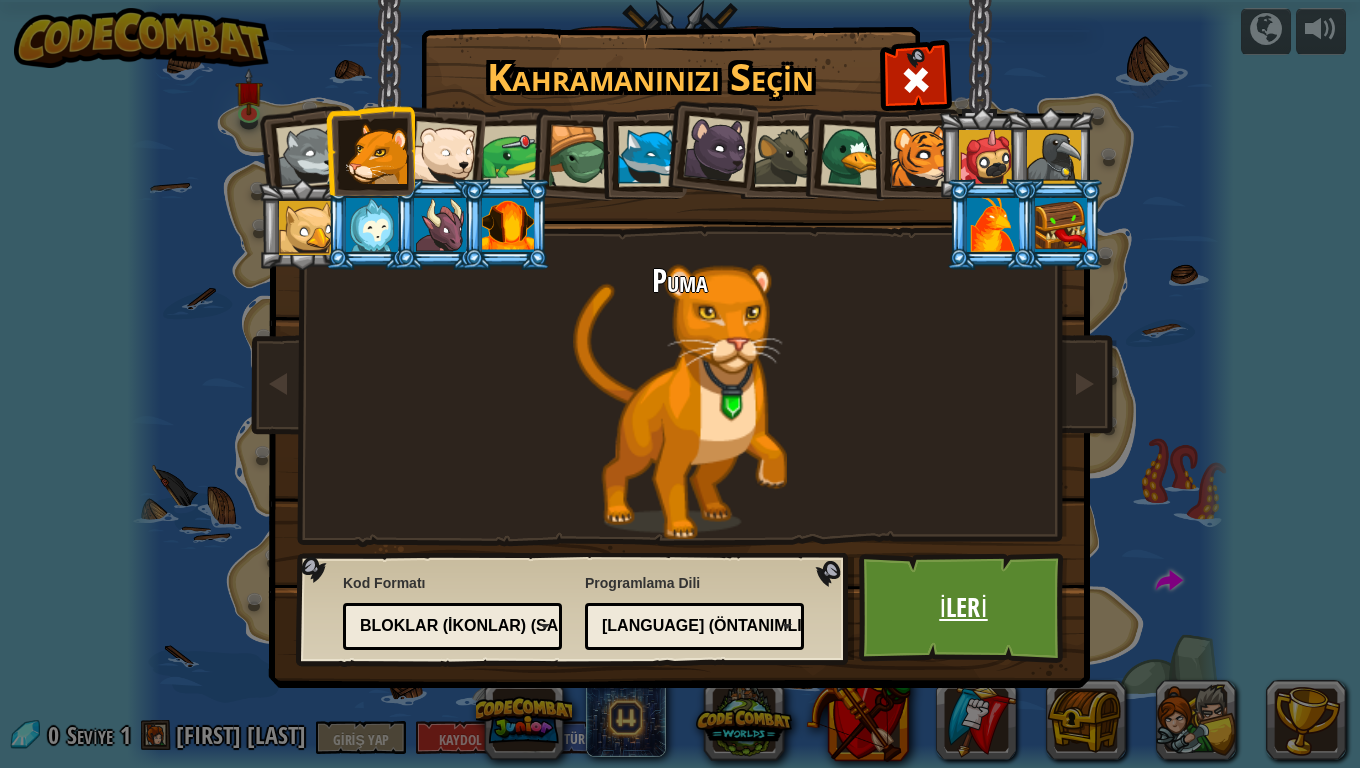 click on "İleri" at bounding box center (963, 608) 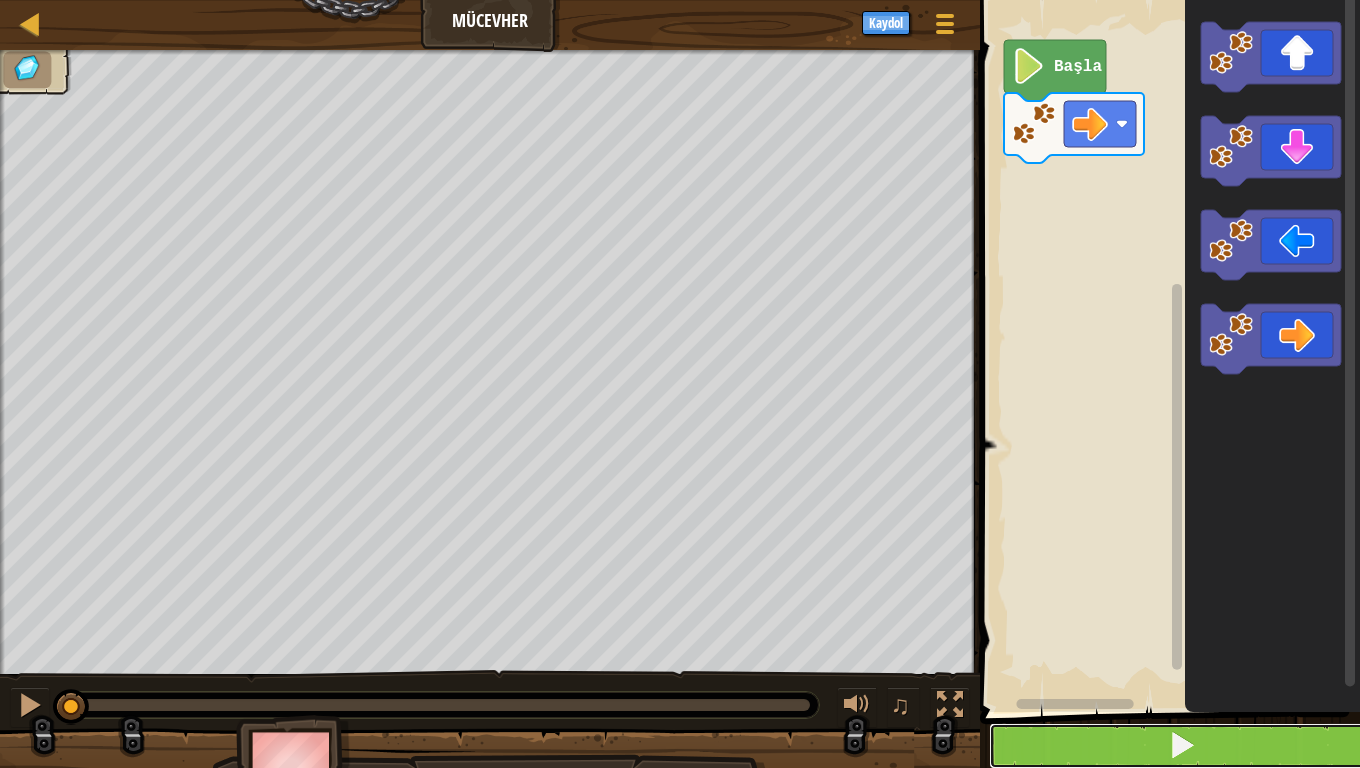 click at bounding box center (1182, 745) 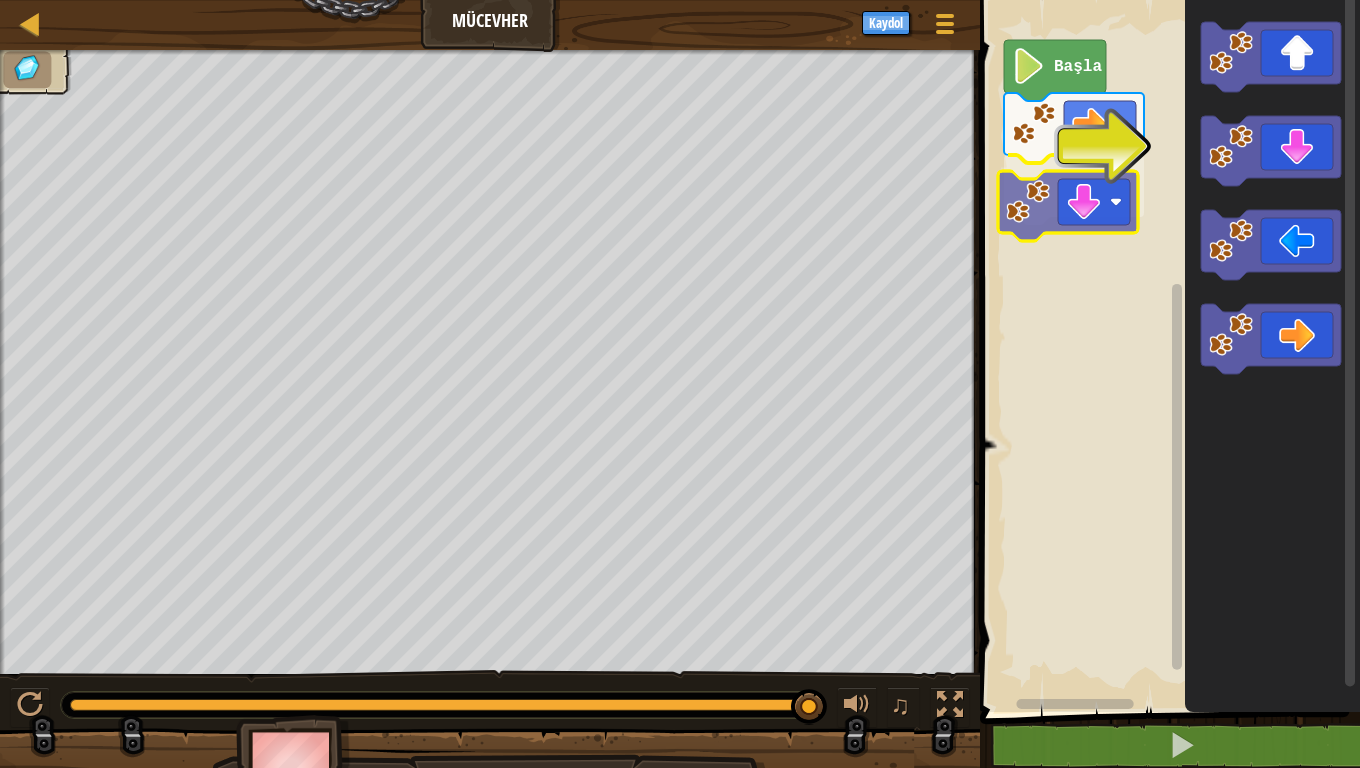 click on "Başla" at bounding box center (1167, 351) 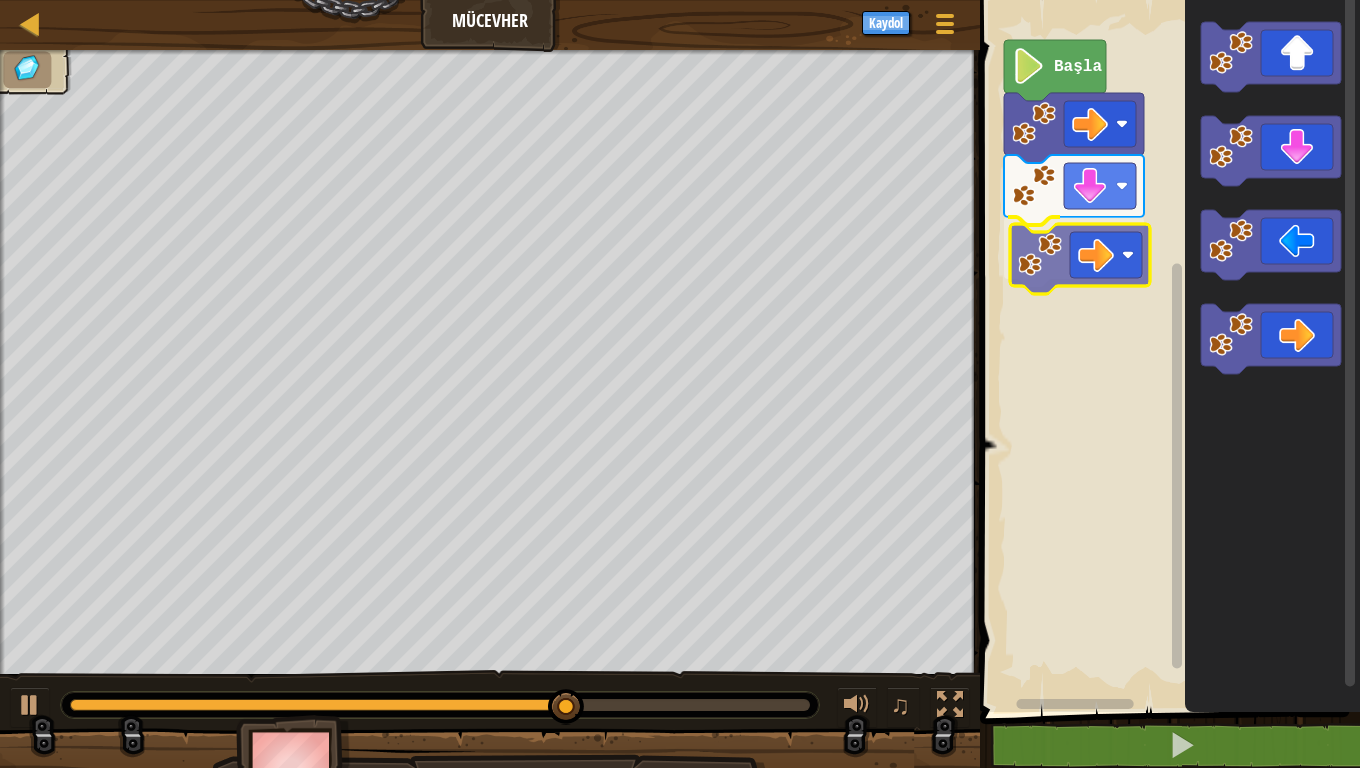 click on "Başla" at bounding box center (1167, 351) 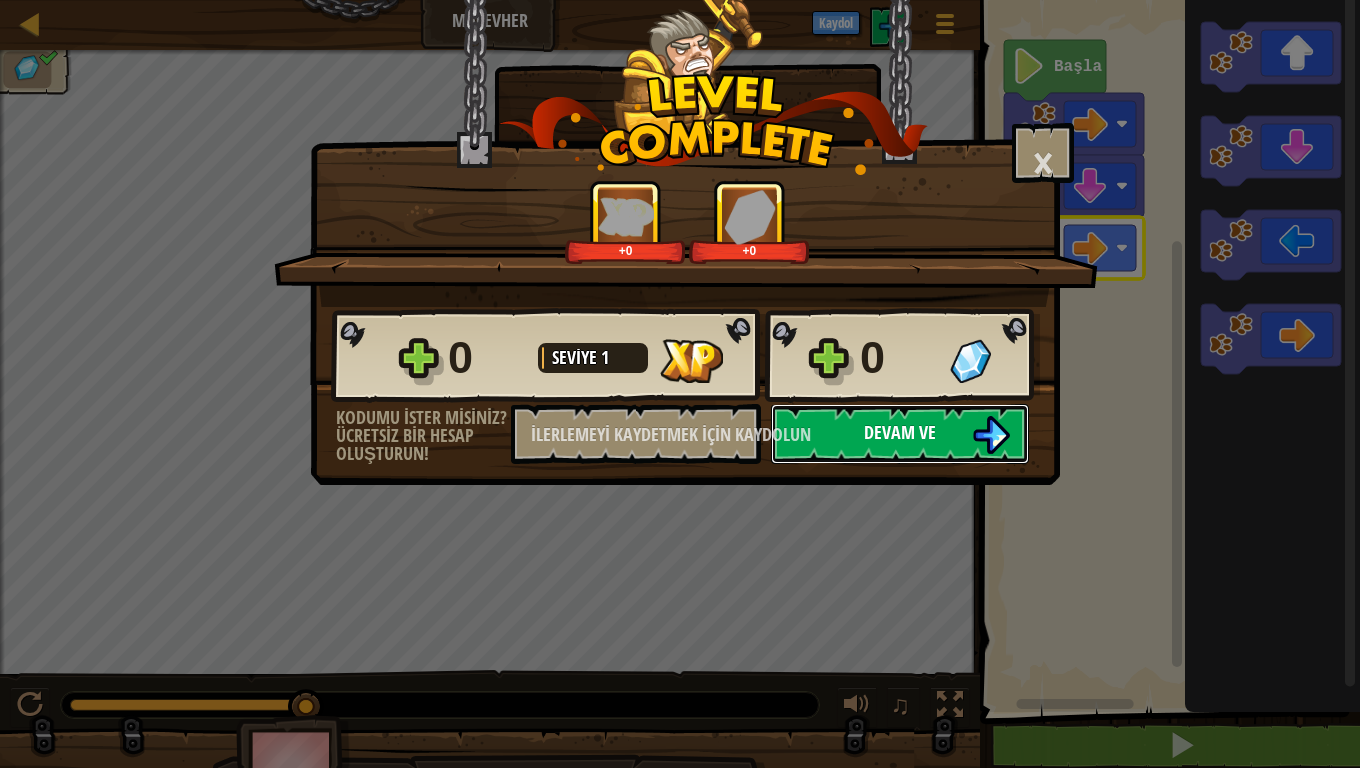 click at bounding box center (991, 435) 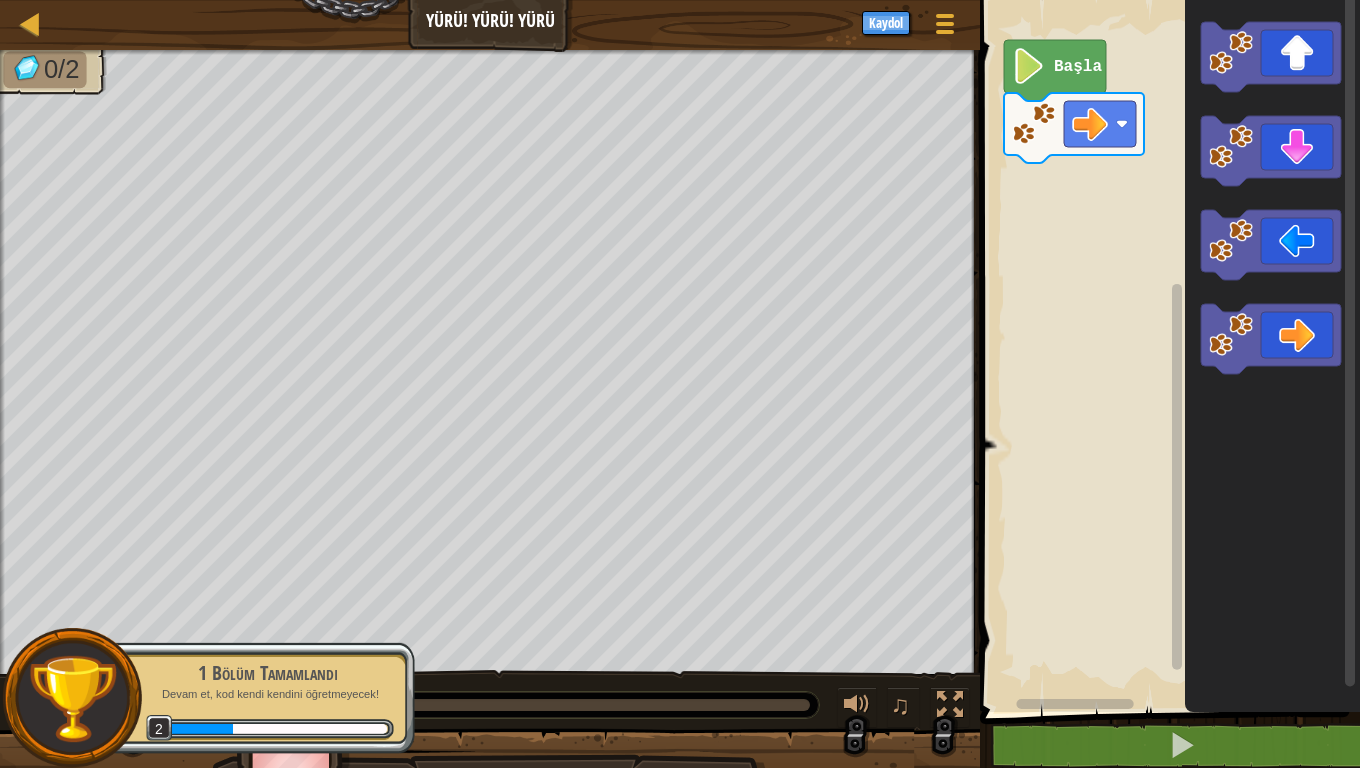 click on "1 Bölüm Tamamlandı Devam et, kod kendi kendini öğretmeyecek! 2" at bounding box center (257, 698) 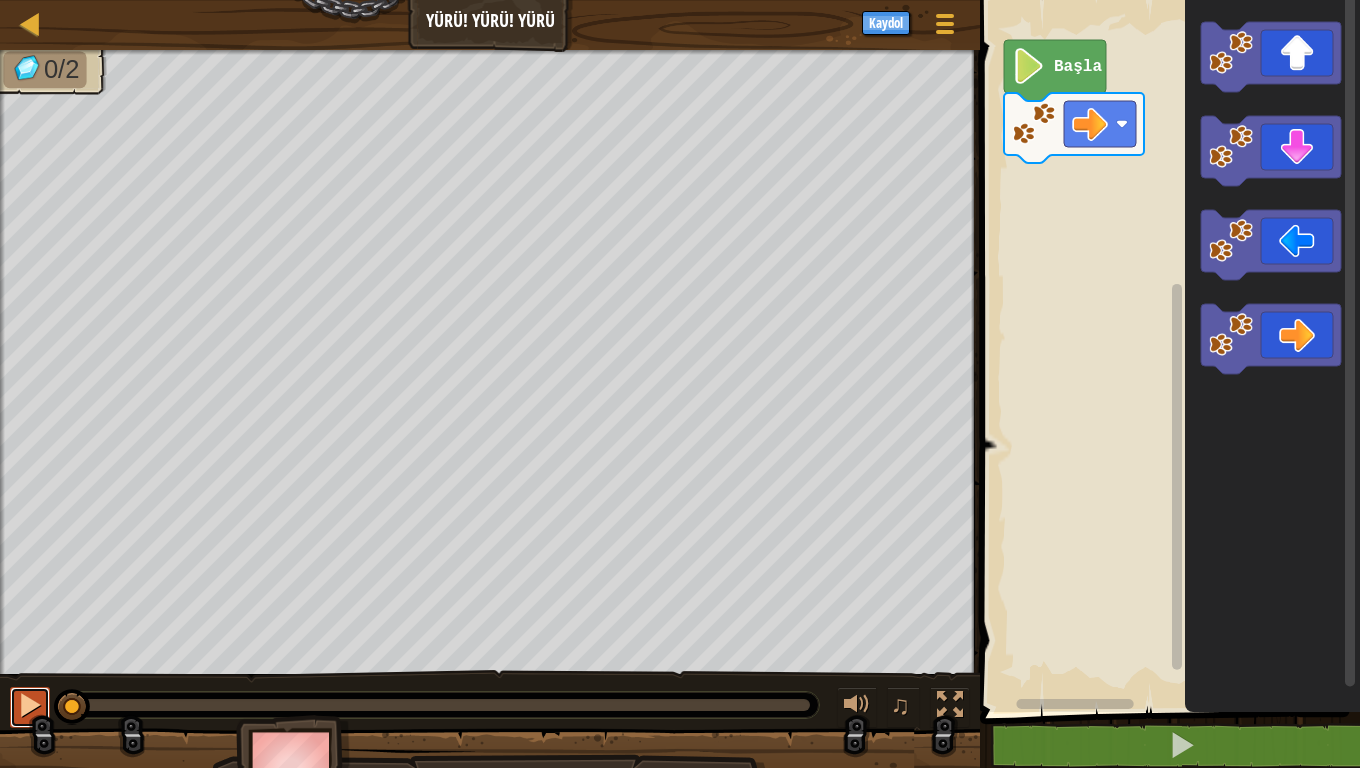 click at bounding box center [30, 707] 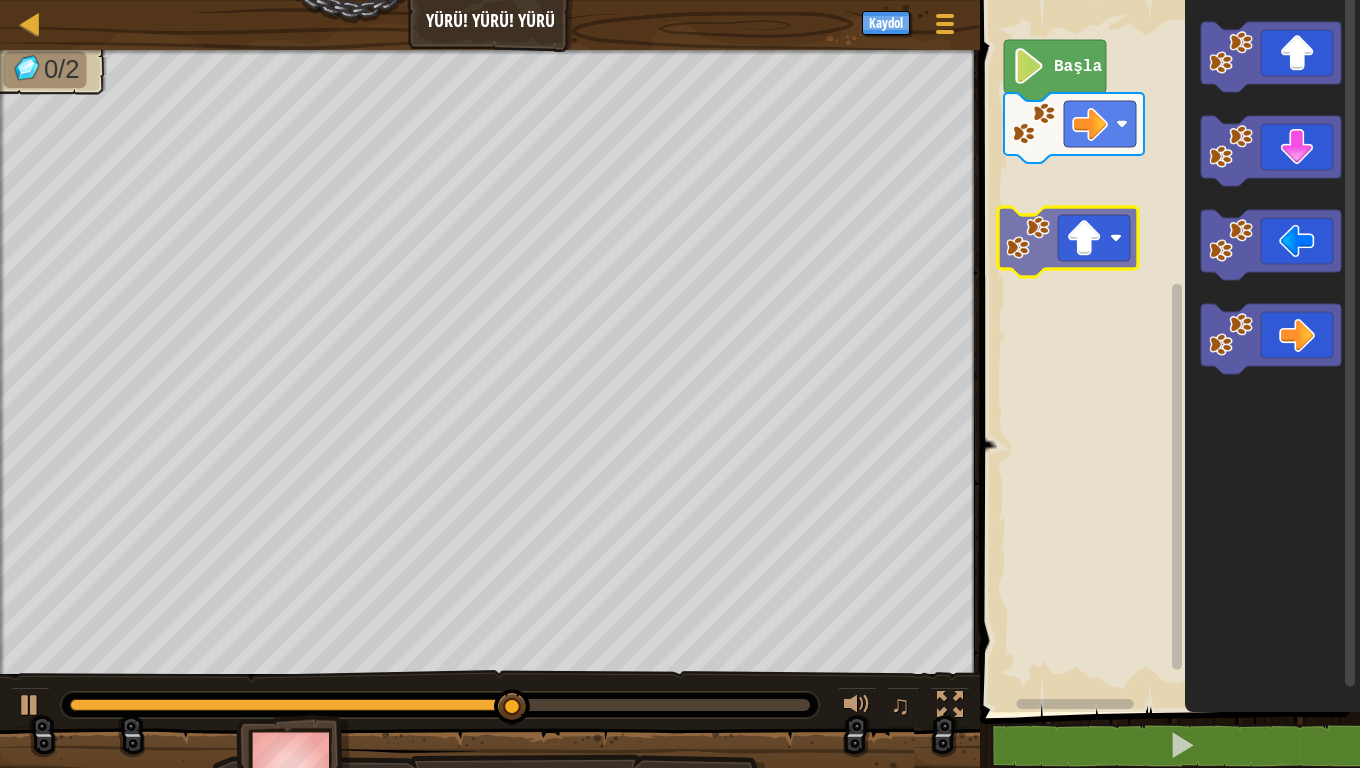 click on "Başla" at bounding box center [1167, 351] 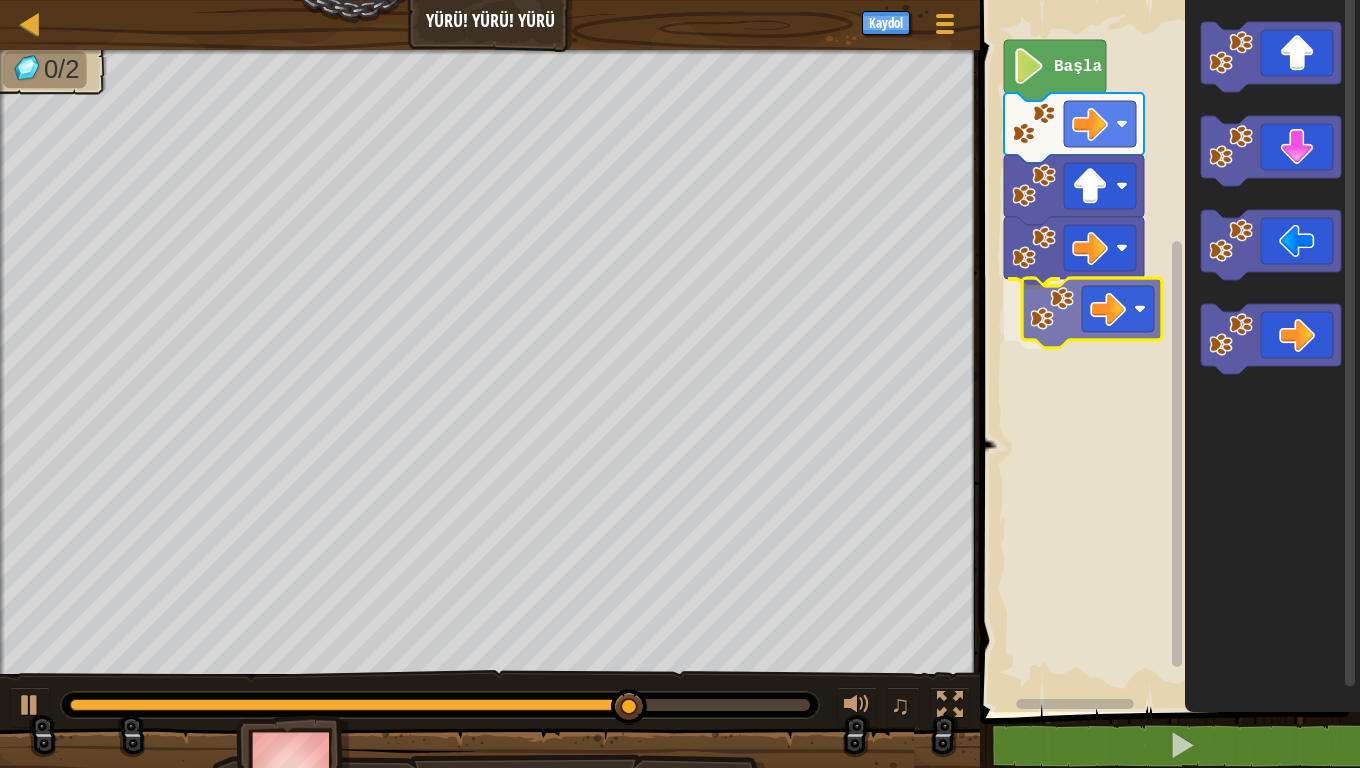 click on "Başla" at bounding box center [1167, 351] 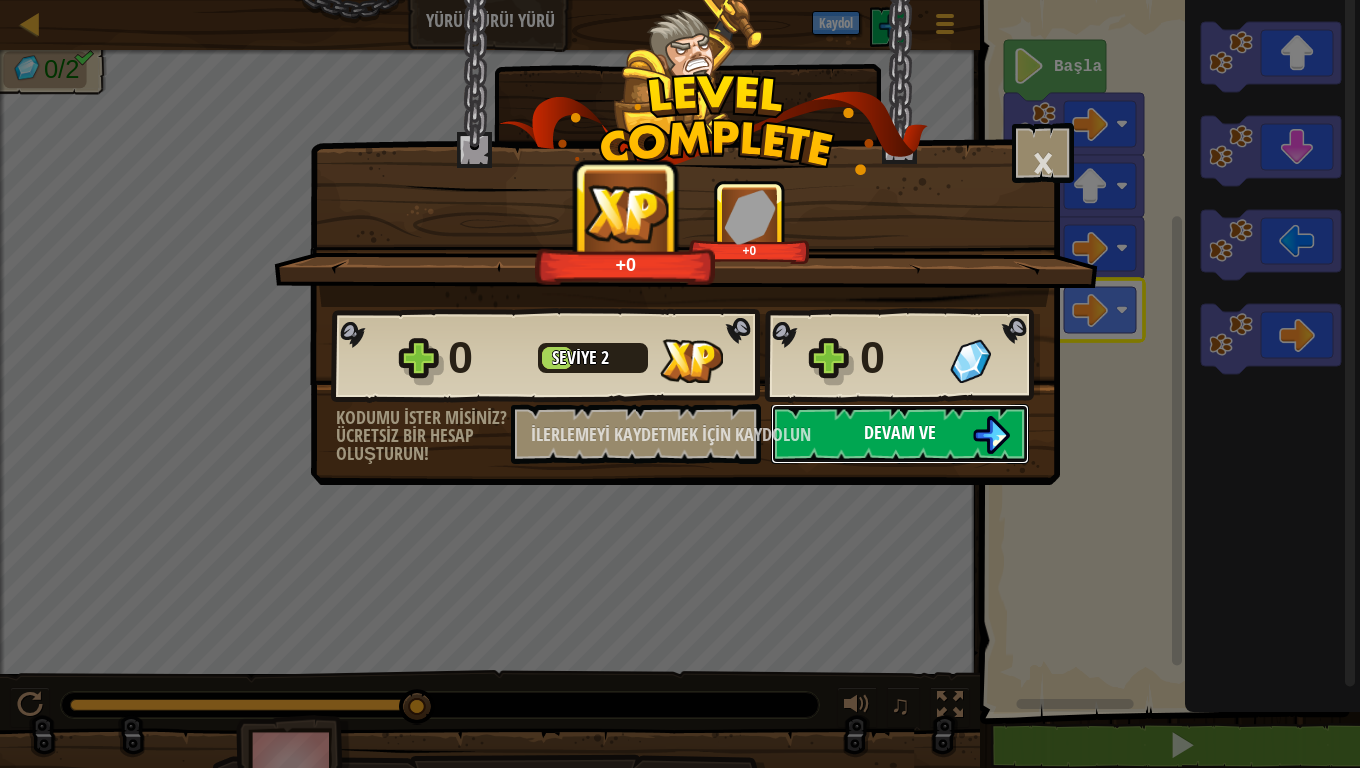 click on "Devam ve" at bounding box center (900, 432) 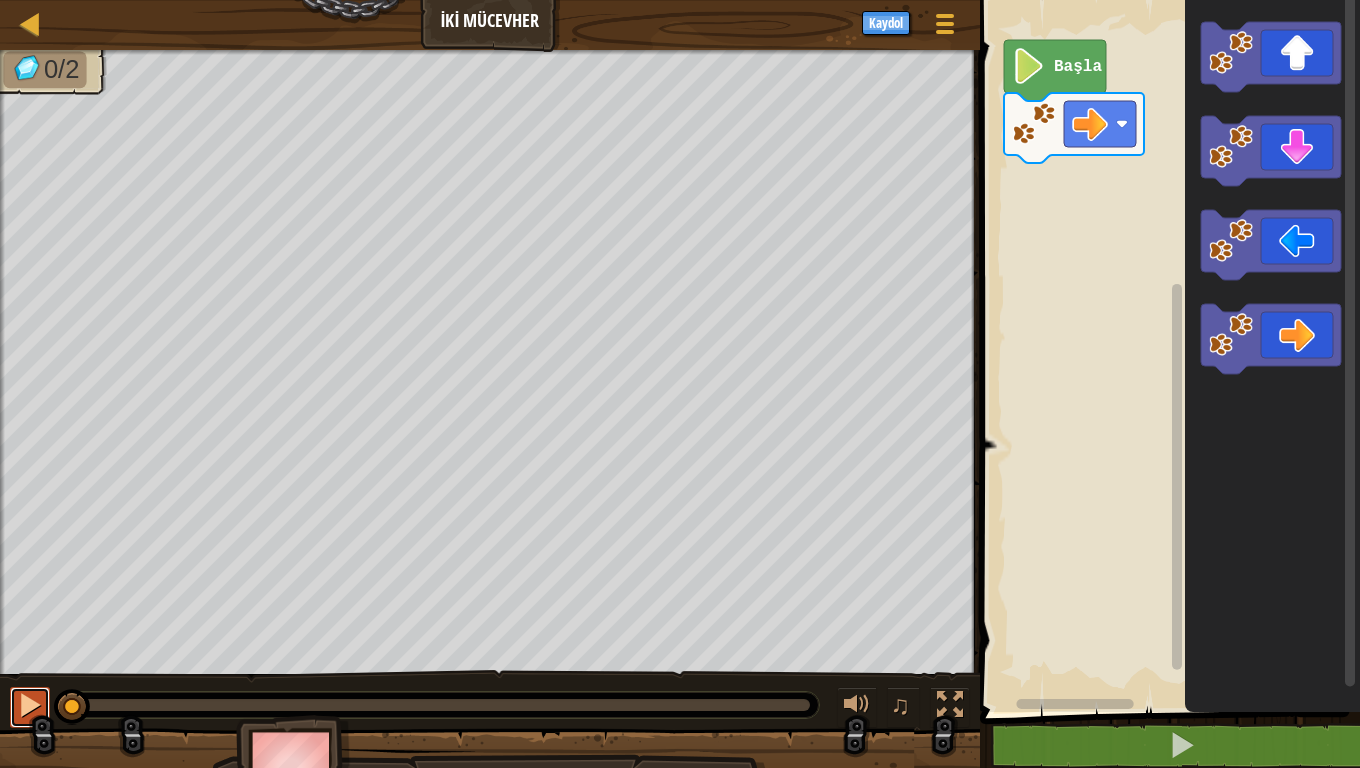 click at bounding box center (30, 705) 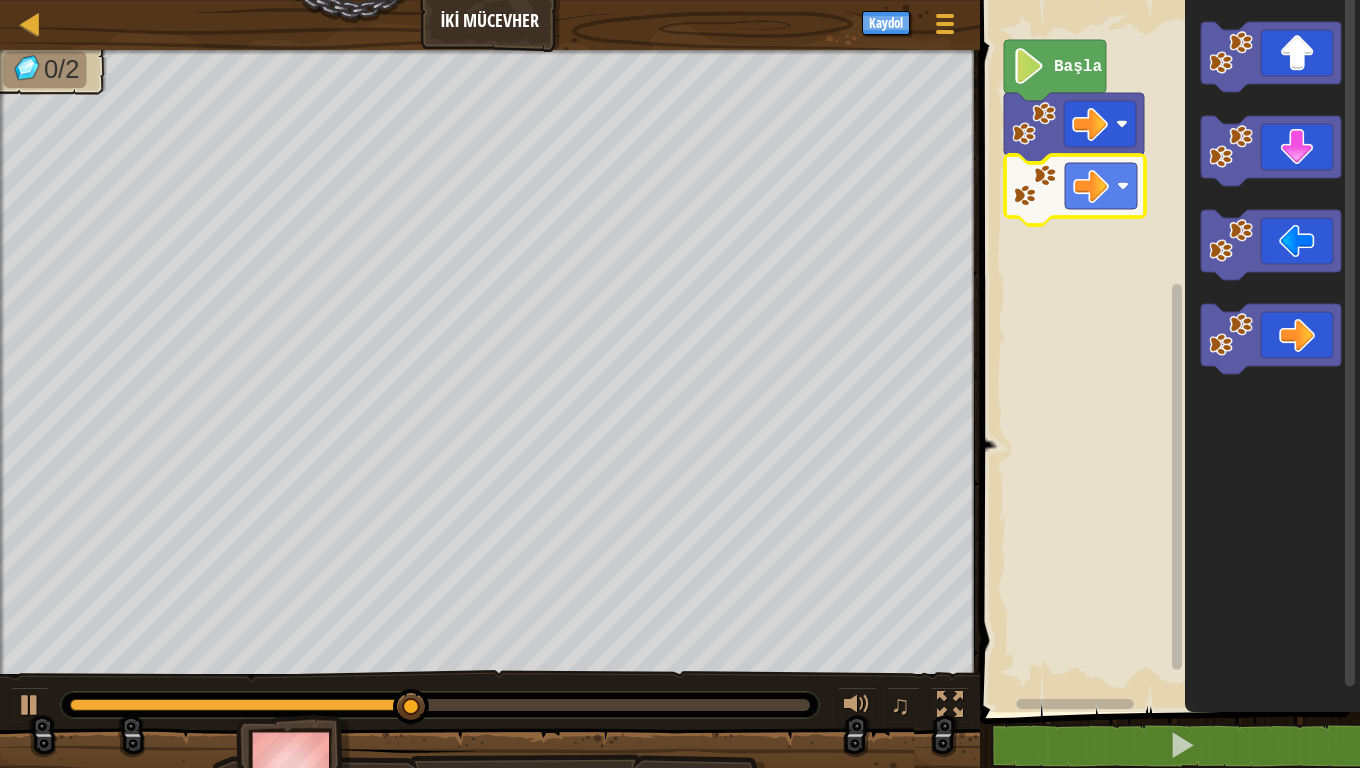 click on "Başla" at bounding box center (1167, 351) 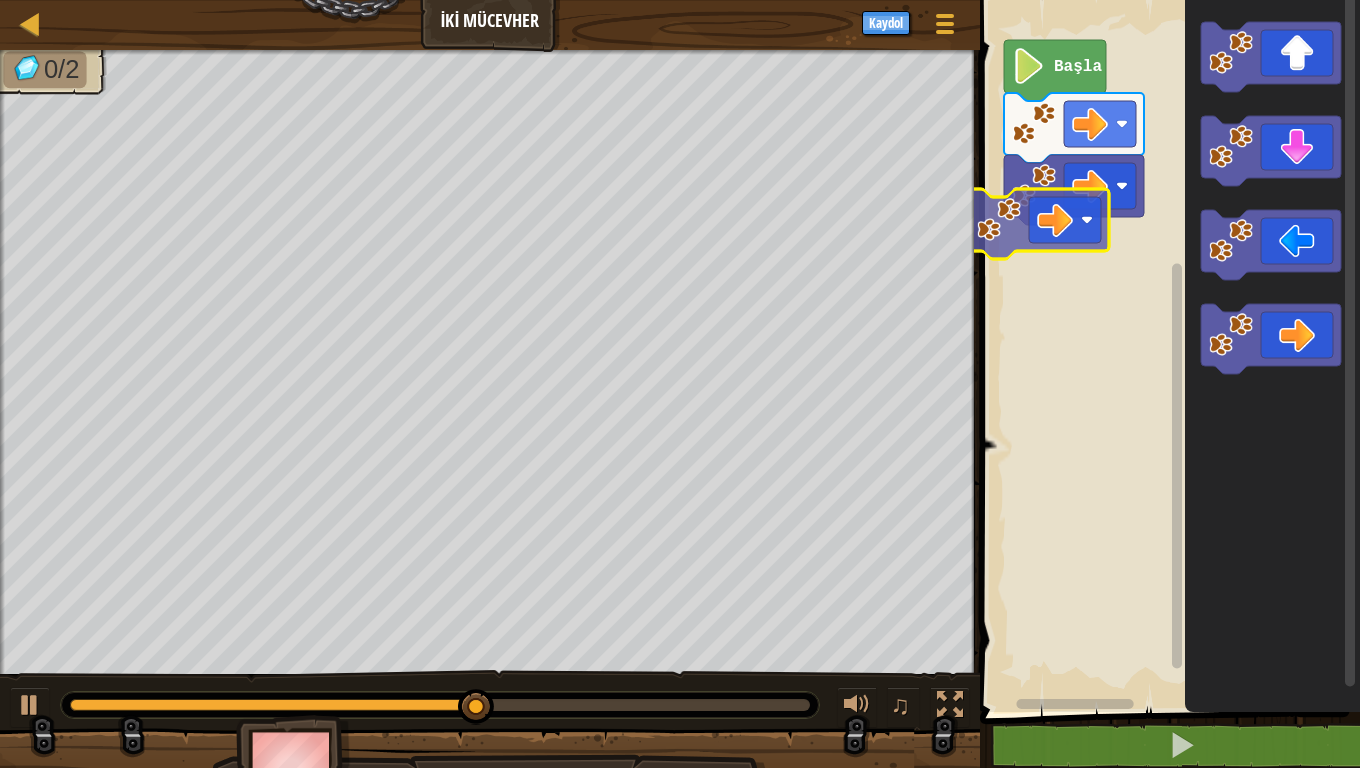 click on "Başla" at bounding box center [1167, 351] 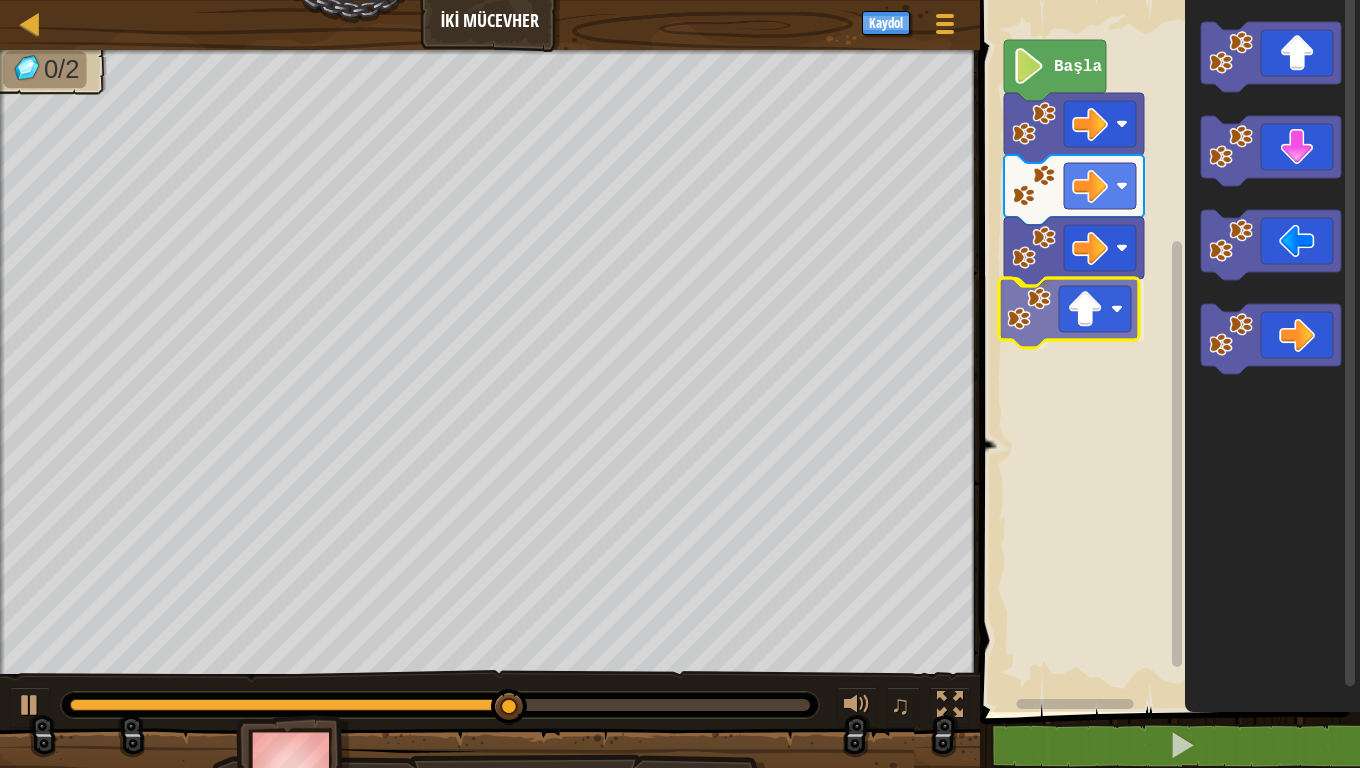 click on "Başla" at bounding box center [1167, 351] 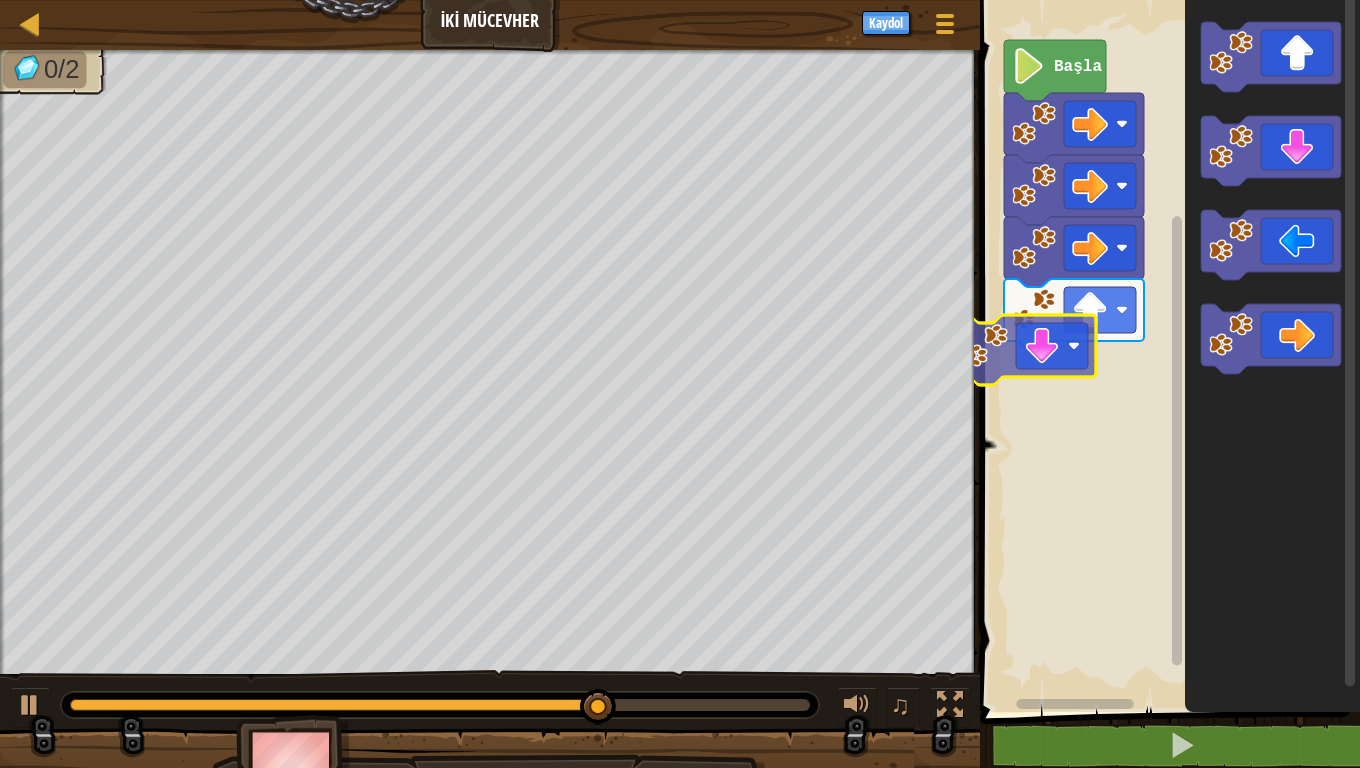 click on "Başla" at bounding box center [1167, 351] 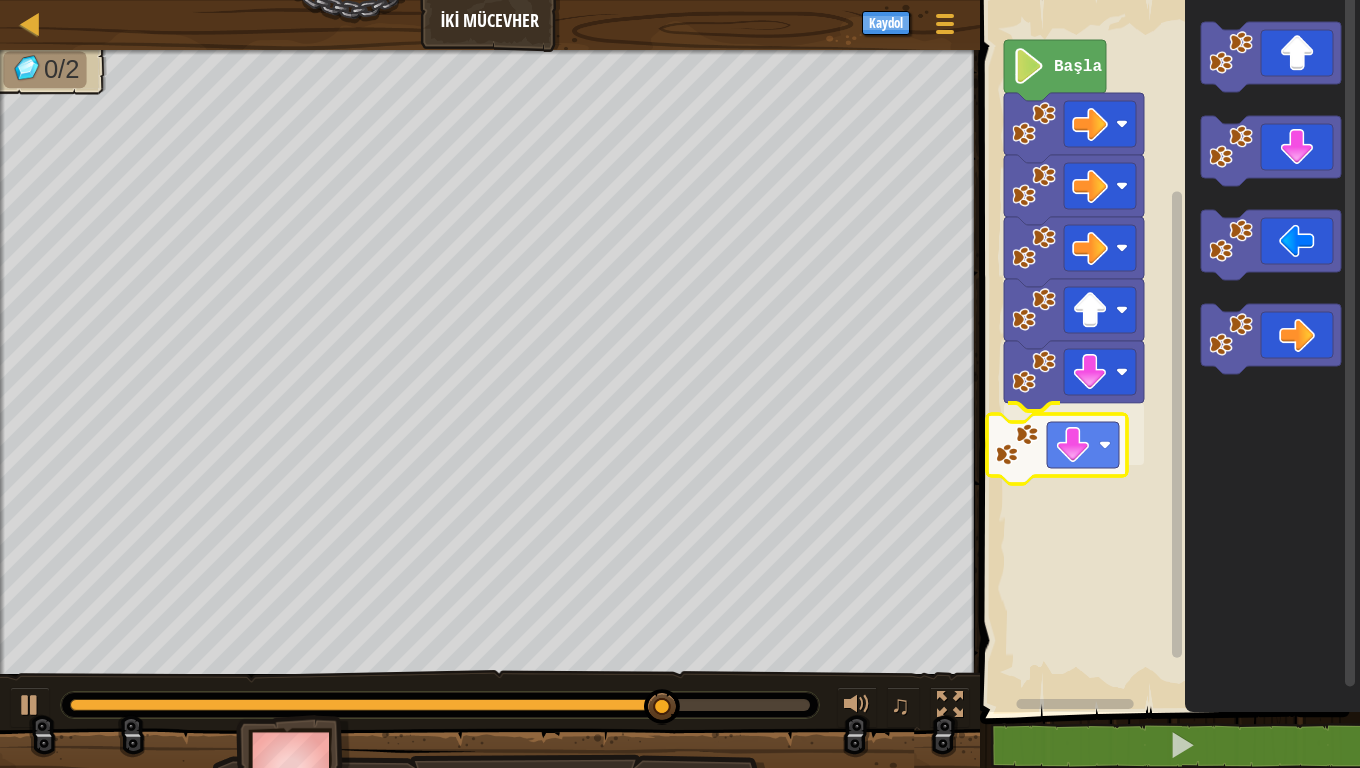 click on "Başla" at bounding box center (1167, 351) 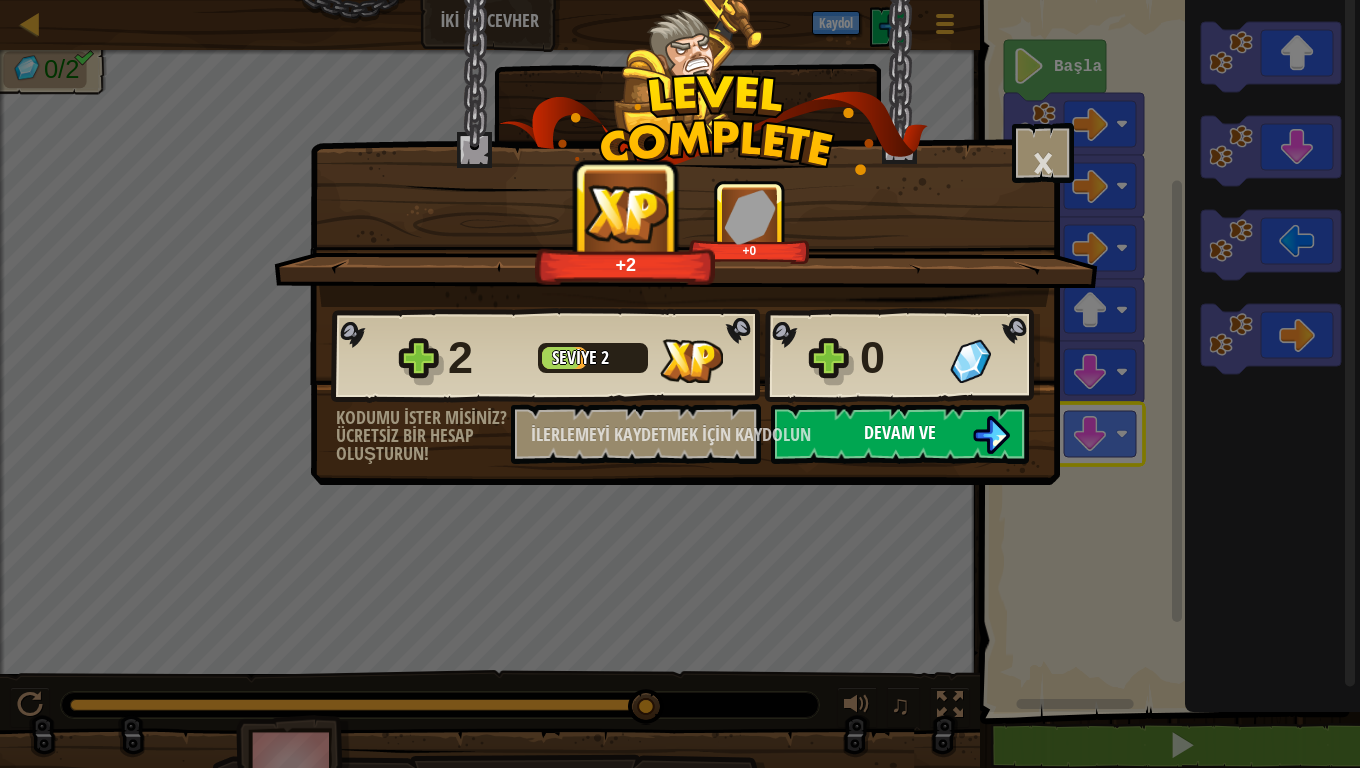 click at bounding box center (991, 435) 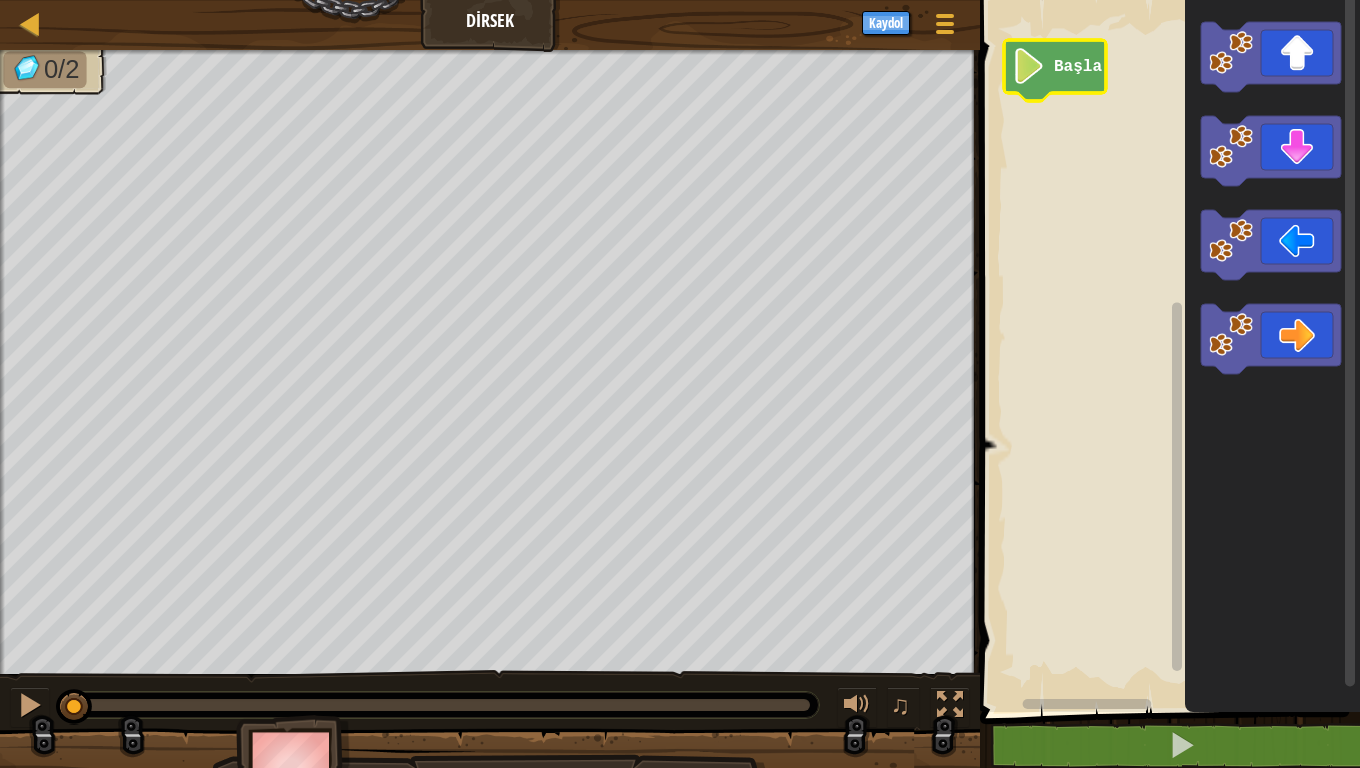click on "Başla" 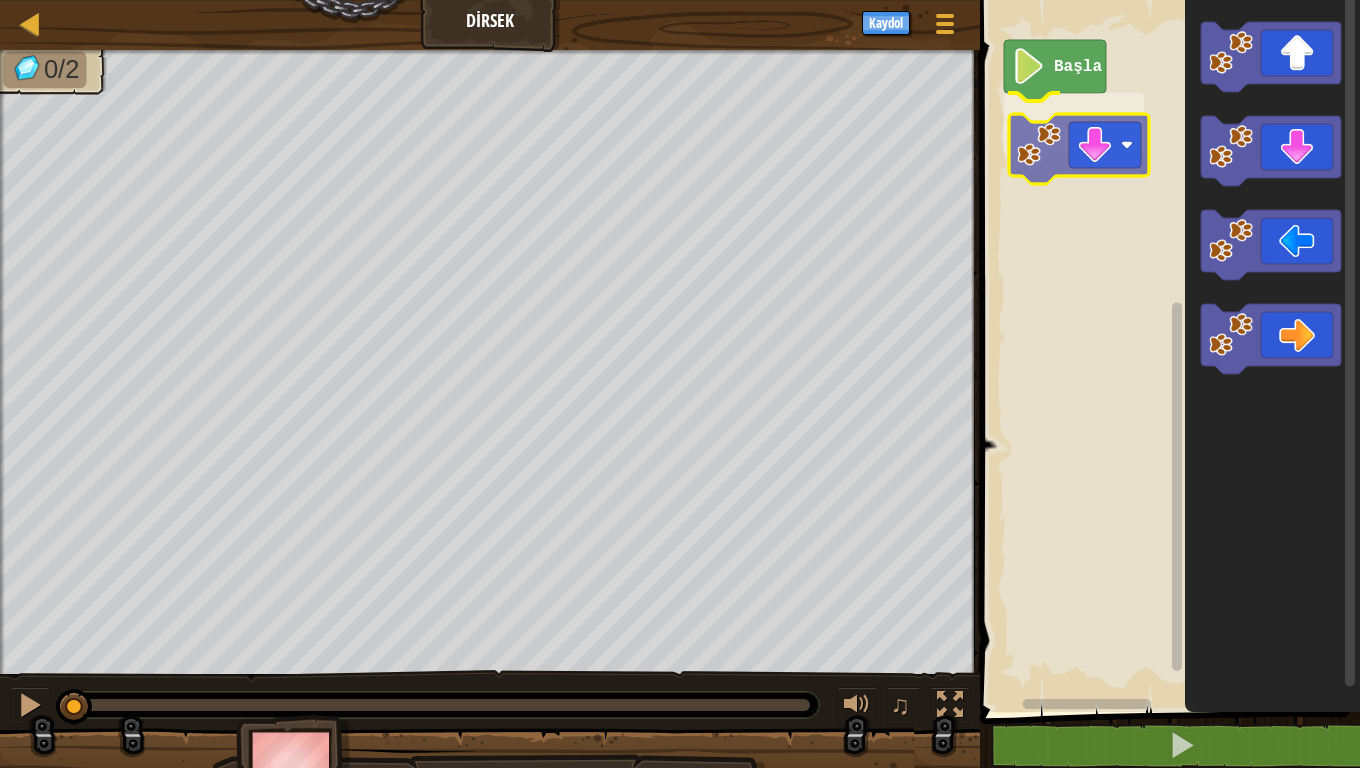 click on "Başla" at bounding box center [1167, 351] 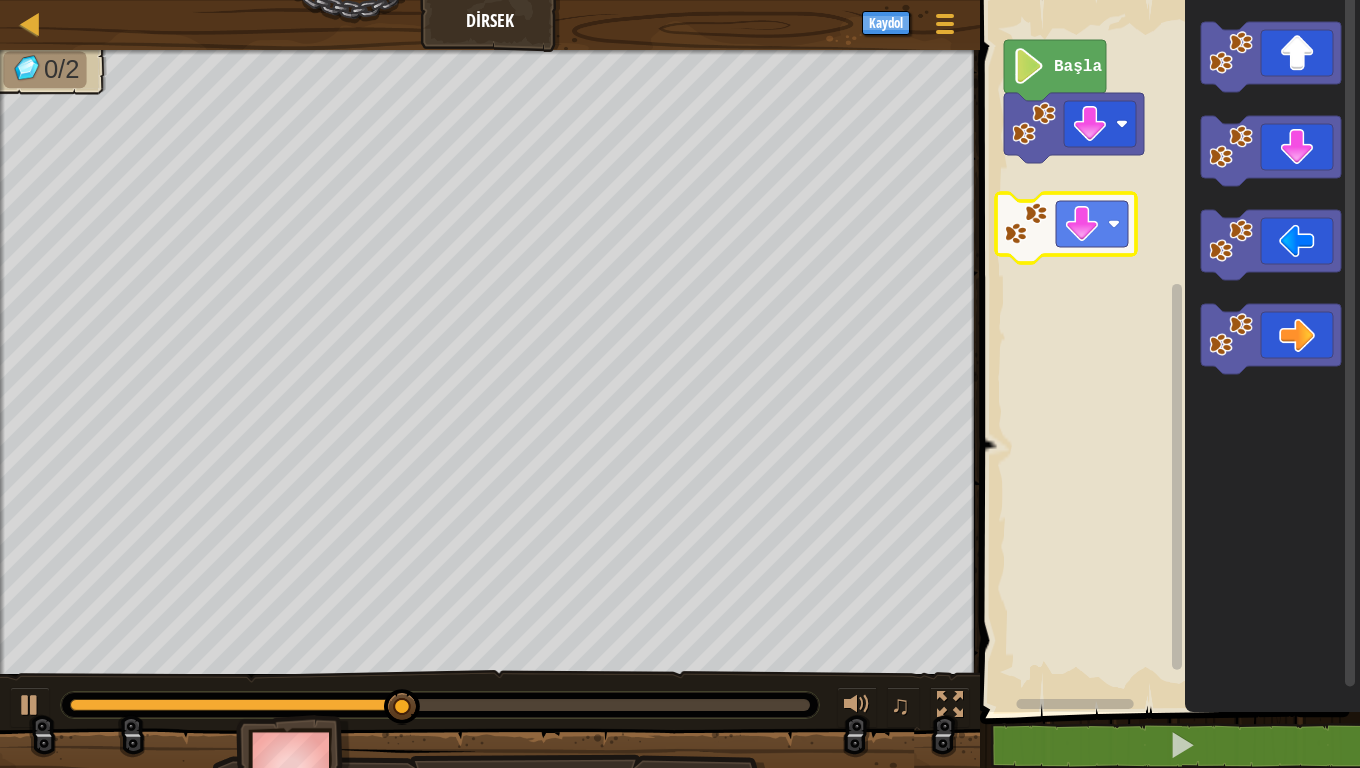 click on "Başla" at bounding box center (1167, 351) 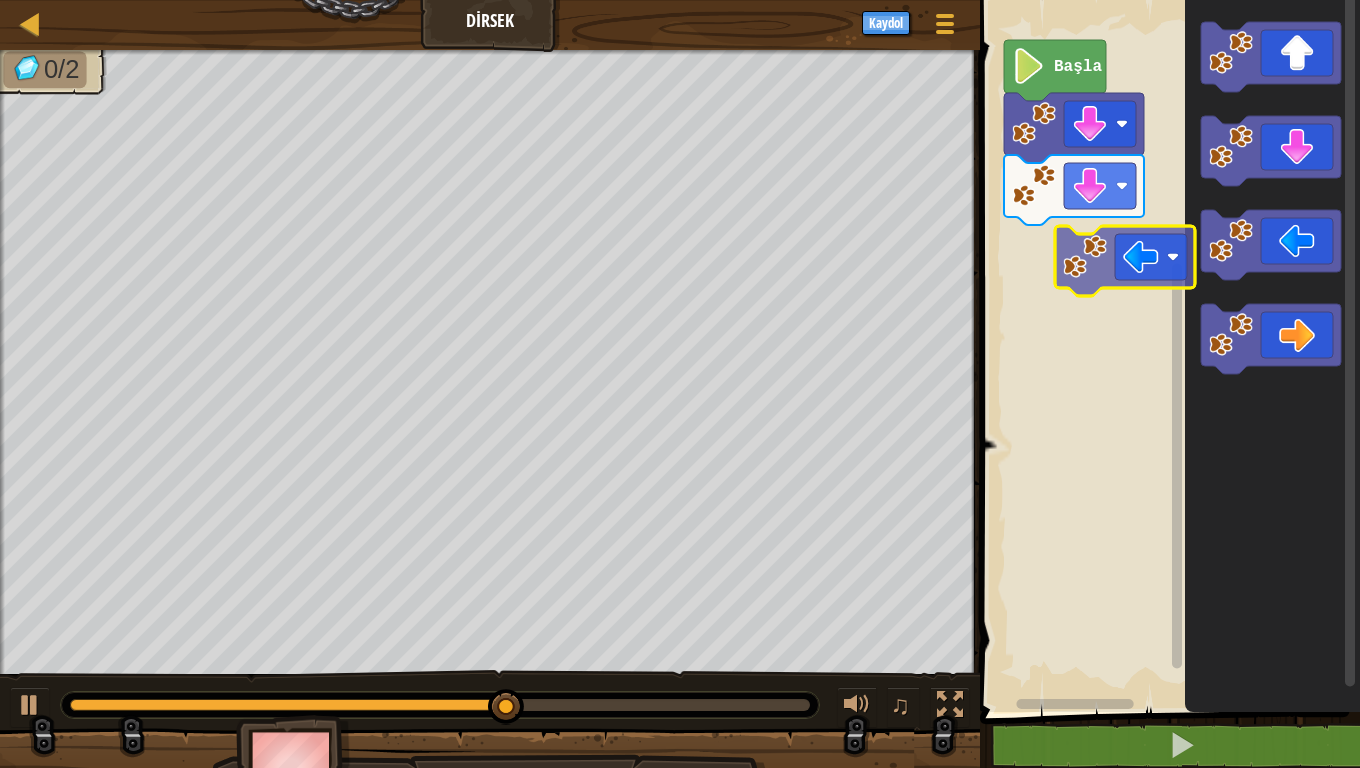 click on "Başla" at bounding box center (1167, 351) 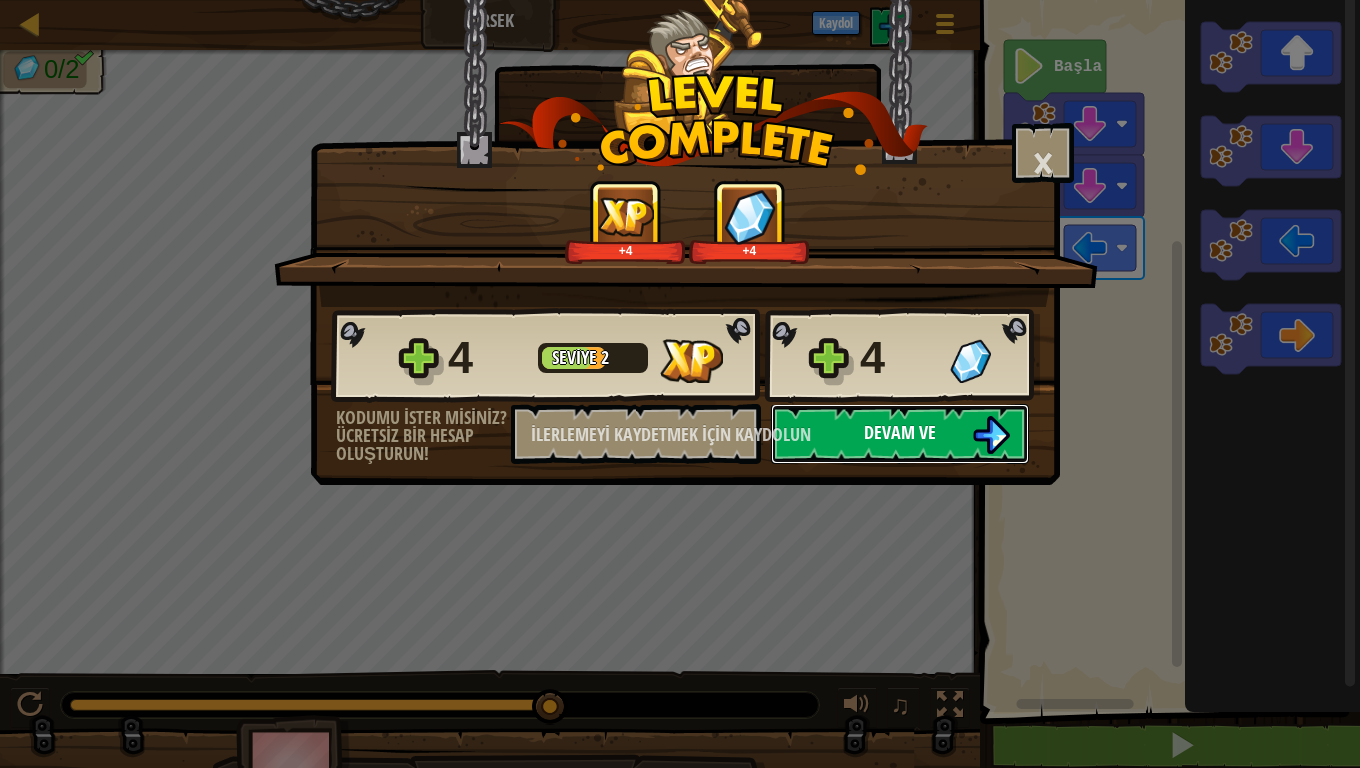 click on "Devam ve" at bounding box center (900, 434) 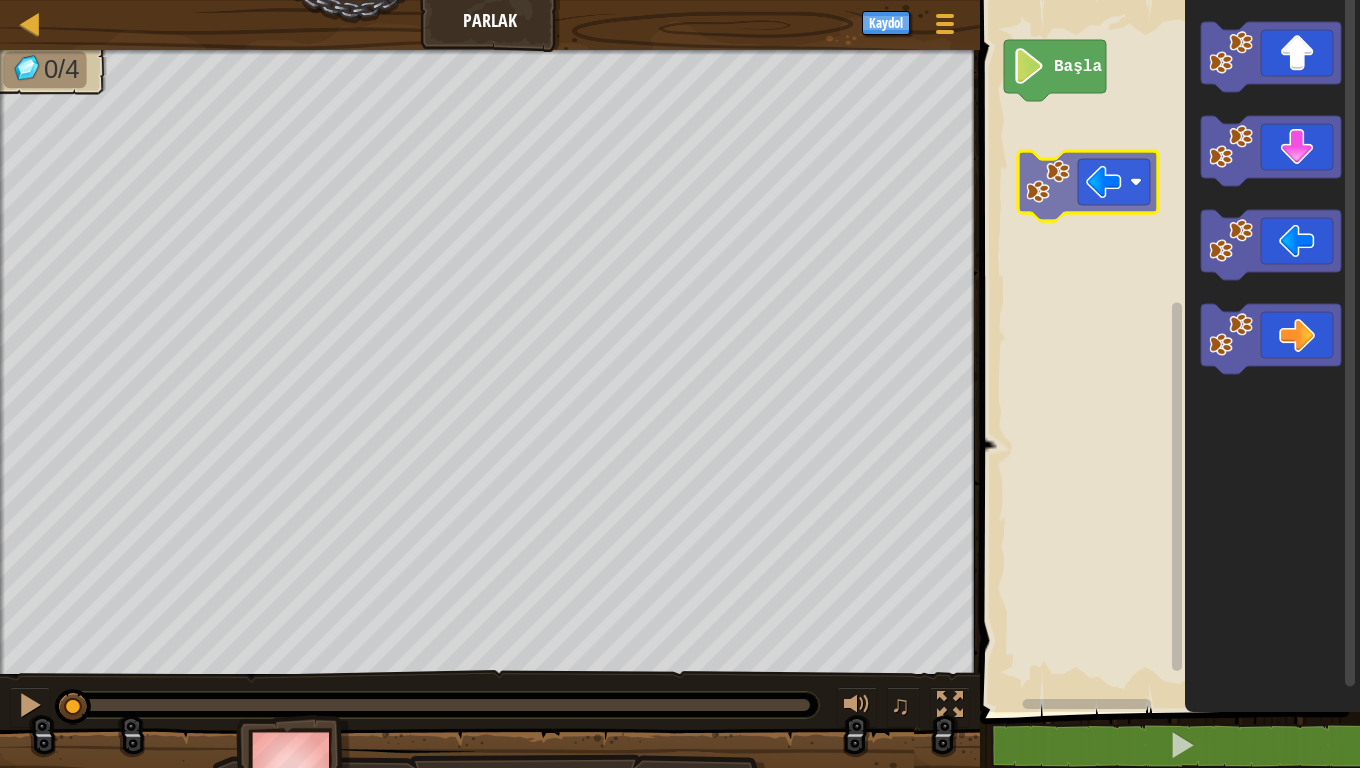 click on "Başla" at bounding box center (1167, 351) 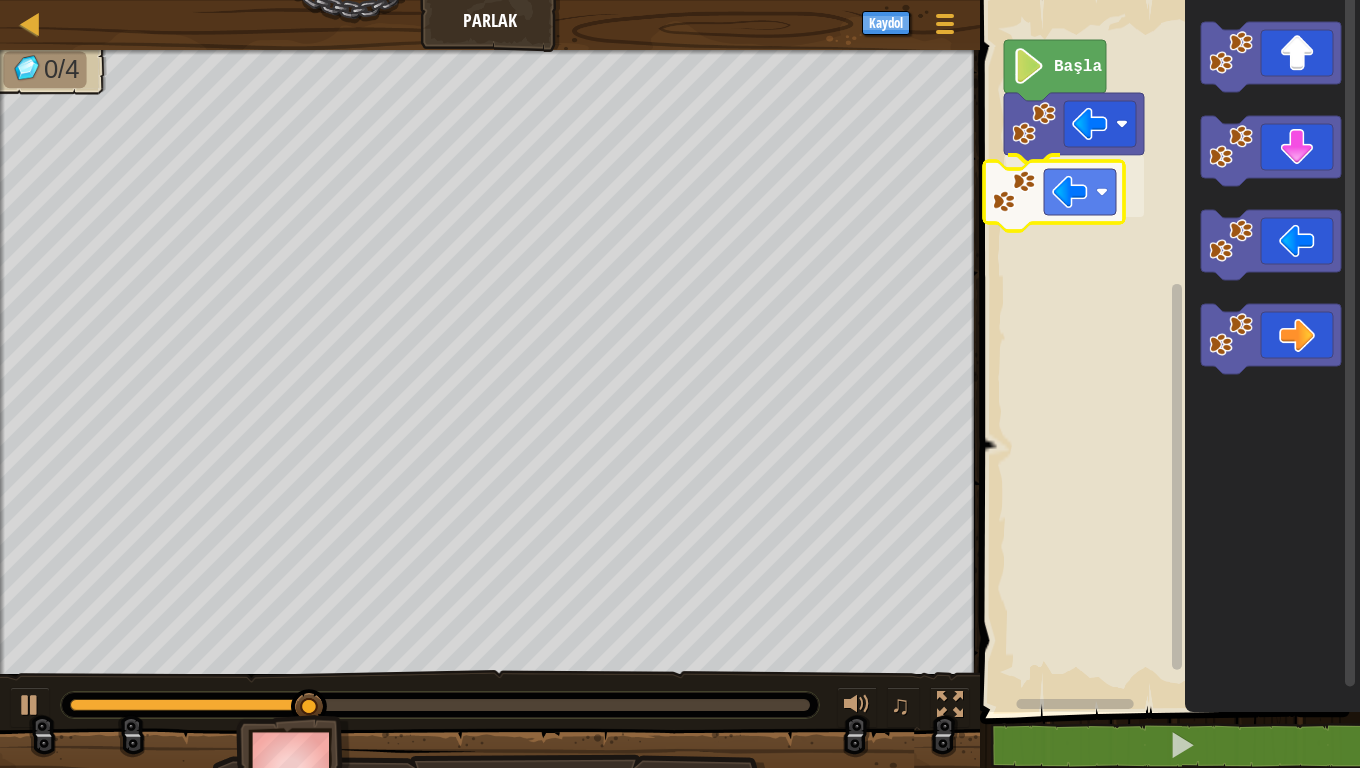 click on "Başla" at bounding box center (1167, 351) 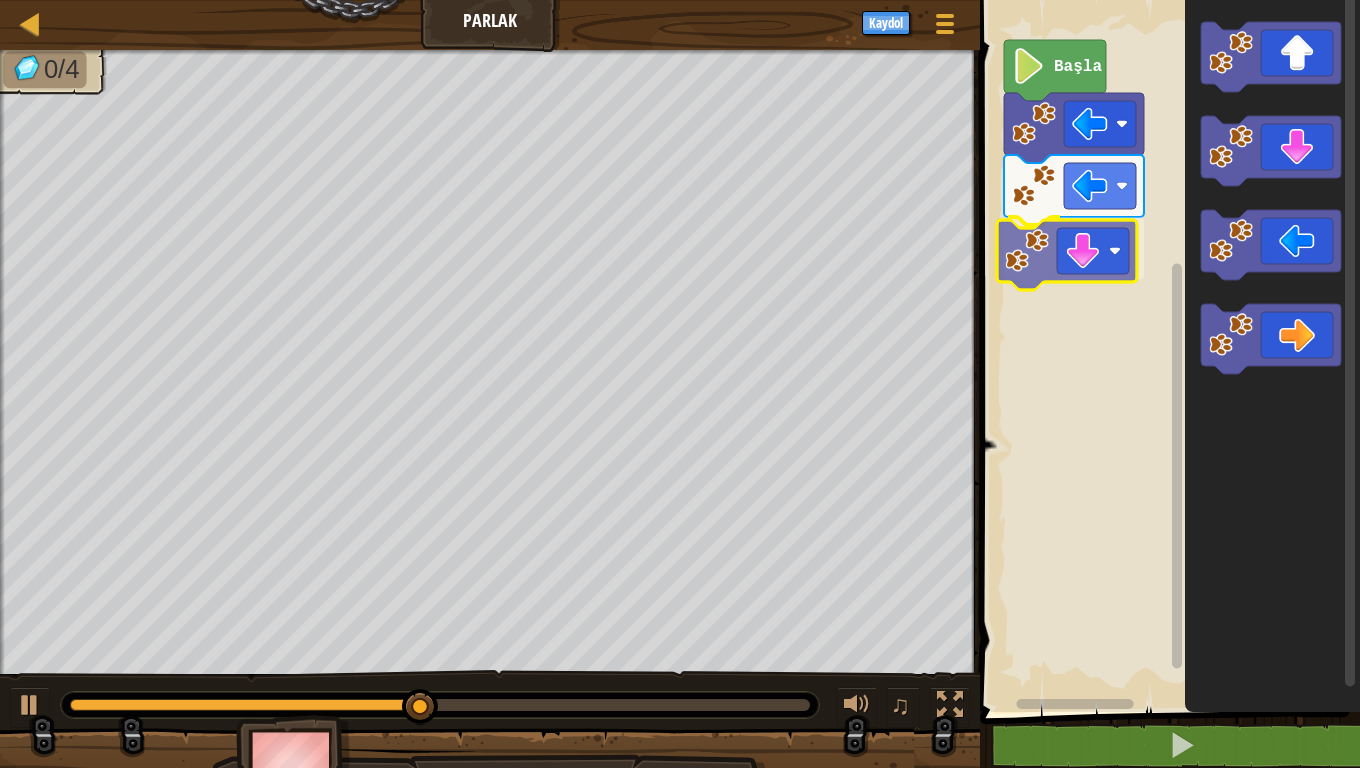 click on "Başla" at bounding box center (1167, 351) 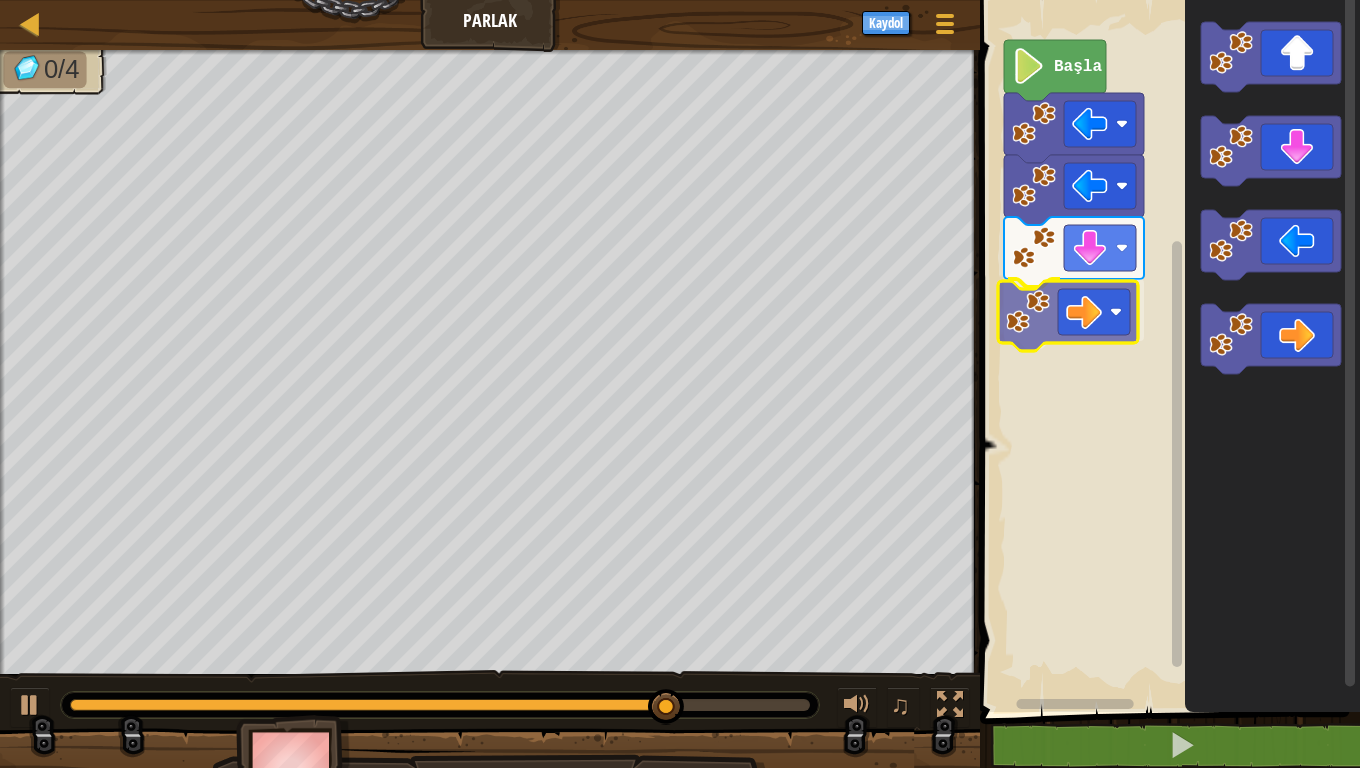 click on "Başla" at bounding box center [1167, 351] 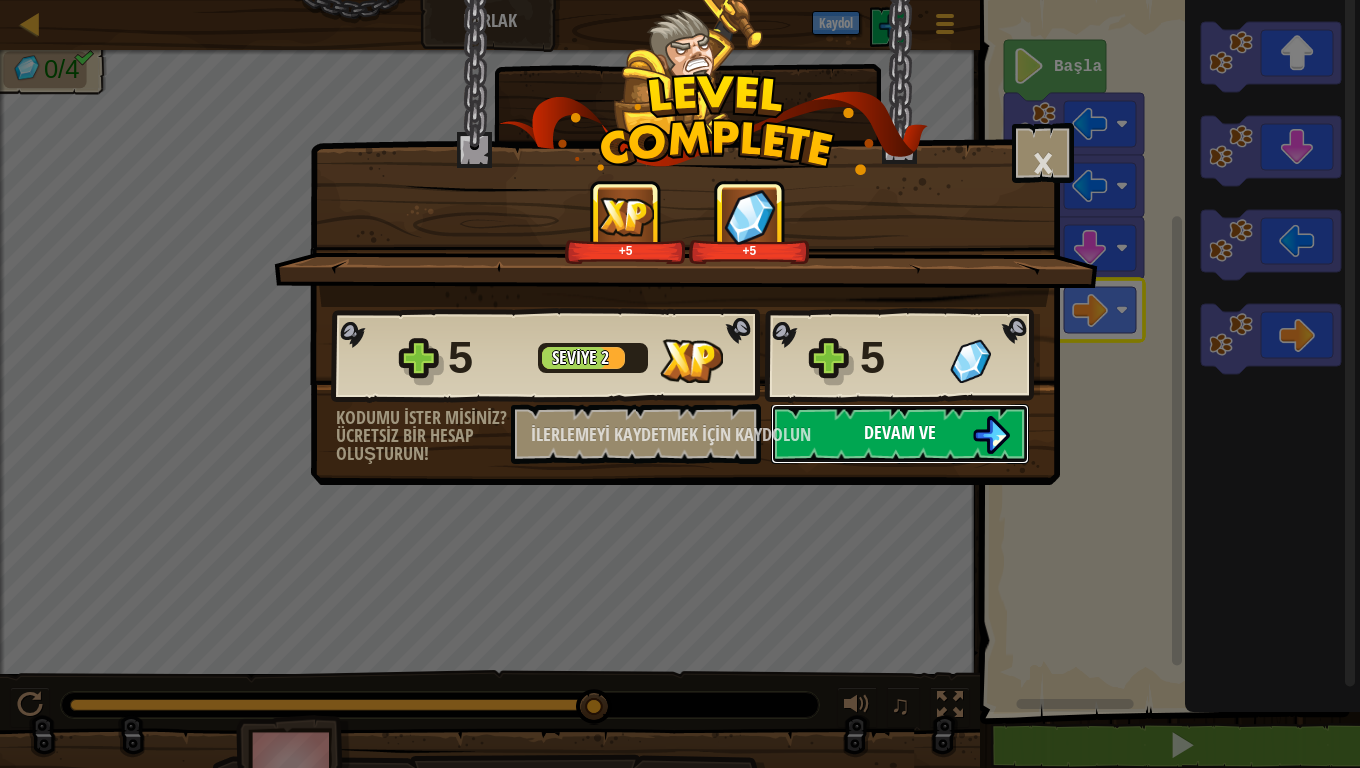 click on "Devam ve" at bounding box center [900, 432] 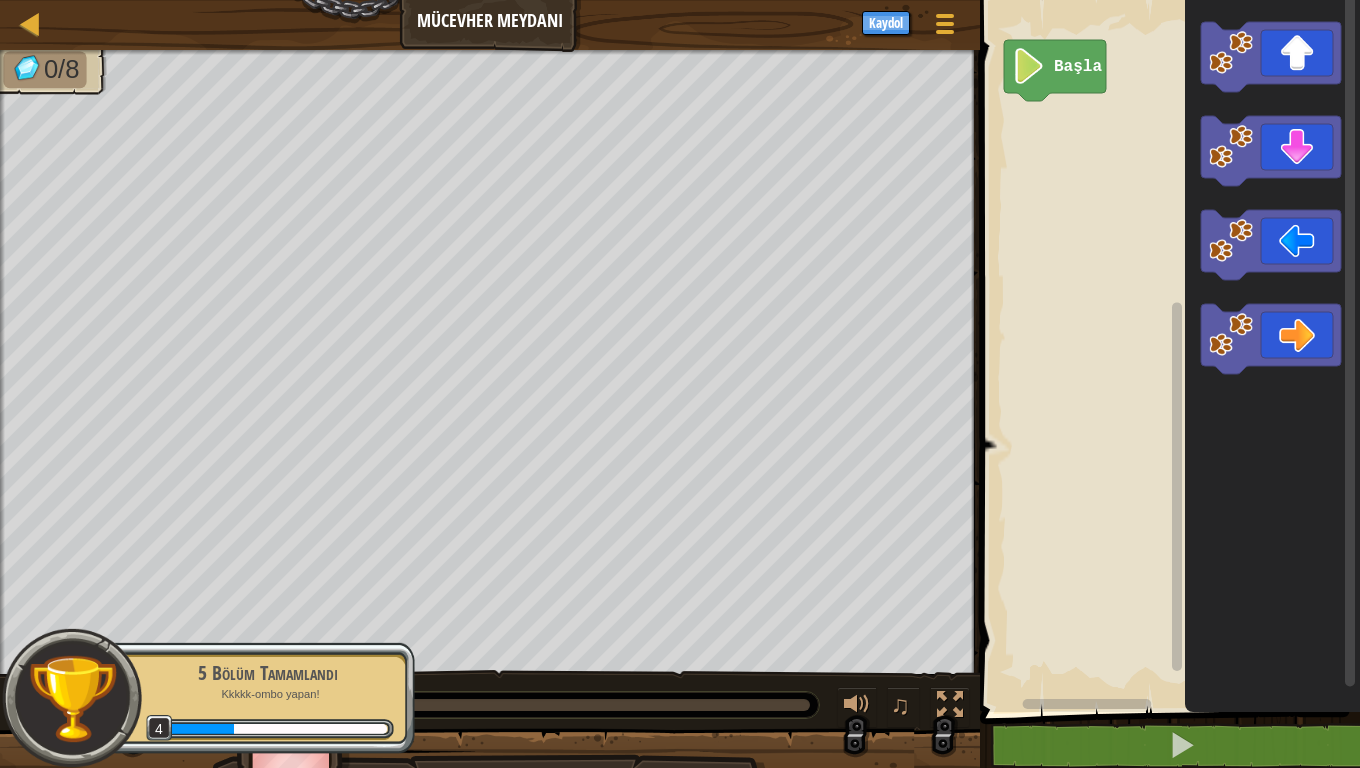 click on "5 Bölüm Tamamlandı Kkkkk-ombo yapan! 4" at bounding box center (257, 698) 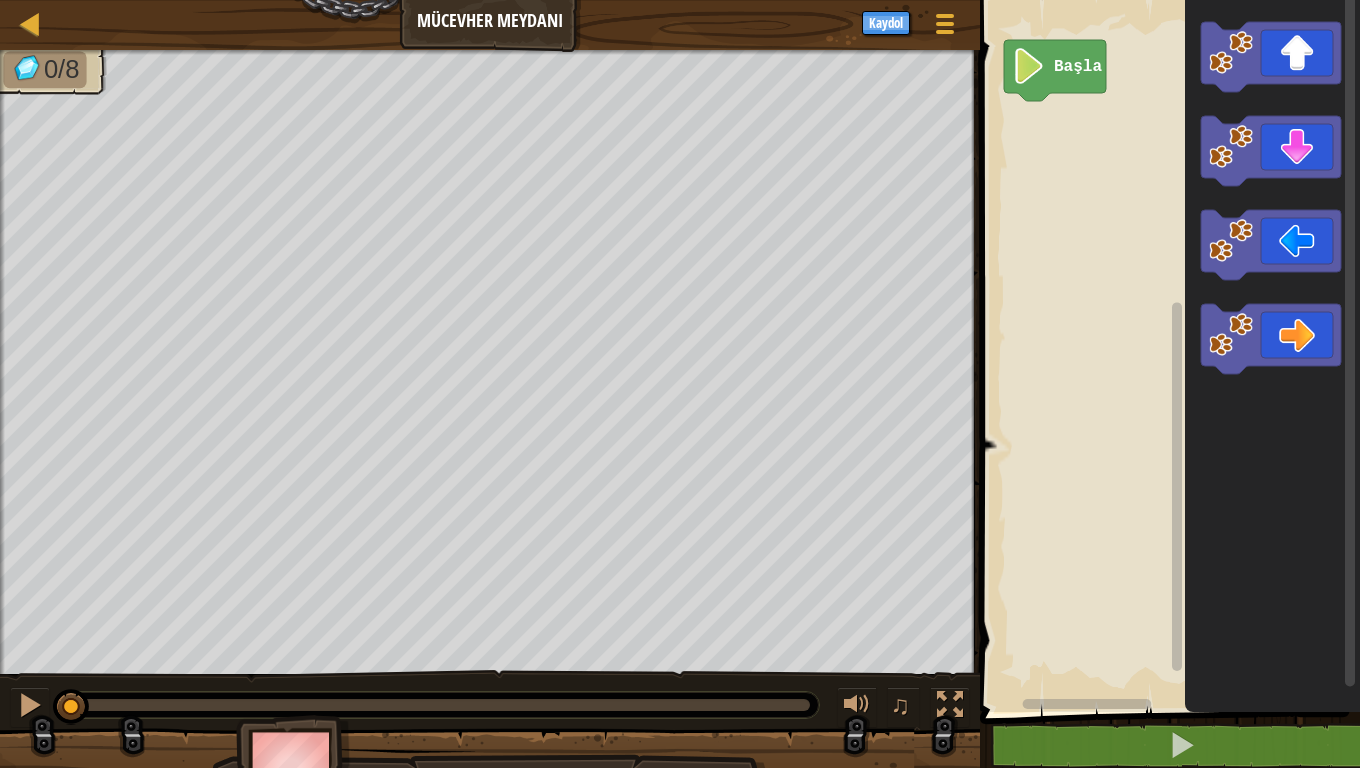 click on "Harita Mücevher Meydanı Oyun Menüsü Kaydol [NUMBER]     İbranice İbranice İbranice İbranice İbranice İbranice İbranice İbranice XXX ... Çözüm × Bloklar   [NUMBER]     הההההההההההההההההההההההההההההההההההההההההההההההההההההההההההההההההההההההההההההההההההההההההההההההההההההההההההההההההההההההההההההההההההההההההההההההההההההההההההההההההההההההההההההההההההההההההההההההההההההההההההההההההההההההההההההההההההההההההההההההההההההההההההההההה XXX ... Başla Kod Kaydedildi Programlama dili   : [LANGUAGE] İfade / Arama / yukarı çık aşağı in 'sola' git git('sağ') × Kodunu Düzelt Yardıma mı ihtiyacın var? Yapay Zekaya Sor [NUMBER]/[NUMBER] ♫ [BRAND] Atlas Yönler  : İpucu [NUMBER] [NUMBER] / [NUMBER] Daha fazla ipucu ister misin?   Yapay Zekaya Sor X × Seviyeyi oyla: +[NUMBER] +[NUMBER] Retiküle Edilen Spline'lar..." at bounding box center [680, 0] 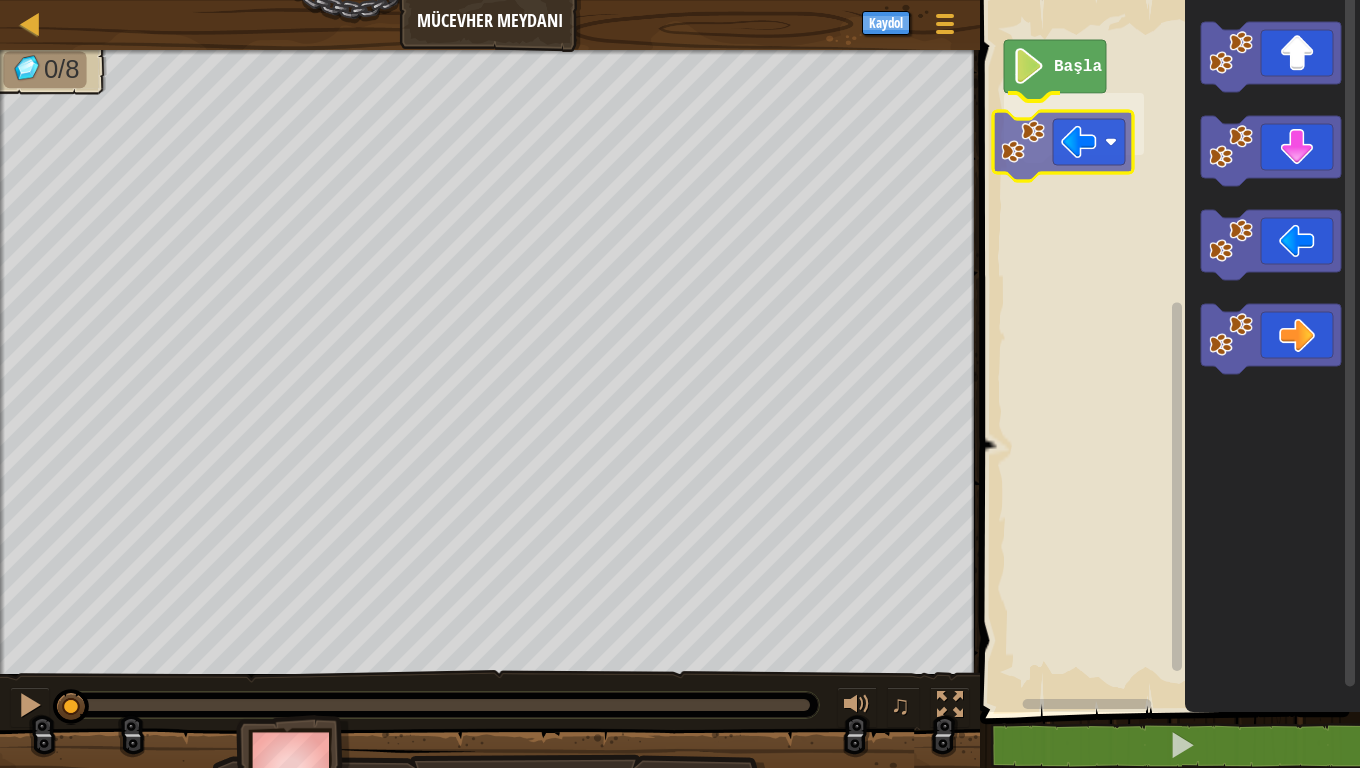 click on "Başla" at bounding box center (1167, 351) 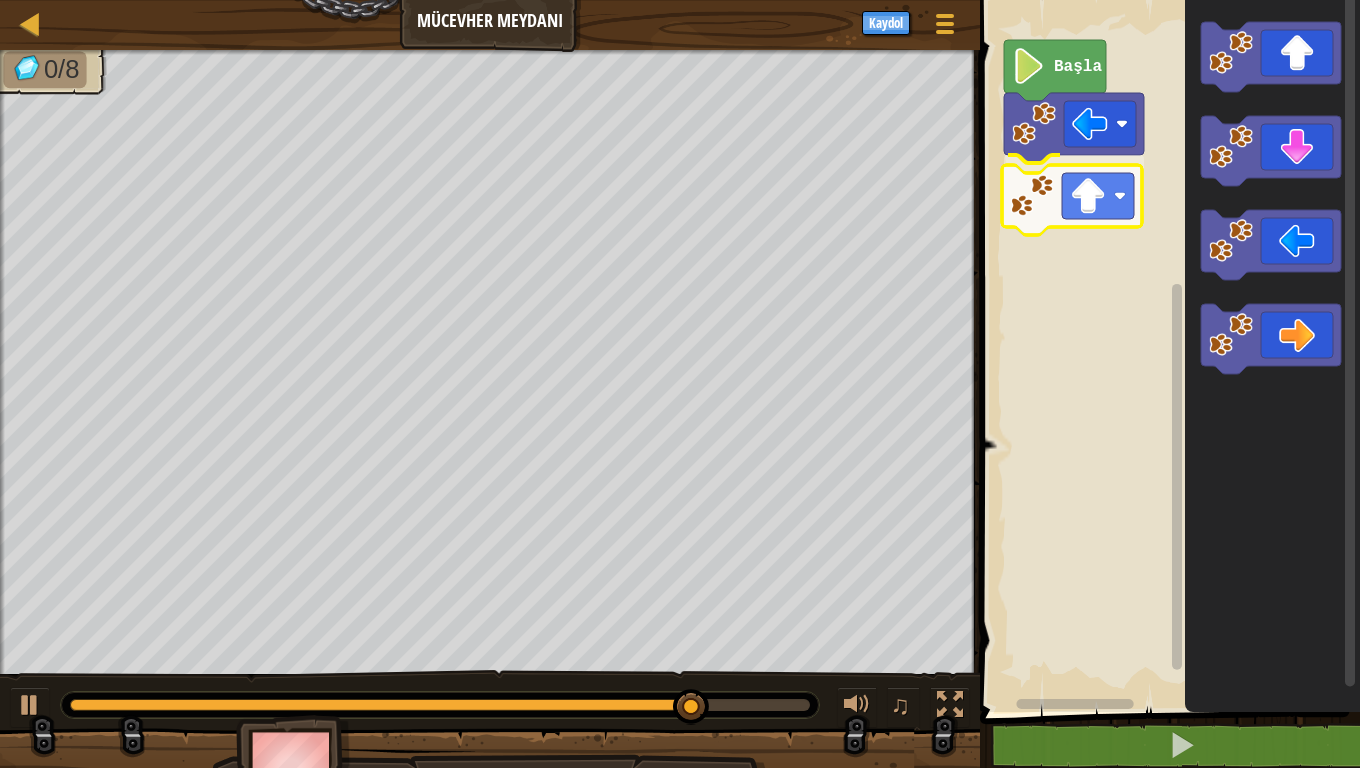 click on "Başla" at bounding box center [1167, 351] 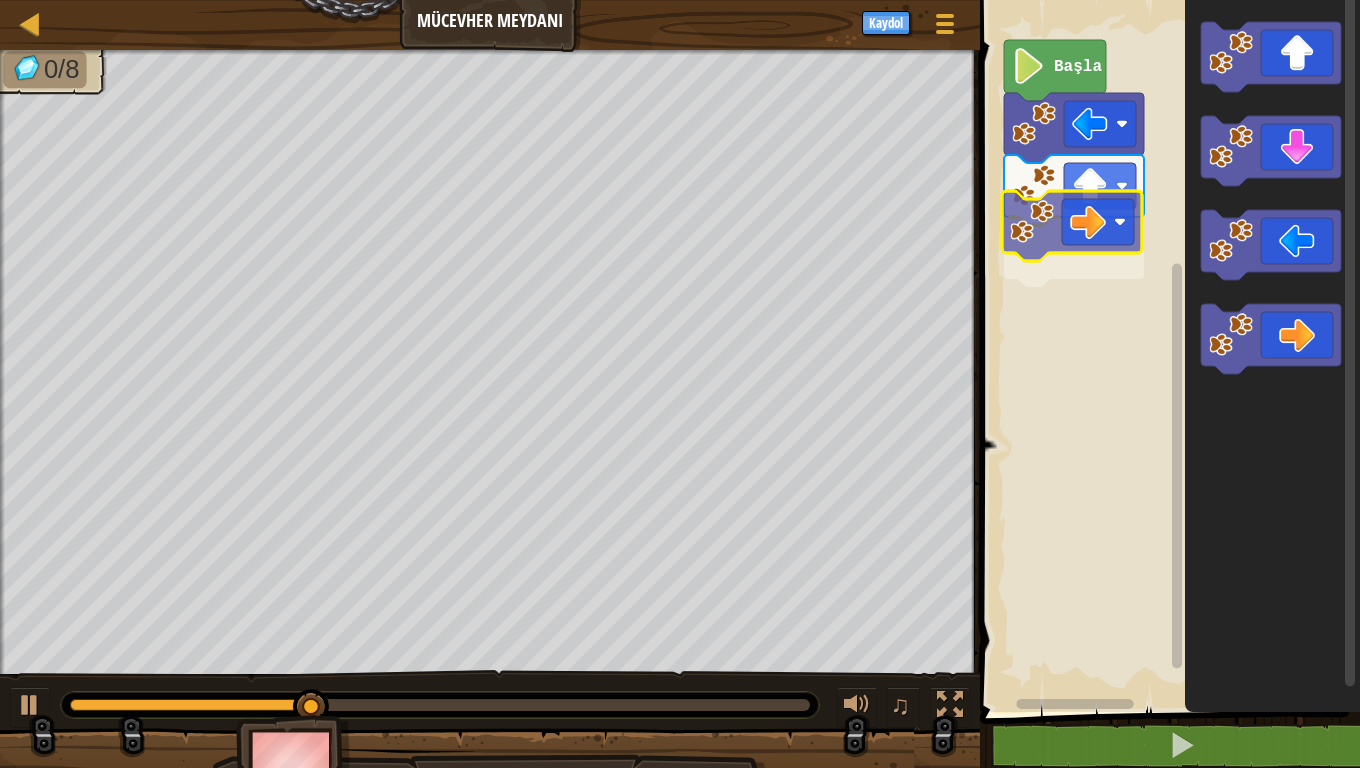 click on "Başla" at bounding box center (1167, 351) 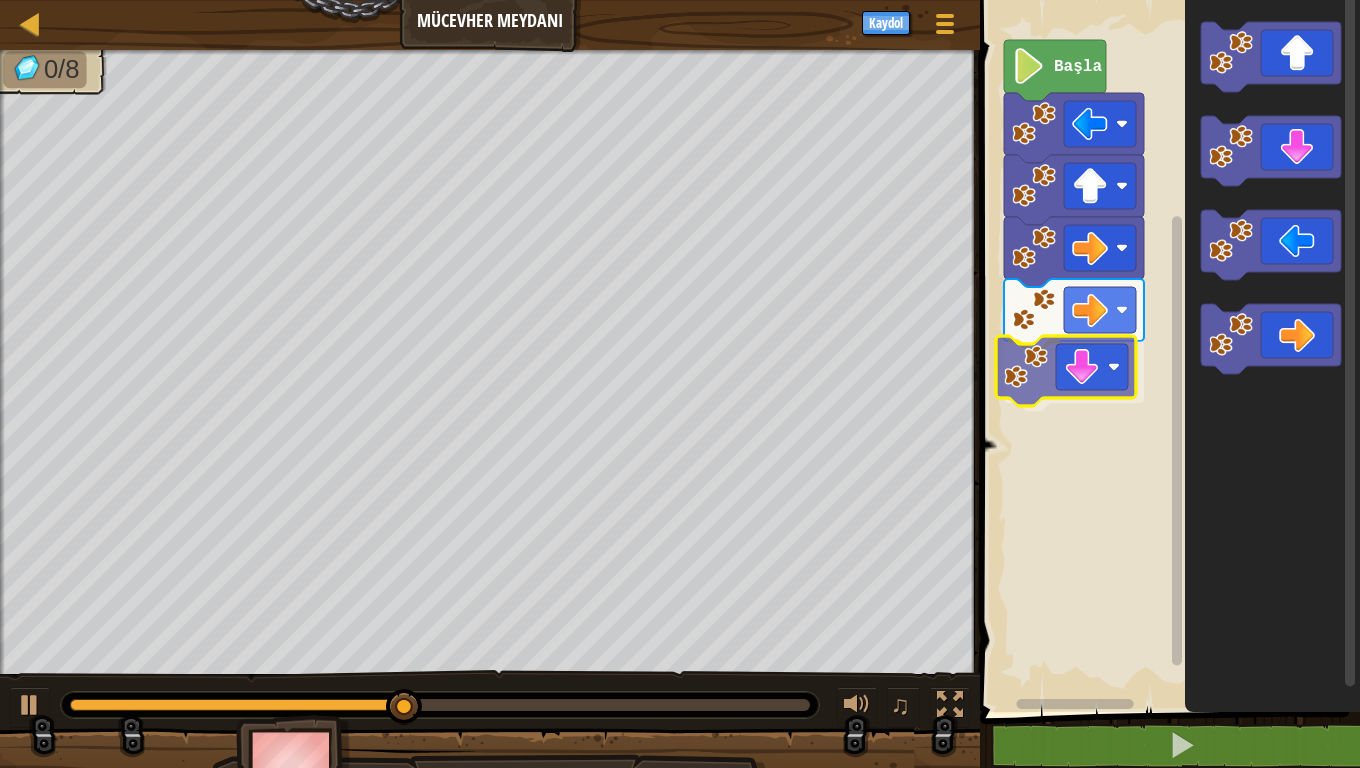 click on "Başla" at bounding box center [1167, 351] 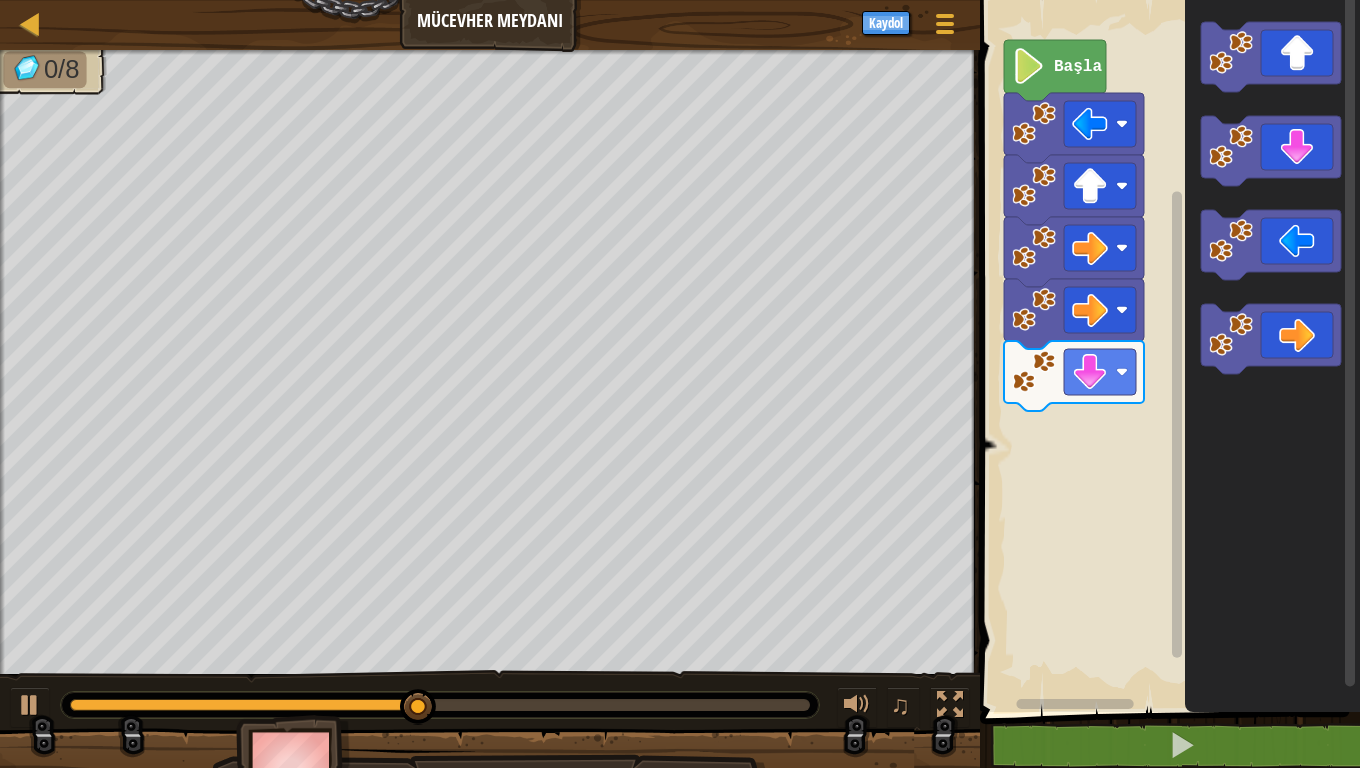 click on "Başla" at bounding box center [1167, 351] 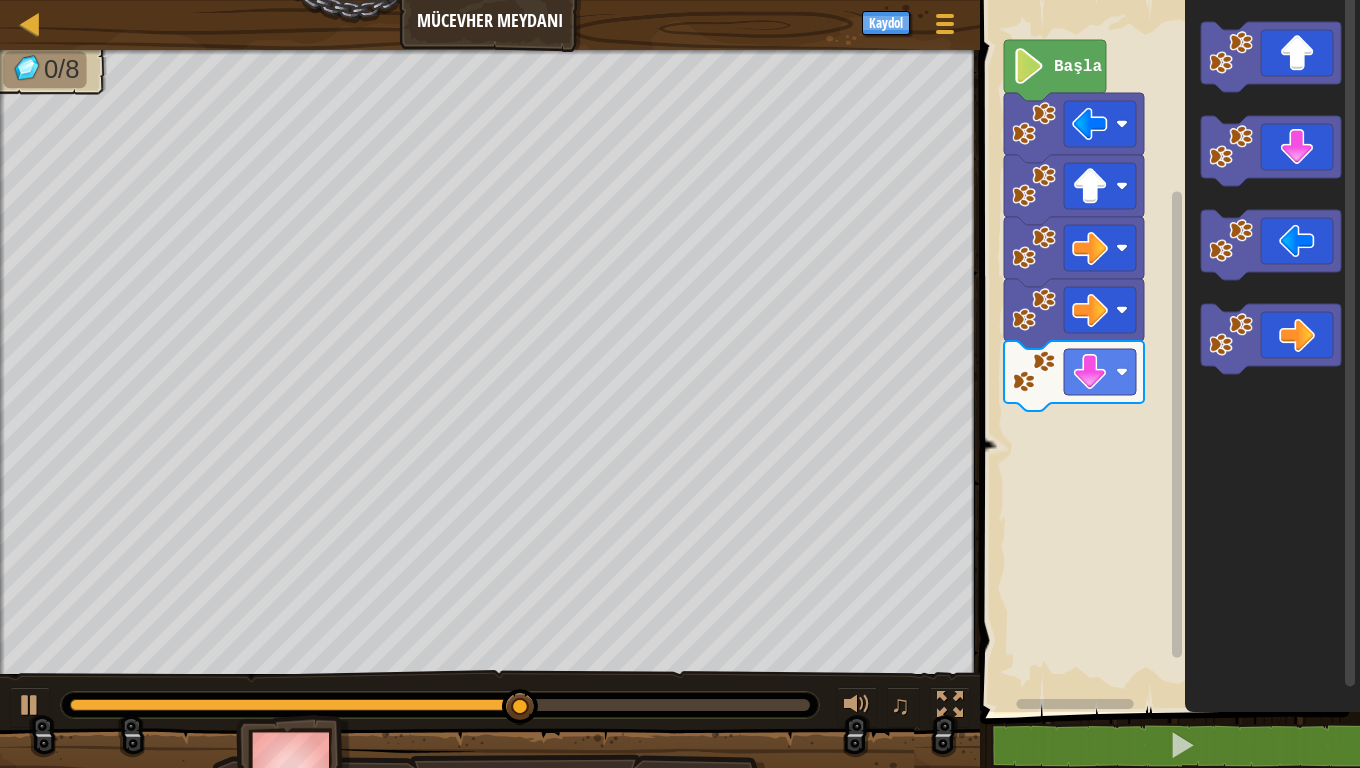 click on "Başla" at bounding box center (1167, 351) 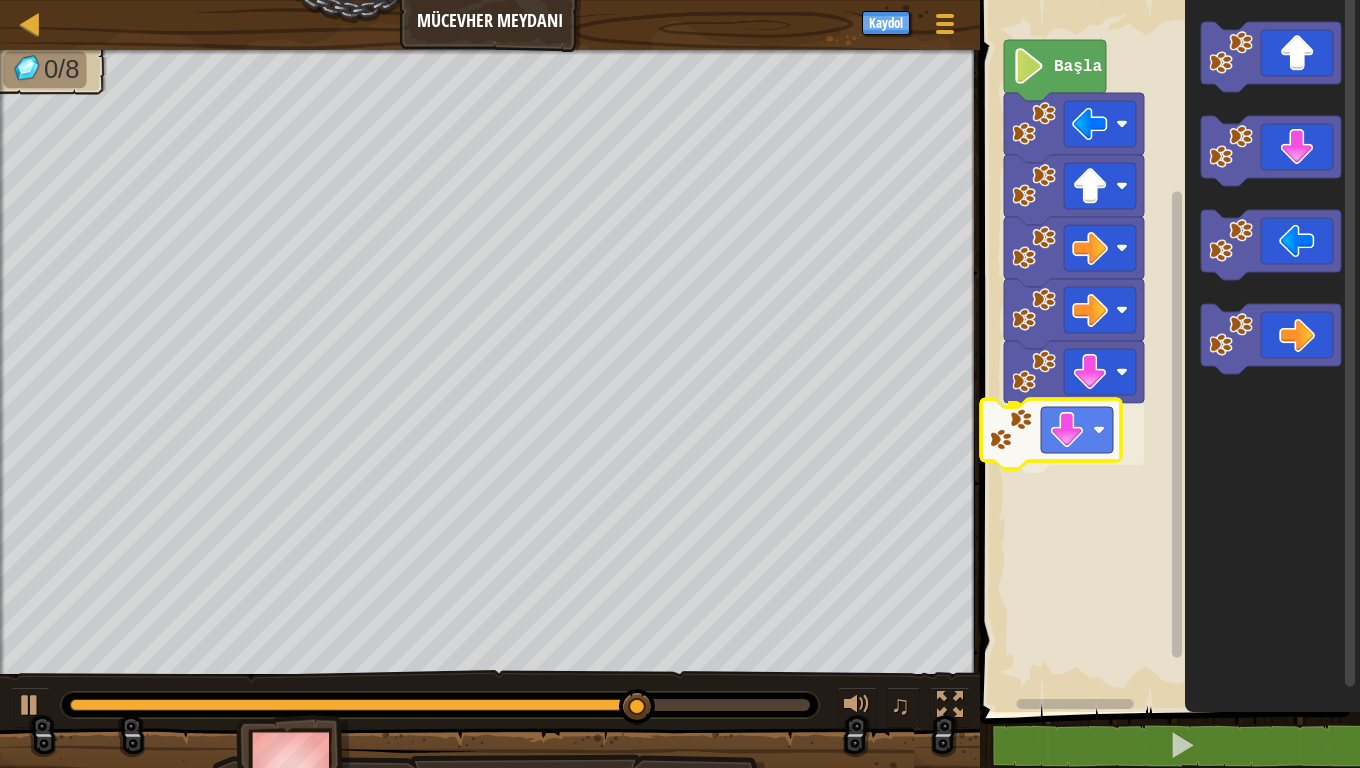 click on "Başla" at bounding box center [1167, 351] 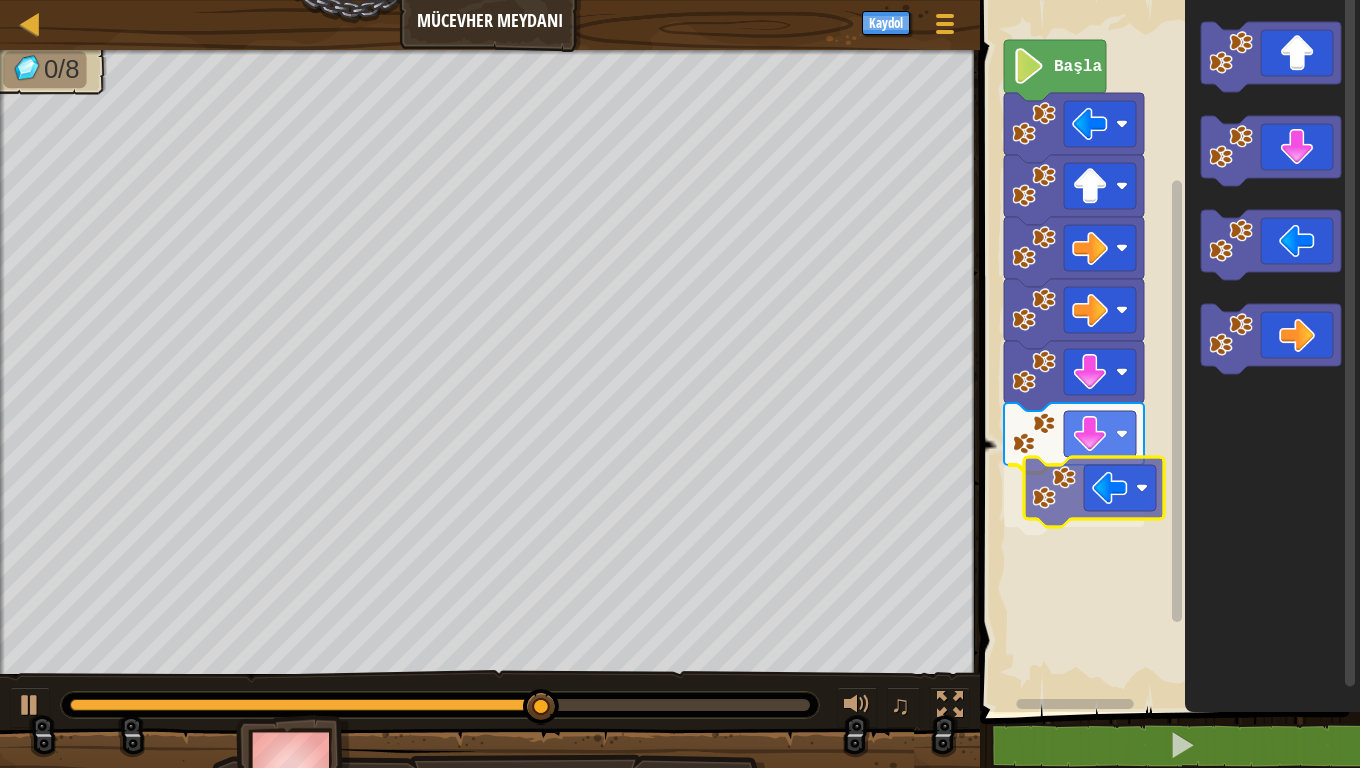 click on "Başla" at bounding box center [1167, 351] 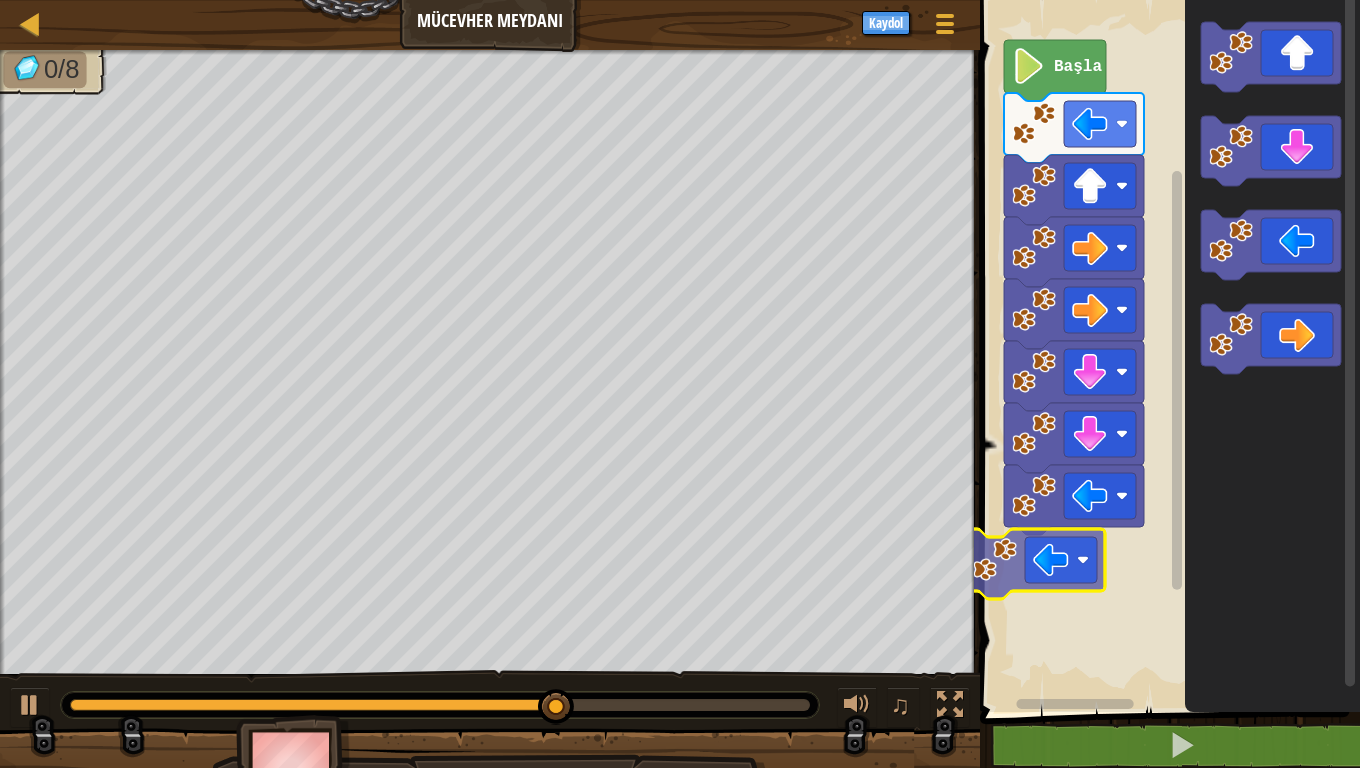 click on "Başla" at bounding box center [1167, 351] 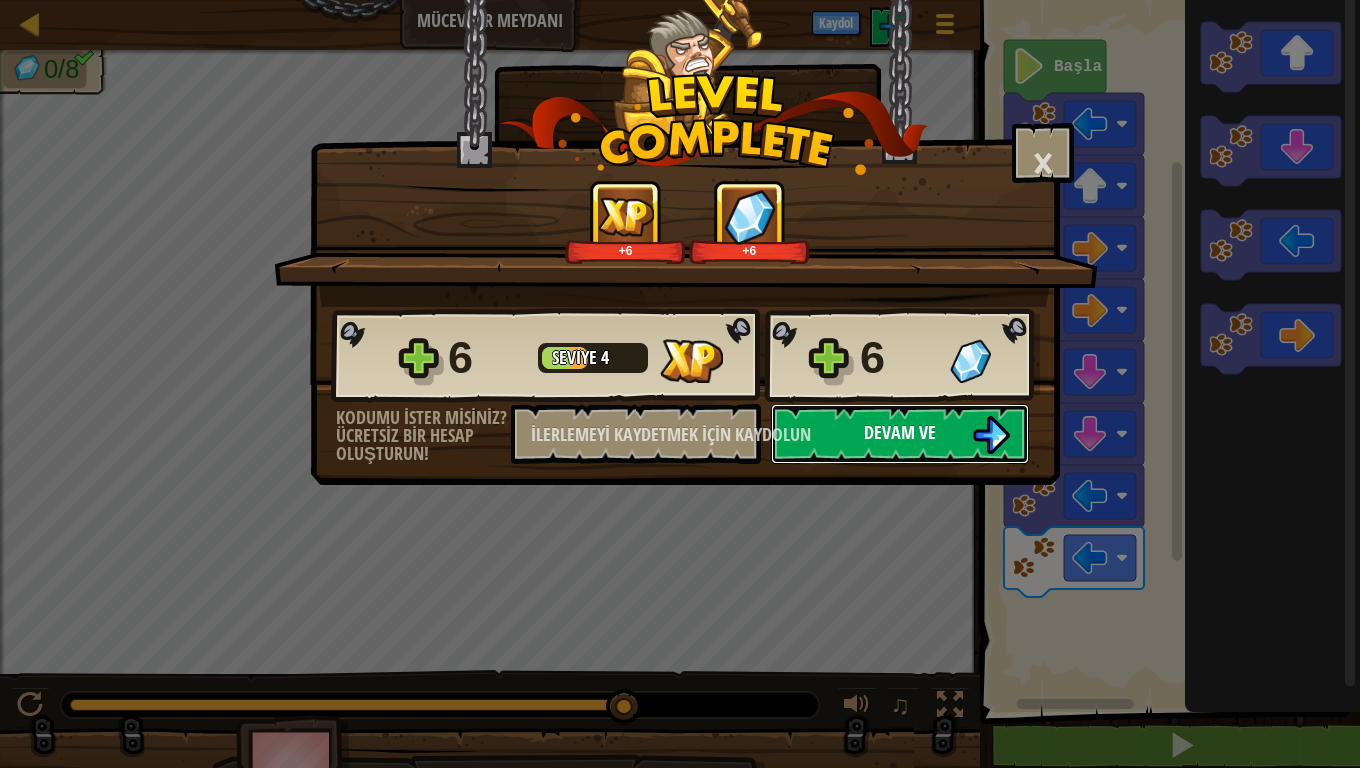 click on "Devam ve" at bounding box center (900, 432) 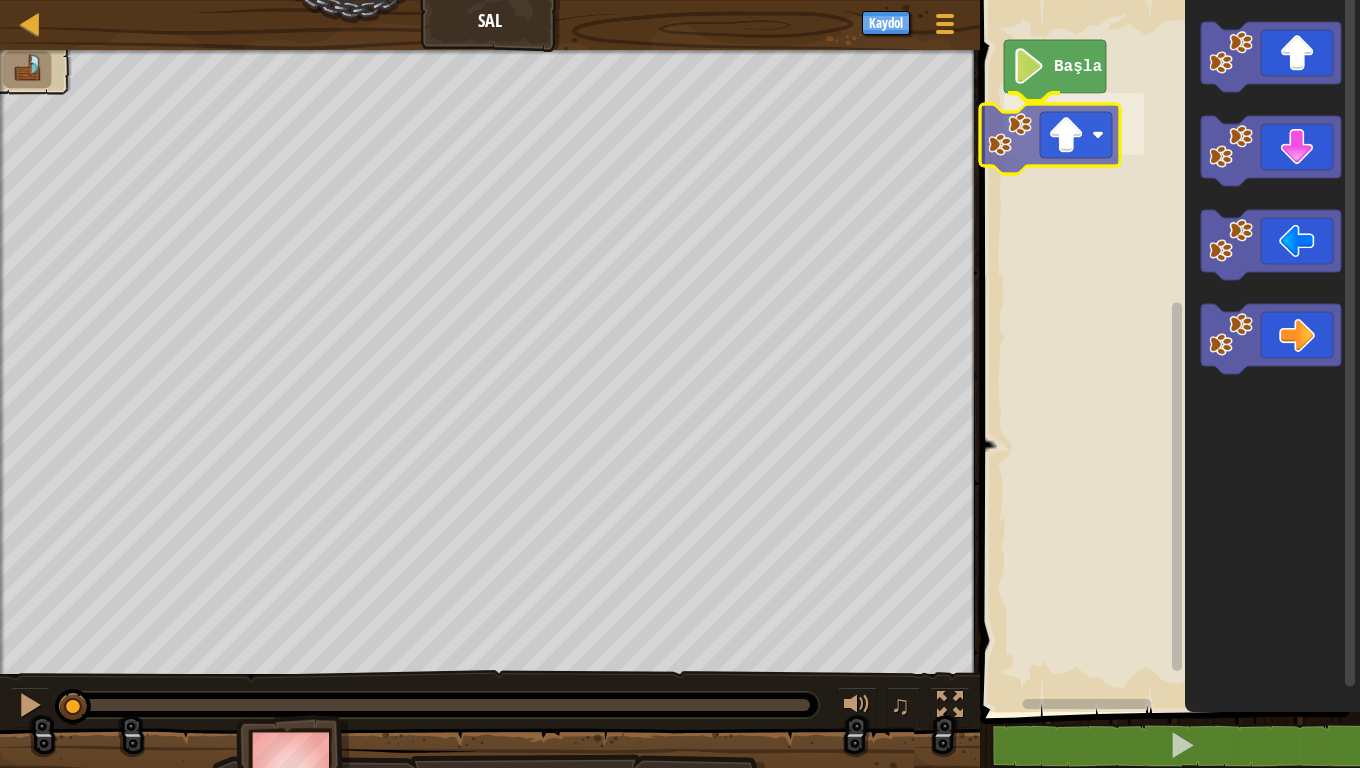 click on "Başla" at bounding box center [1167, 351] 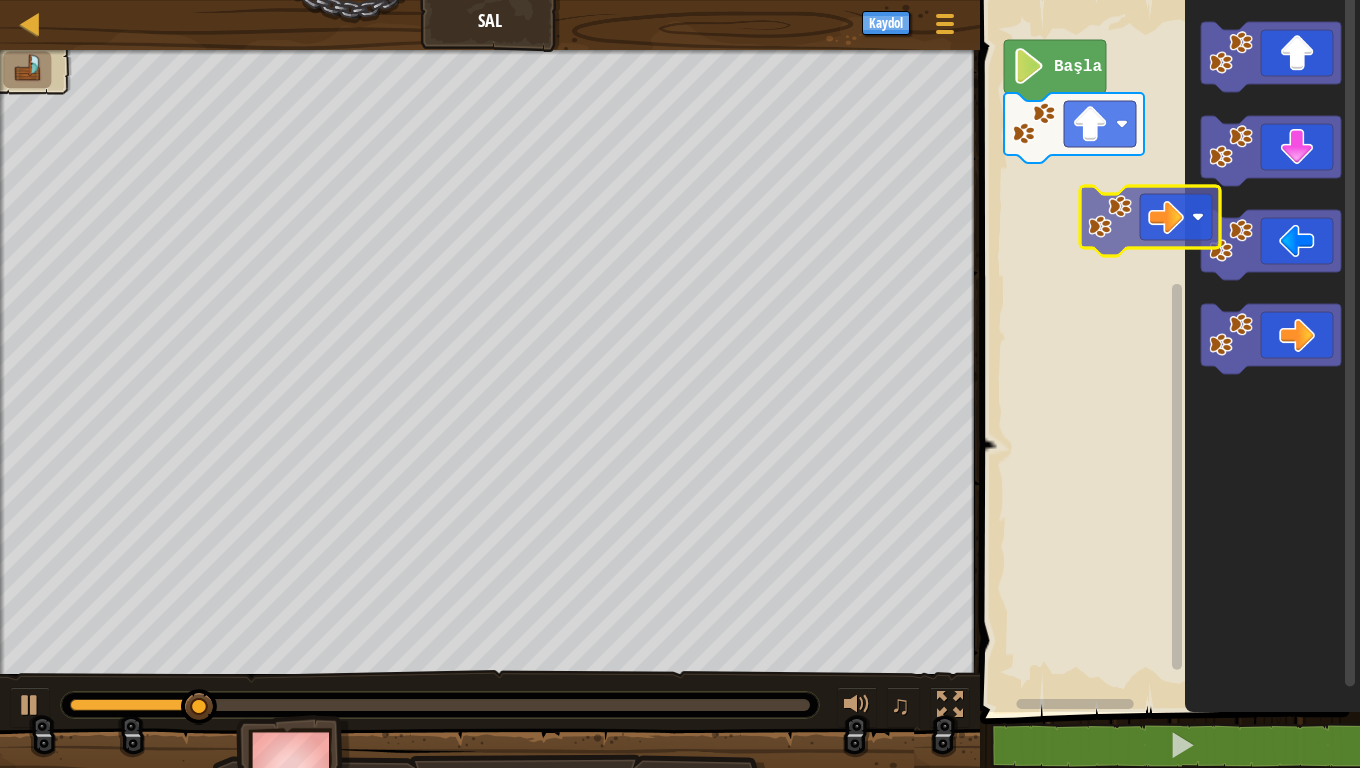 click on "Başla" at bounding box center (1167, 351) 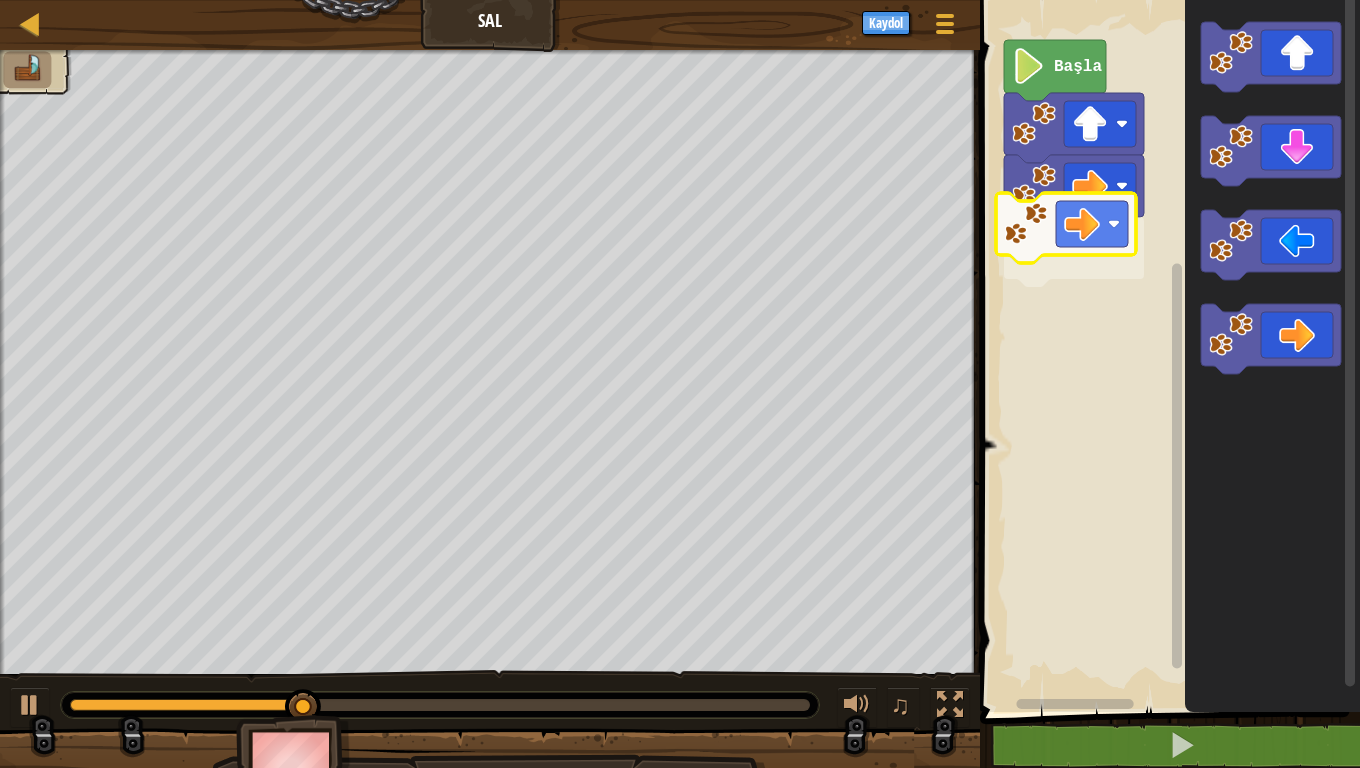 click on "Başla" at bounding box center (1167, 351) 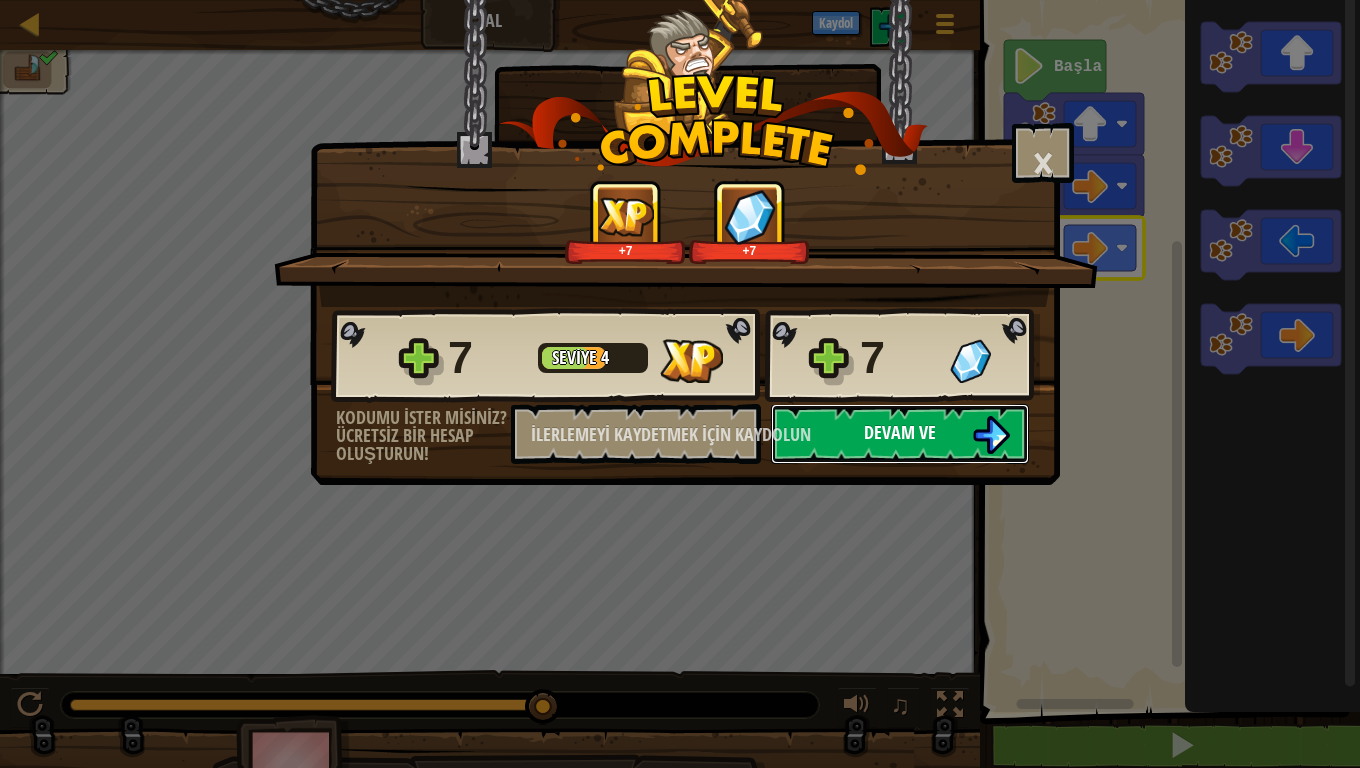 click on "Devam ve" at bounding box center (900, 432) 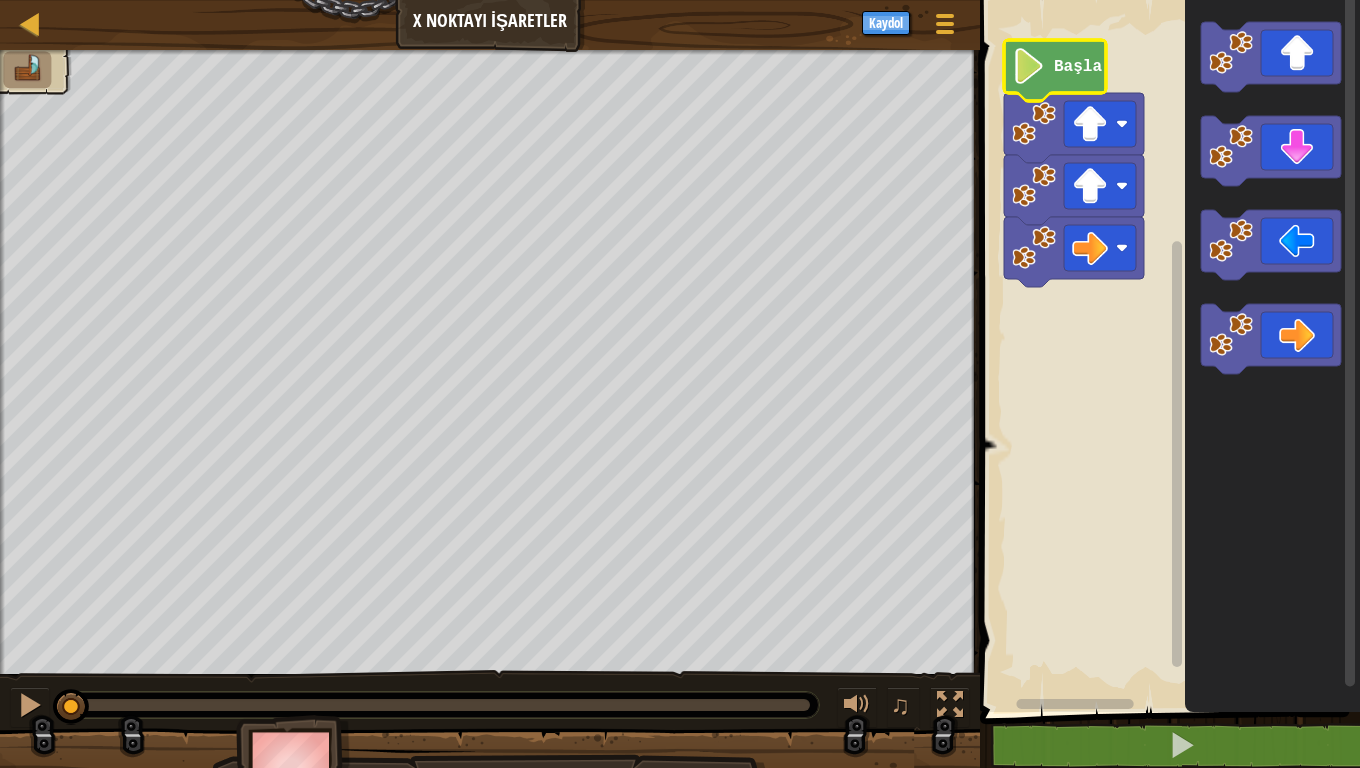 click on "Başla" 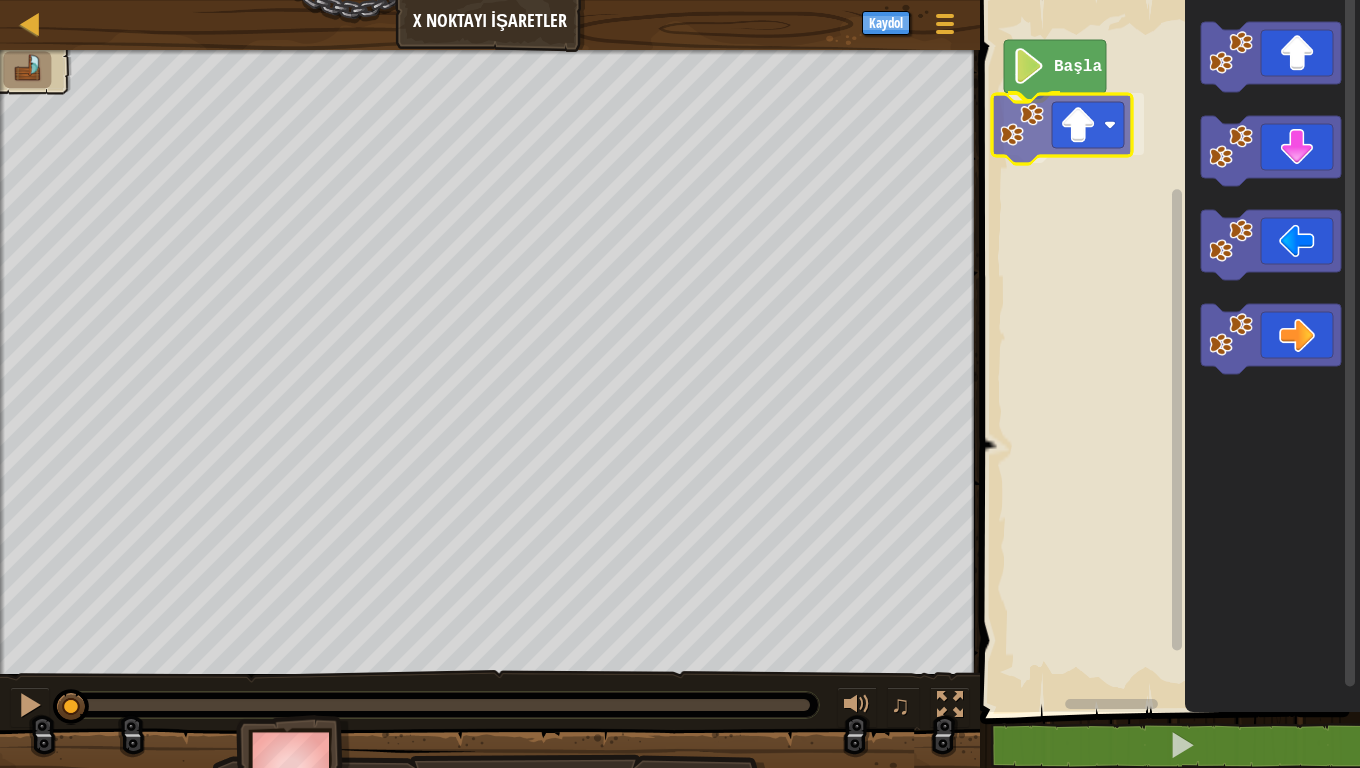 click on "Başla" at bounding box center (1167, 351) 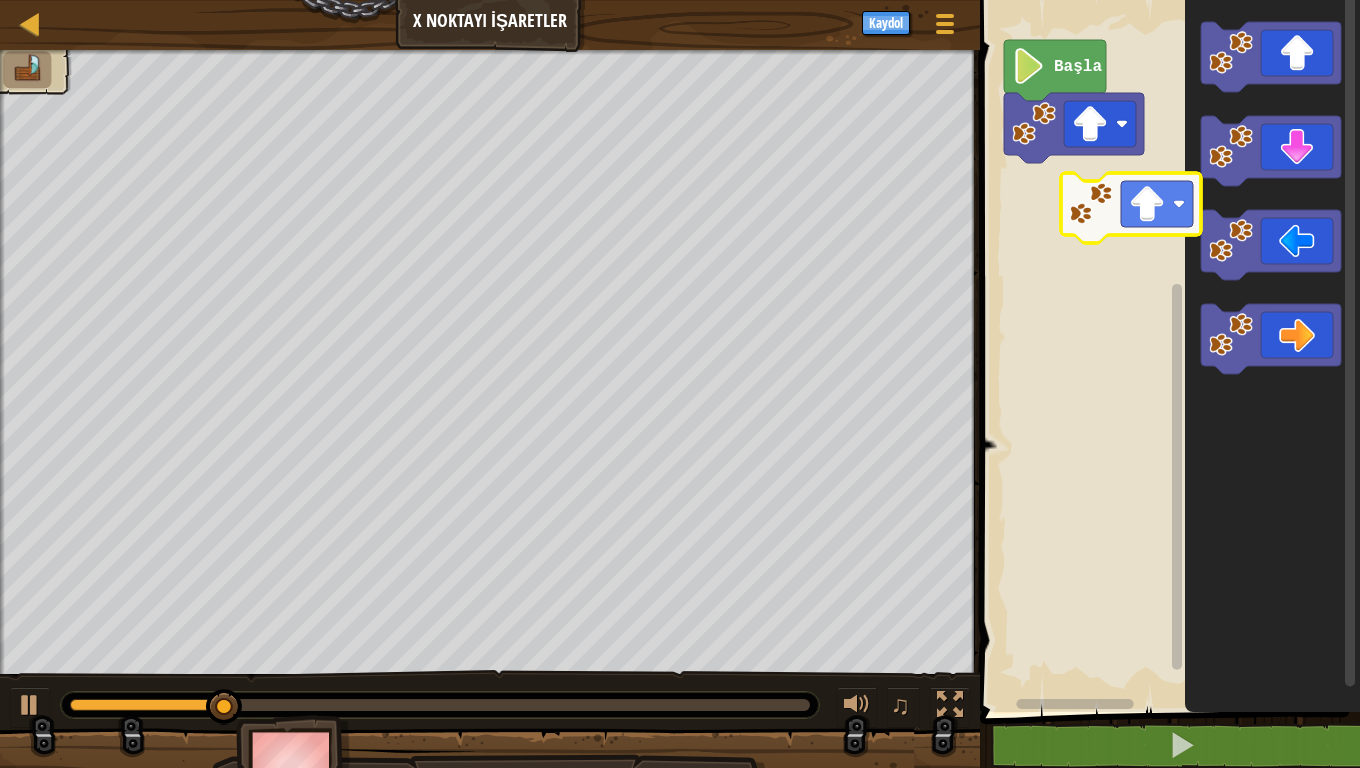 click on "Başla" at bounding box center (1167, 351) 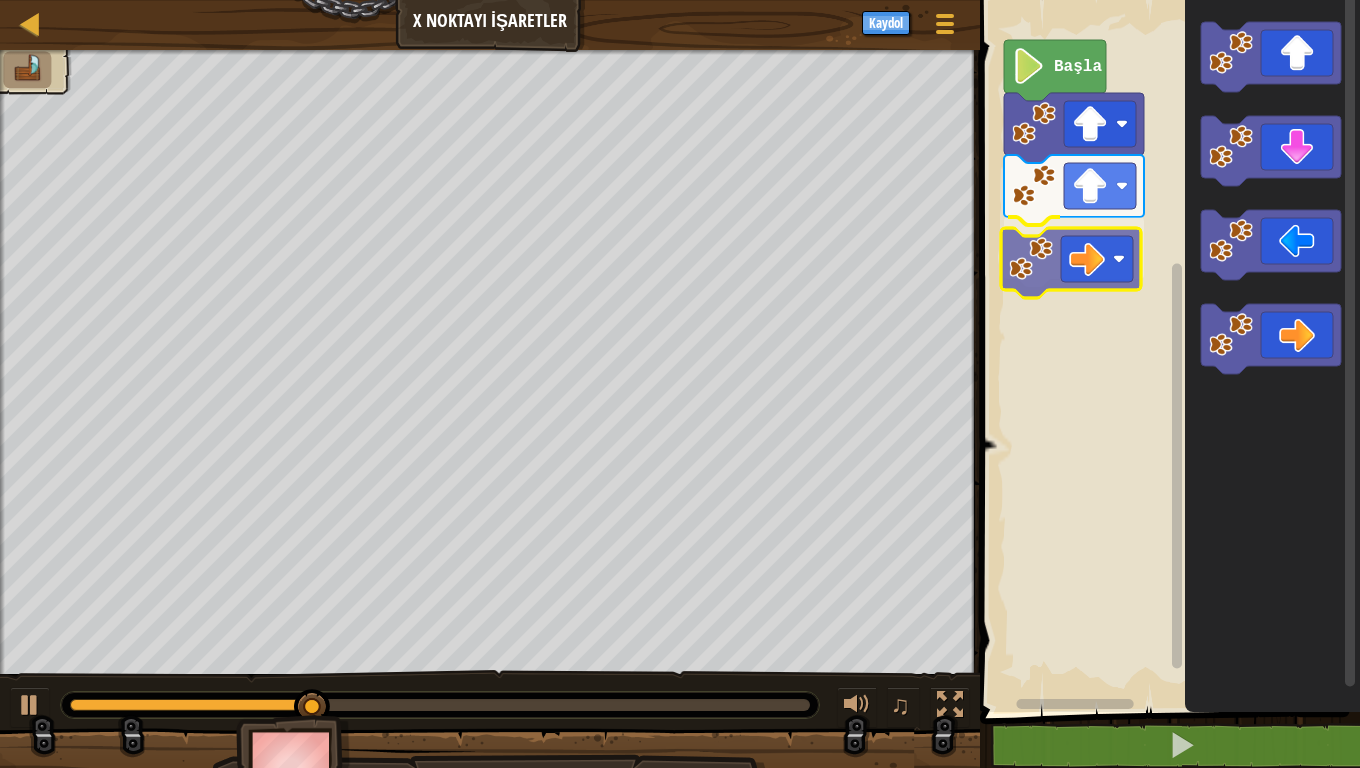 click on "Başla" at bounding box center (1167, 351) 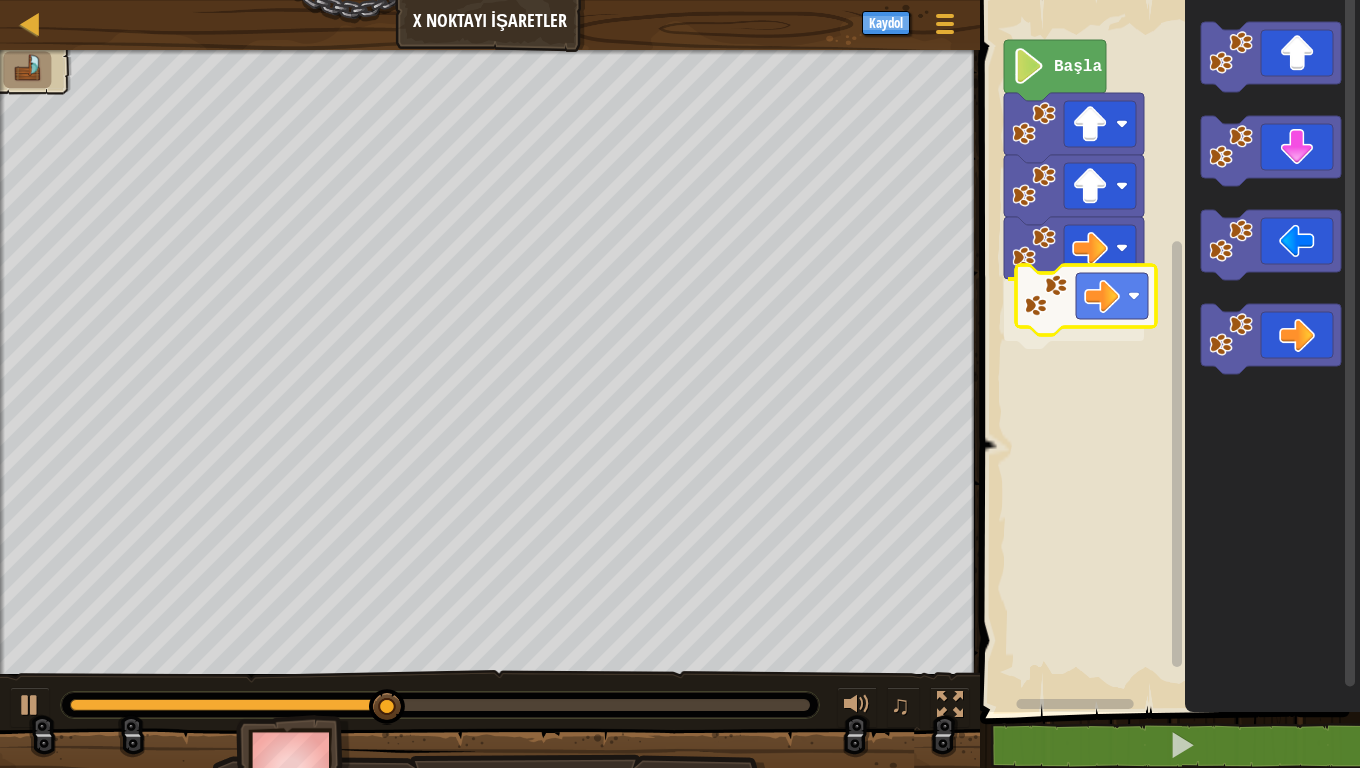 click on "Başla" at bounding box center (1167, 351) 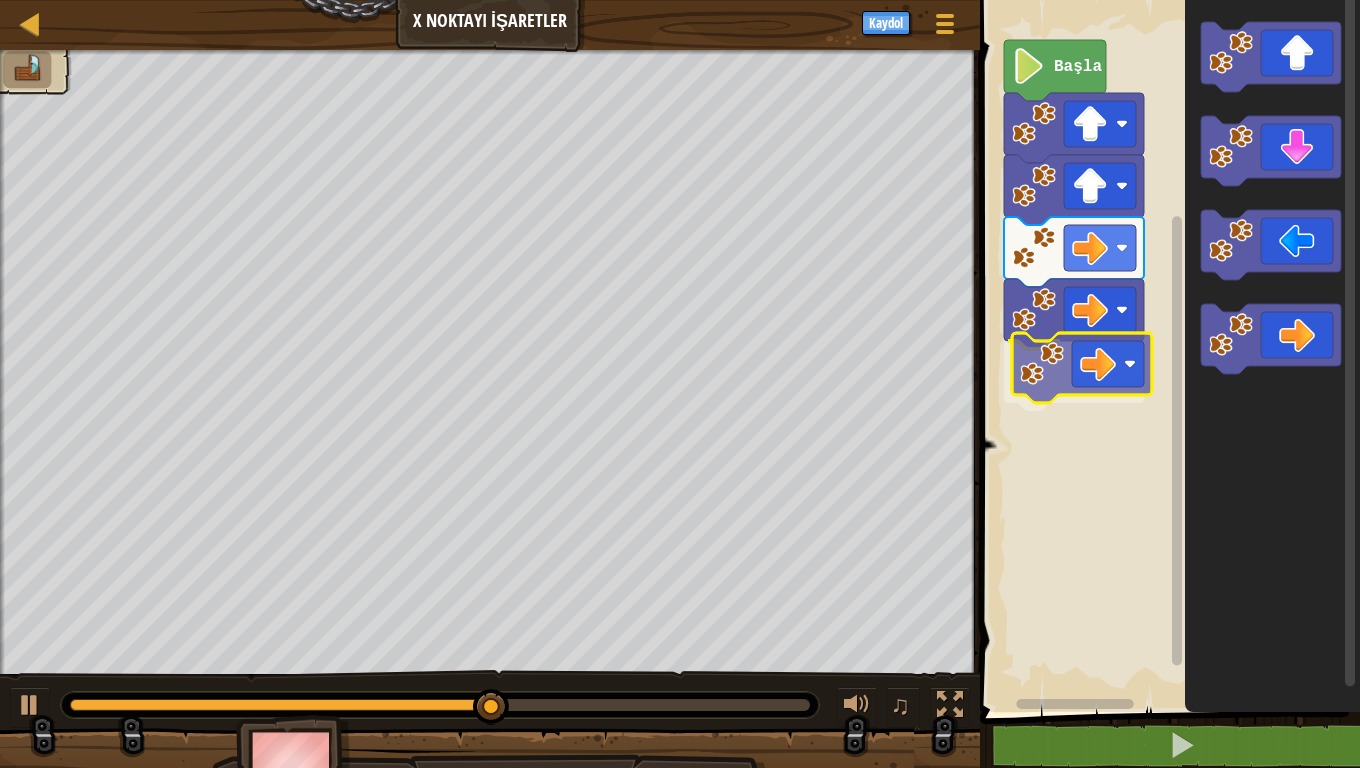 click on "Başla" at bounding box center [1167, 351] 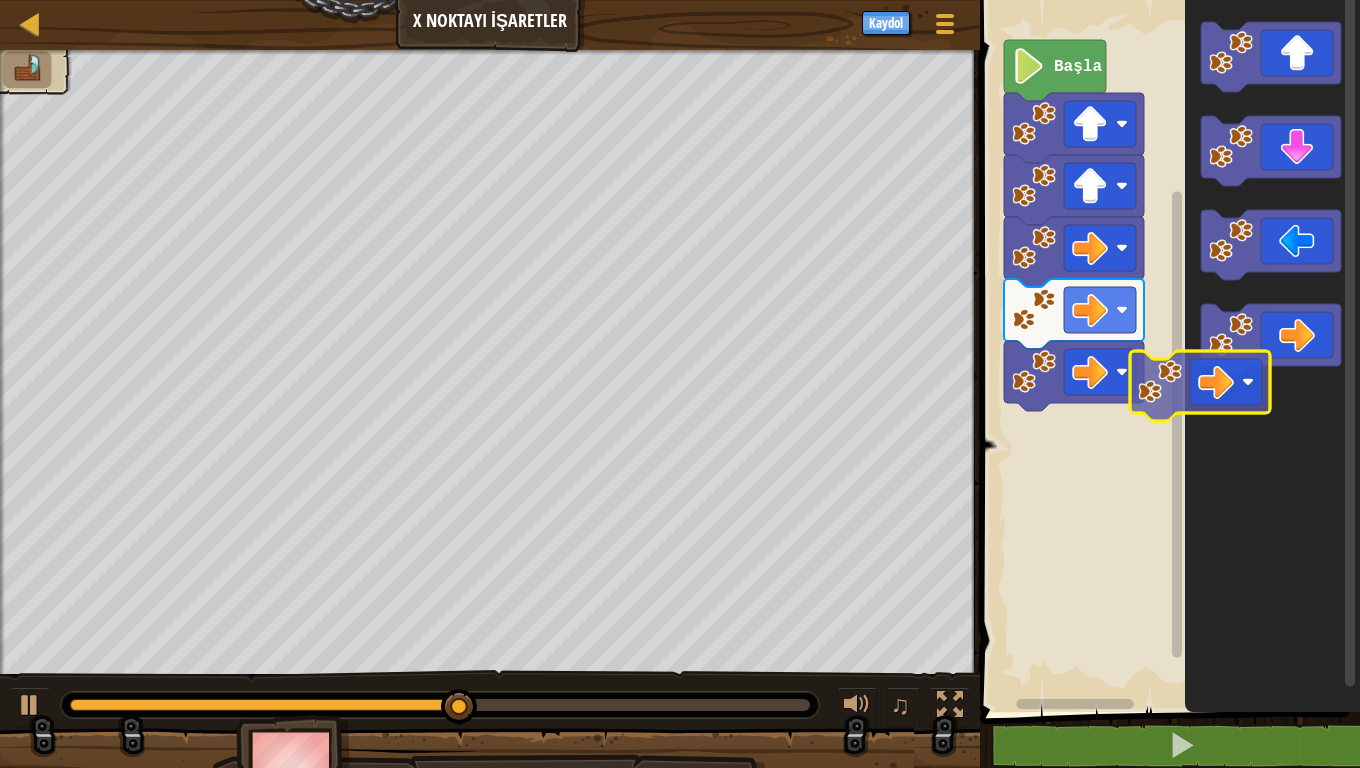 click 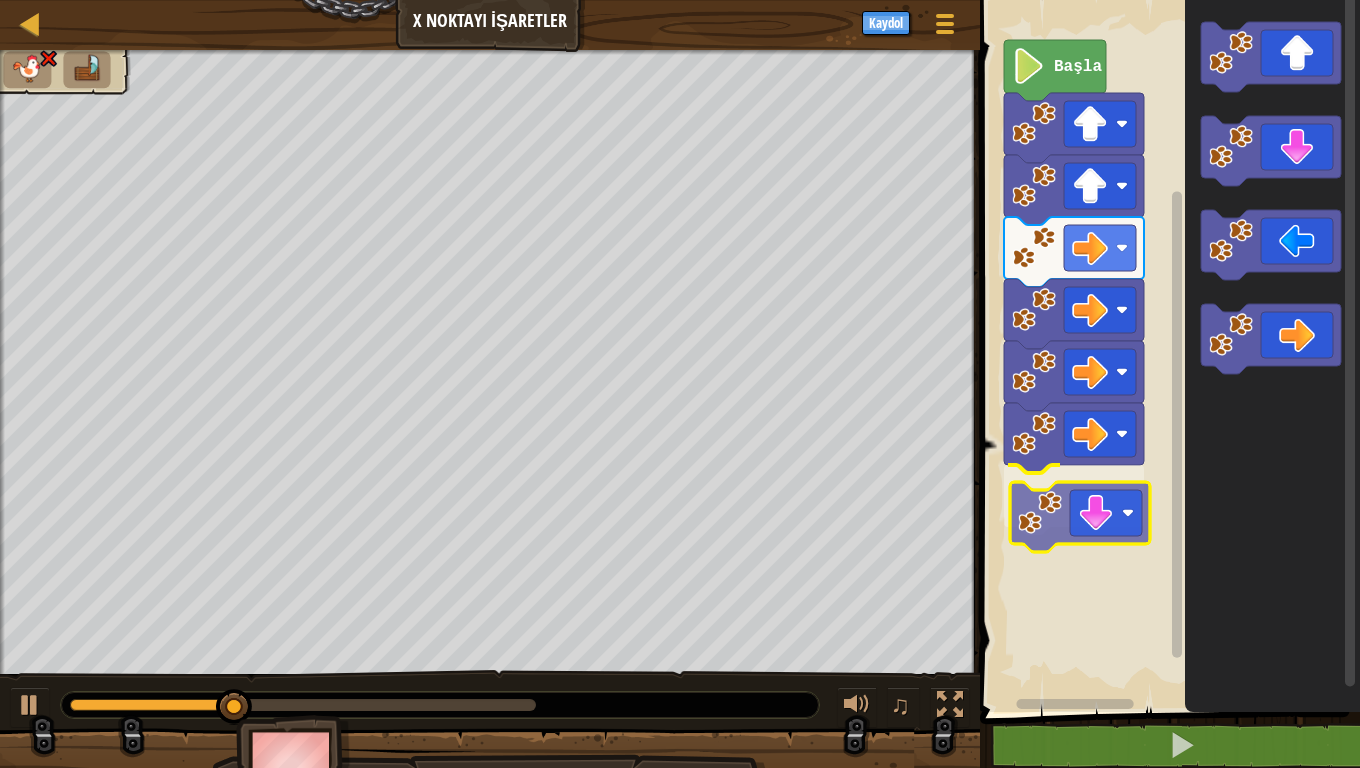 click on "Başla" at bounding box center (1167, 351) 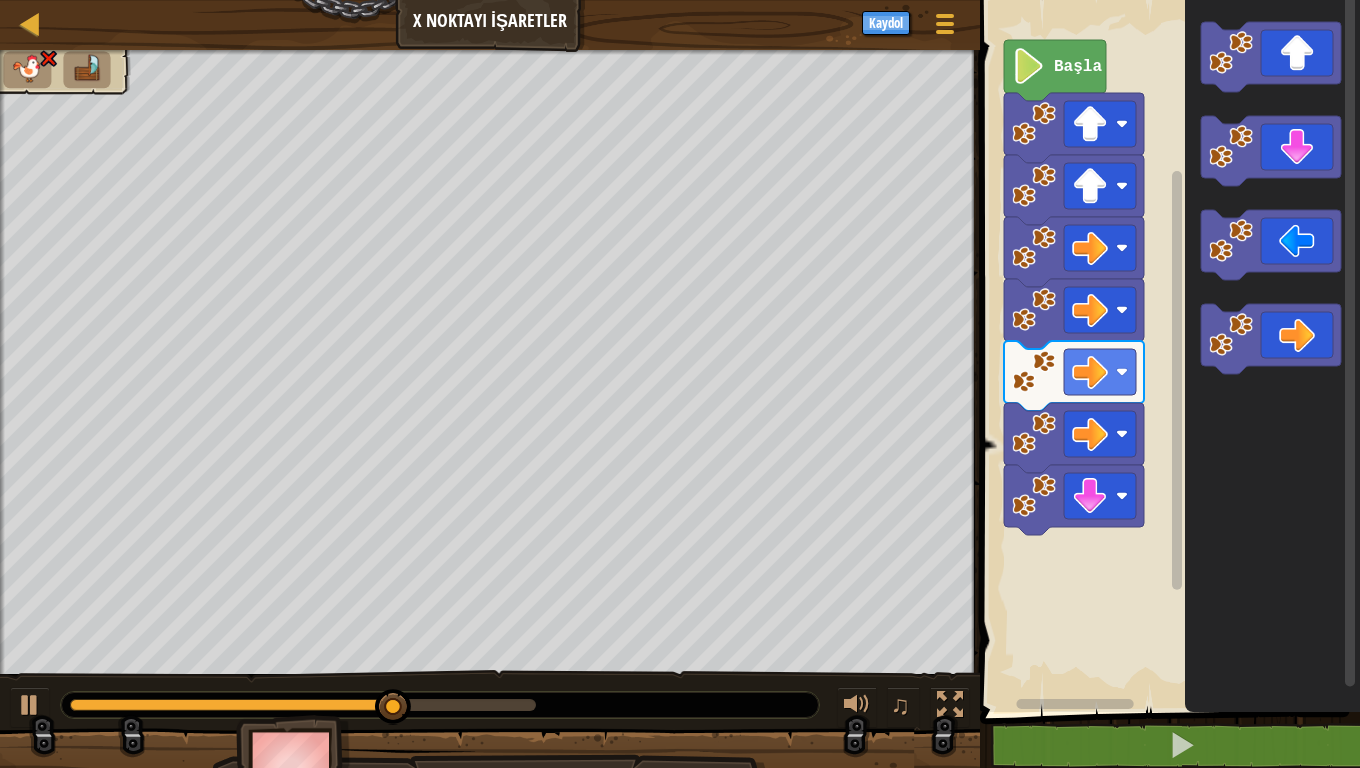 click on "Başla" at bounding box center (1167, 351) 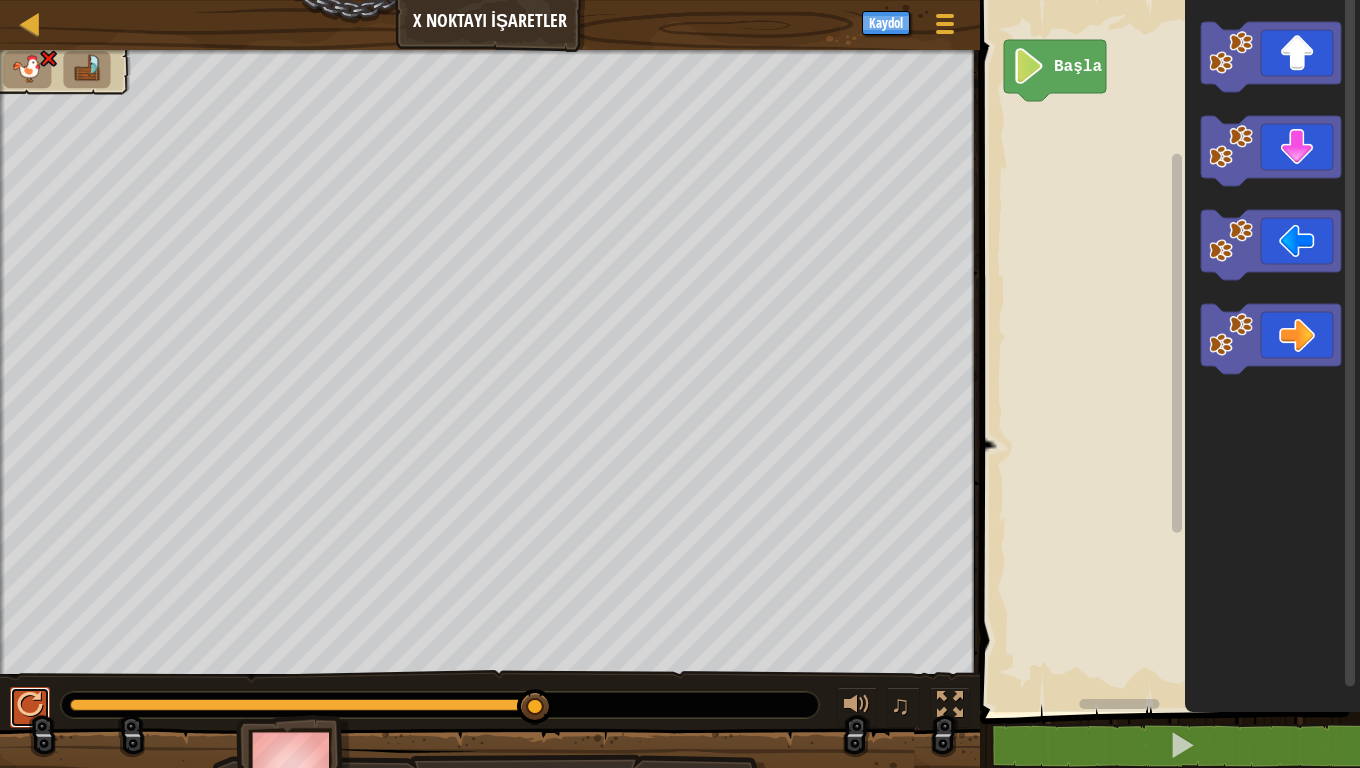 click at bounding box center (30, 705) 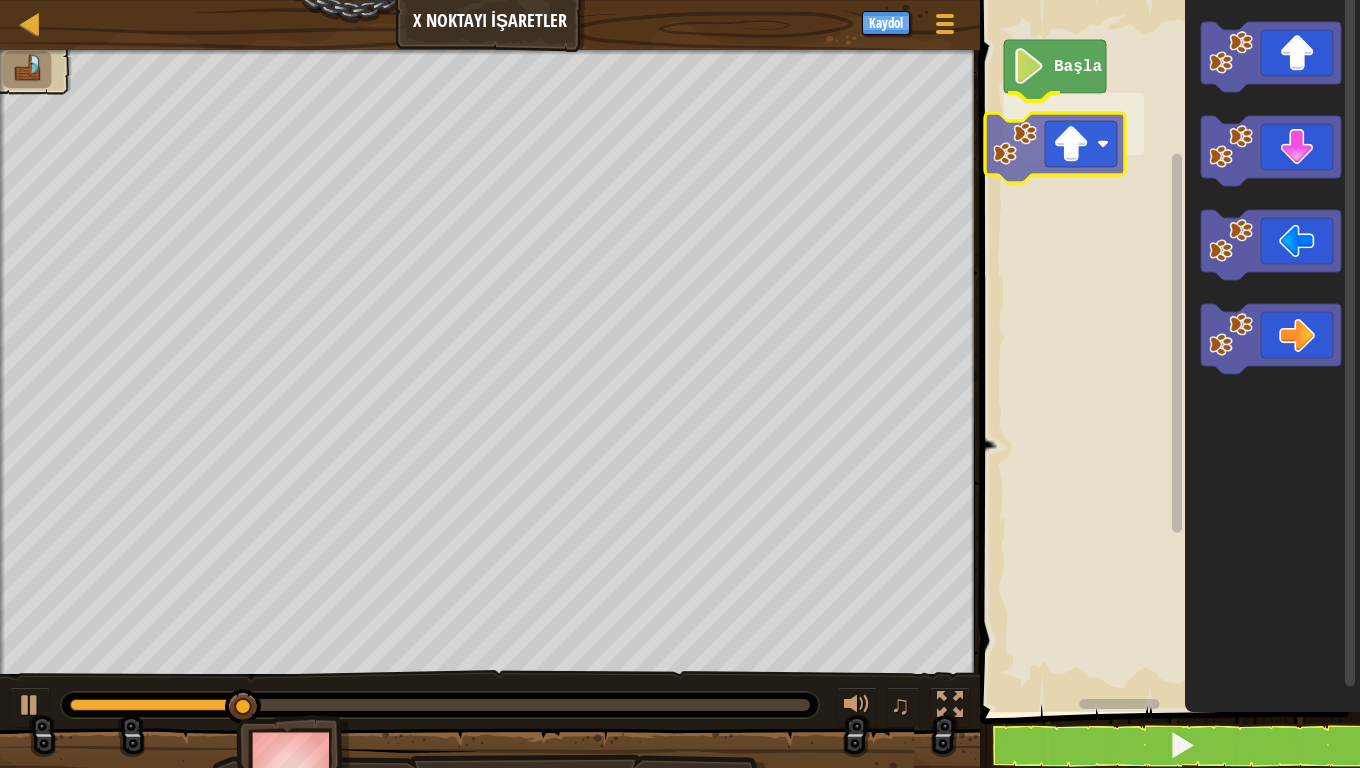 click on "Başla" at bounding box center [1167, 351] 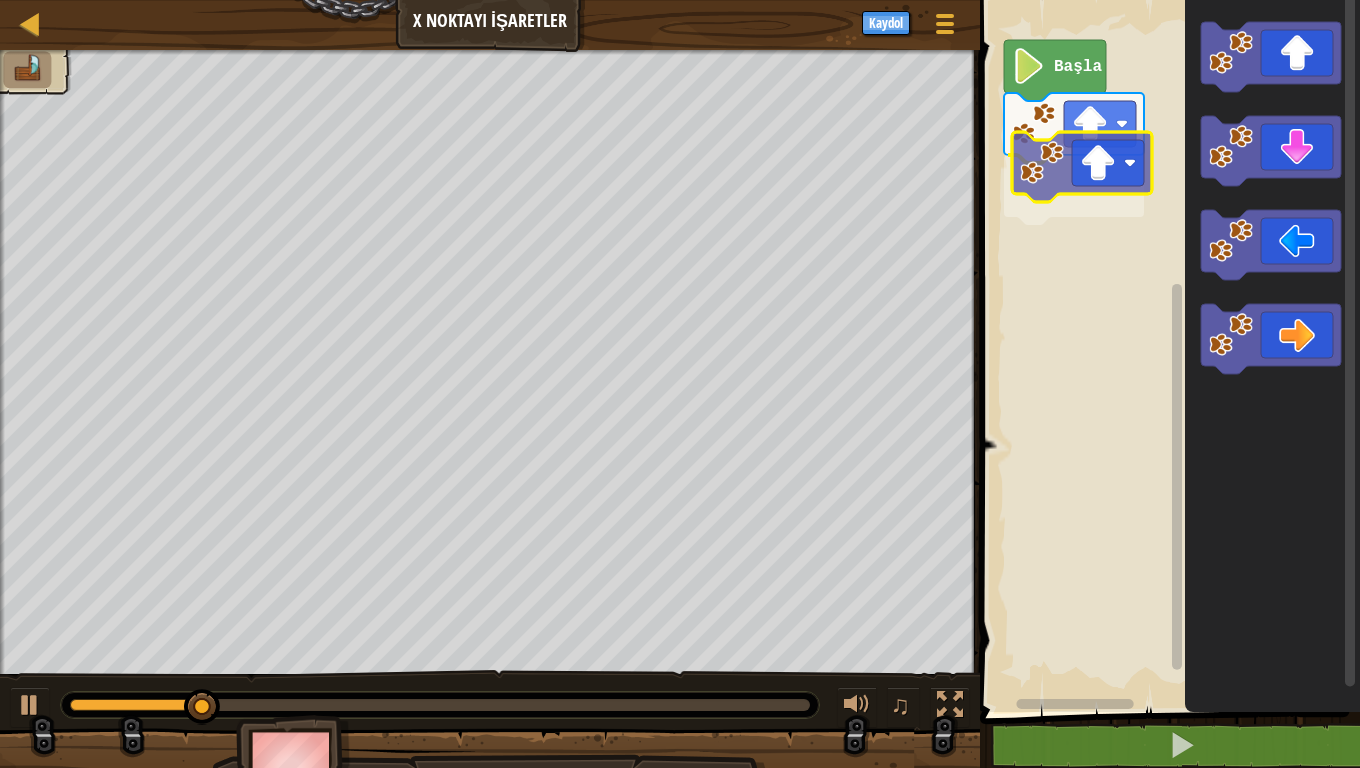 click on "Başla" at bounding box center (1167, 351) 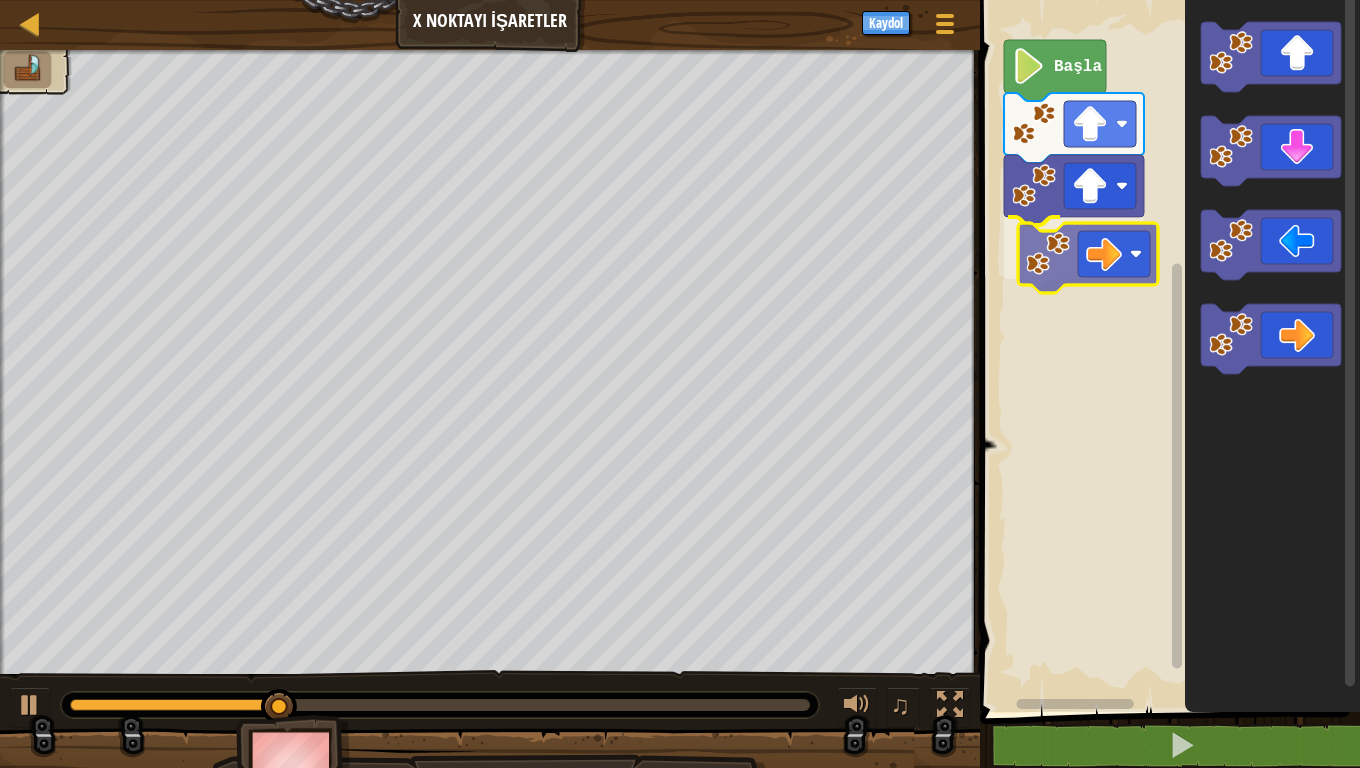 click on "Başla" at bounding box center (1167, 351) 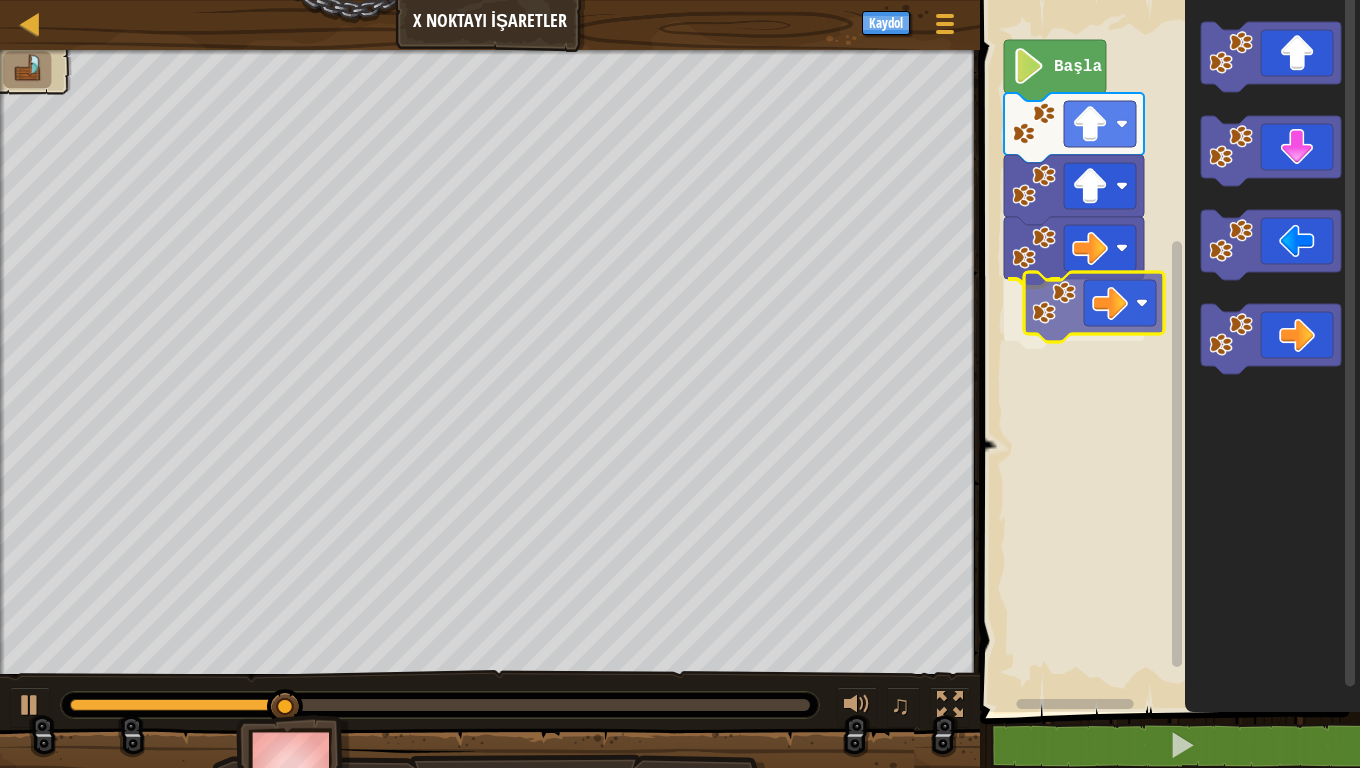 click on "Başla" at bounding box center [1167, 351] 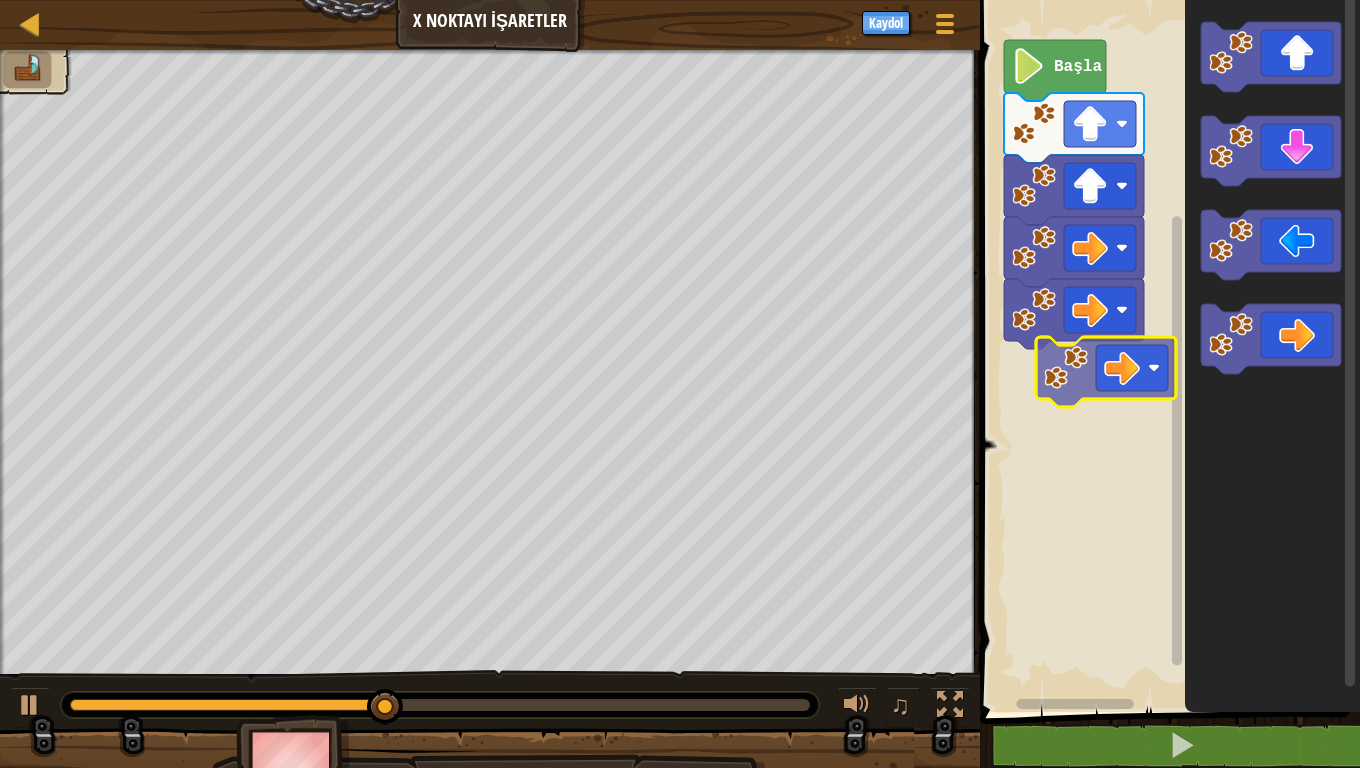 click on "Başla" at bounding box center (1167, 351) 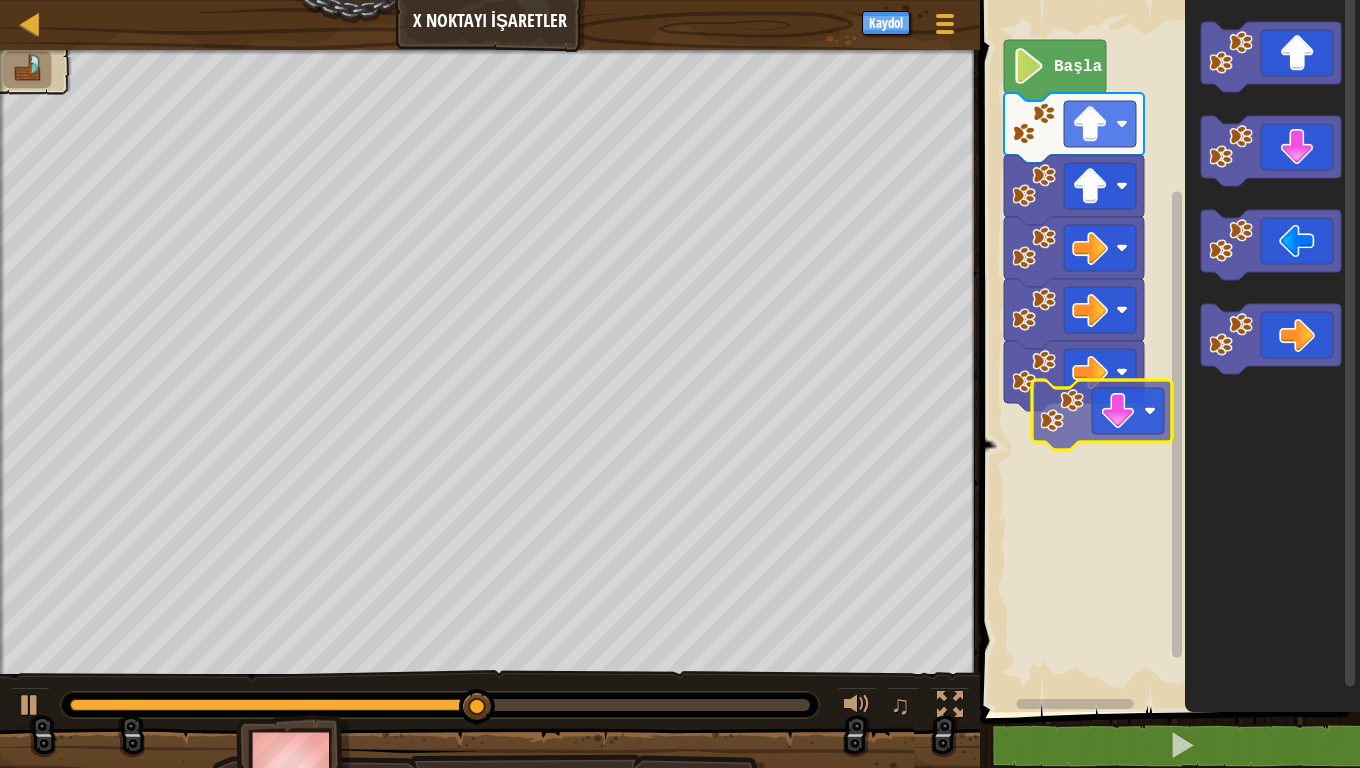 click on "Başla" at bounding box center [1167, 351] 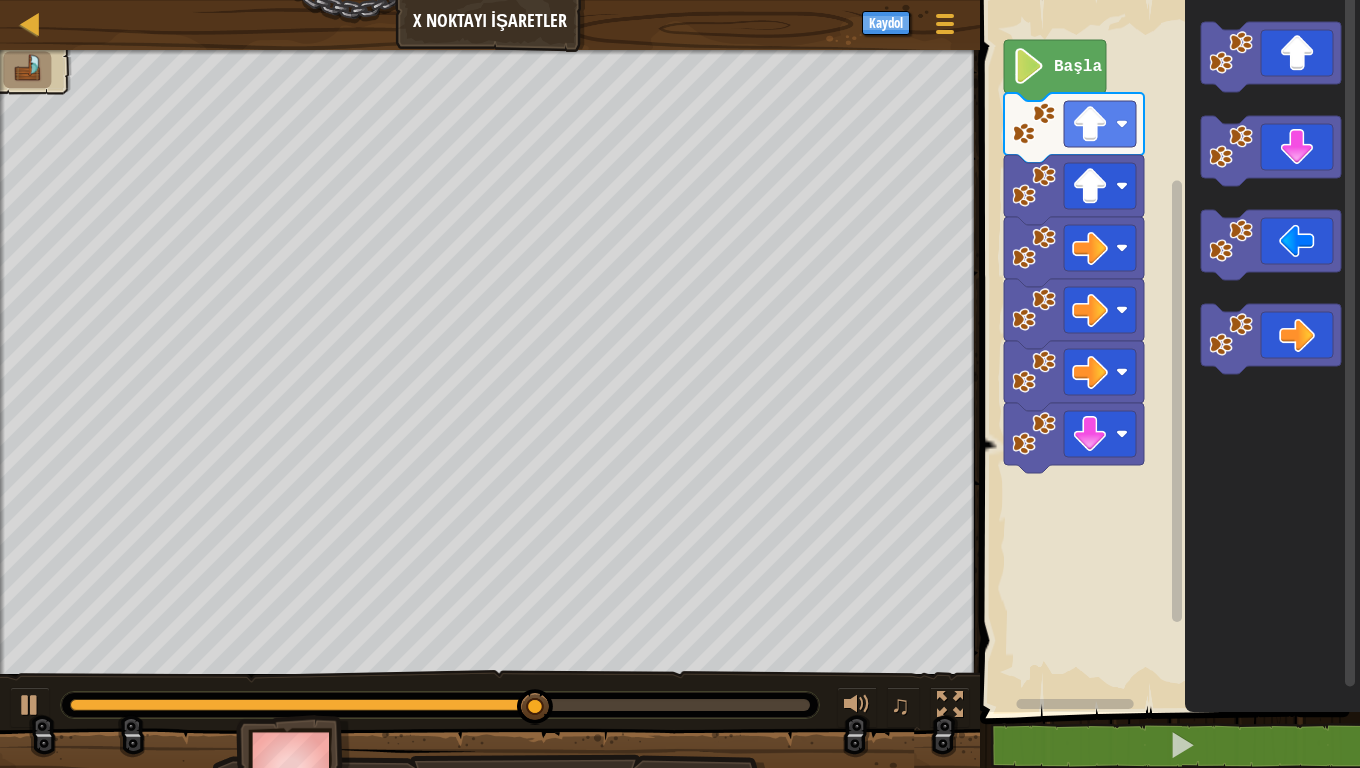 click on "Başla" at bounding box center [1167, 351] 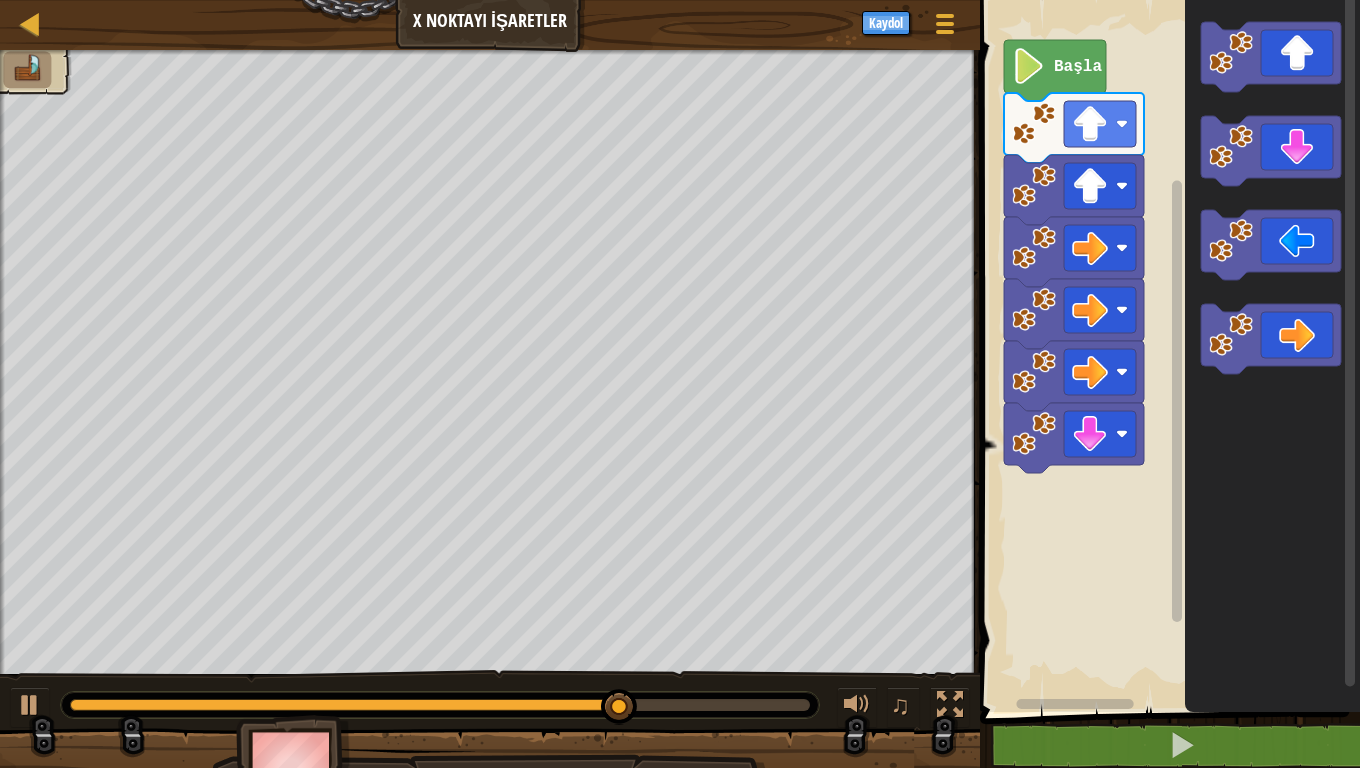 click on "Başla" at bounding box center (1167, 351) 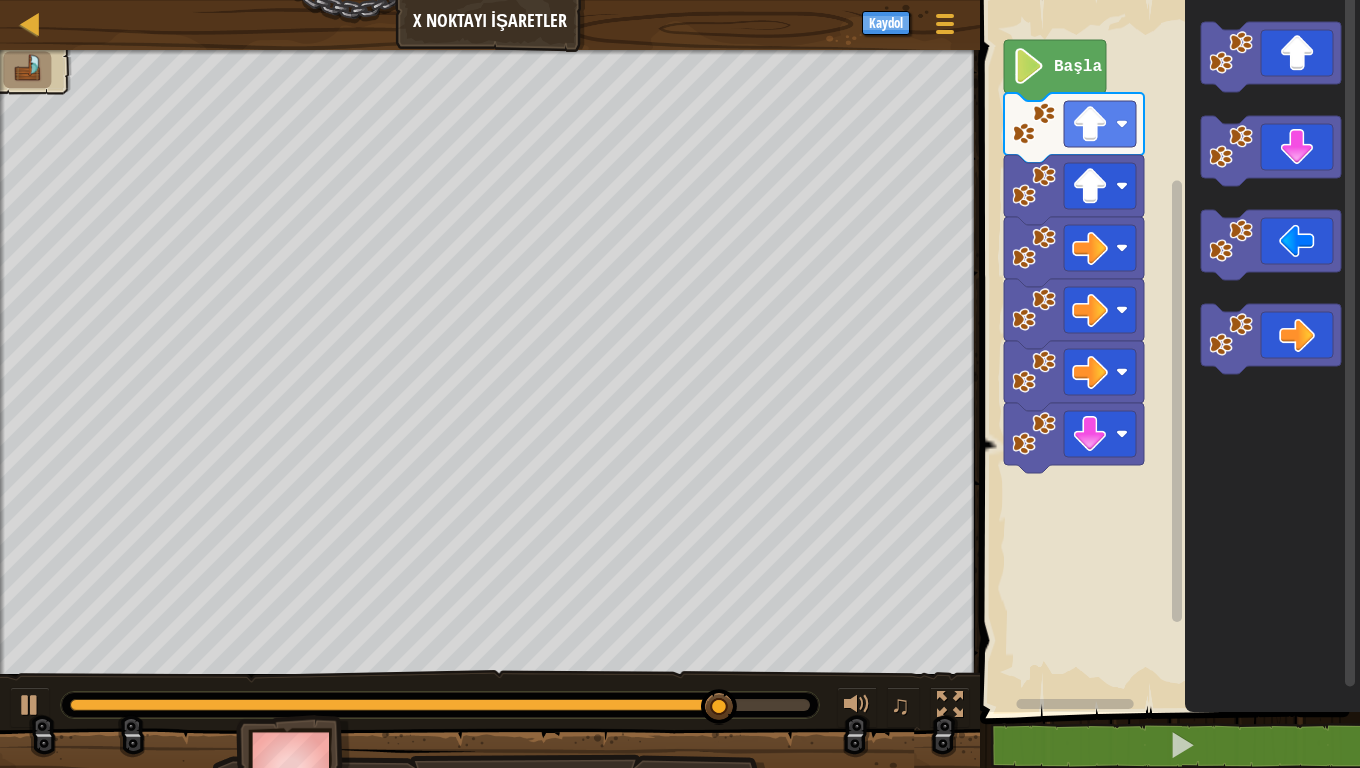 click on "Başla" at bounding box center [1167, 351] 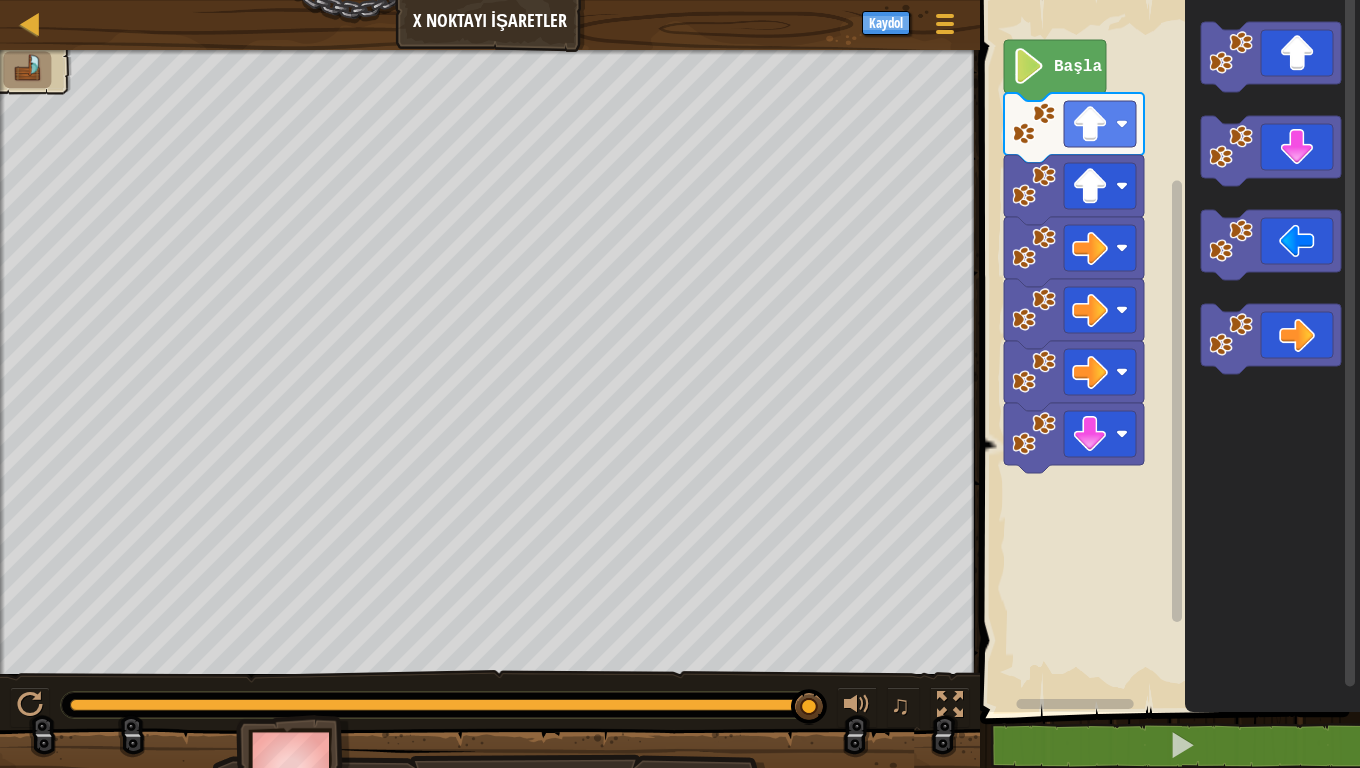 click 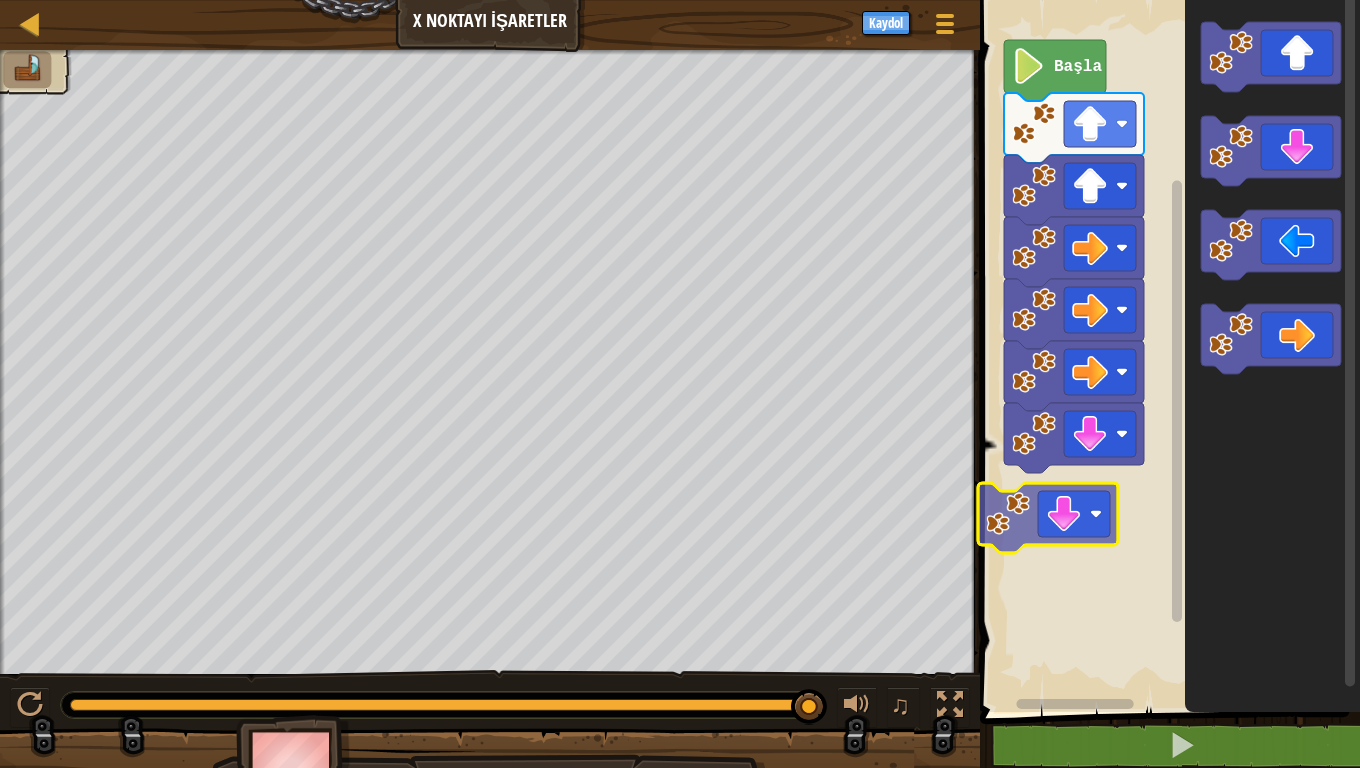 click on "Başla" at bounding box center [1167, 351] 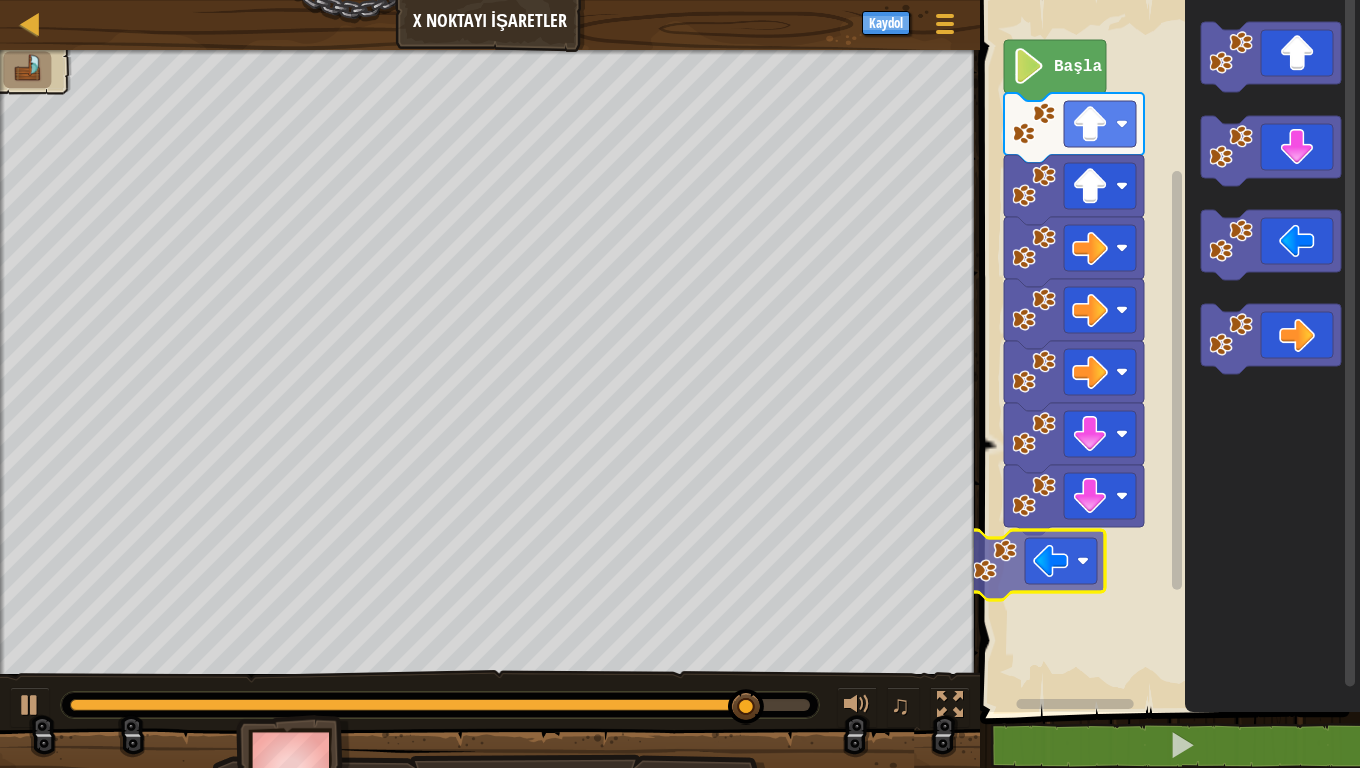 click on "Başla" at bounding box center (1167, 351) 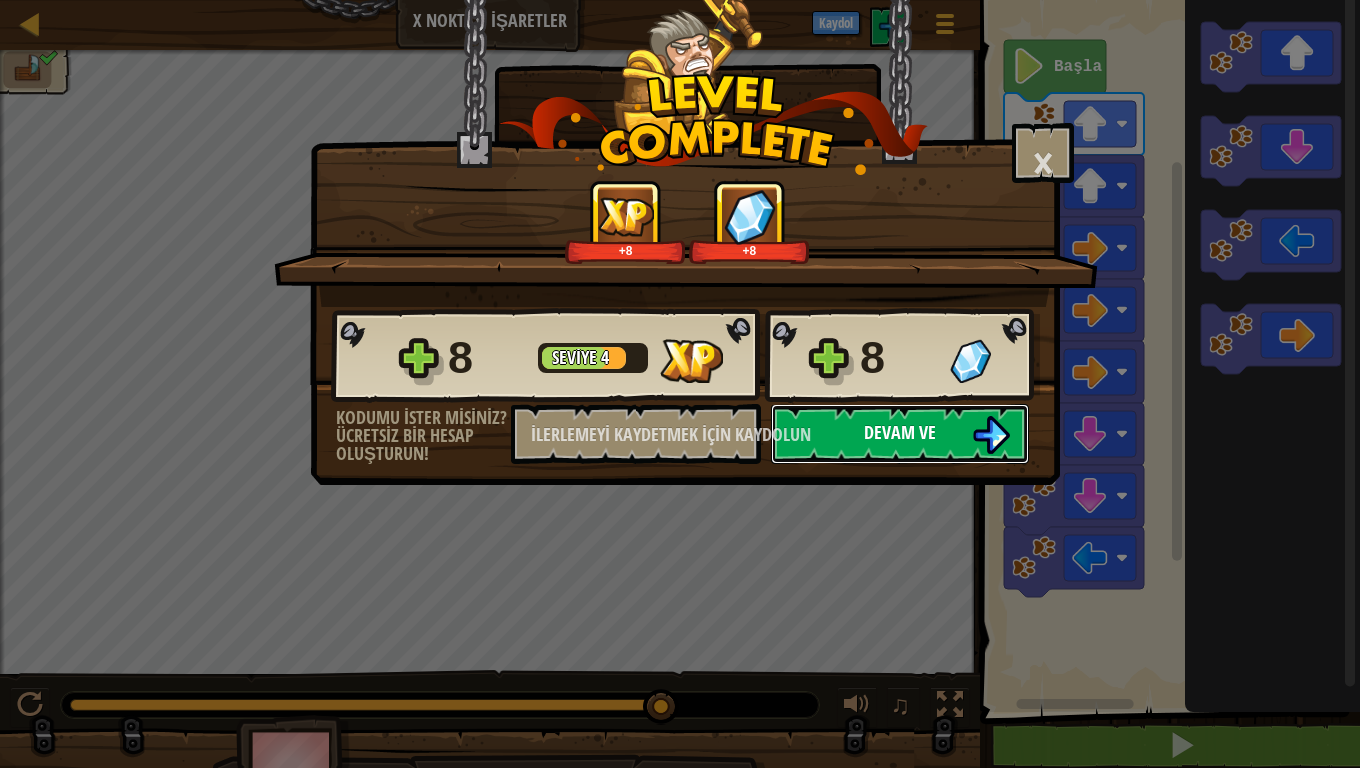 click on "Devam ve" at bounding box center [900, 434] 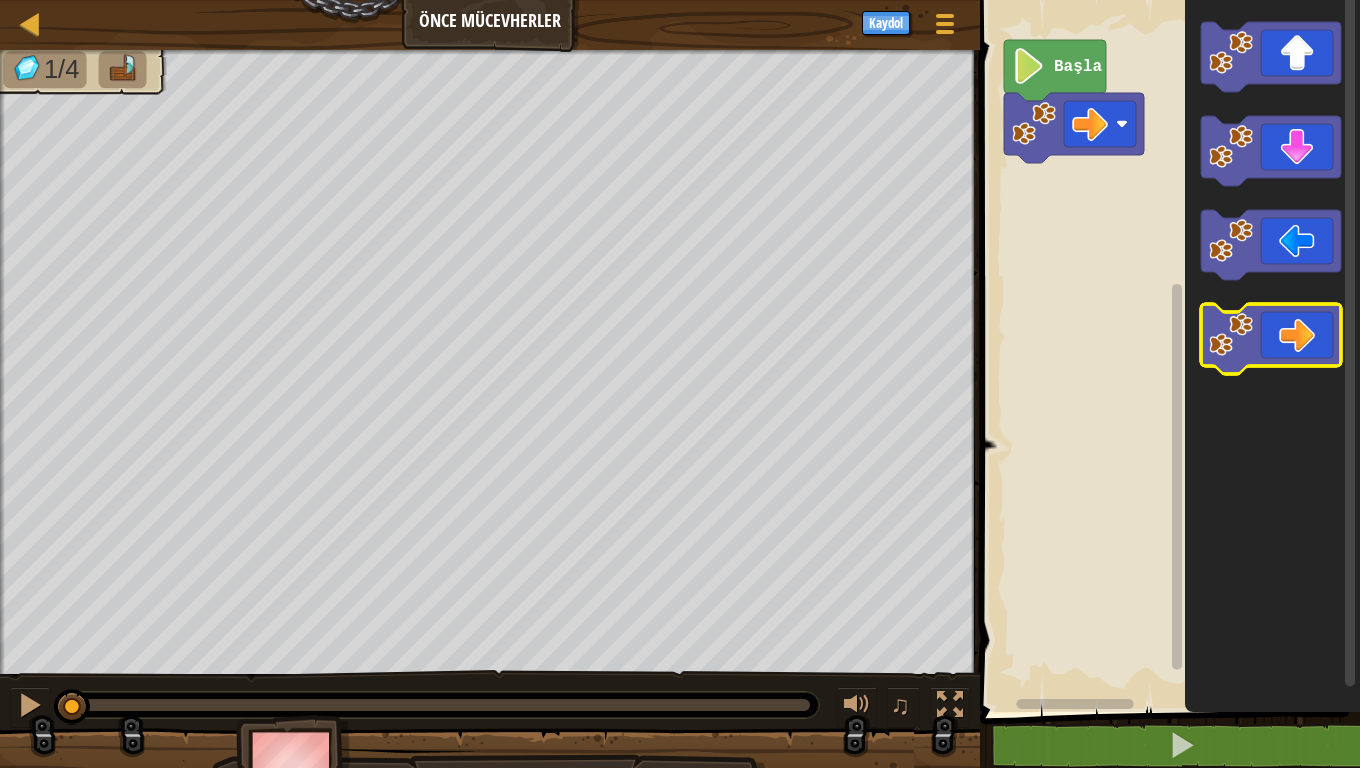 click 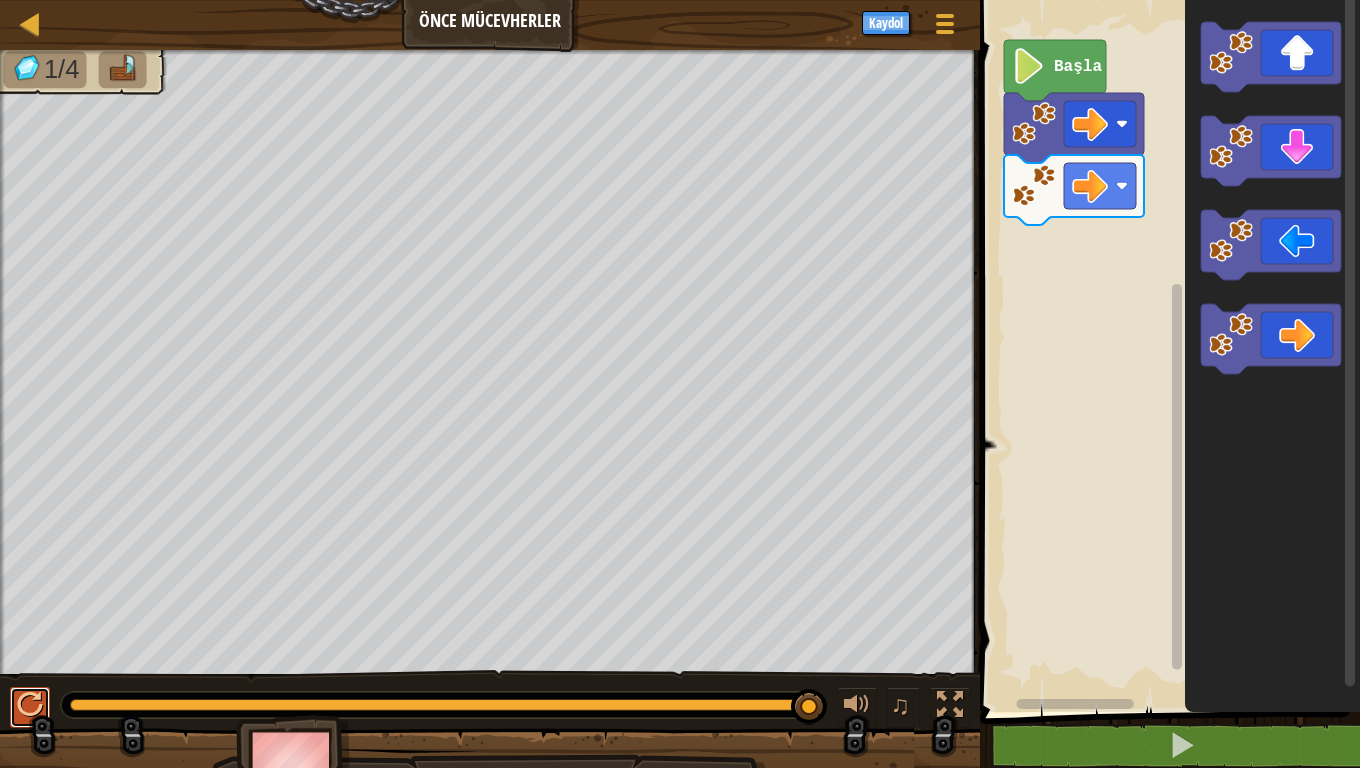 click at bounding box center (30, 705) 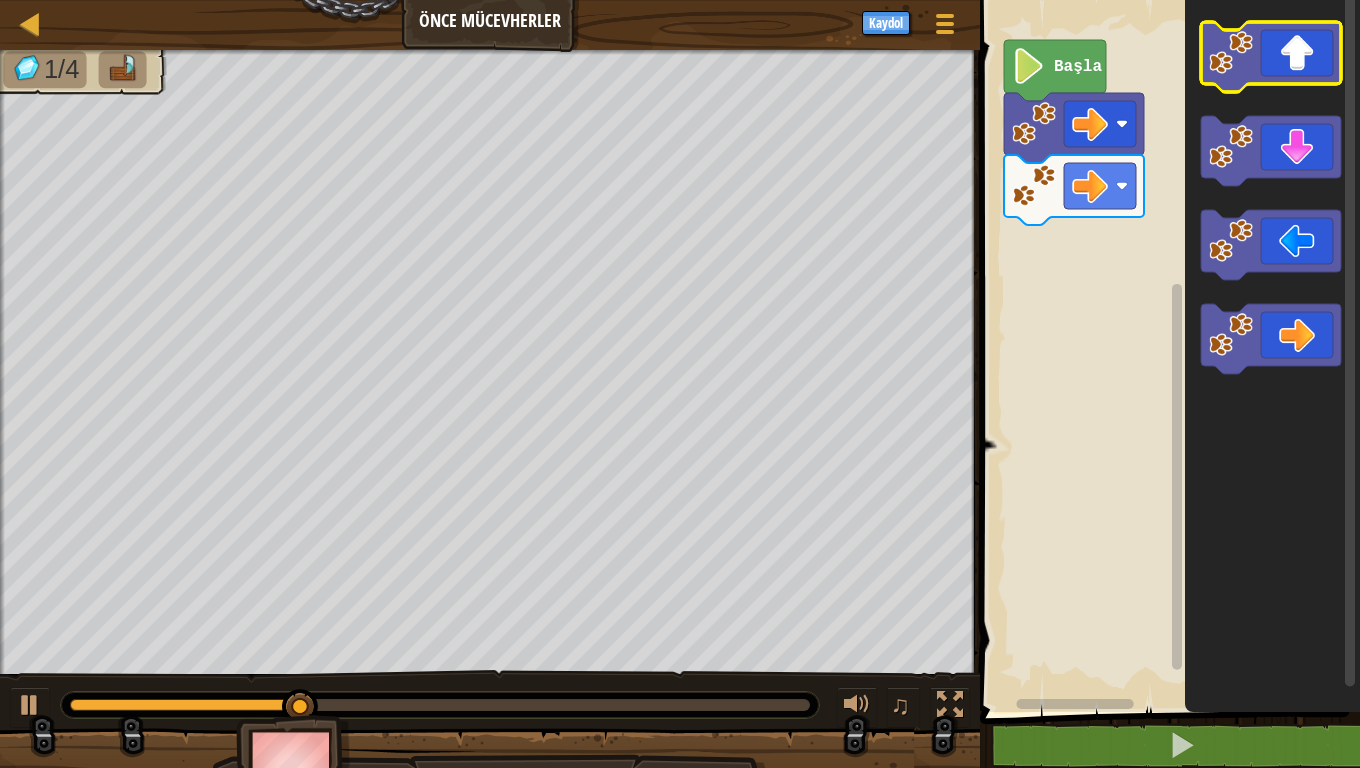 click 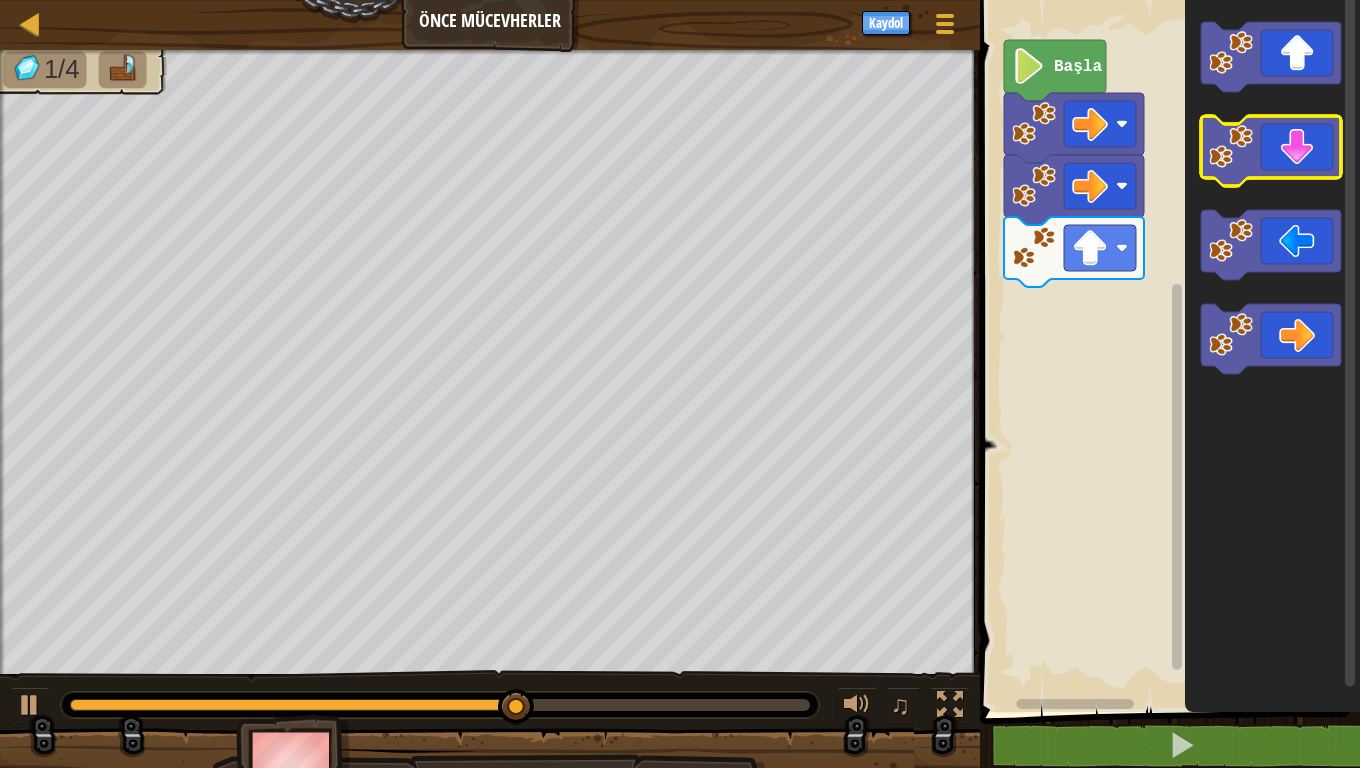 click 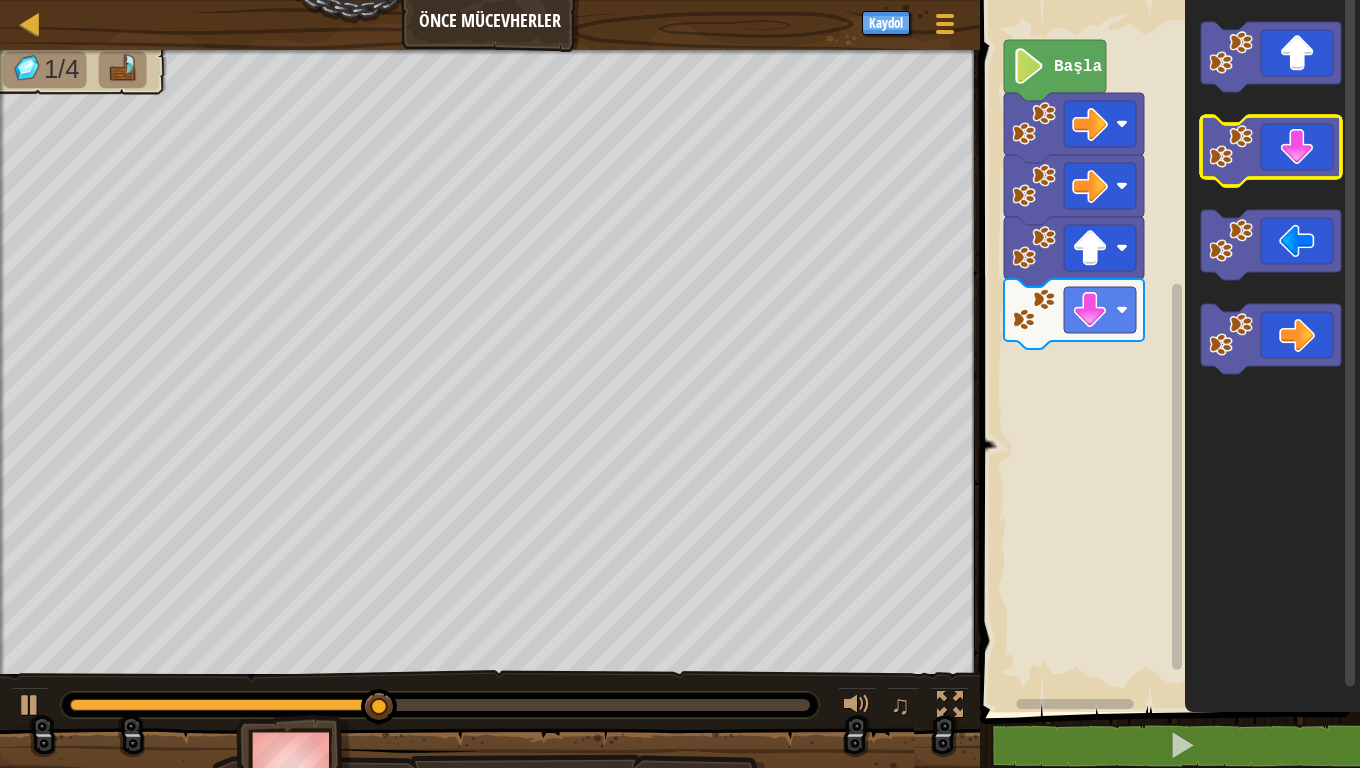 click 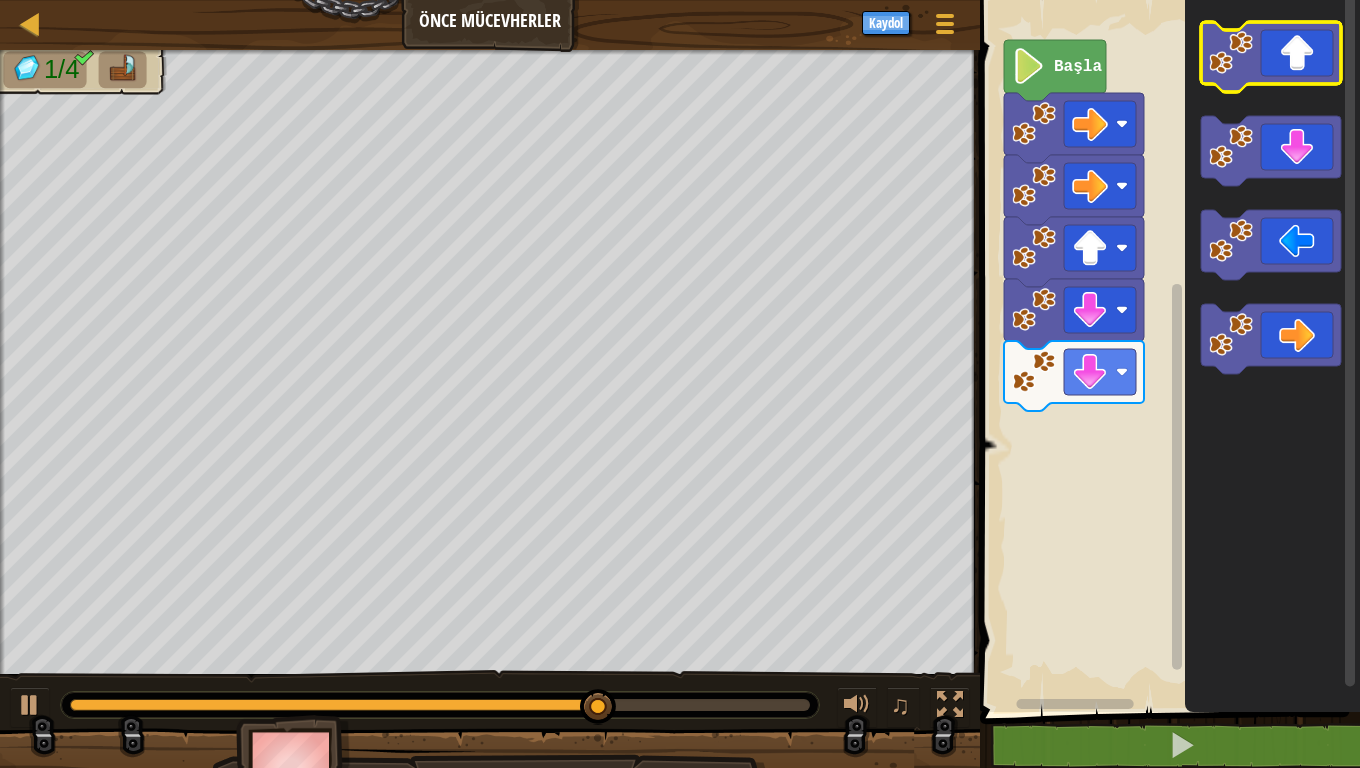 click 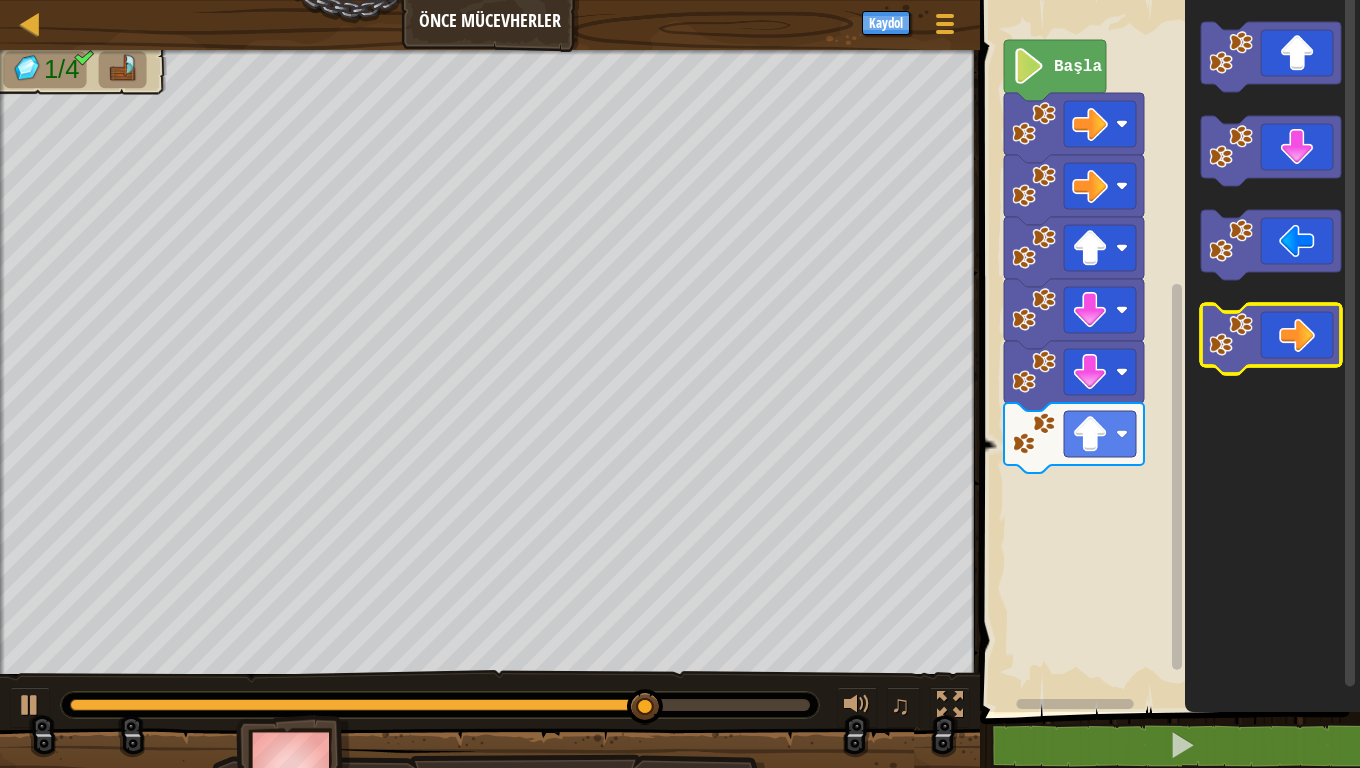 click 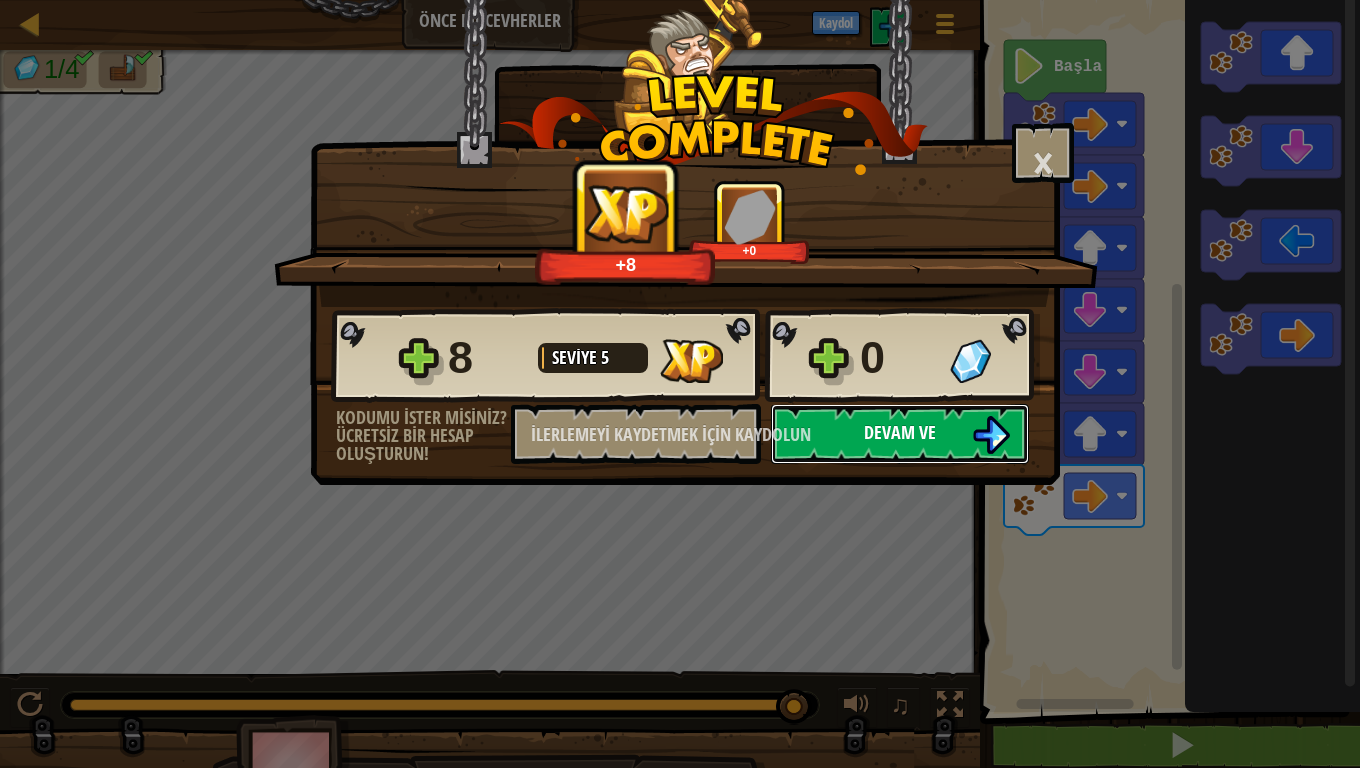 click on "Devam ve" at bounding box center [900, 434] 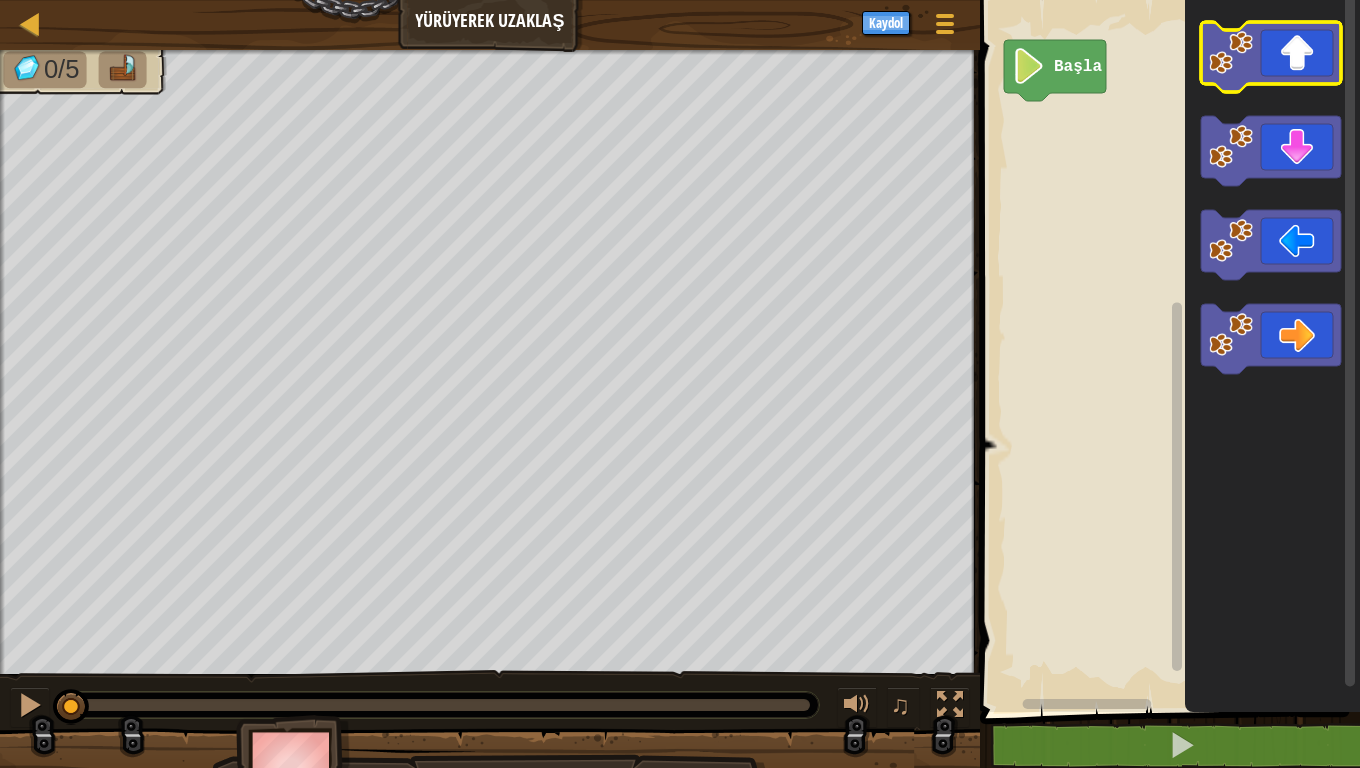 click 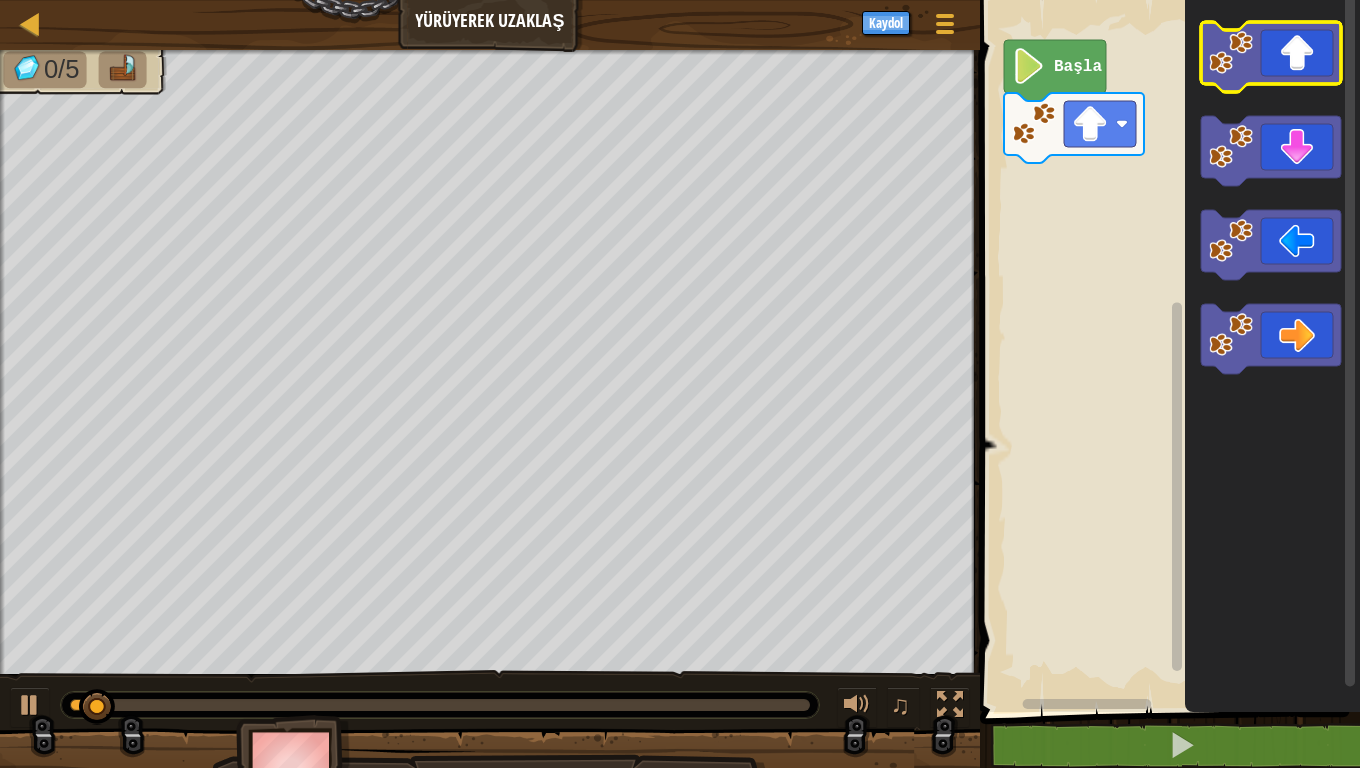 click 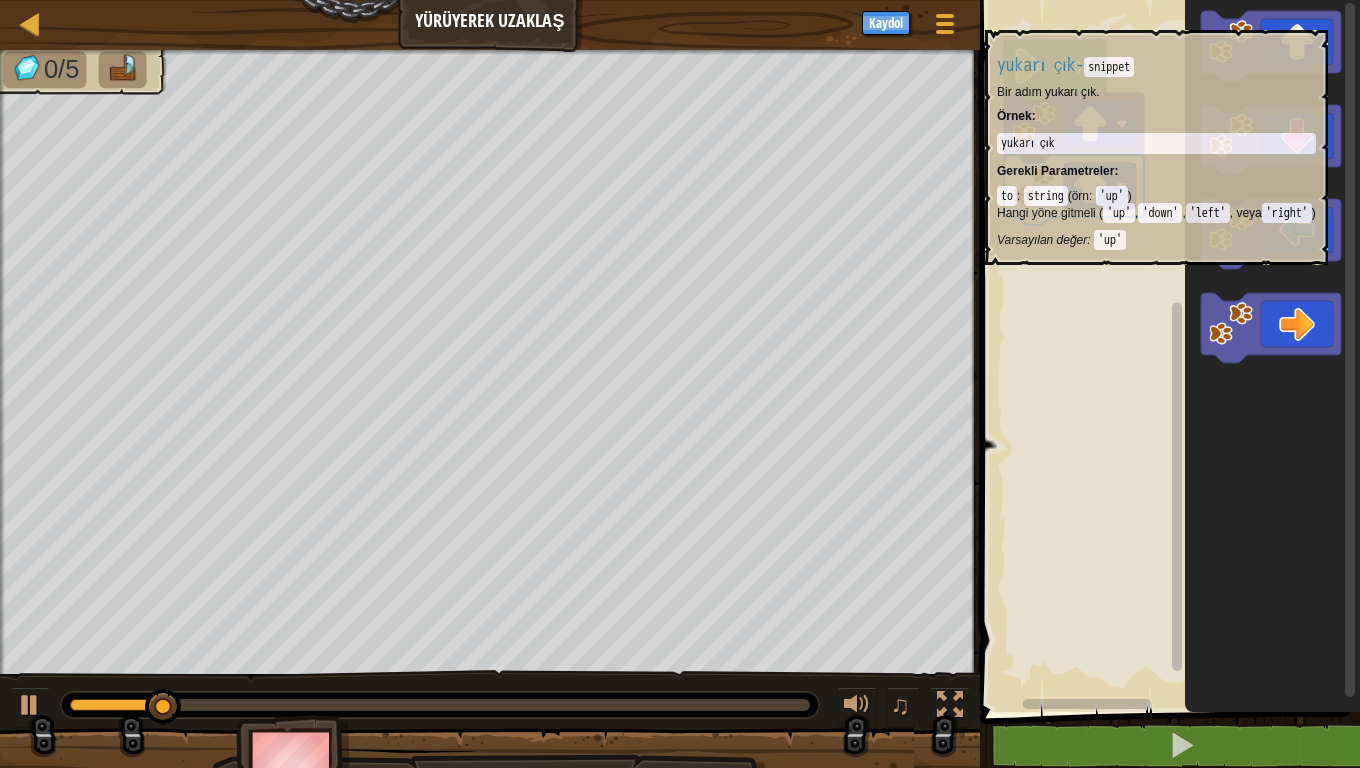 click 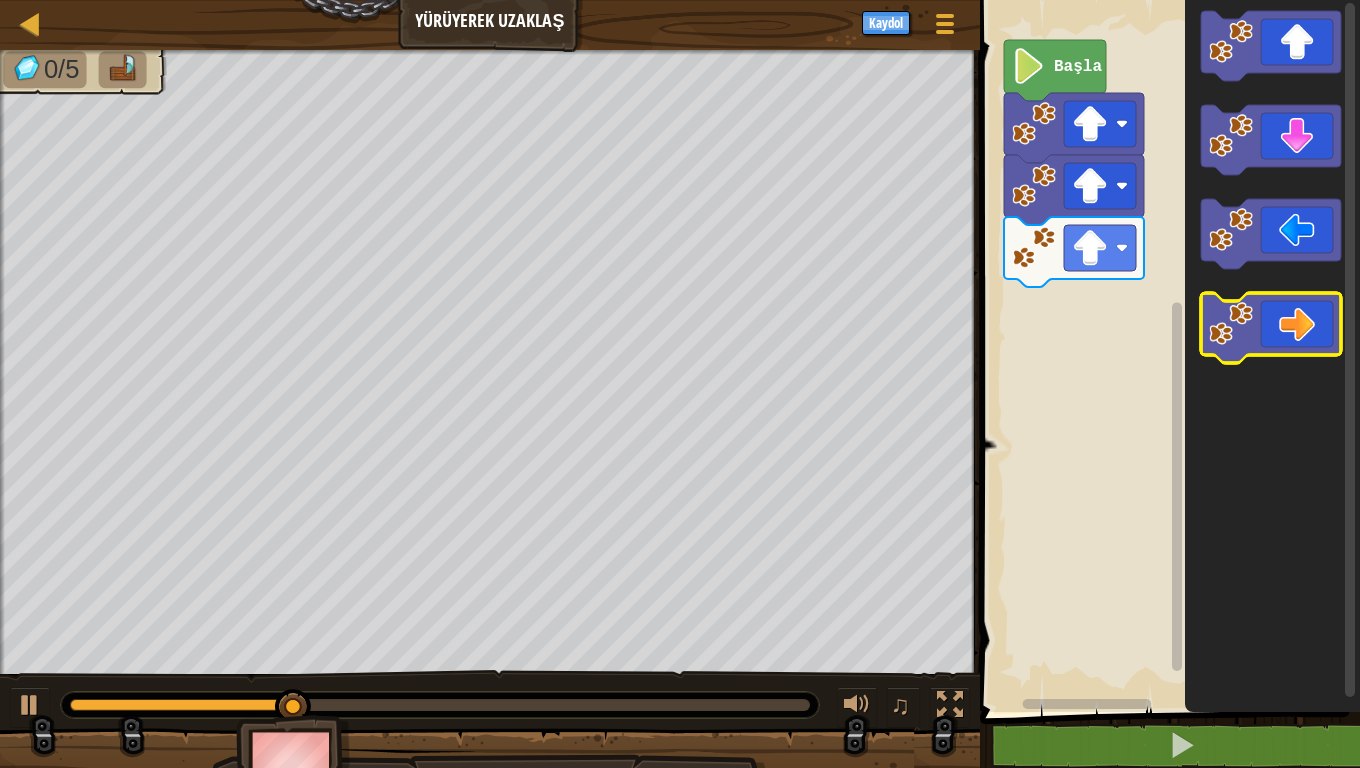 click 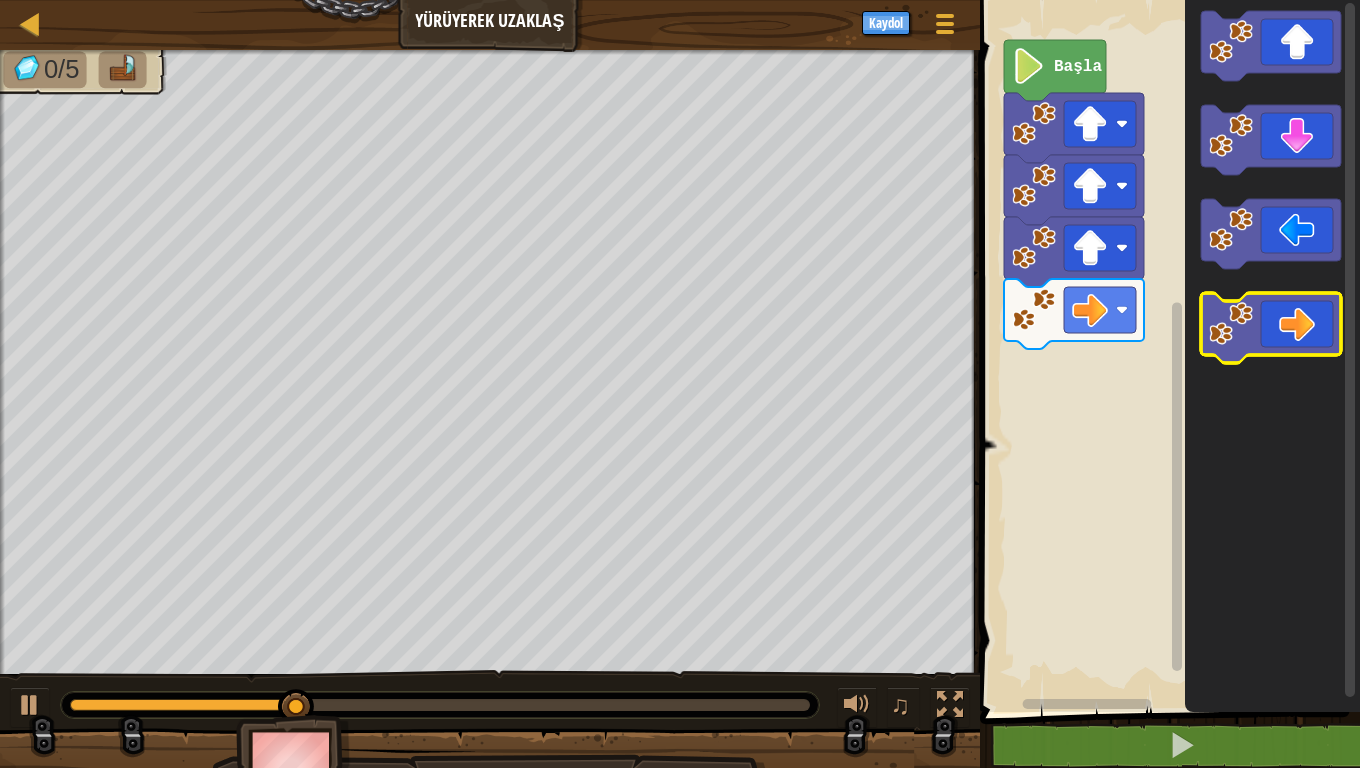 click 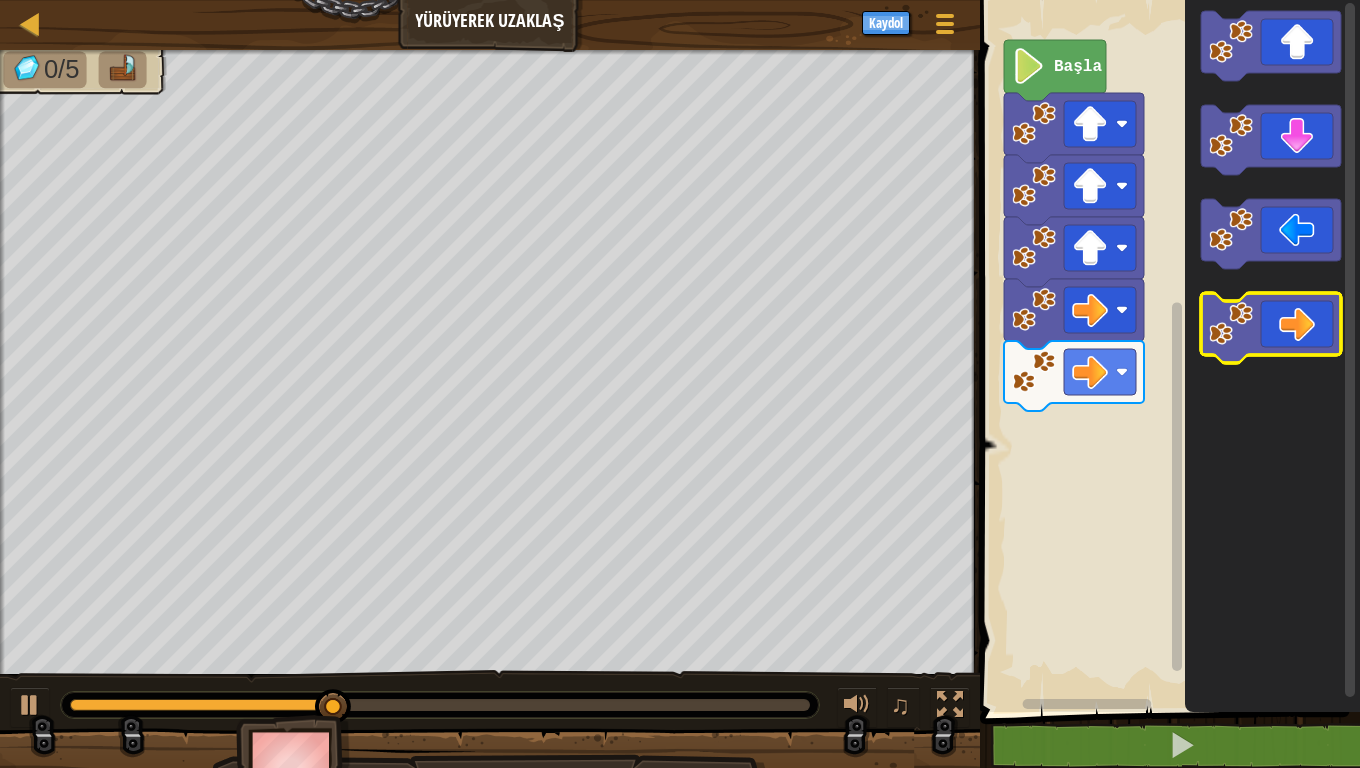 click 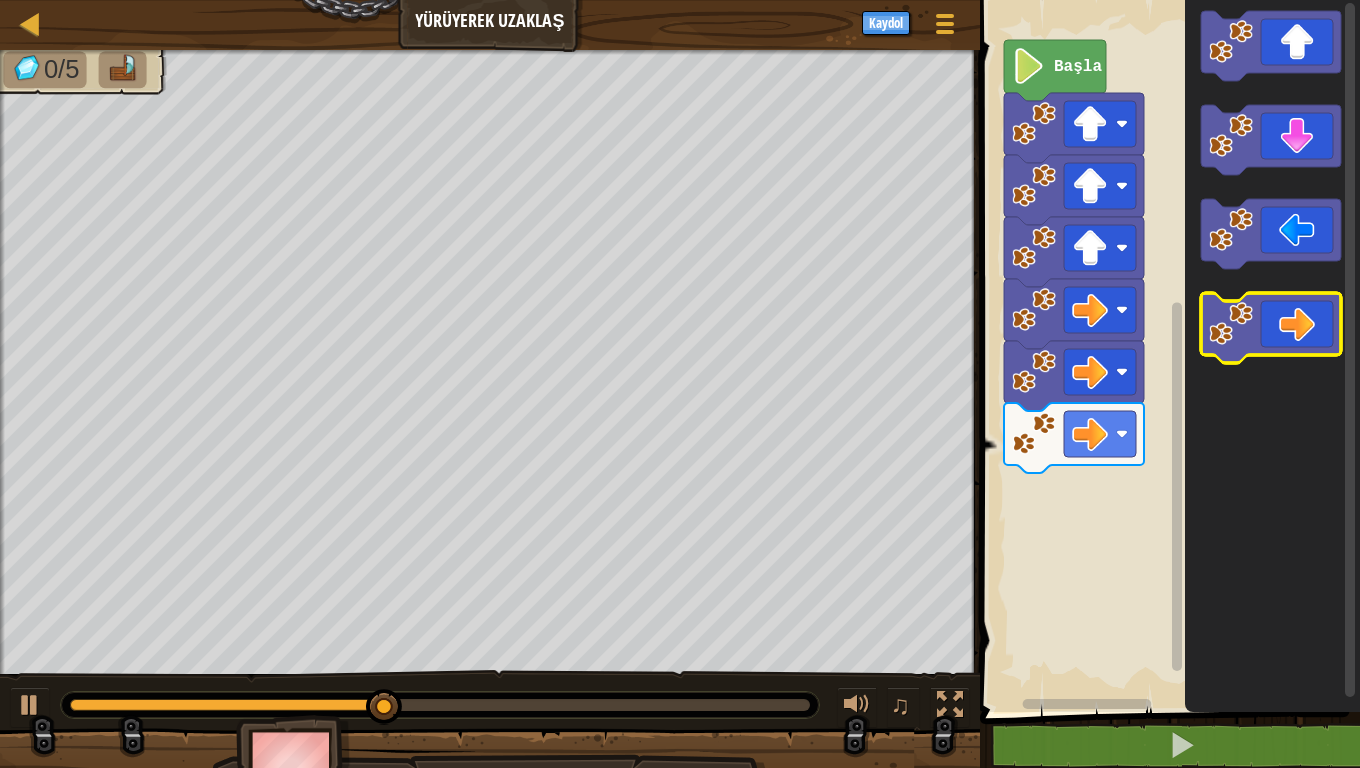 click 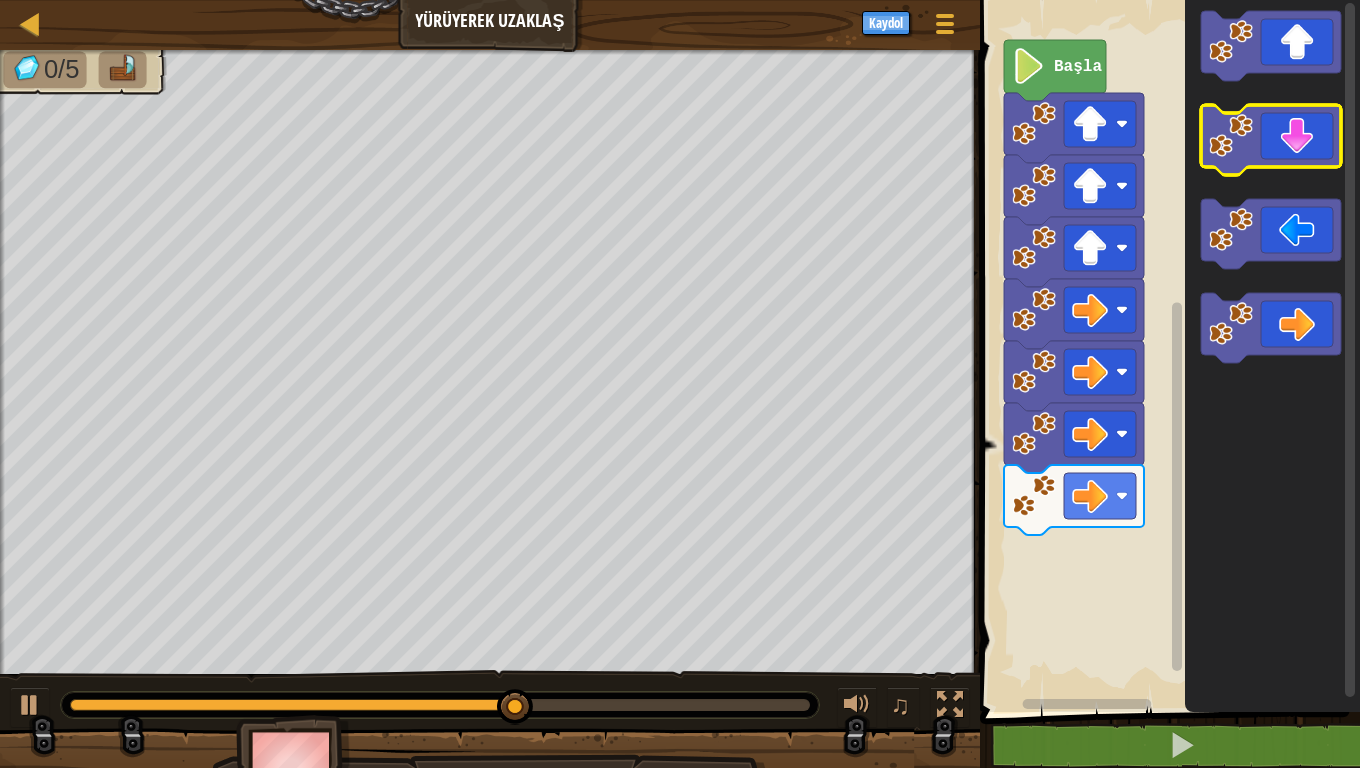 click 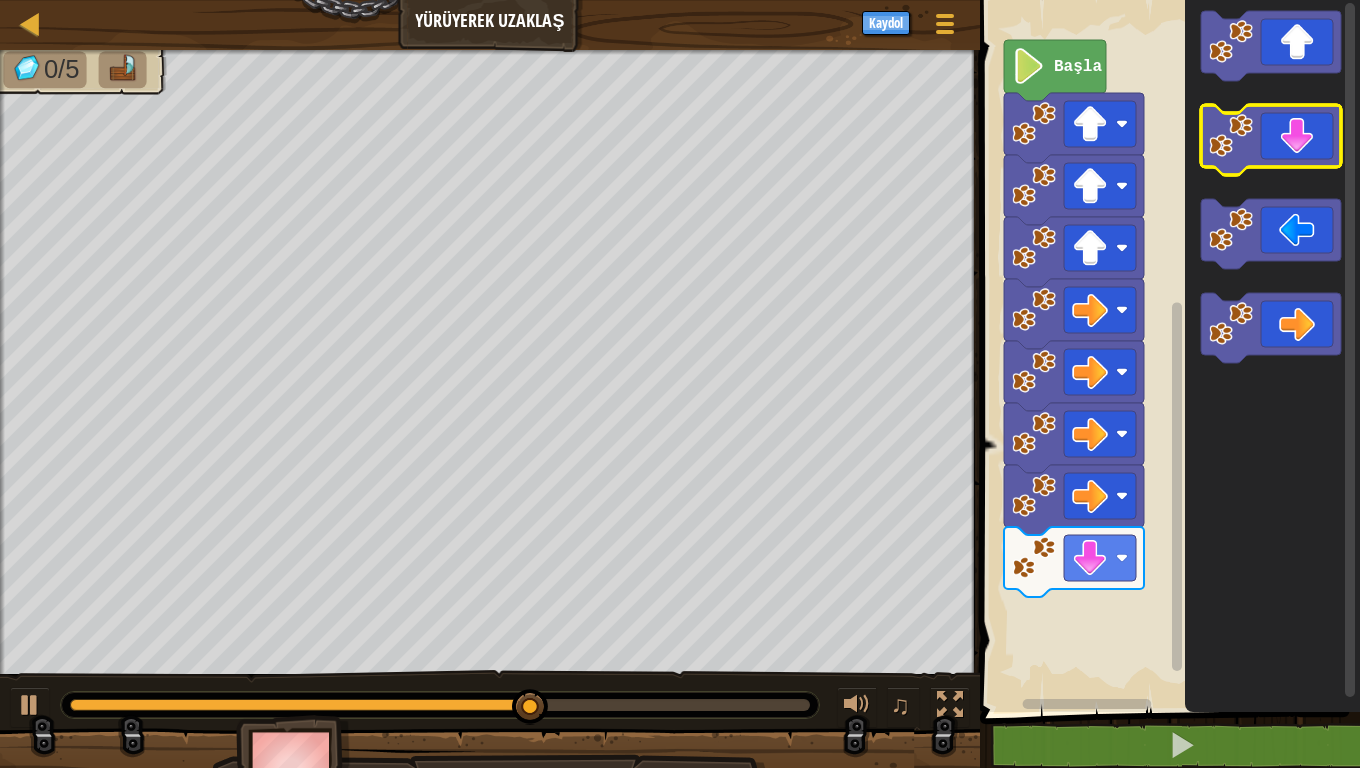 click 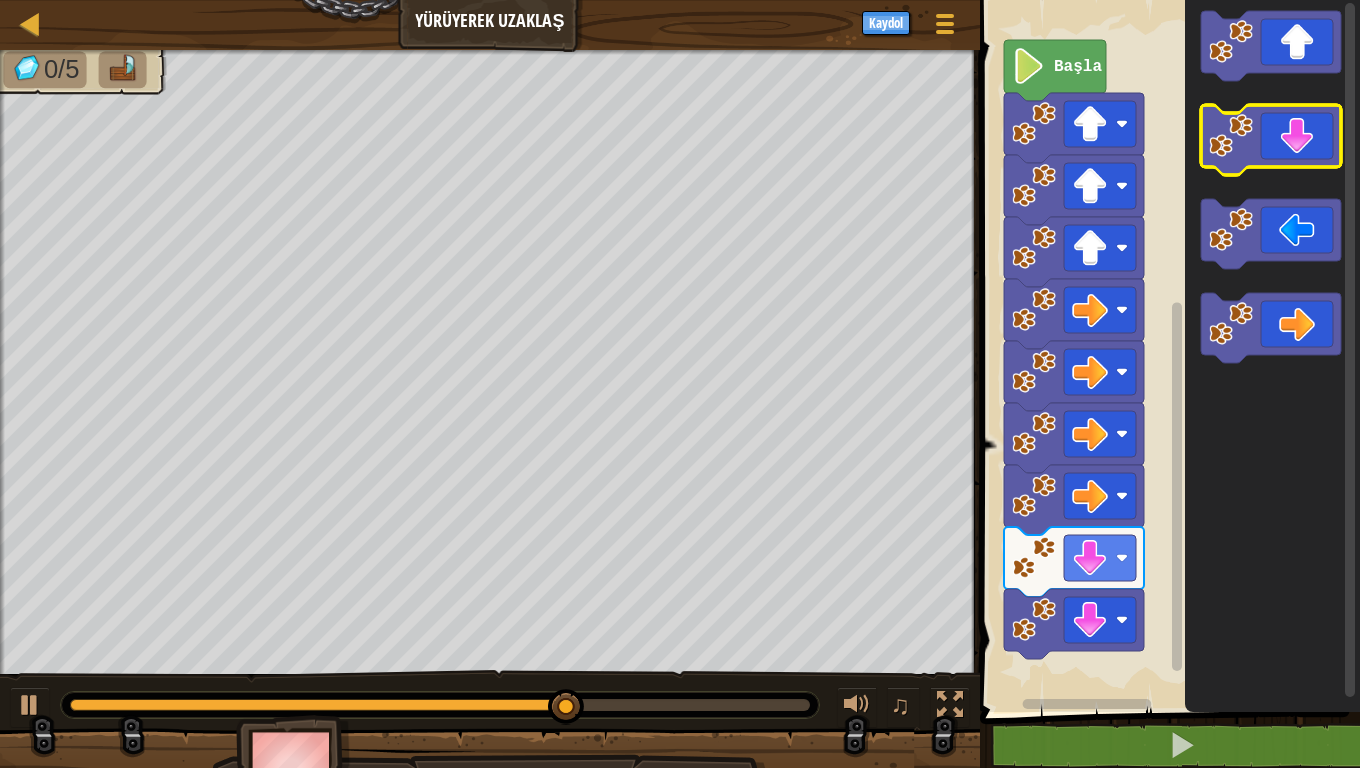 click 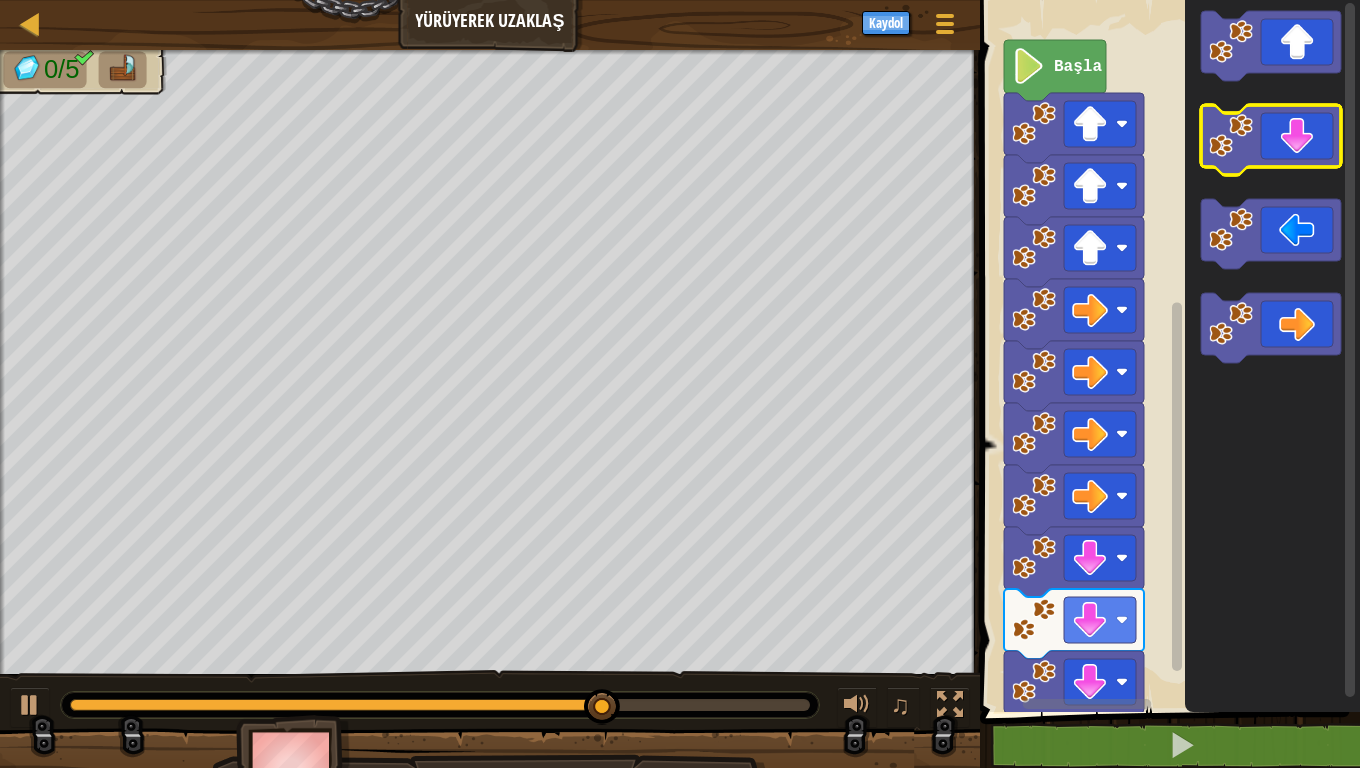 click 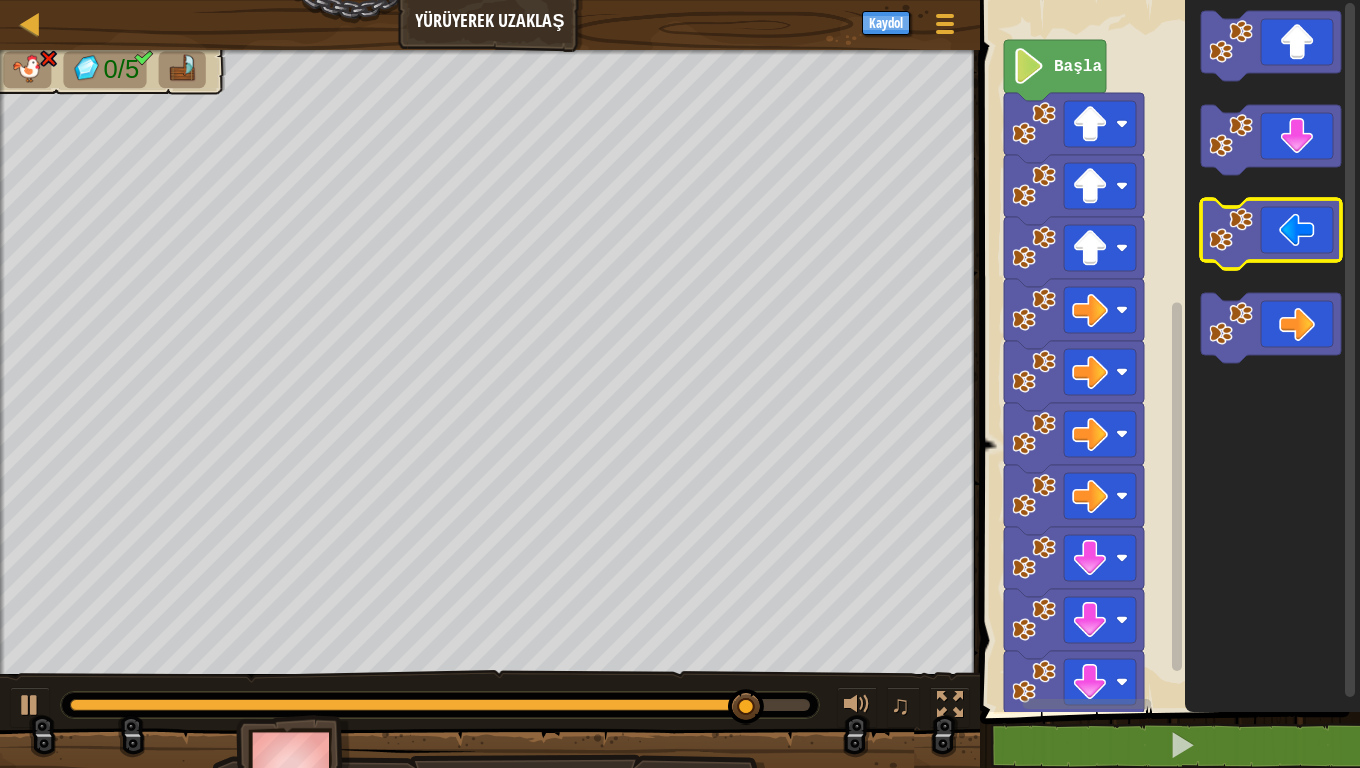 click 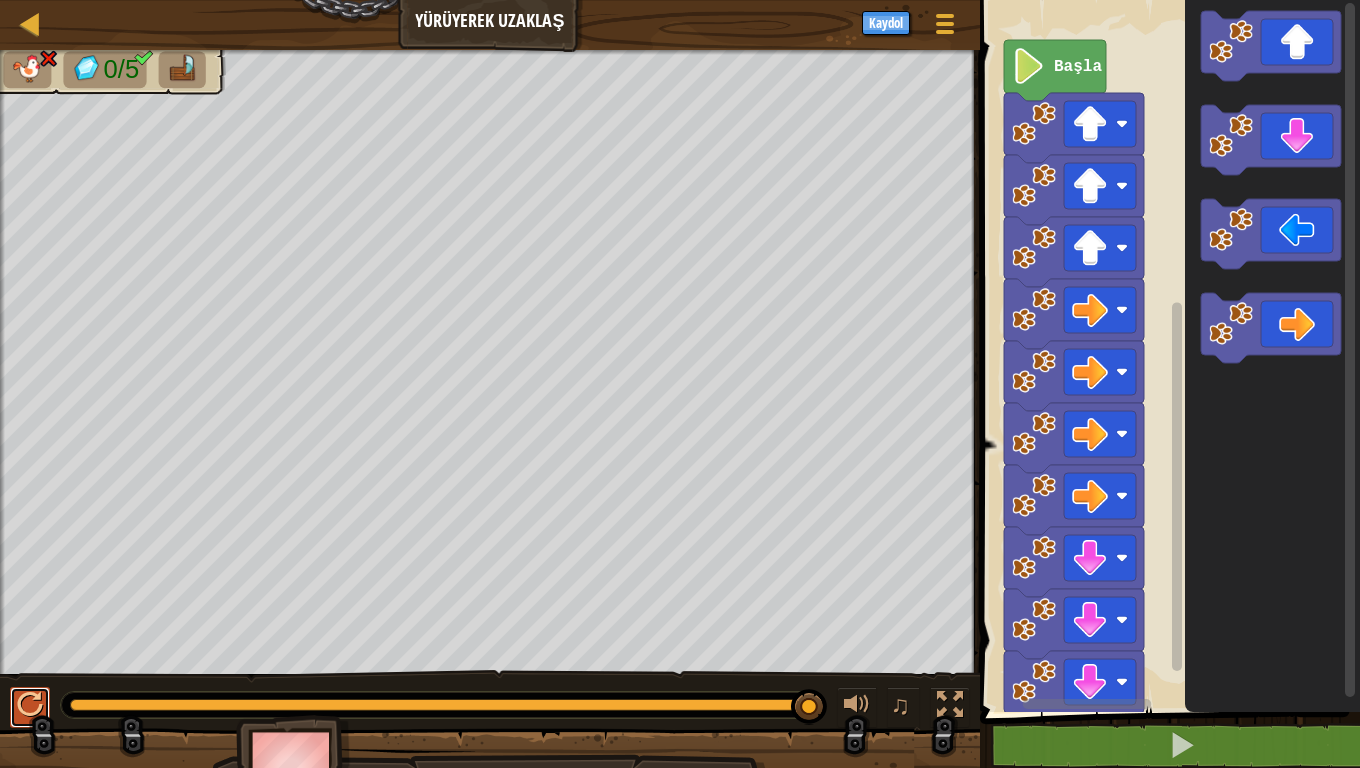 click at bounding box center [30, 705] 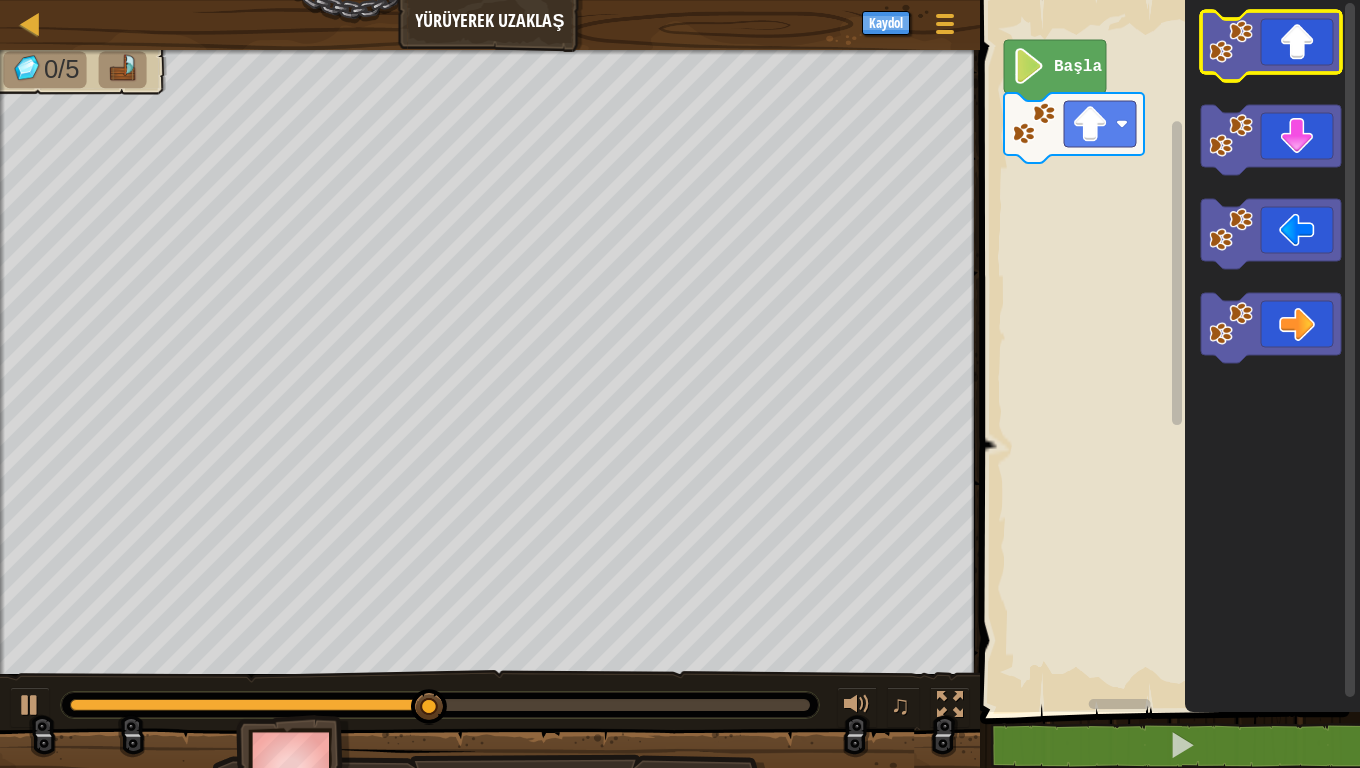 click 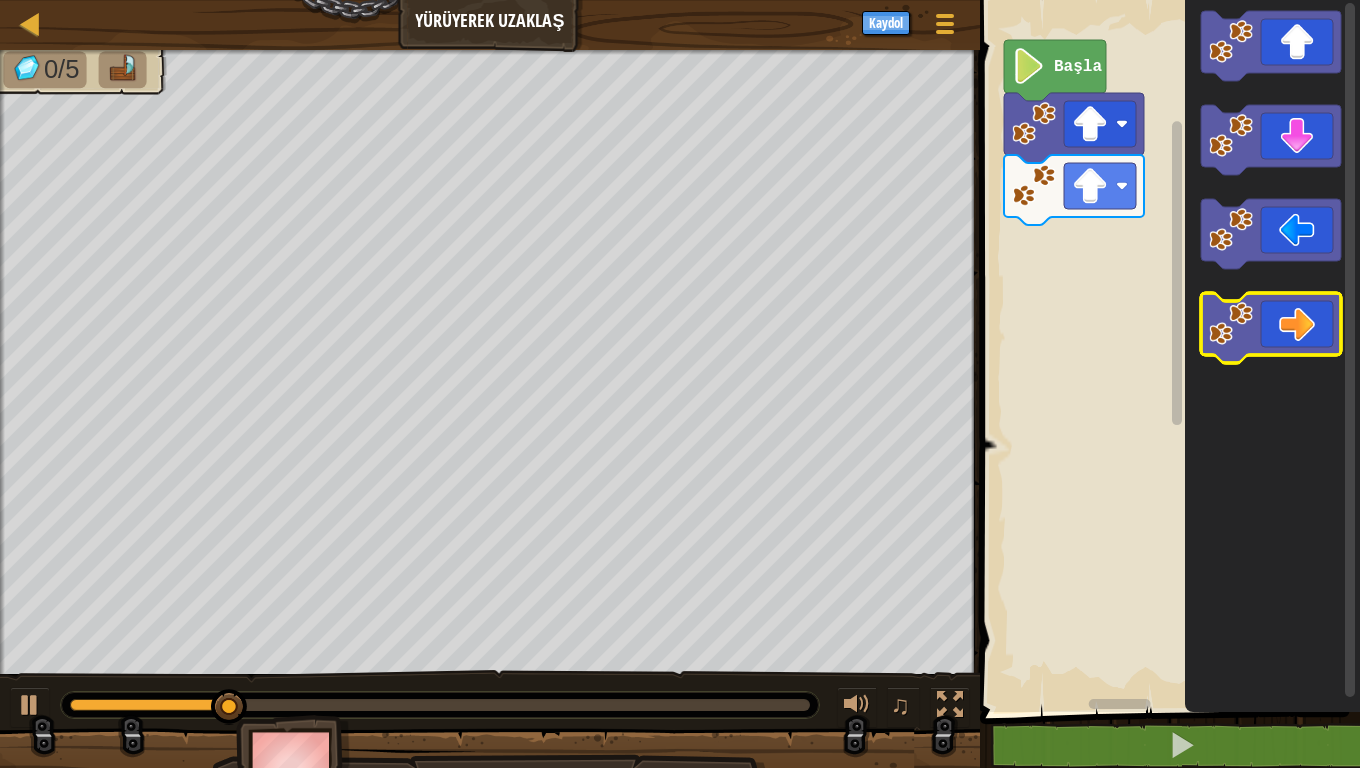 click 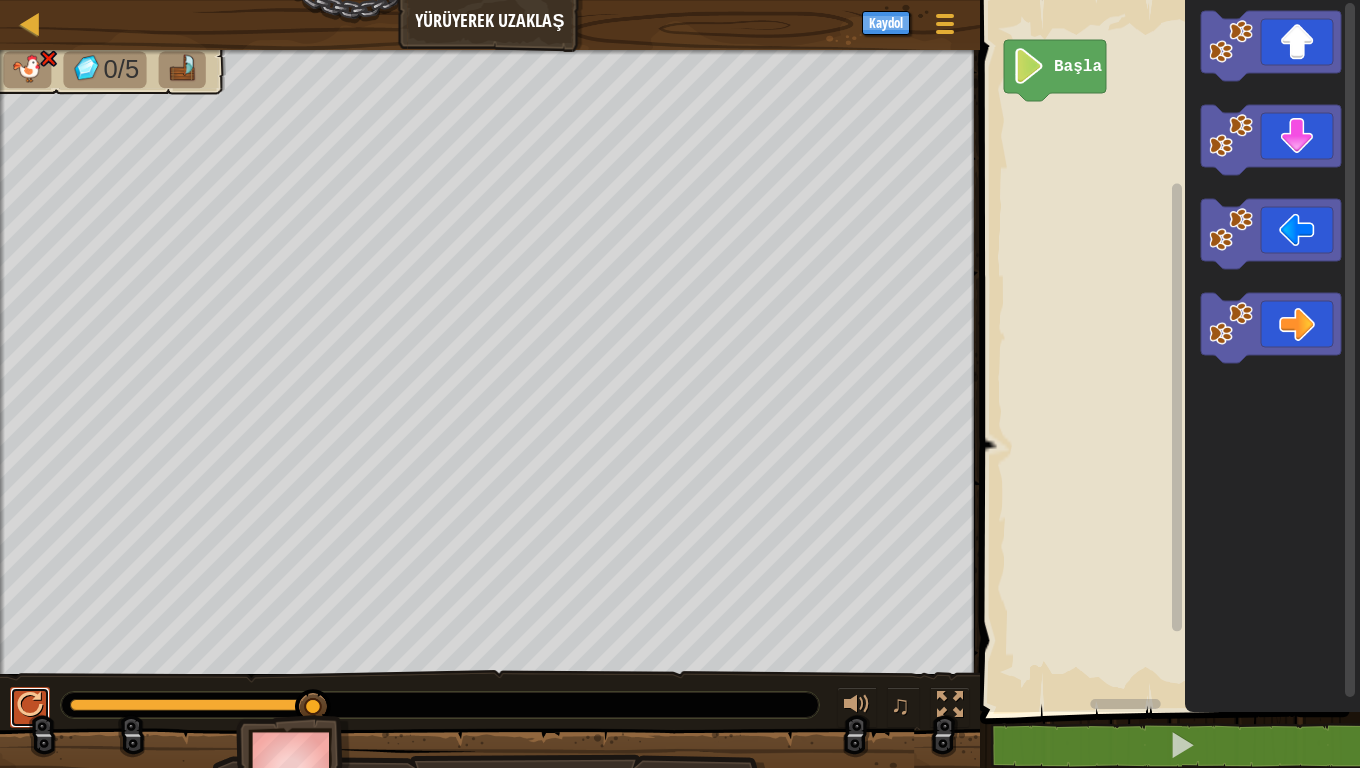 click at bounding box center (30, 705) 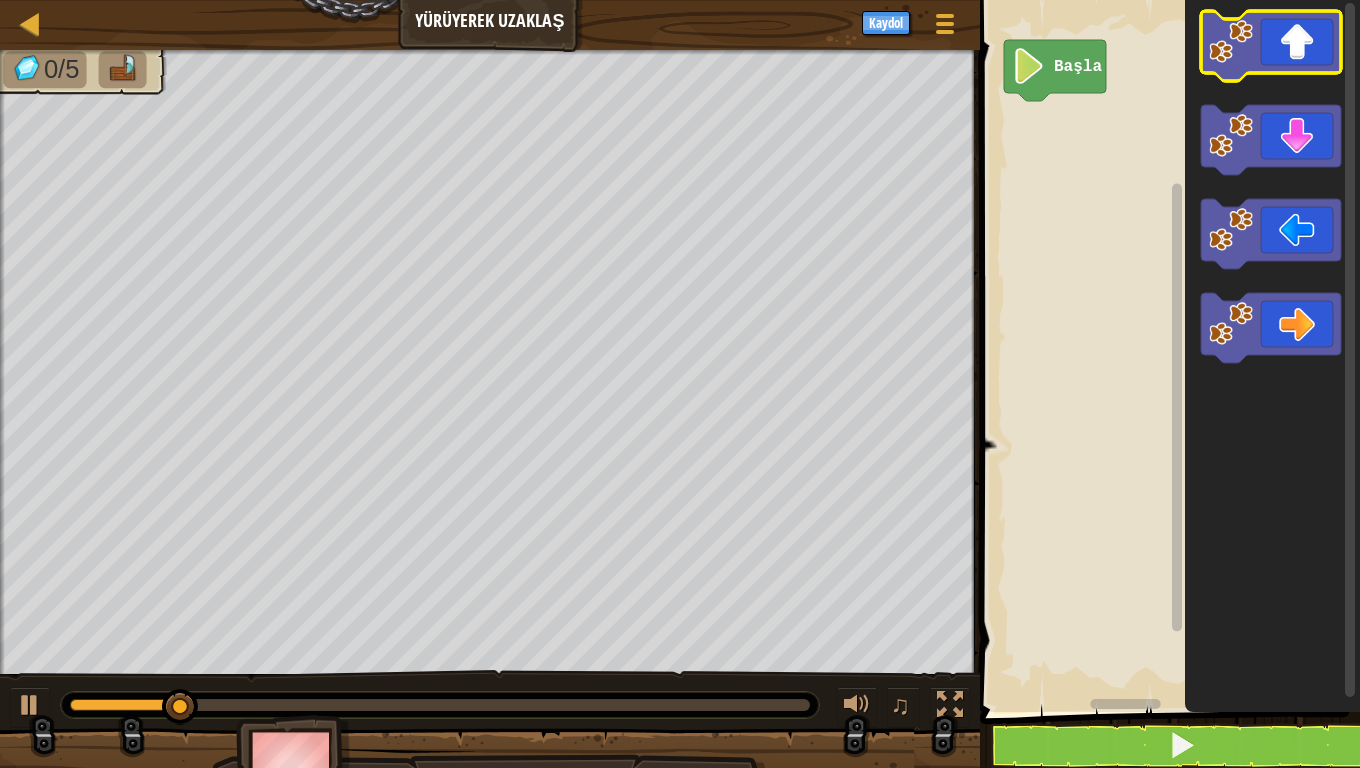 click 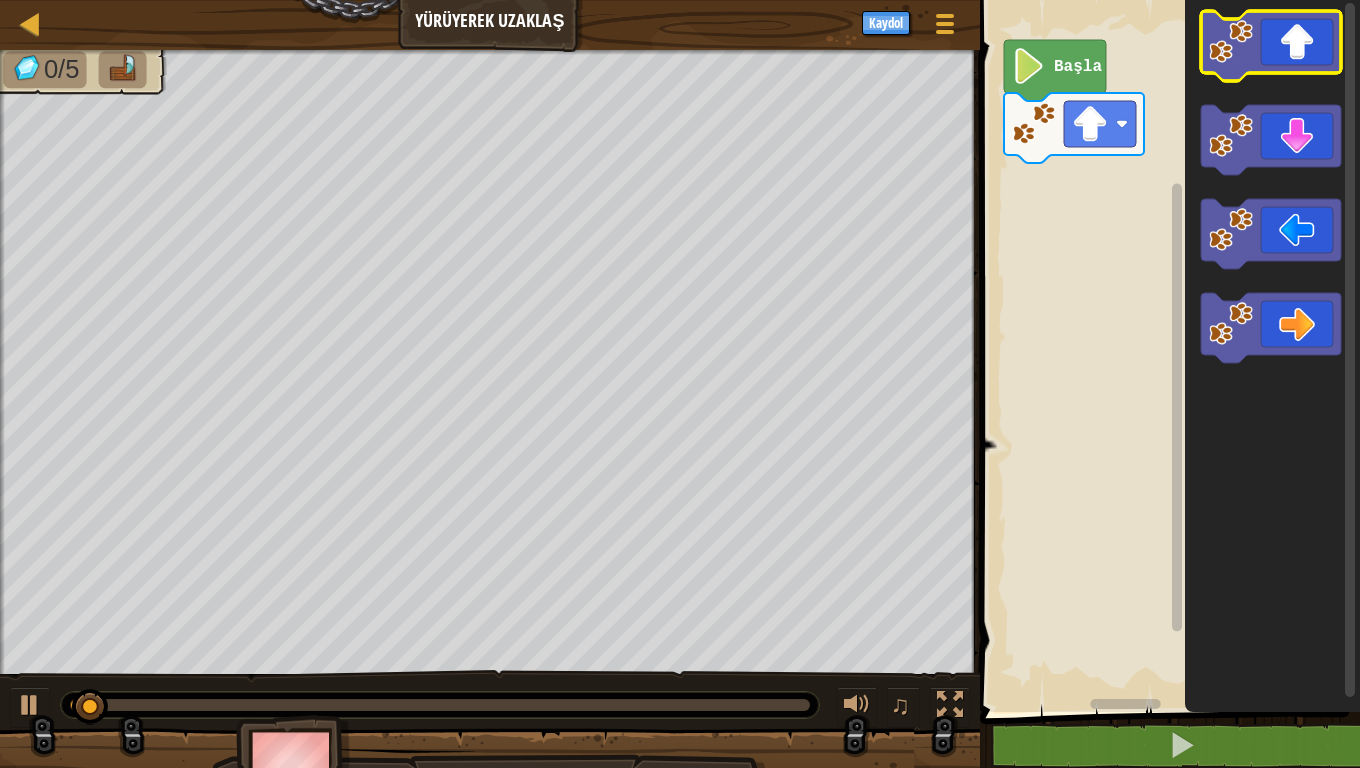 click 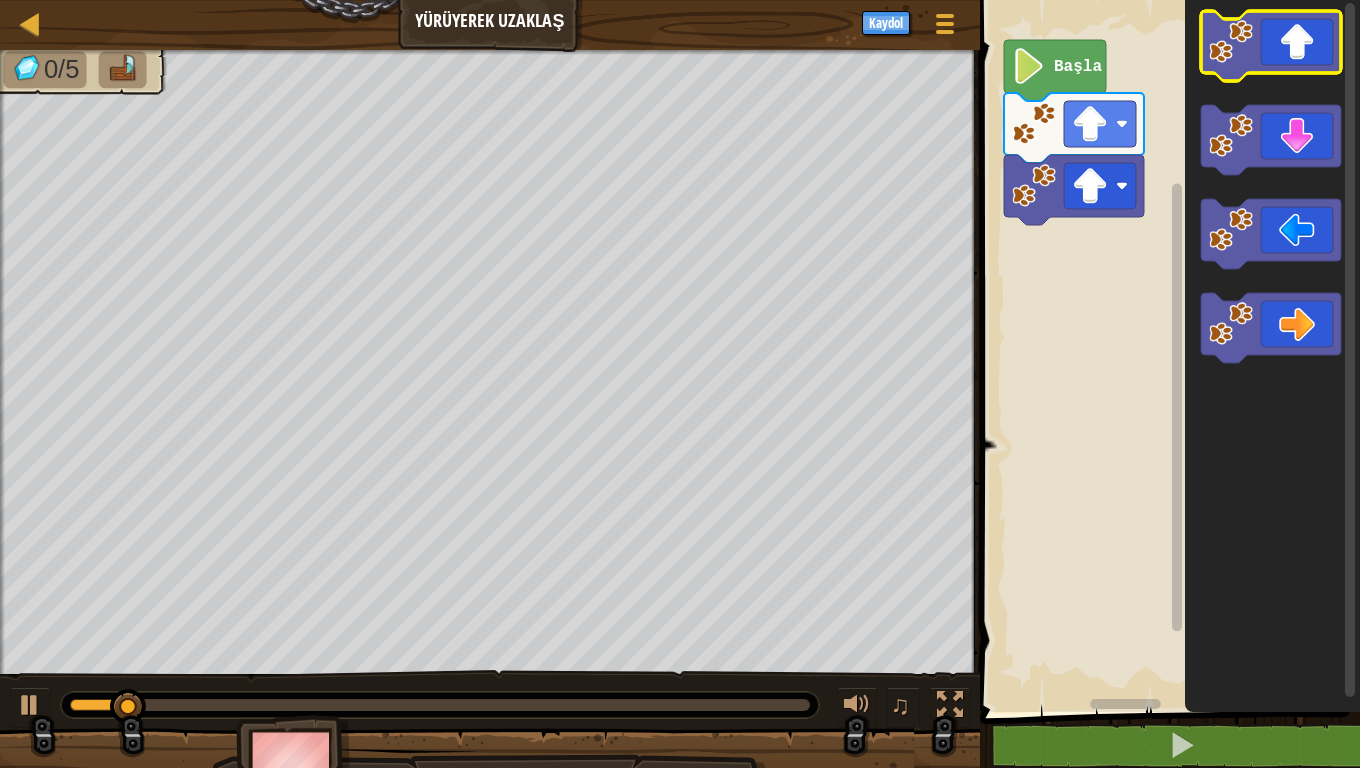 click 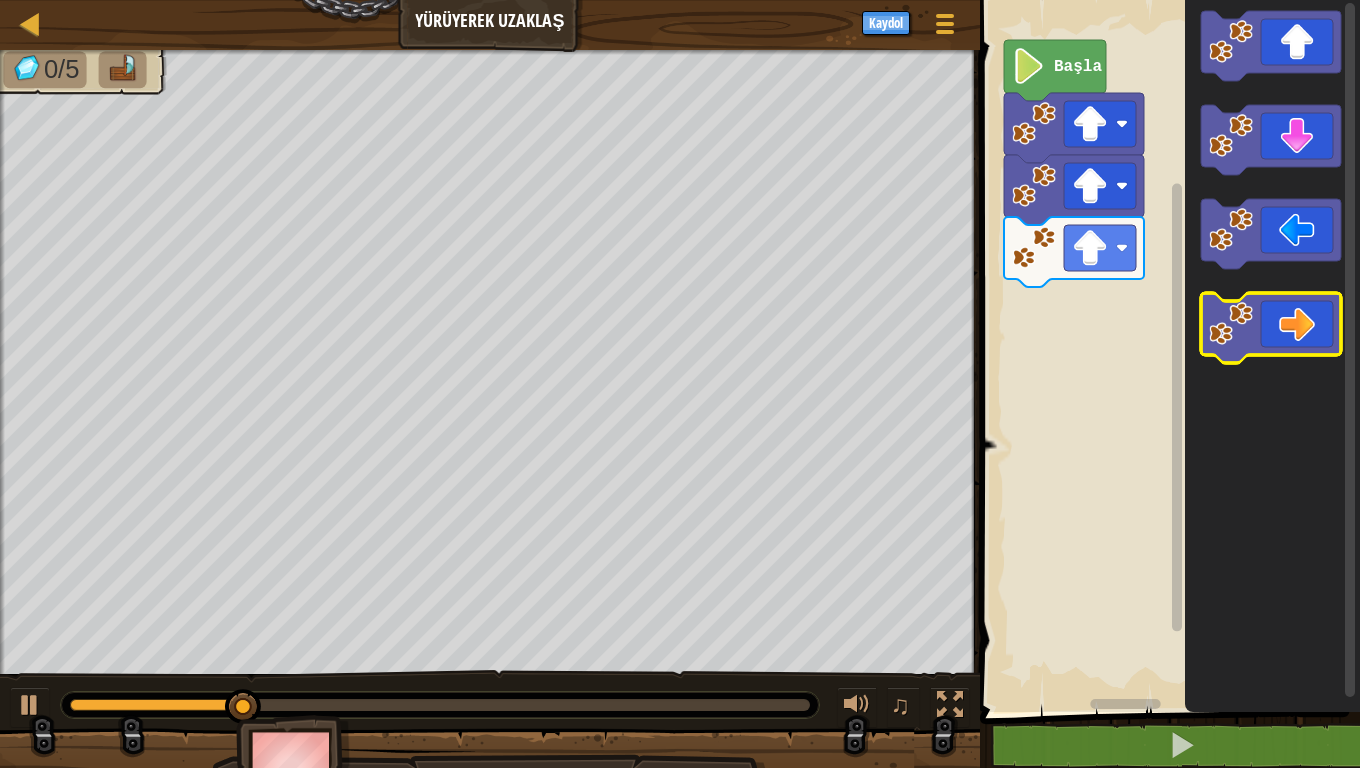 click 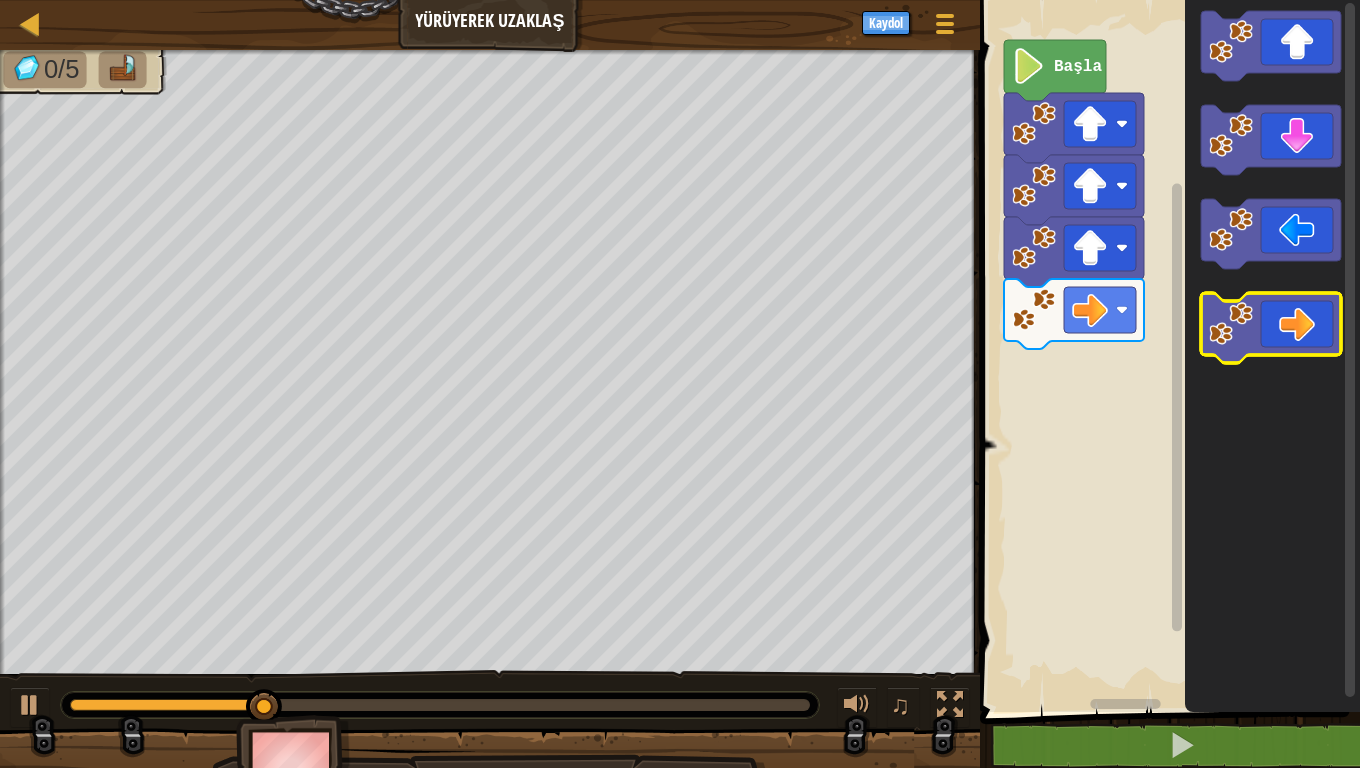 click 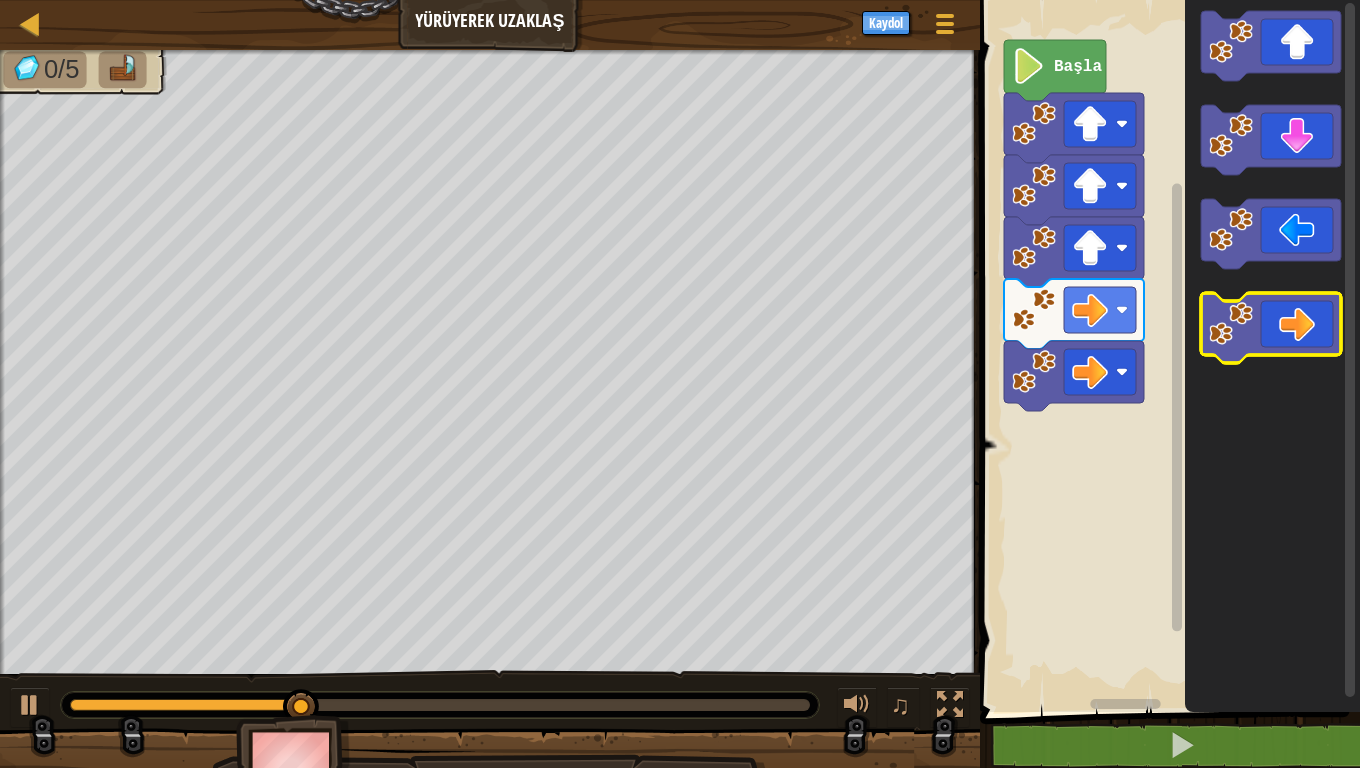 click 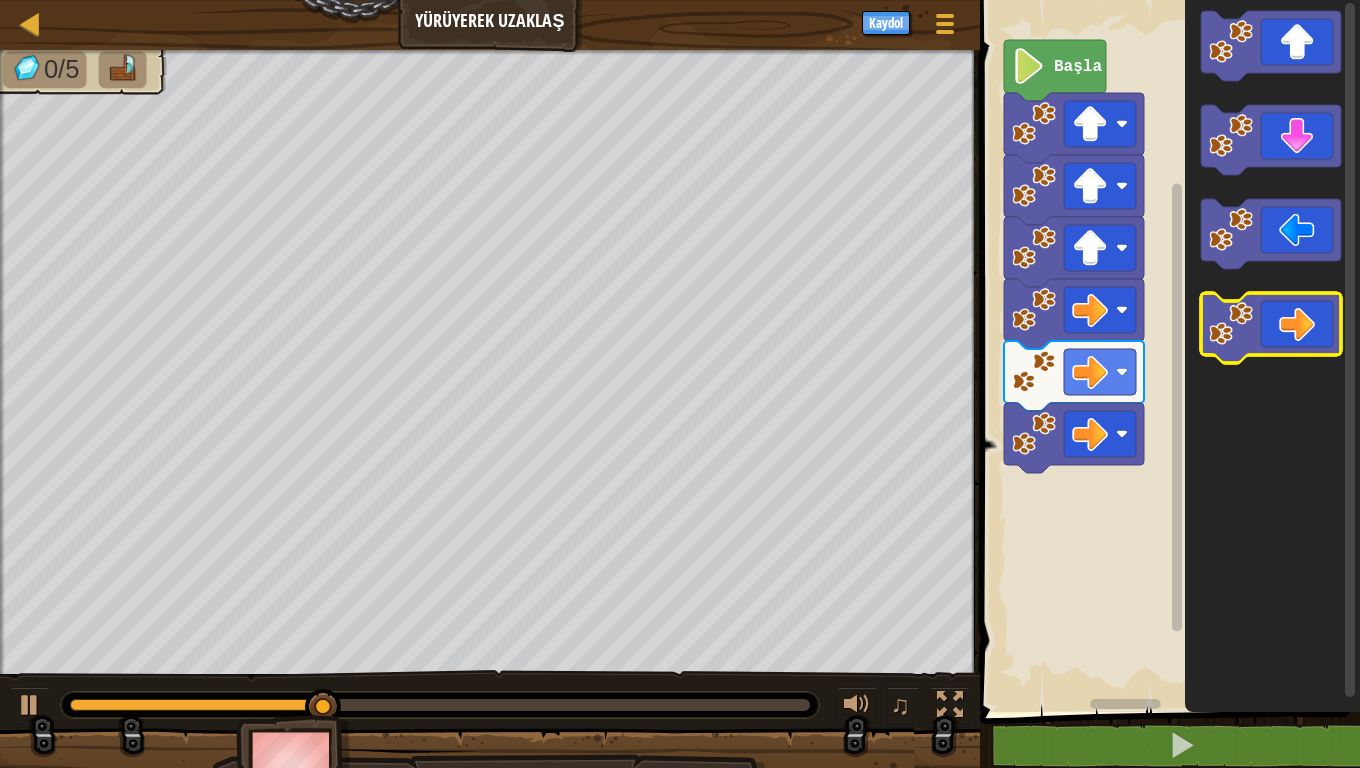 click 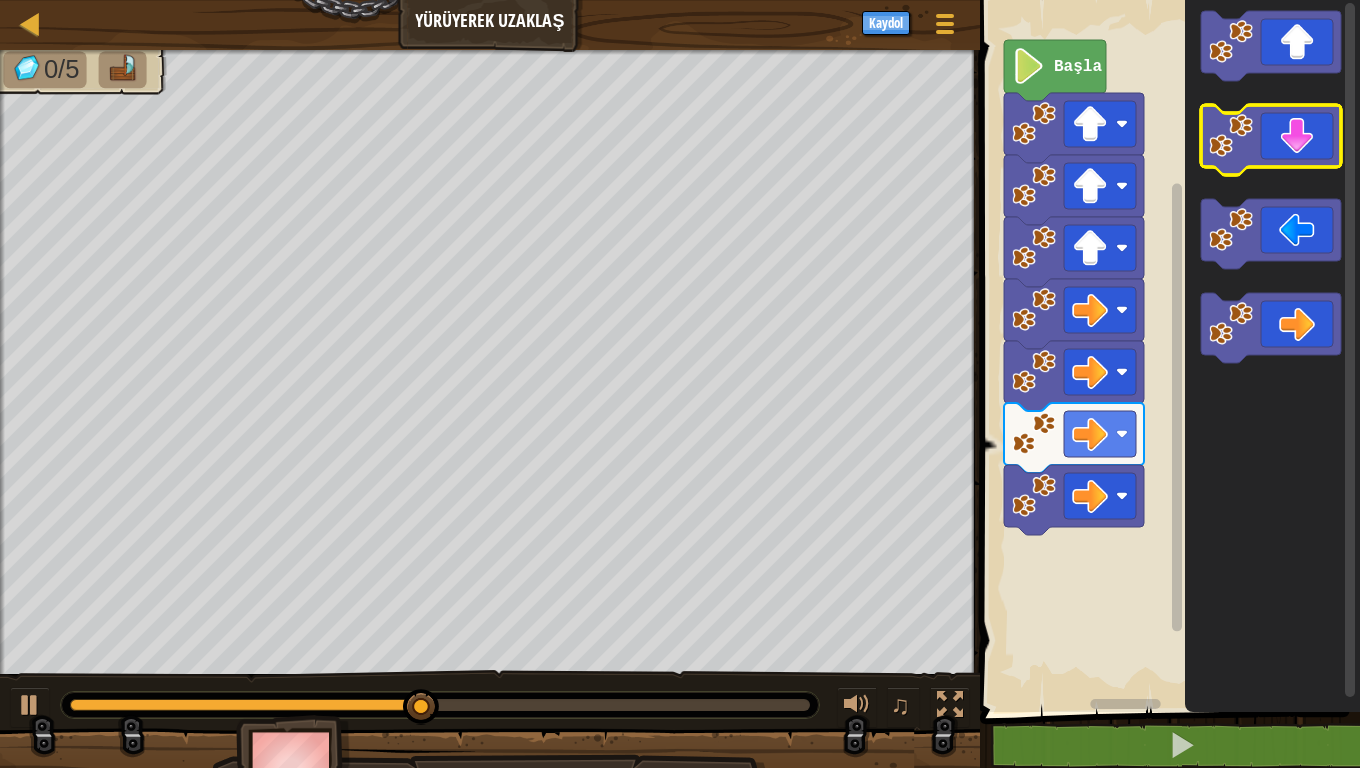 click 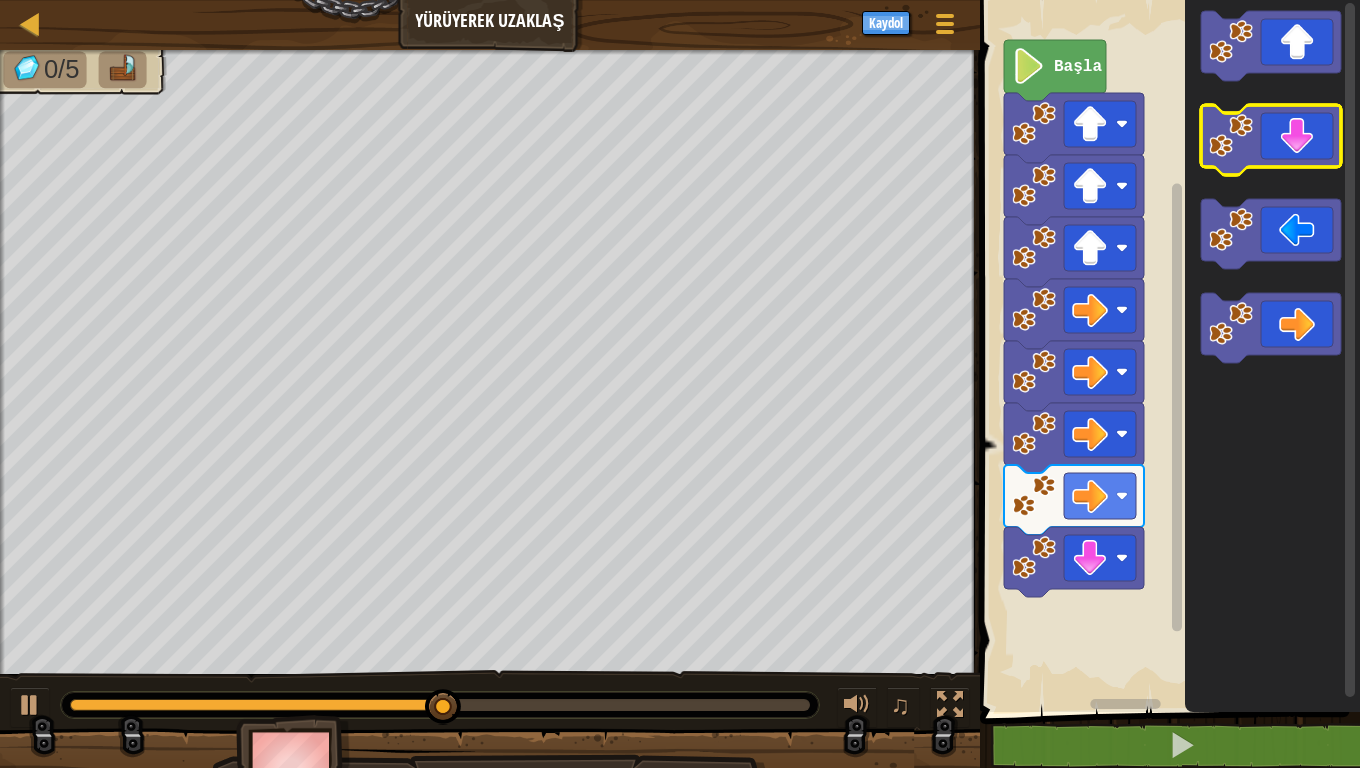 click 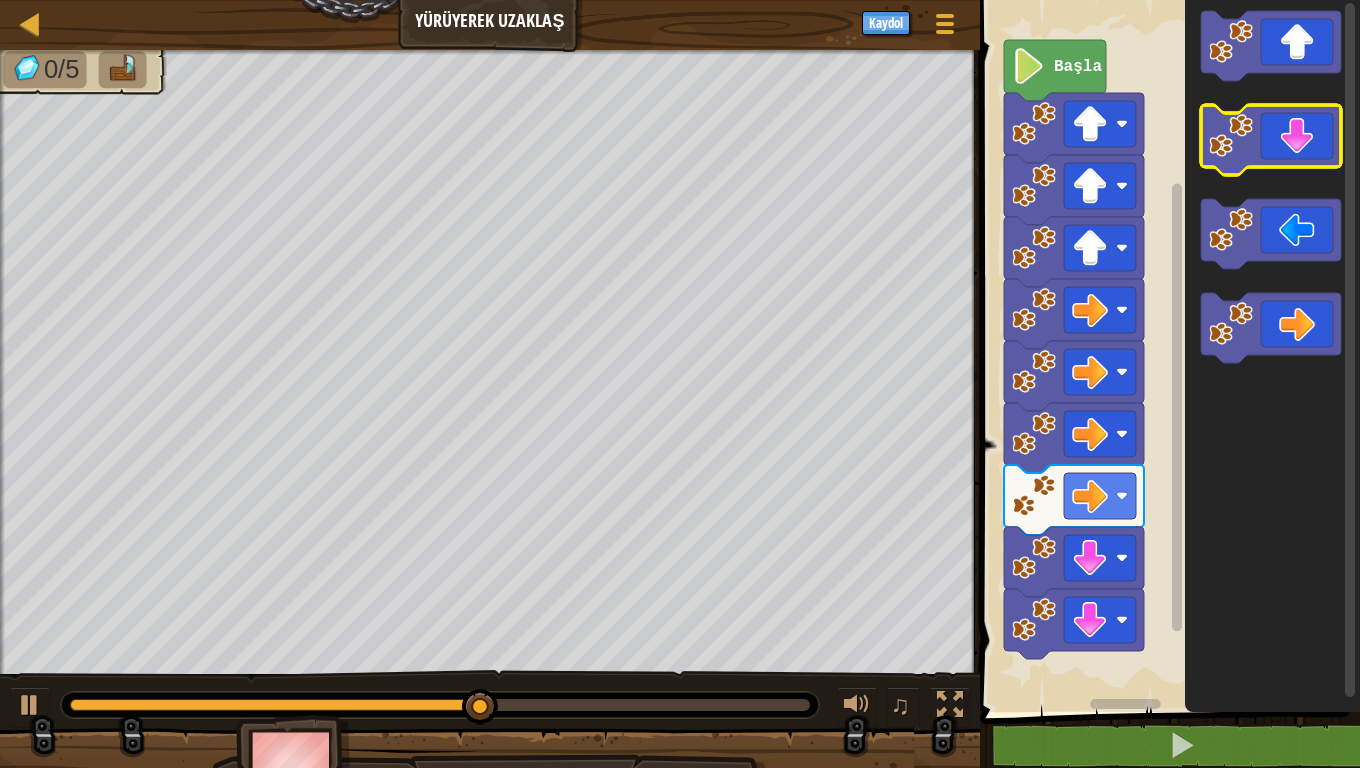 click 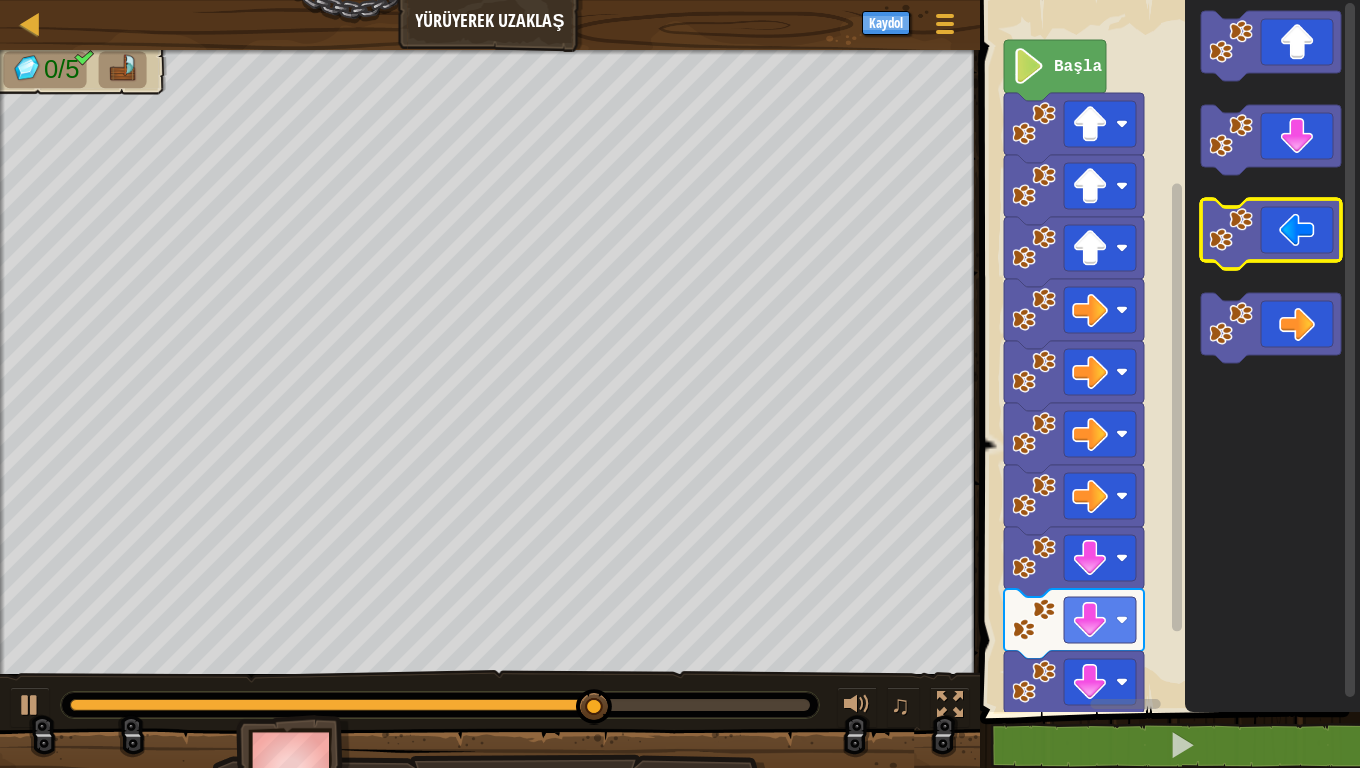 click 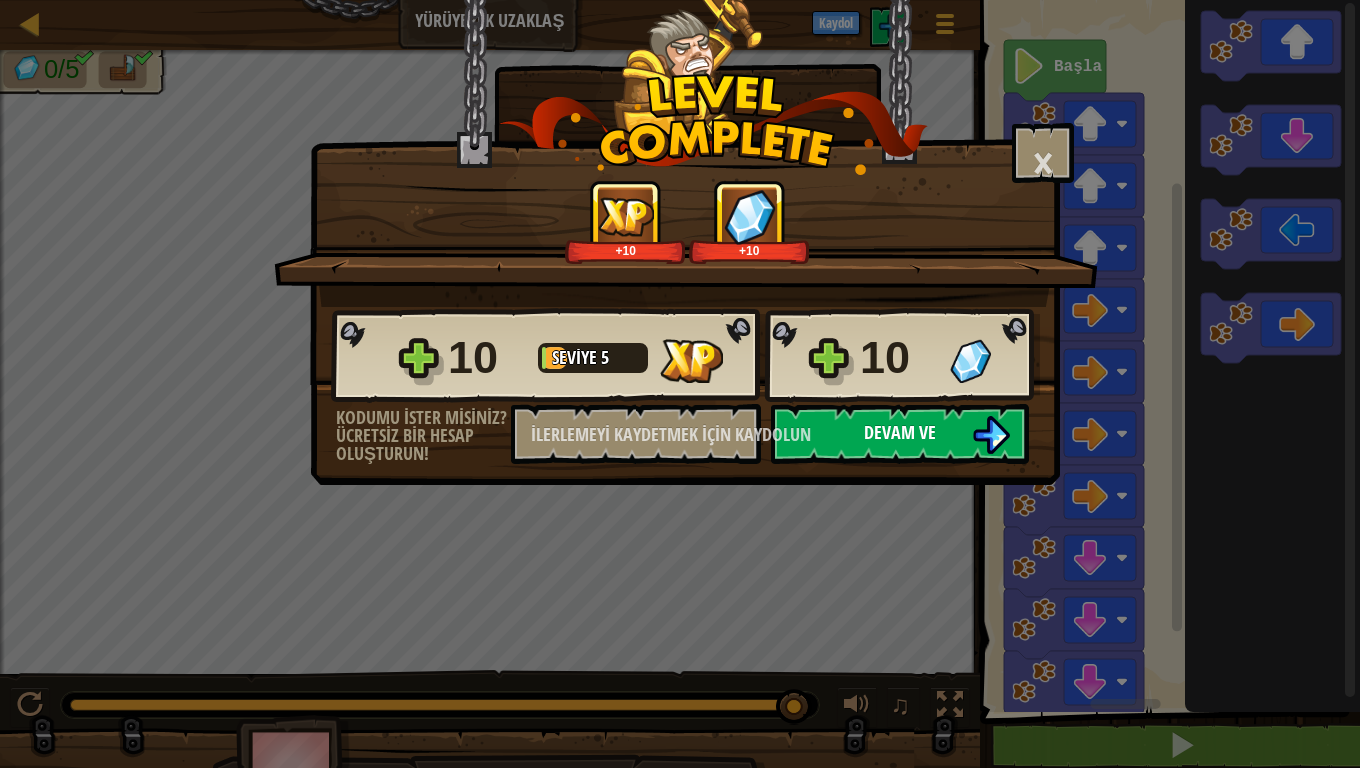 click on "Devam ve" at bounding box center [900, 432] 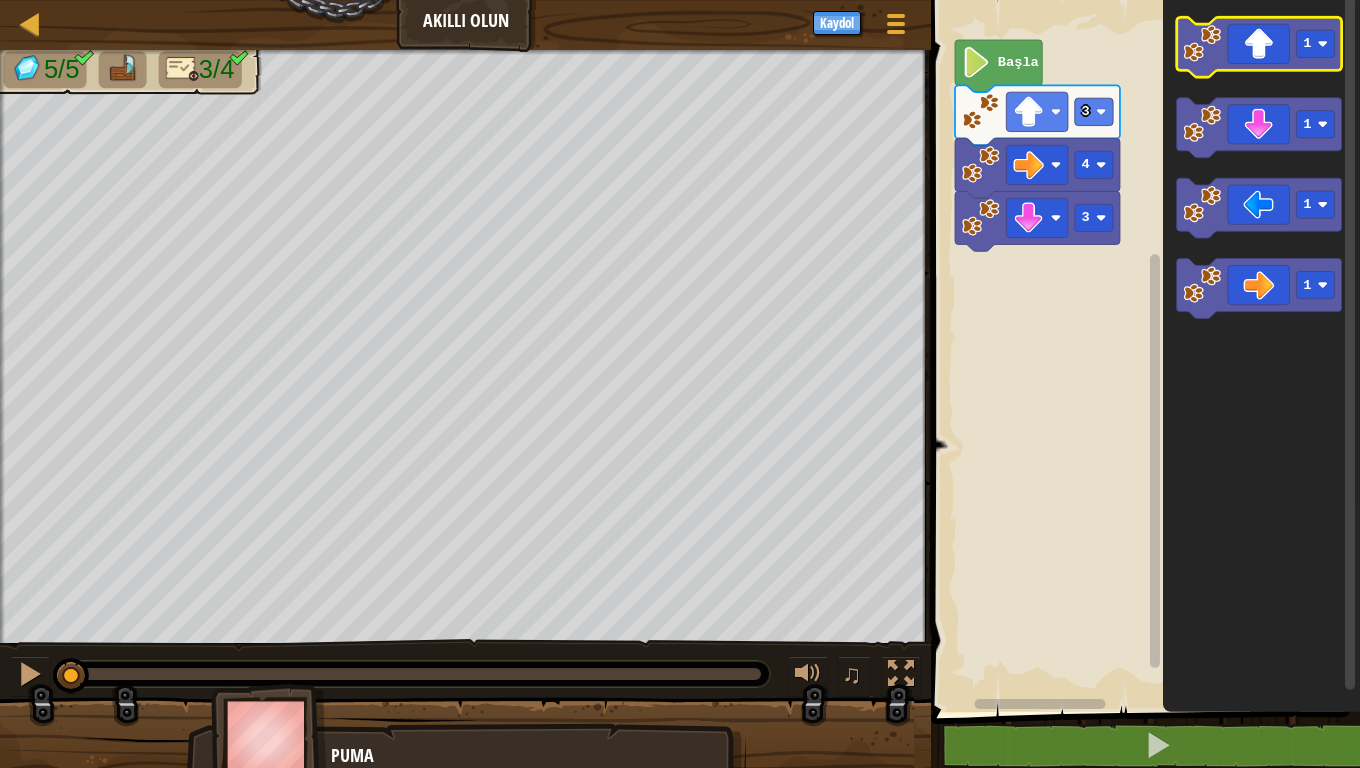 click 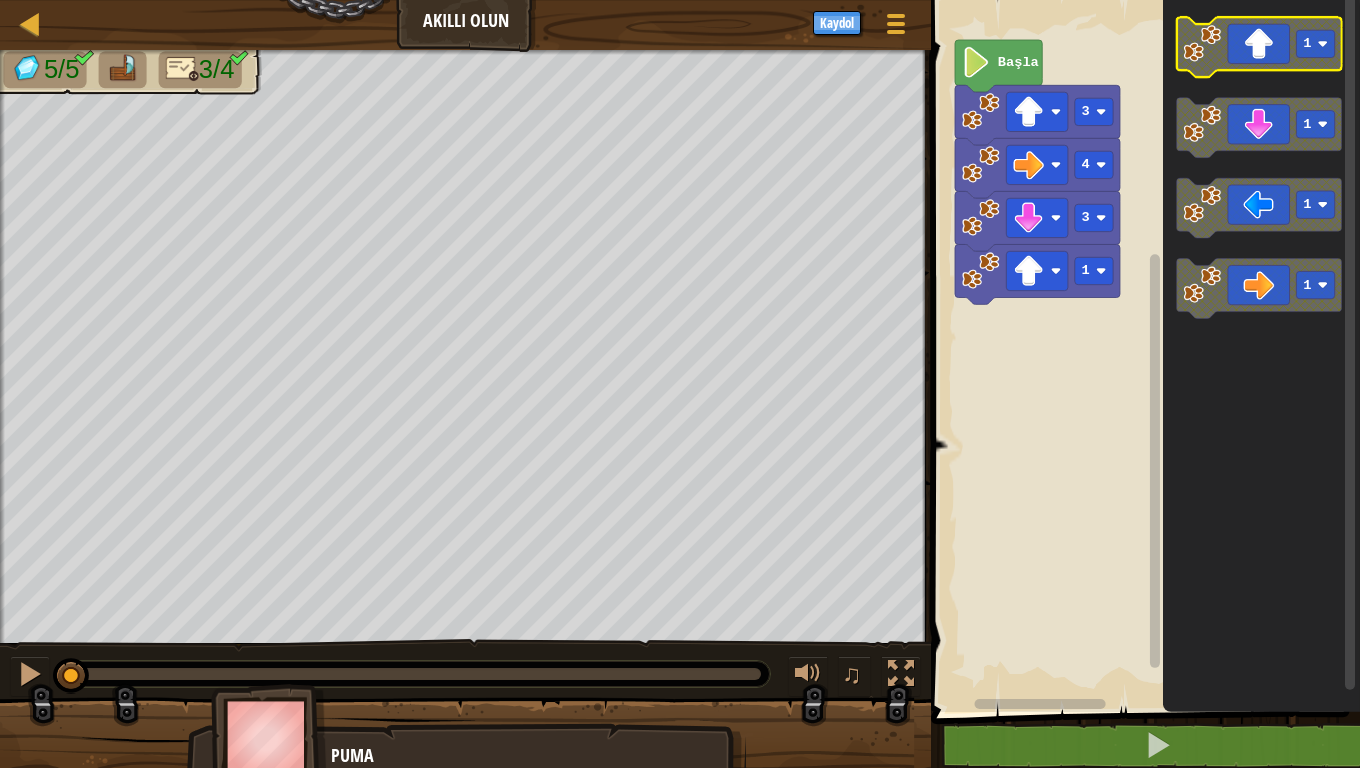 click 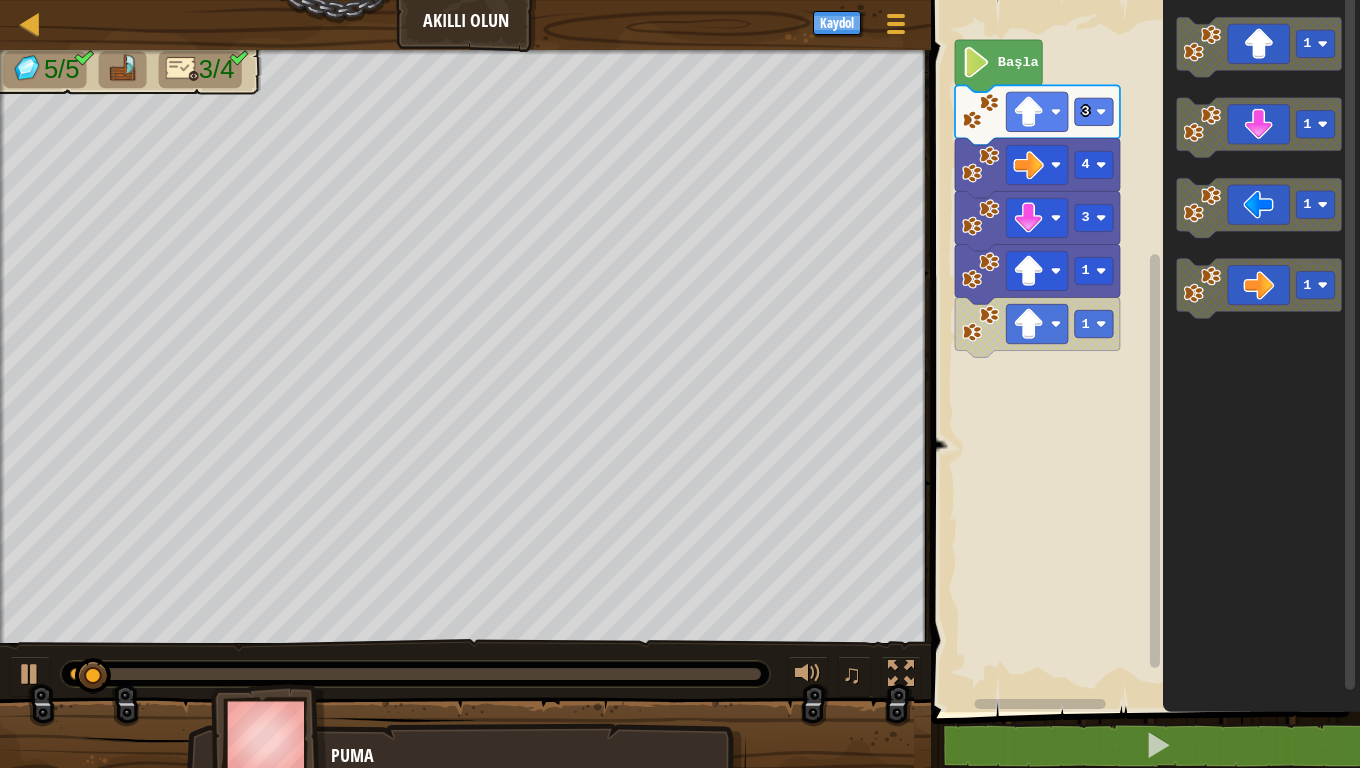 click 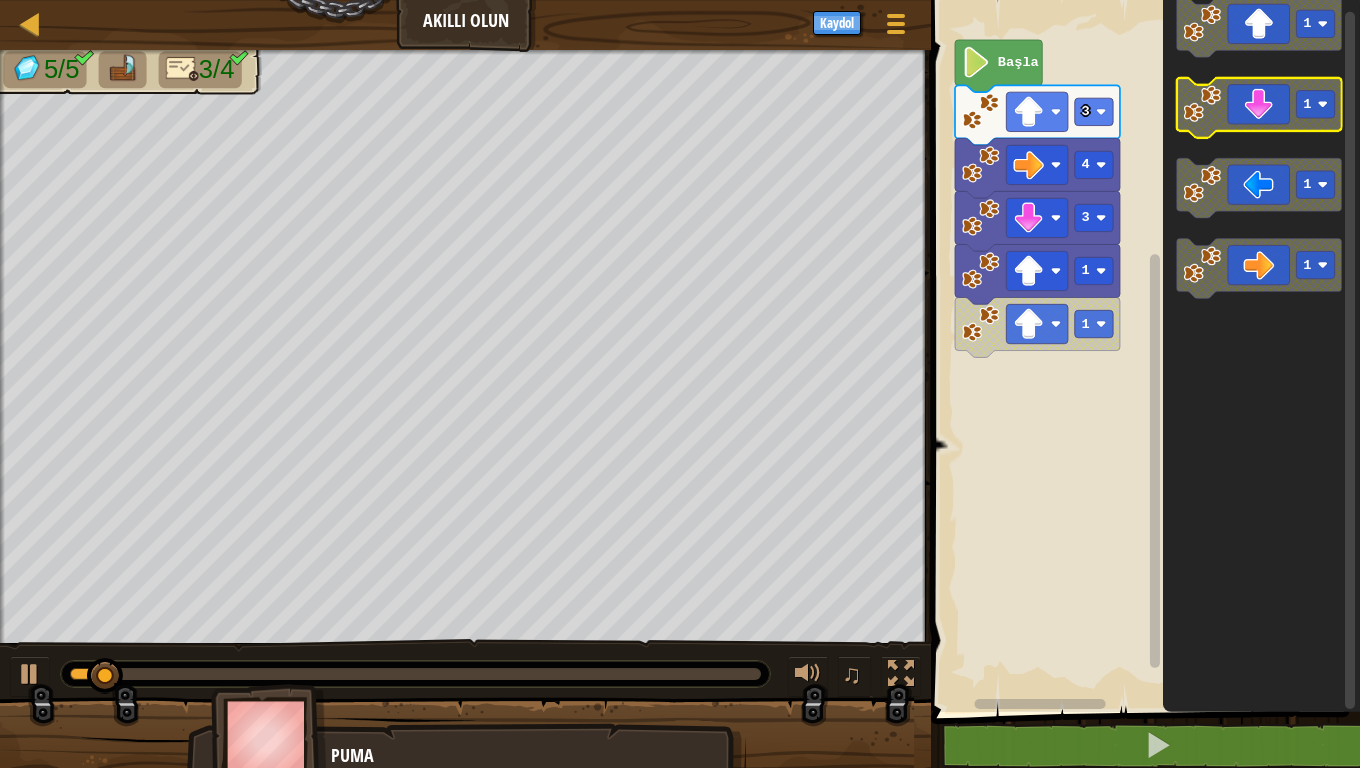 click on "1 1 1 1" 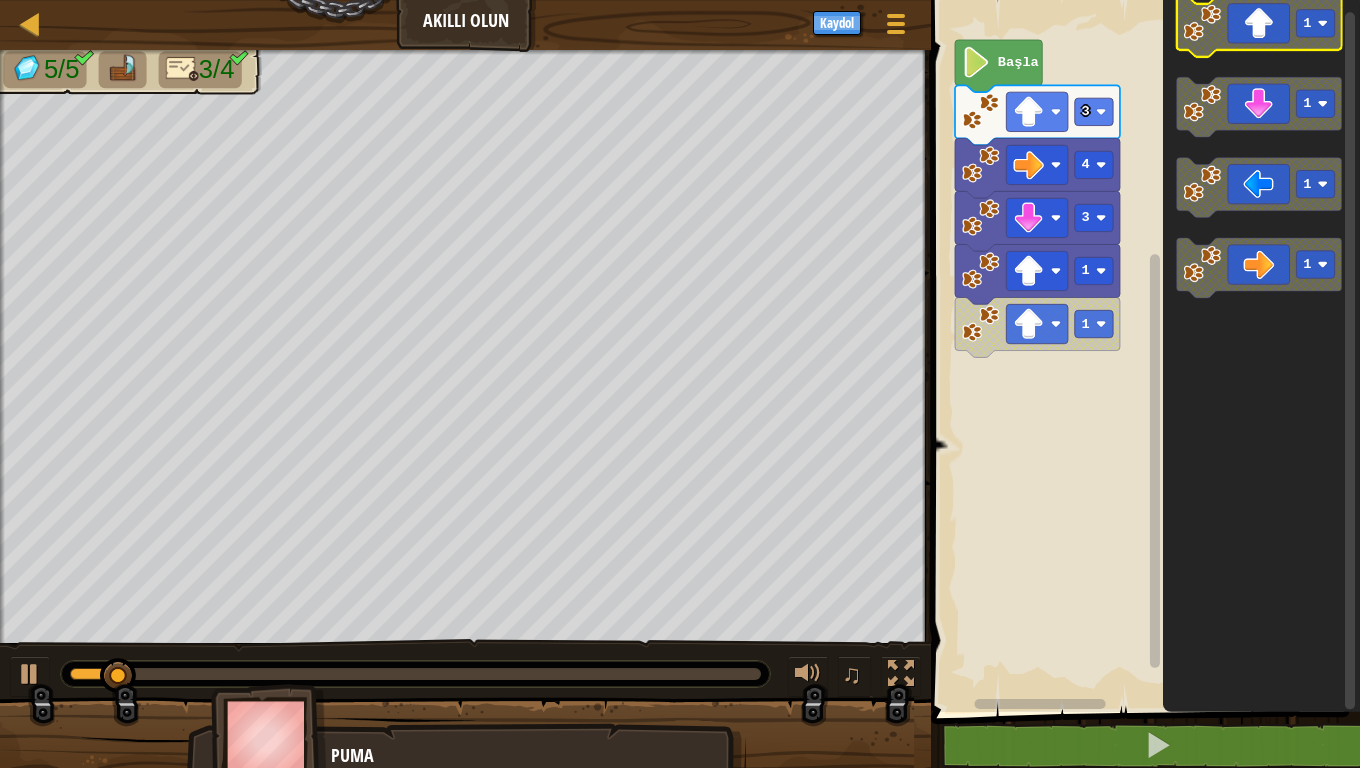 click 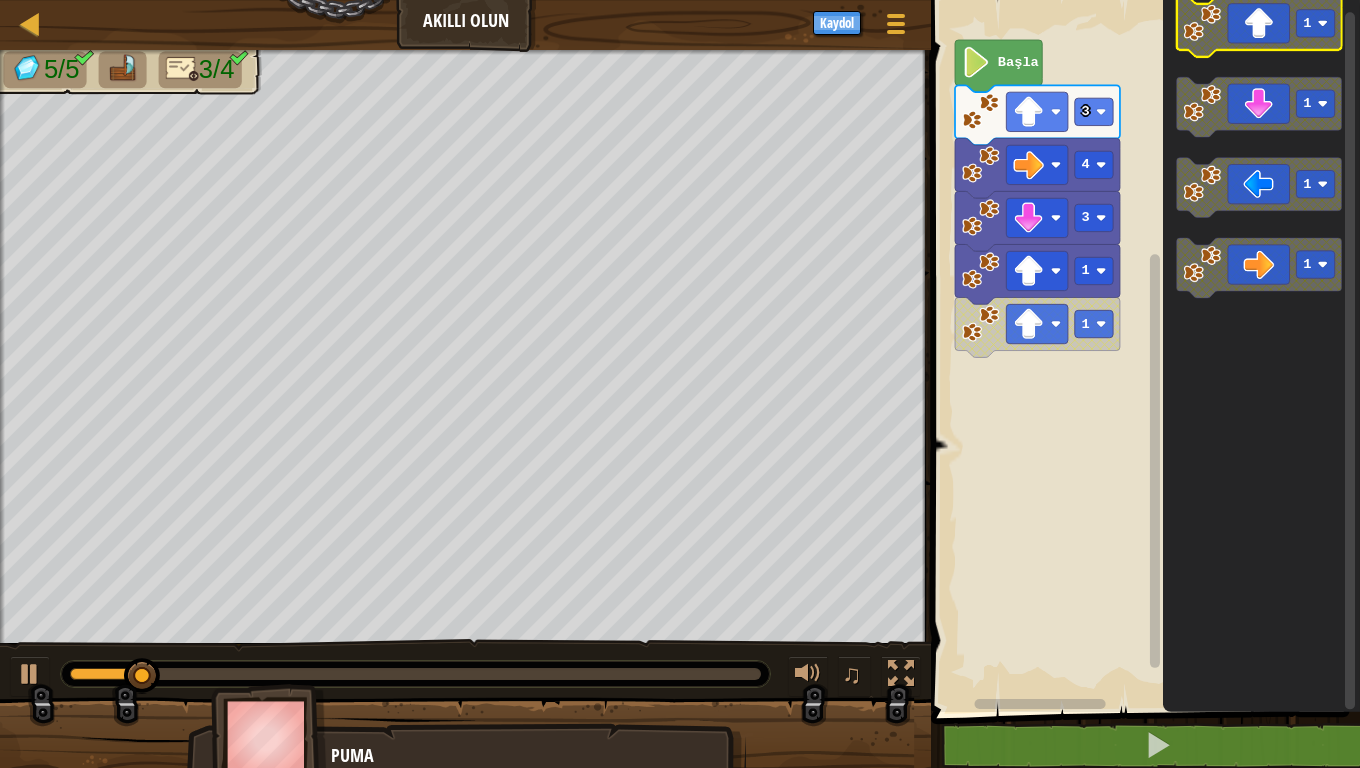 click 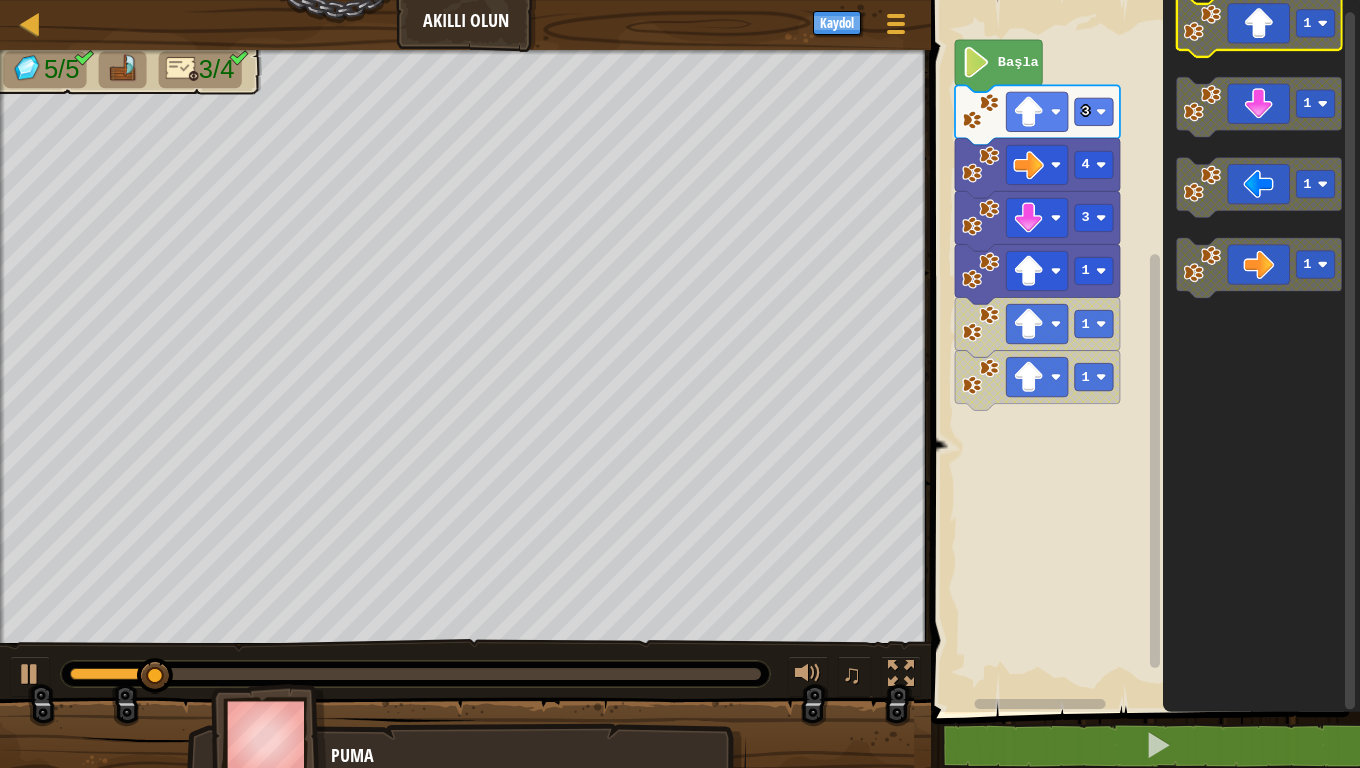 click 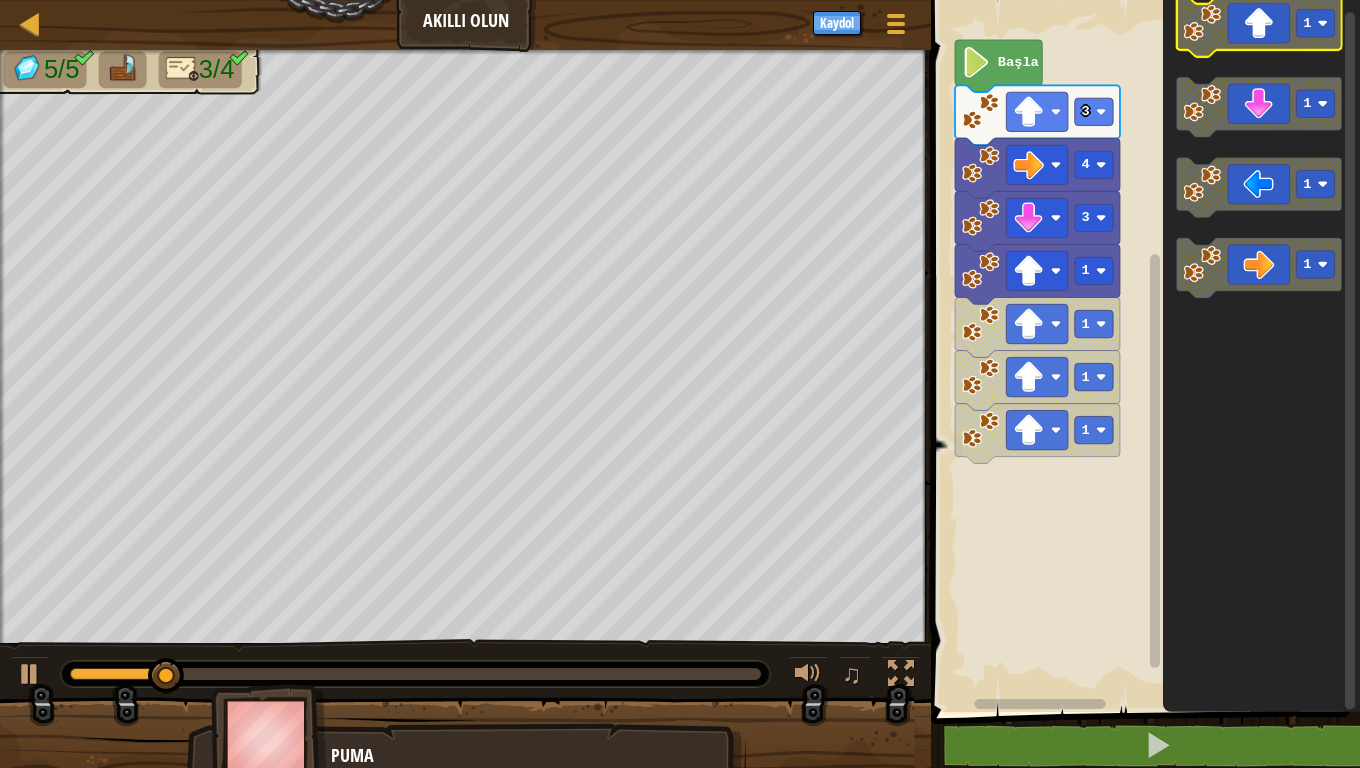 click 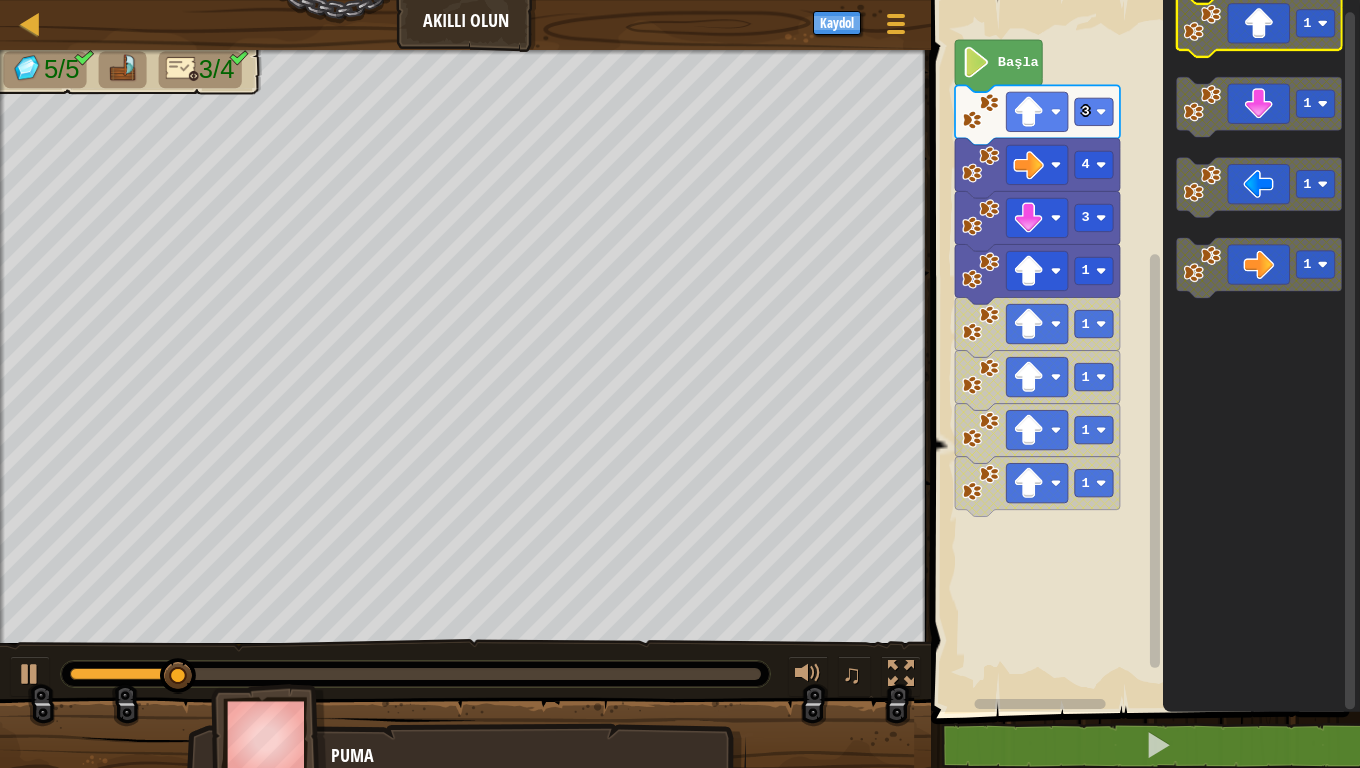 click 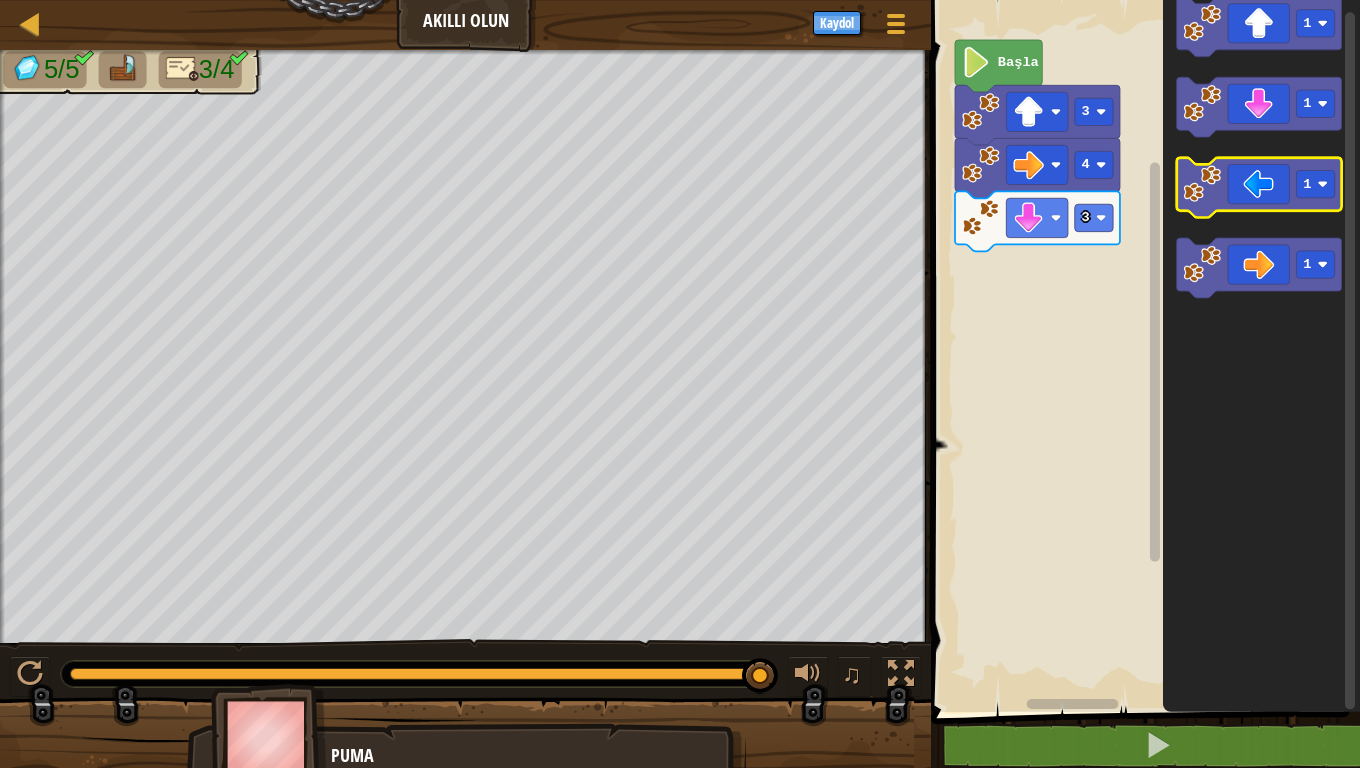 click 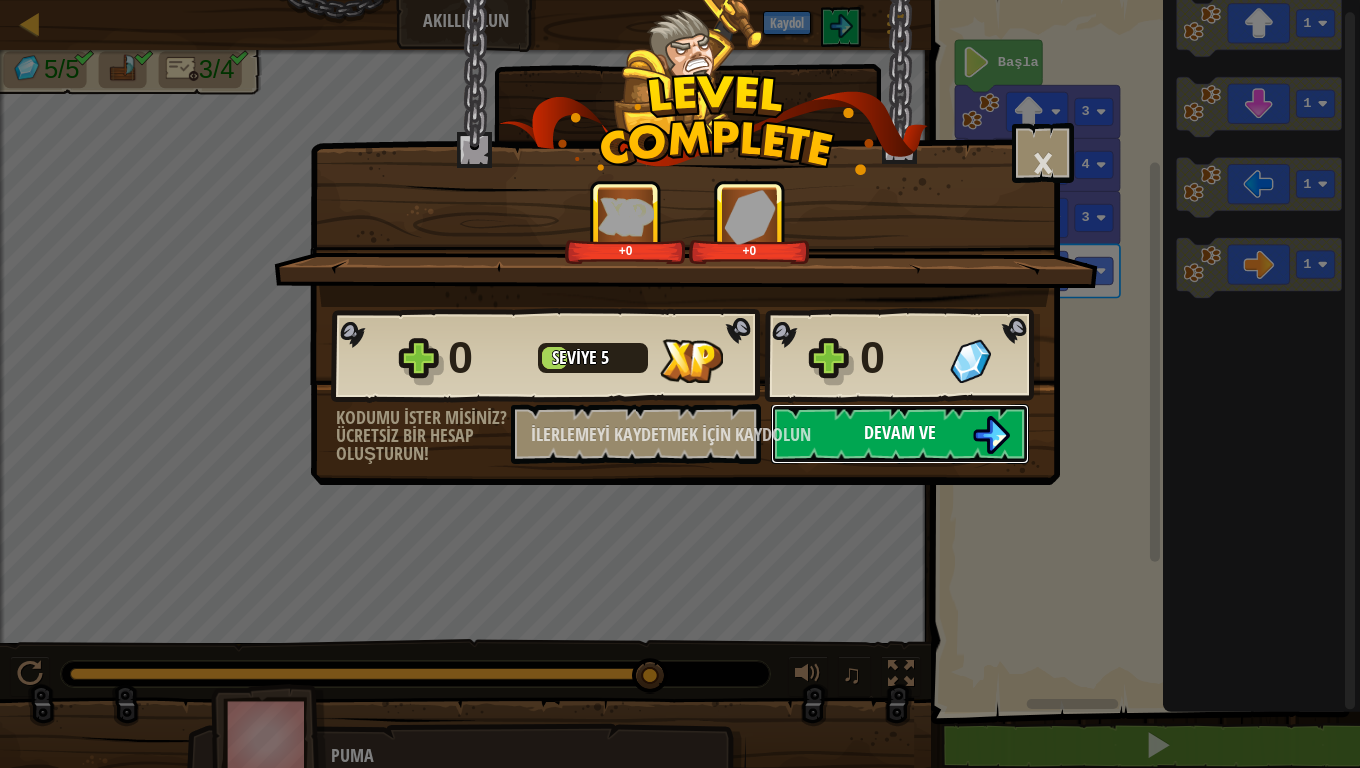 click on "Devam ve" at bounding box center (900, 434) 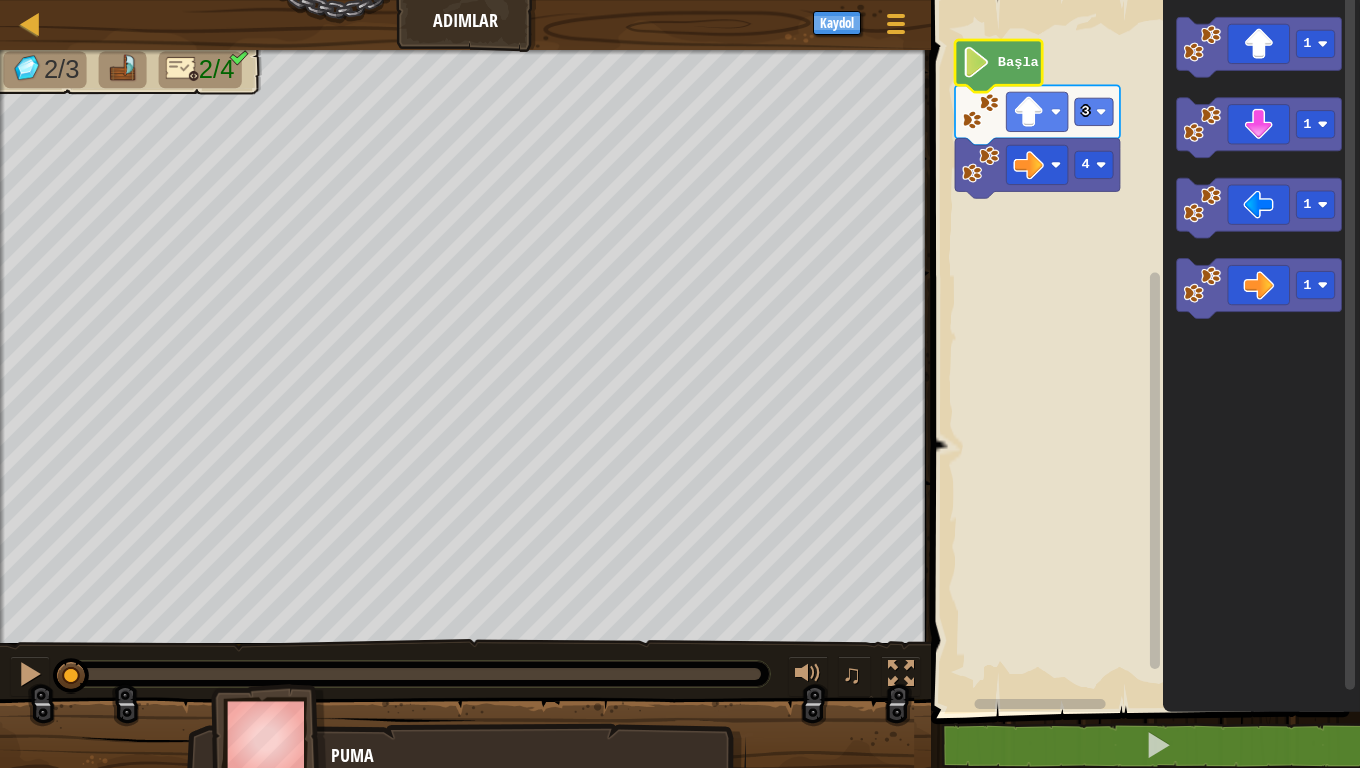 click on "Başla" 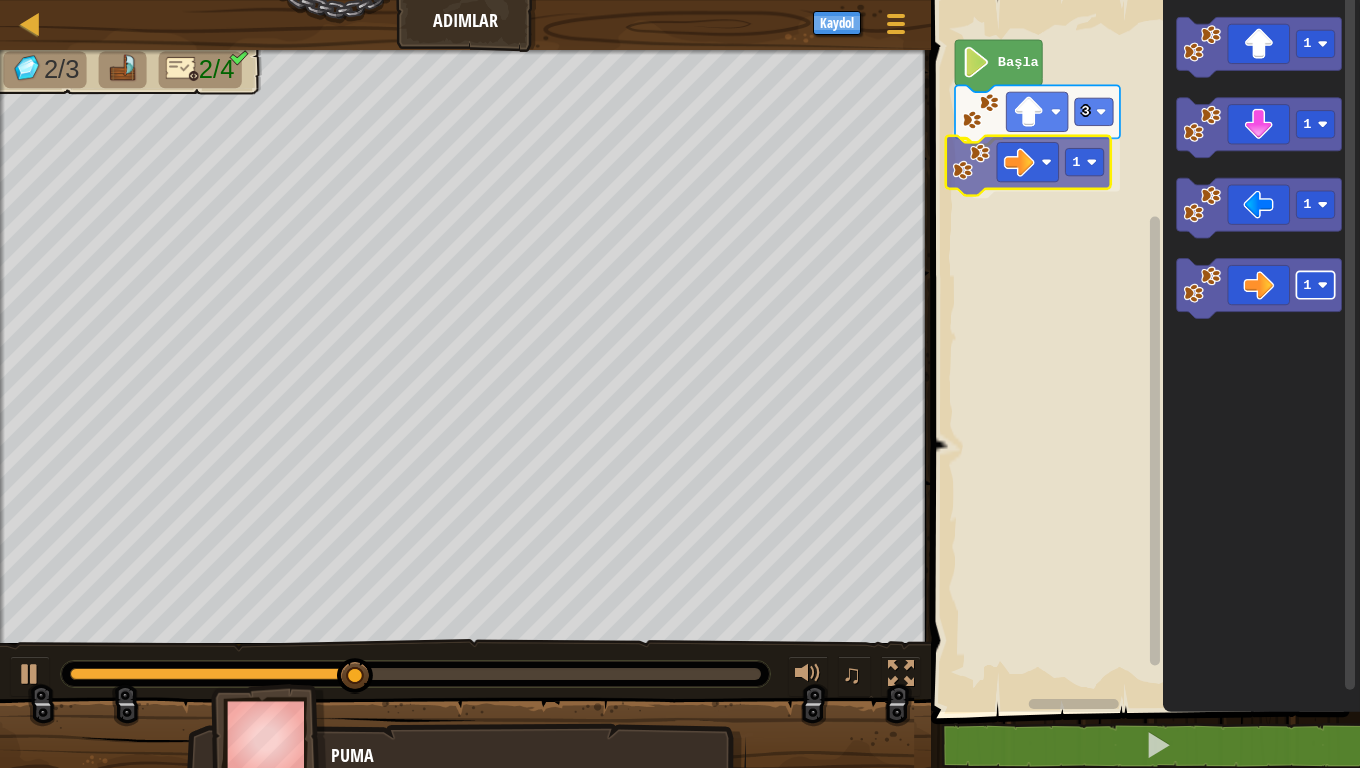 click on "Başla [NUMBER] [NUMBER] [NUMBER] [NUMBER] [NUMBER] [NUMBER] [NUMBER]" at bounding box center [1142, 351] 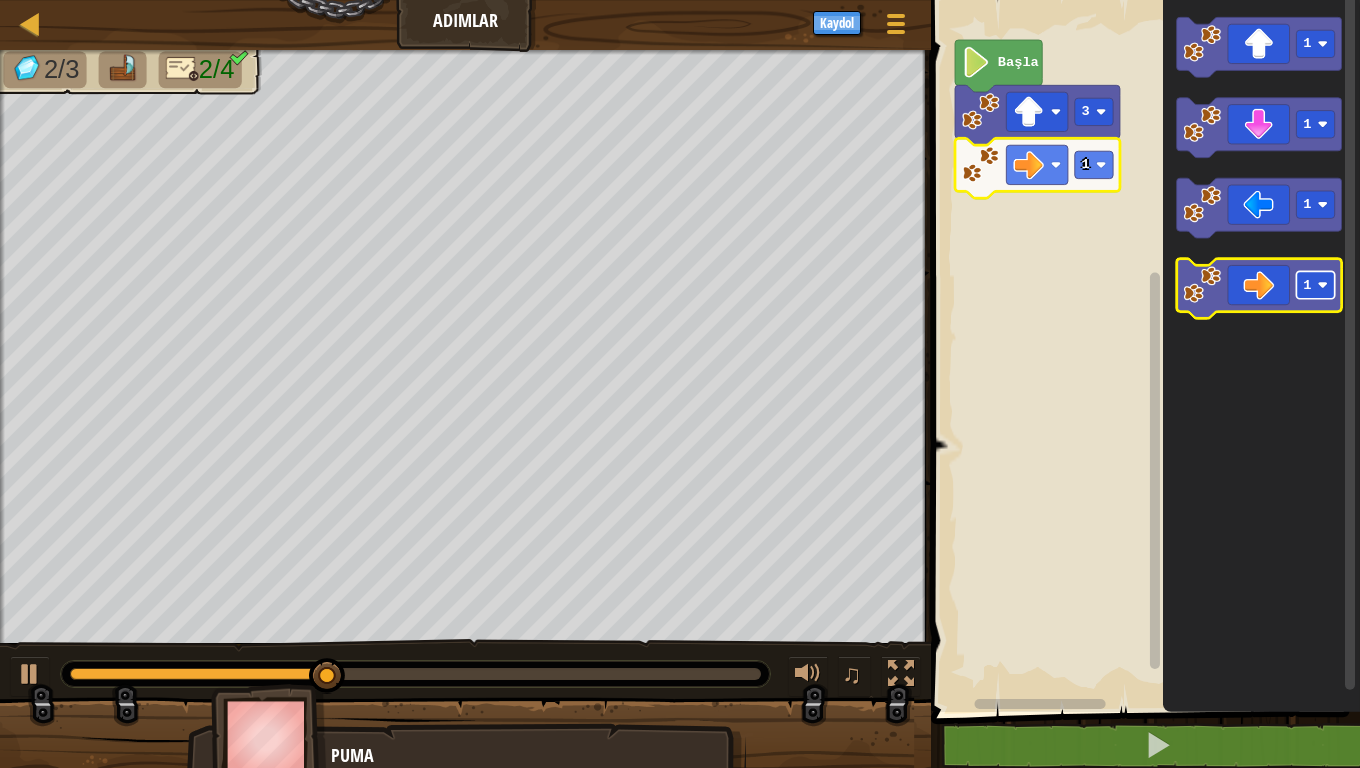 click on "1" 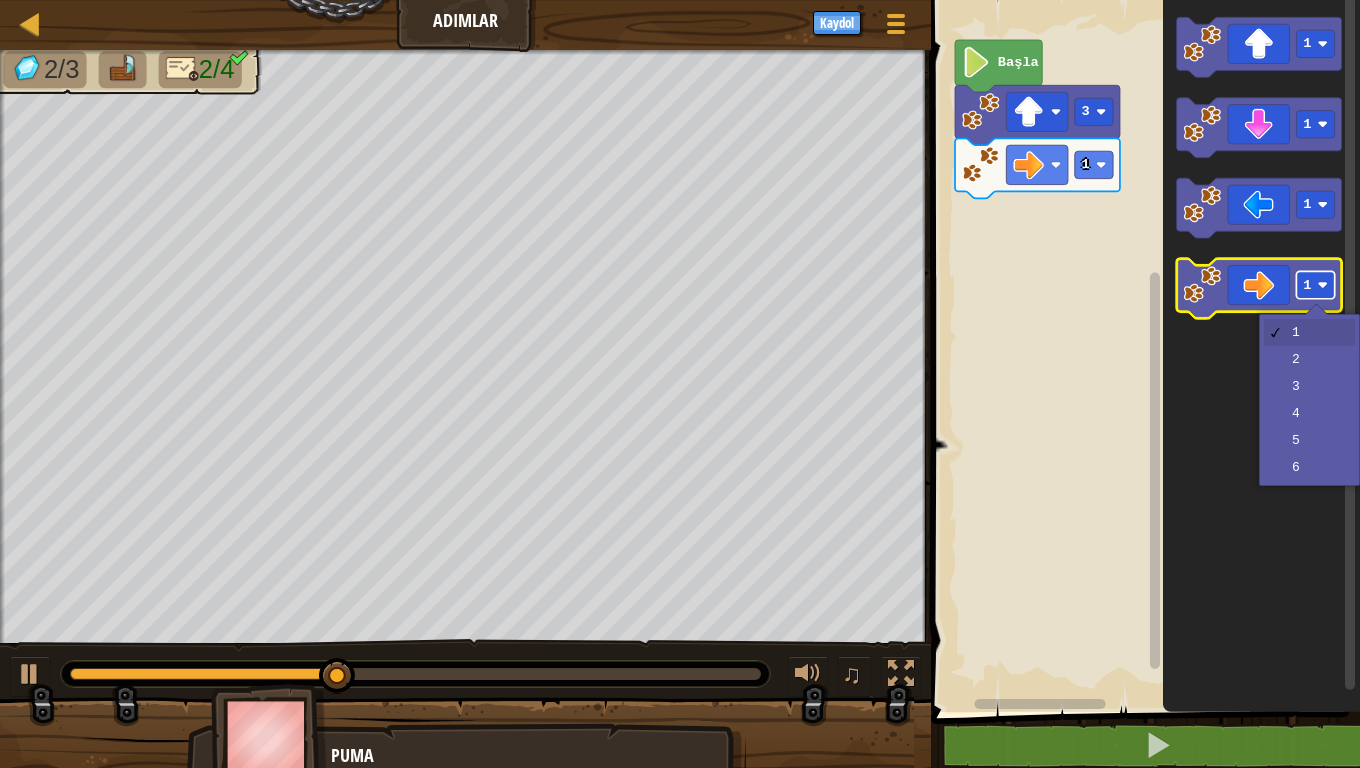 click on "1" 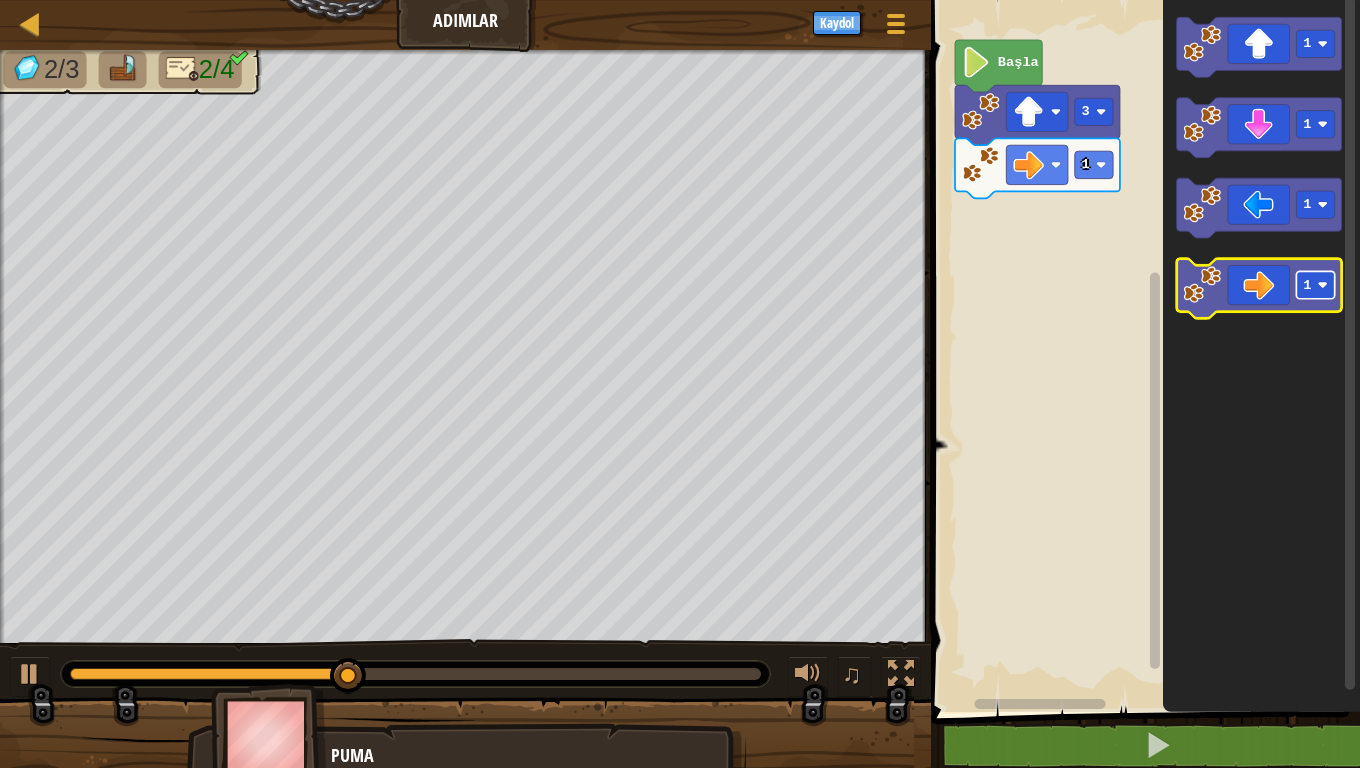 click on "1" 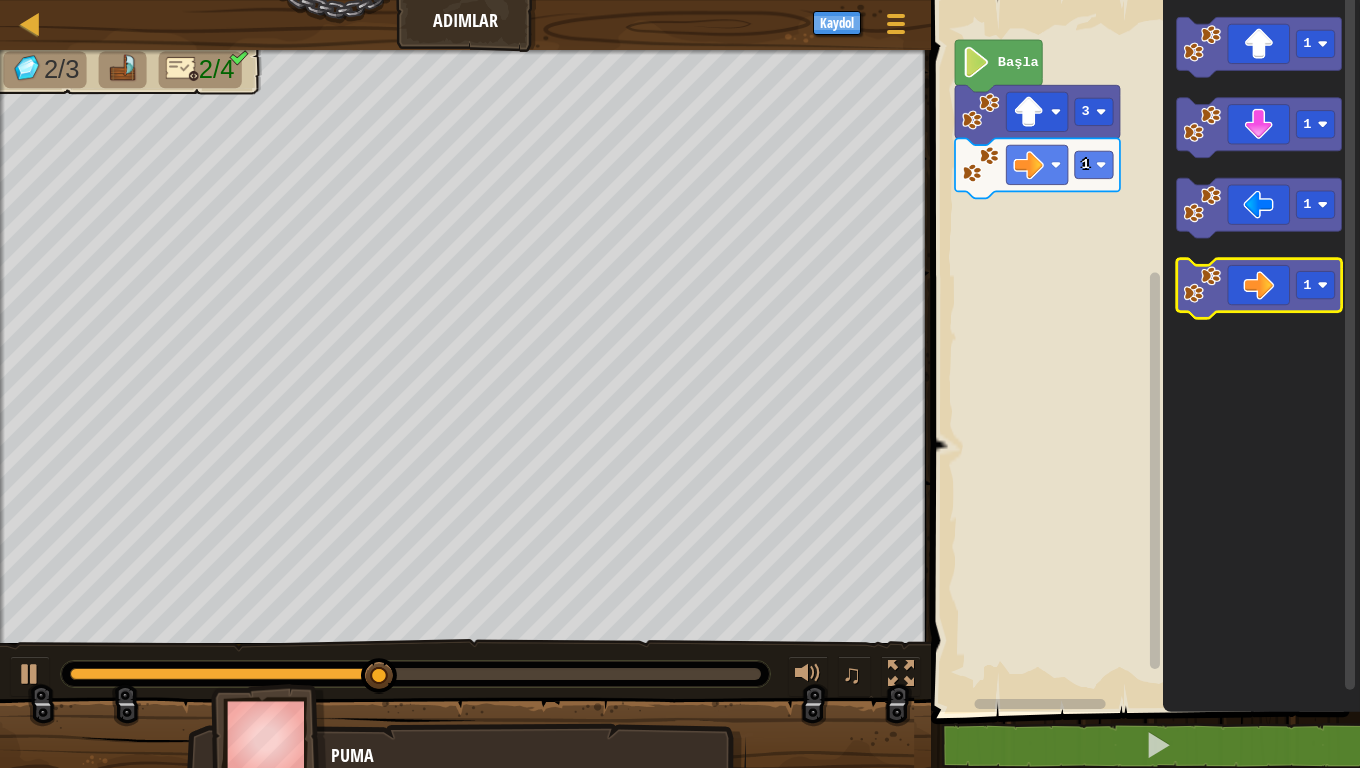 click 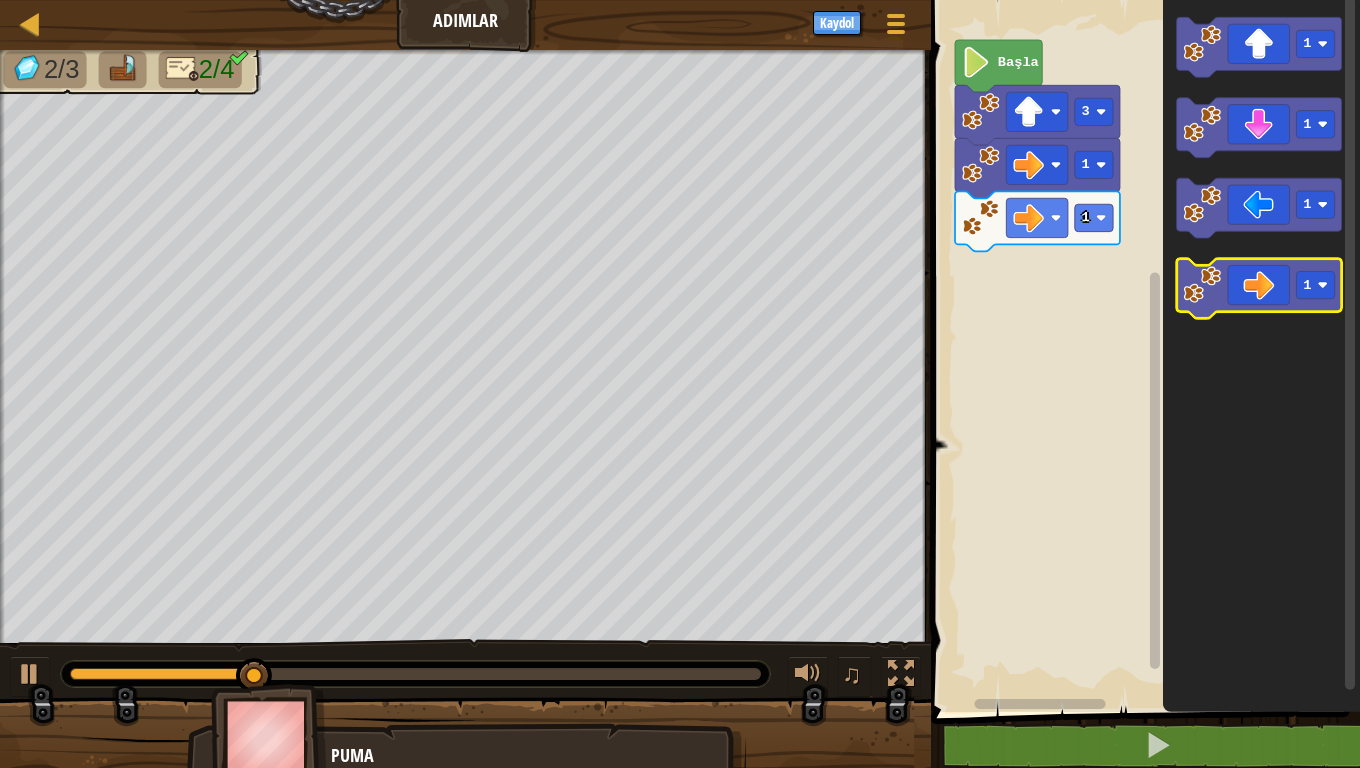 click 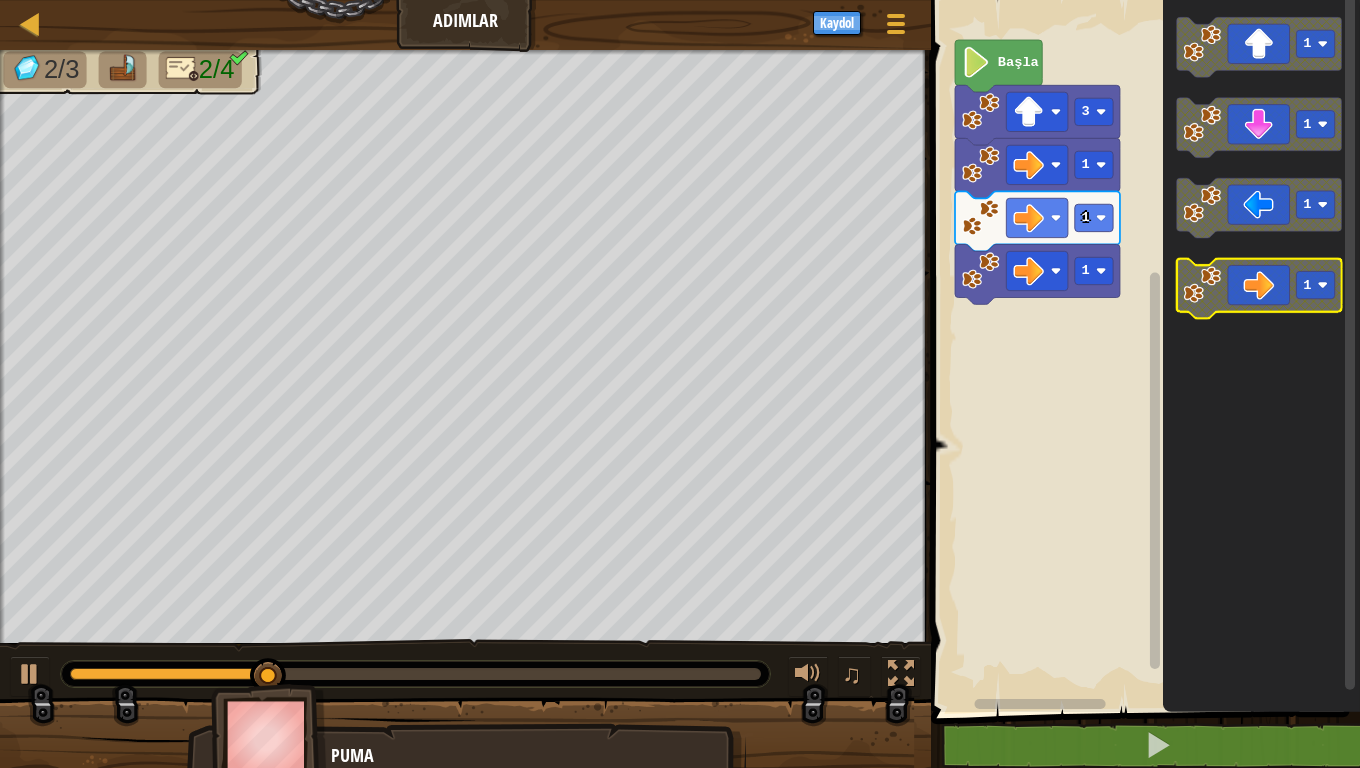 click 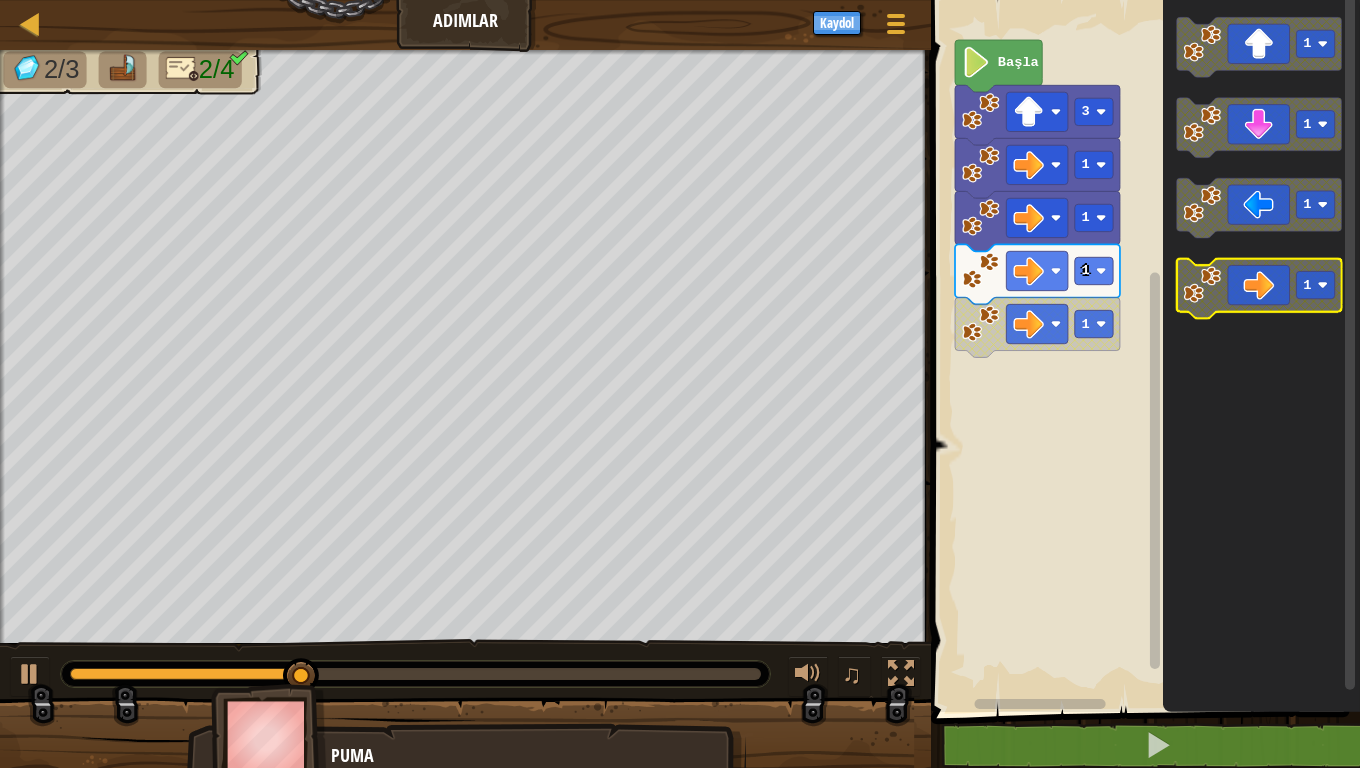 click 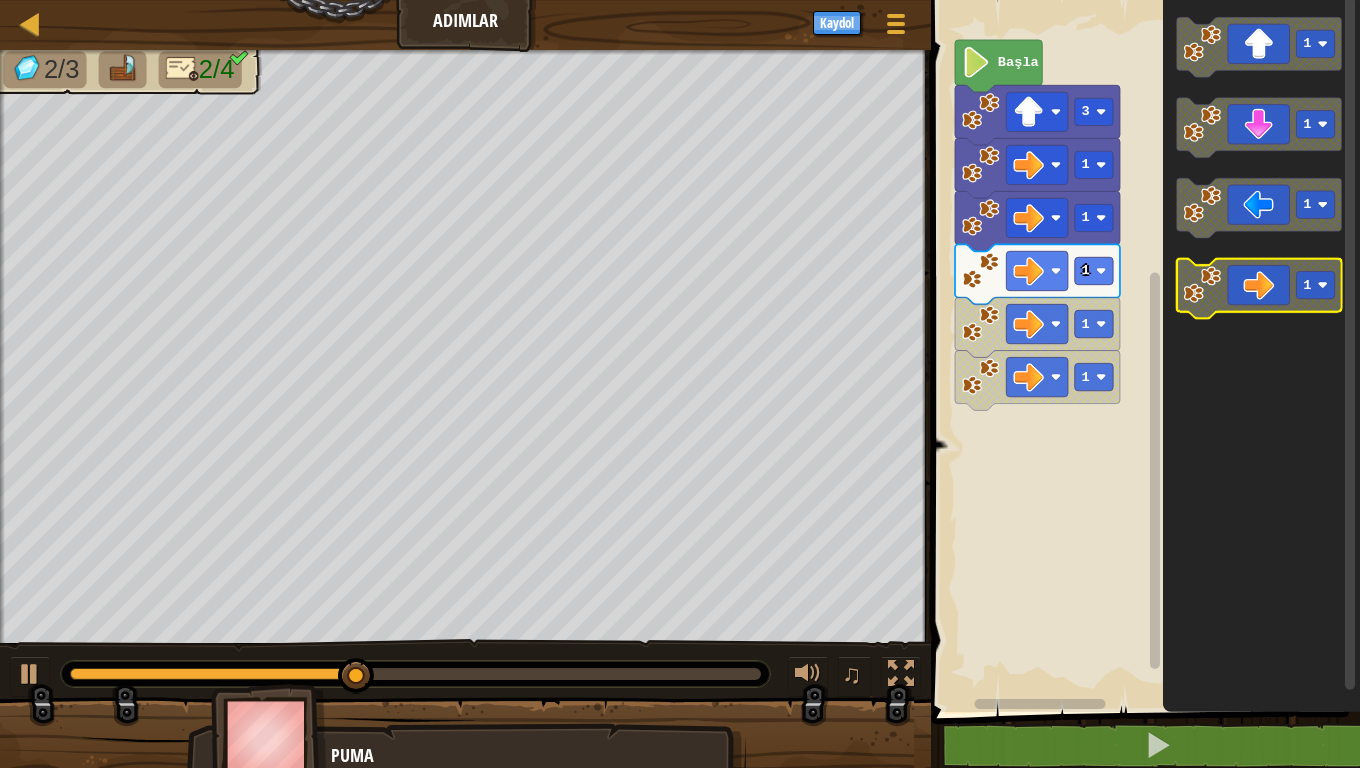 click 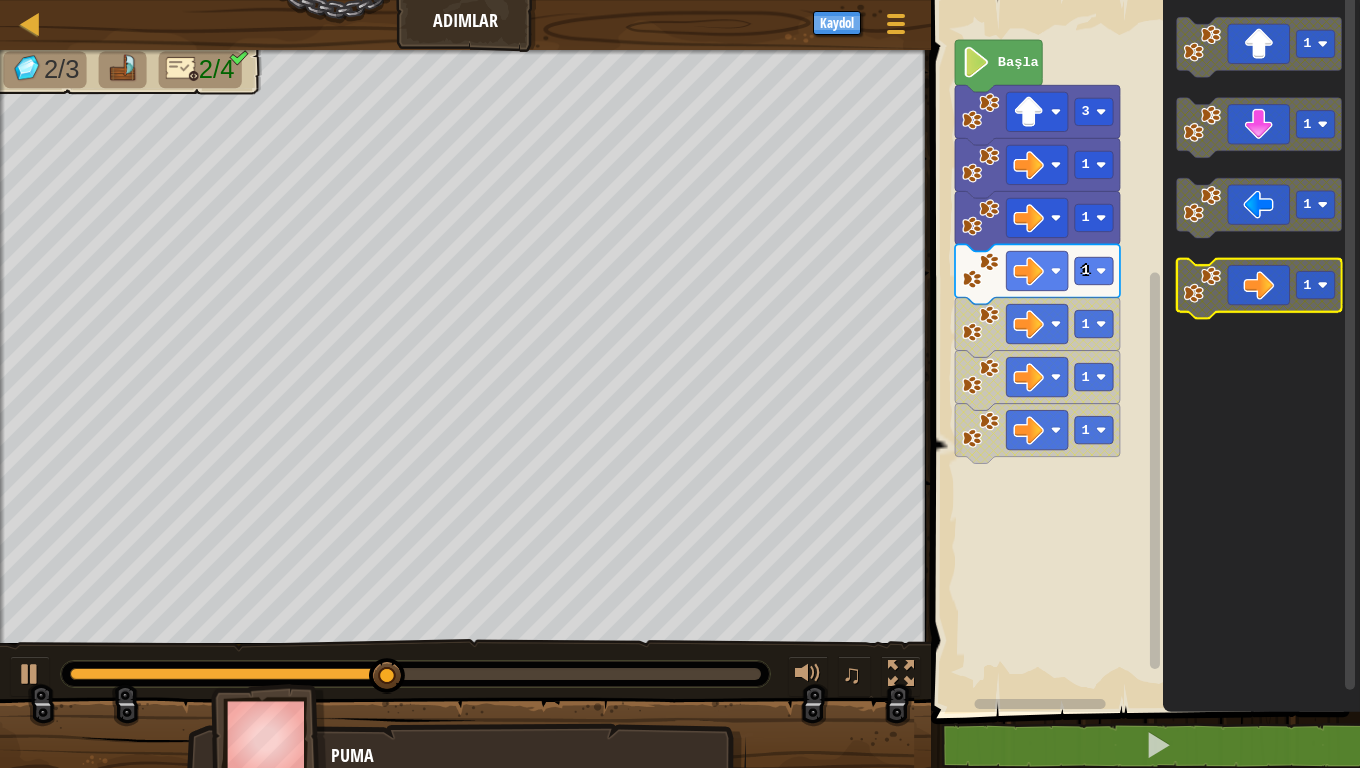 click 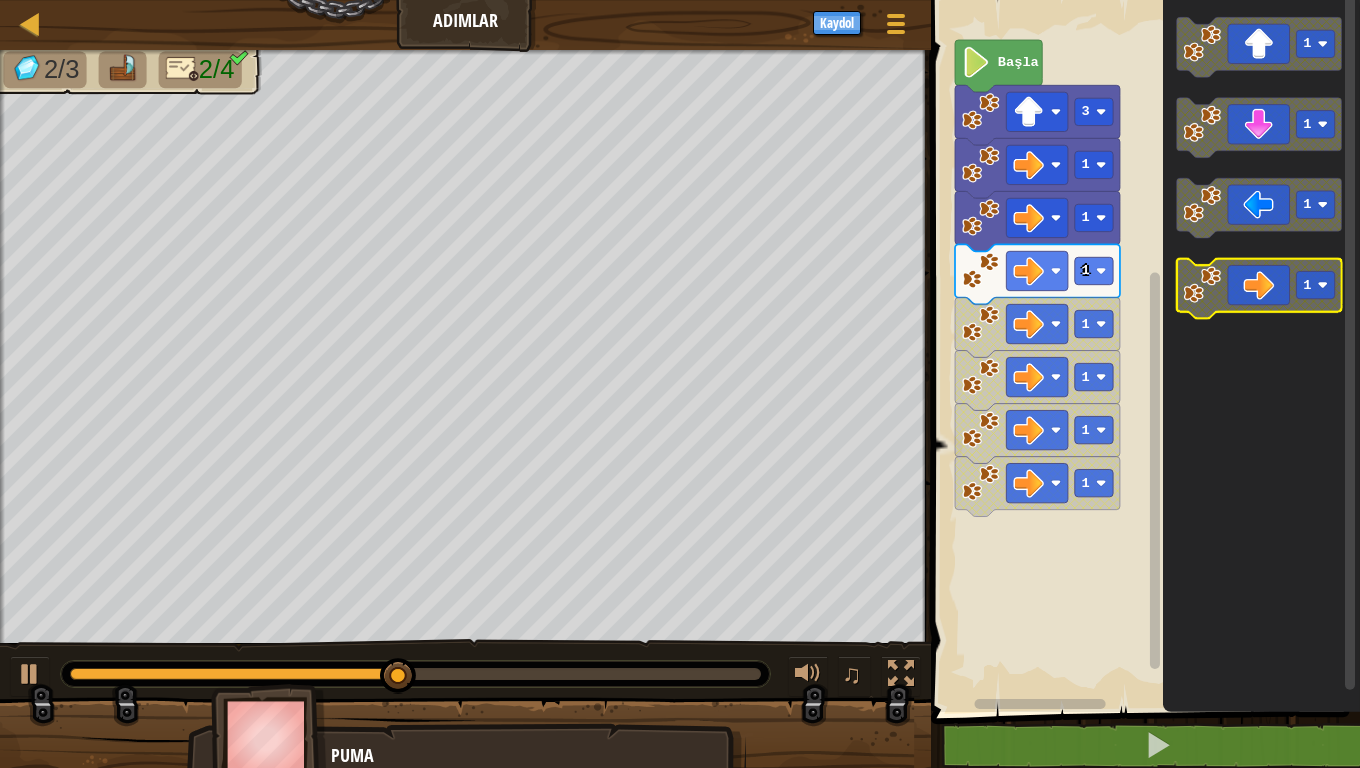 click 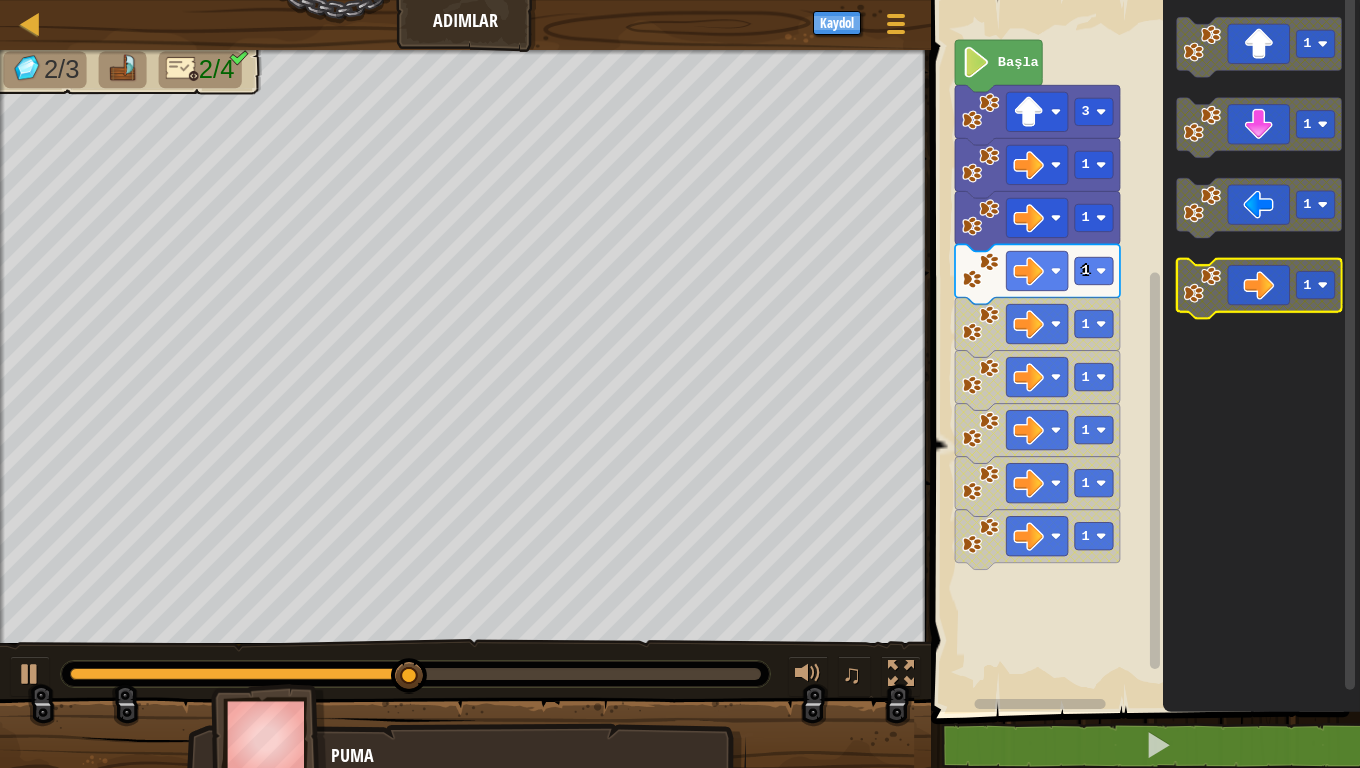 click 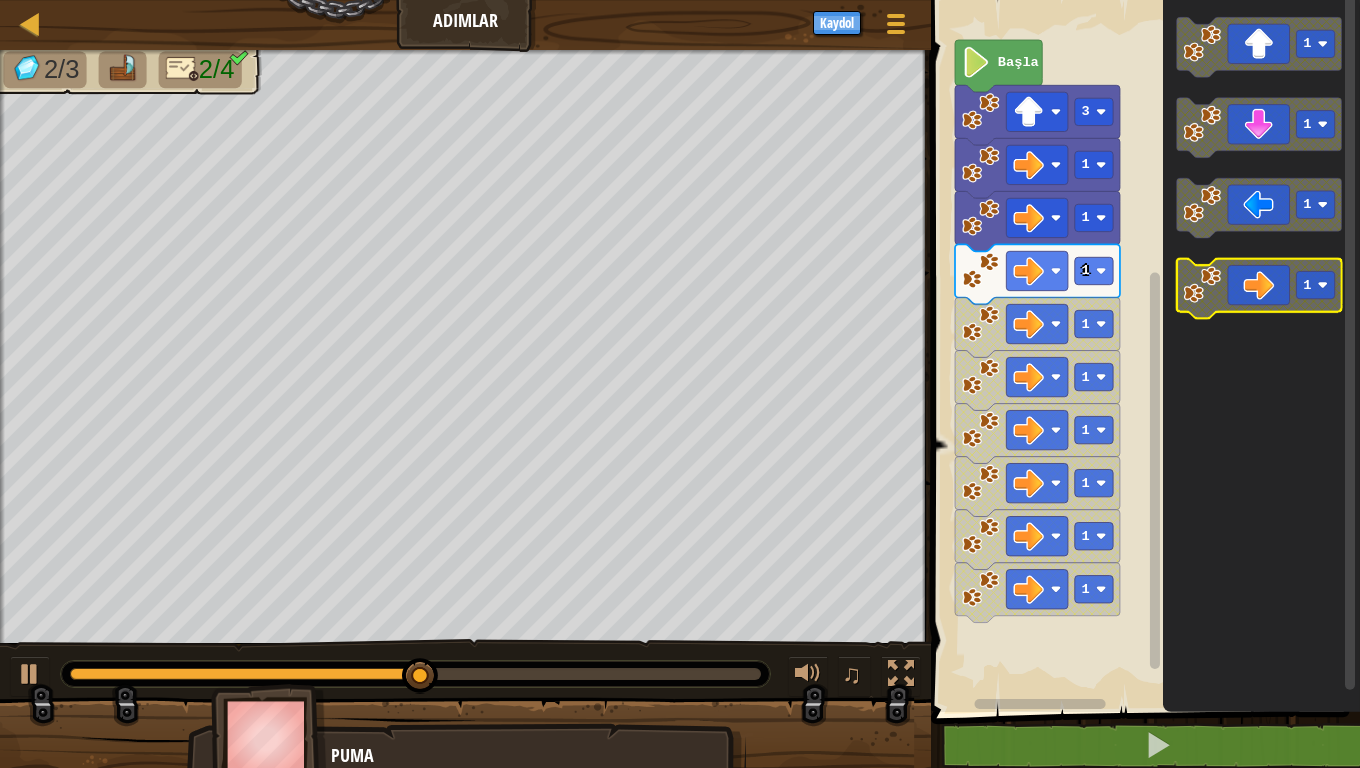click 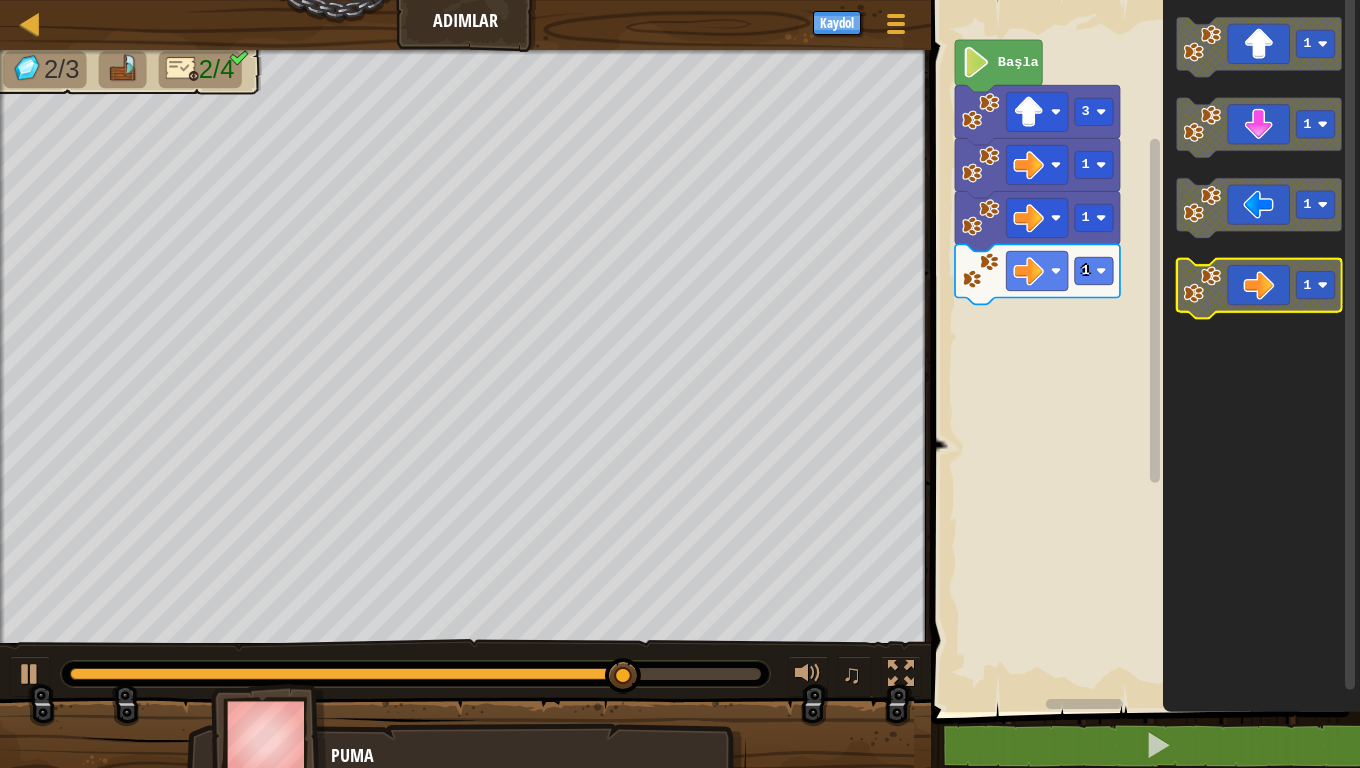 click 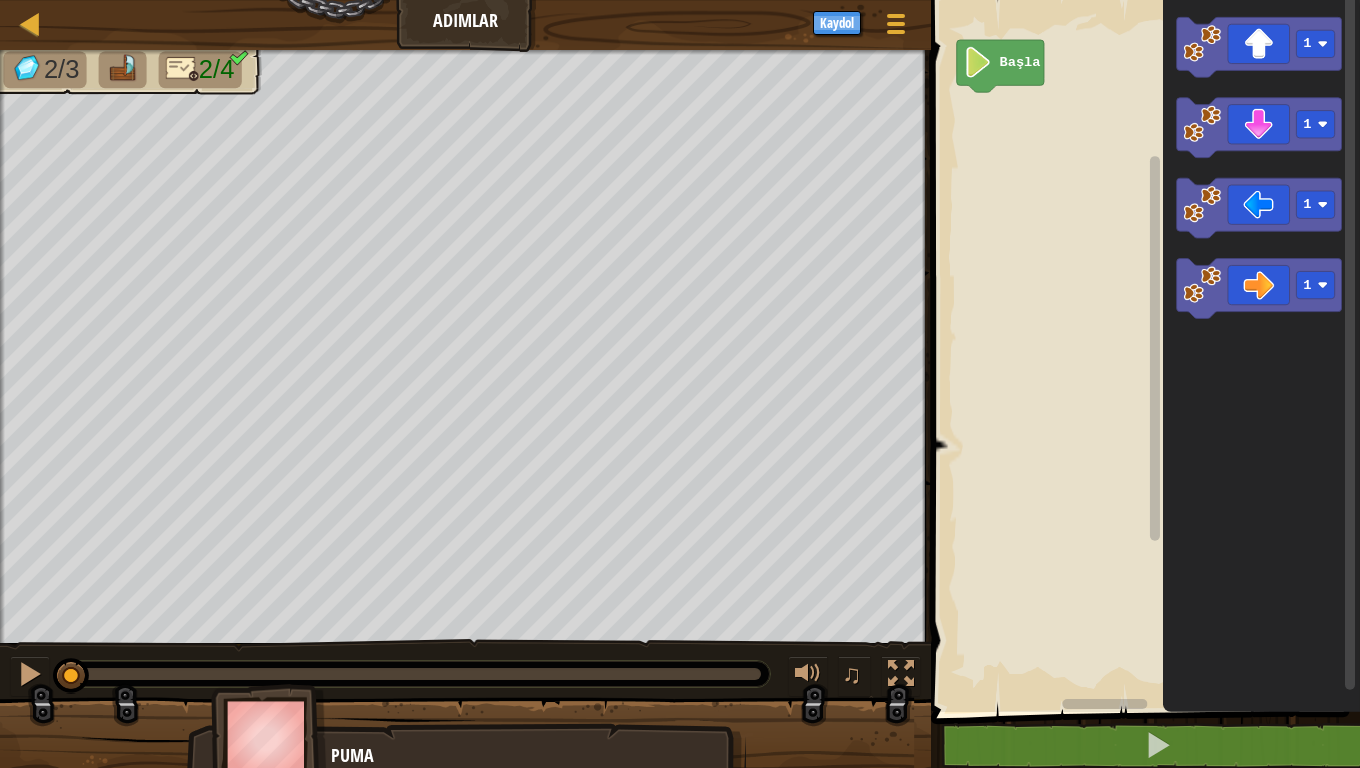 drag, startPoint x: 754, startPoint y: 657, endPoint x: 67, endPoint y: 720, distance: 689.88257 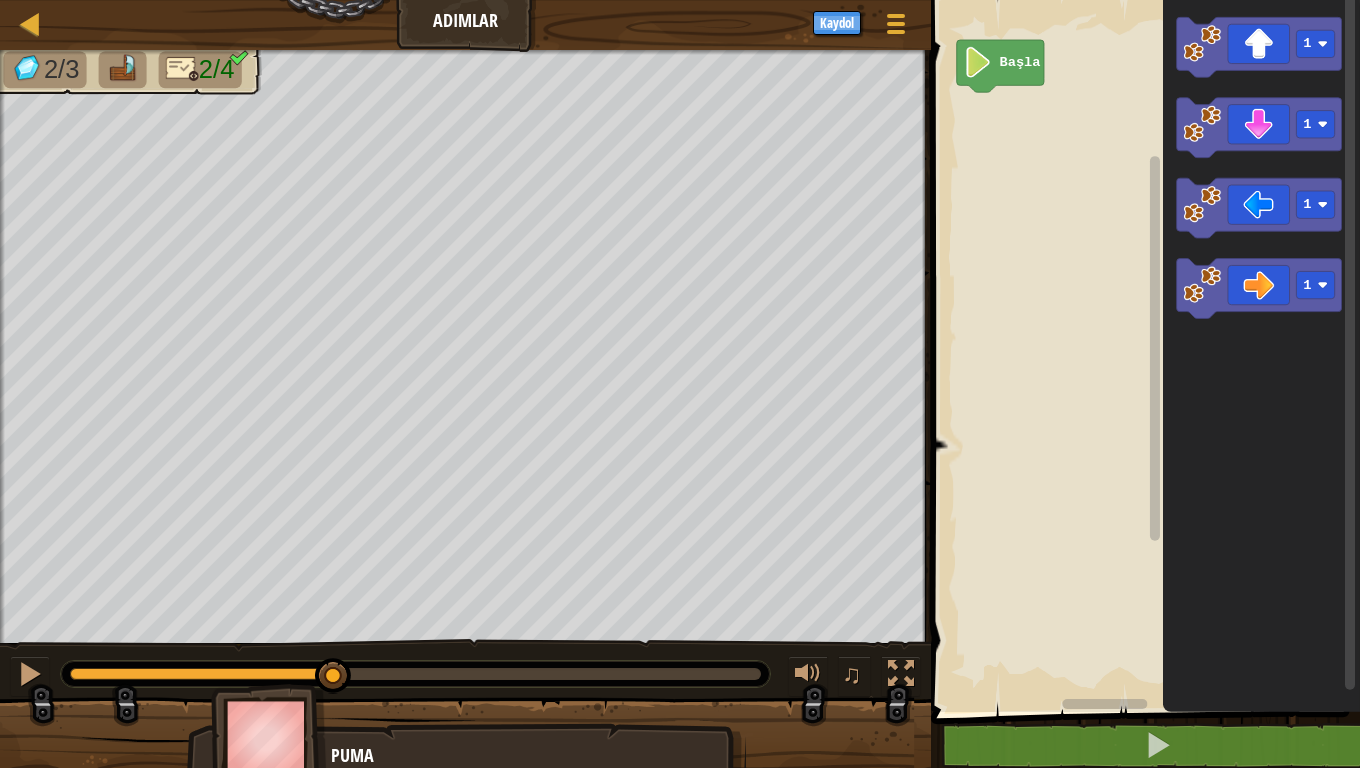 click on "2/3 2/4 ♫ Puma" at bounding box center [680, 414] 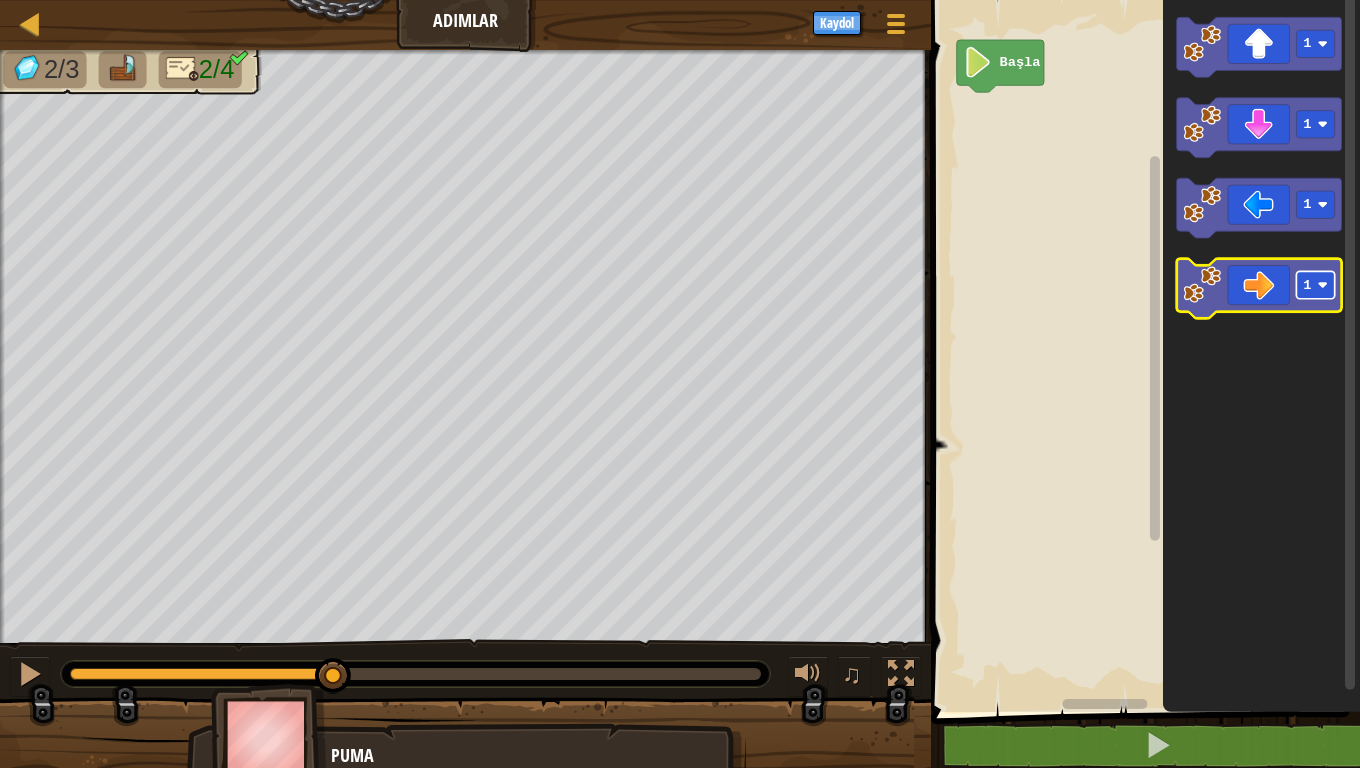 click 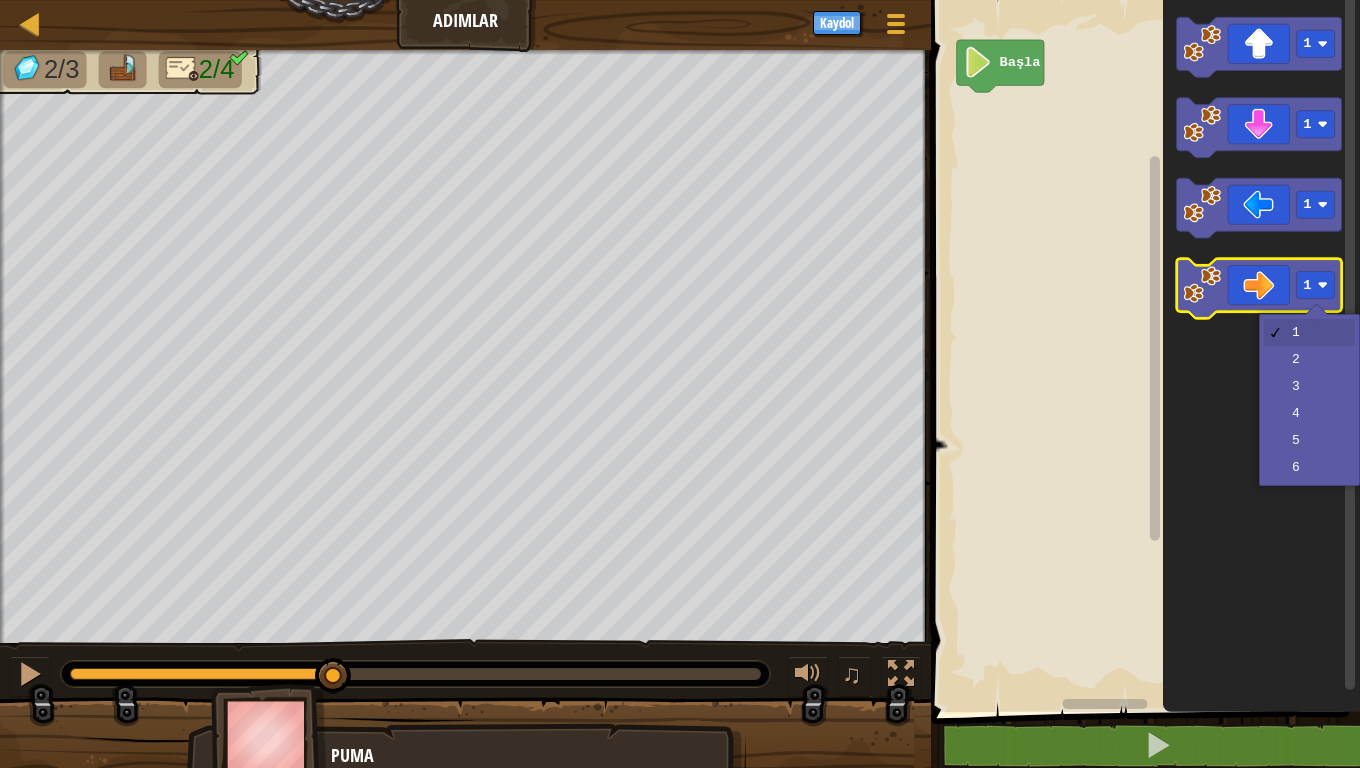 click 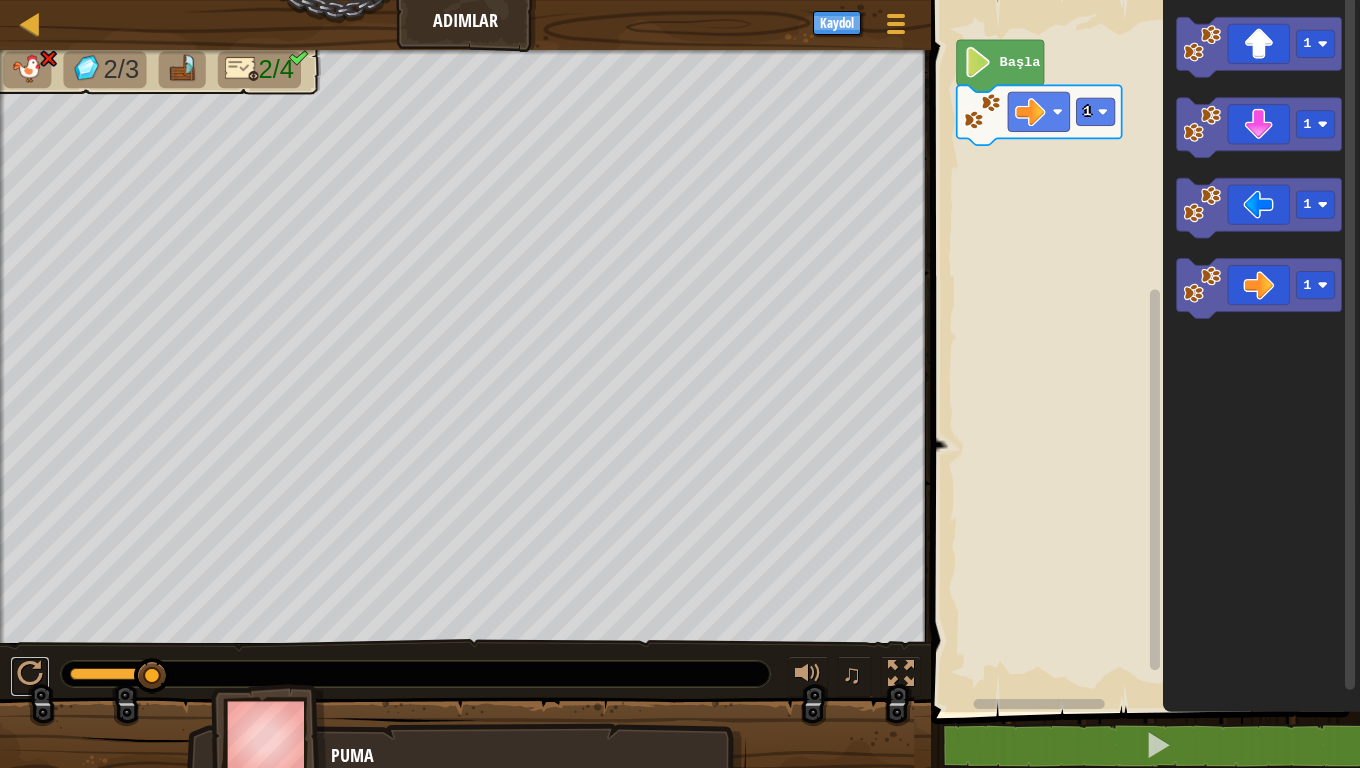 drag, startPoint x: 12, startPoint y: 665, endPoint x: 75, endPoint y: 652, distance: 64.327286 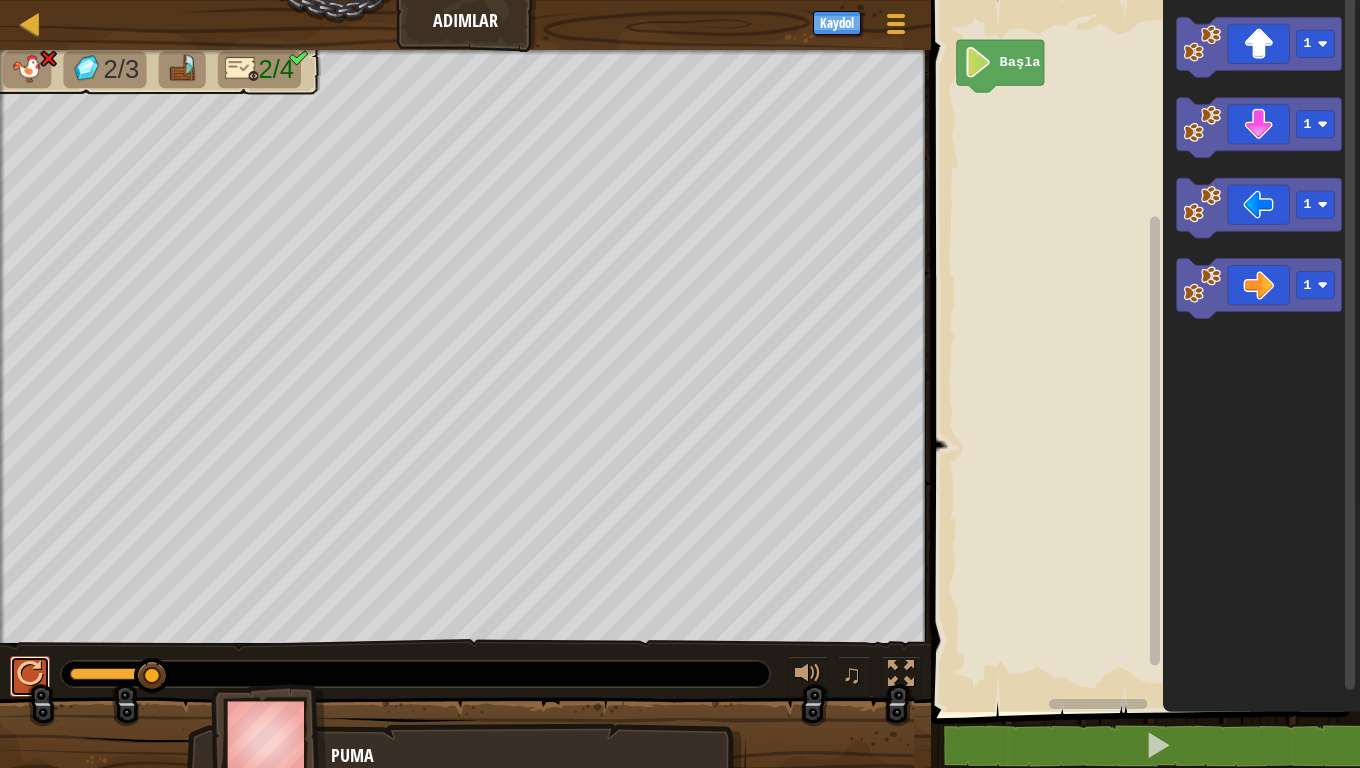 click at bounding box center (30, 676) 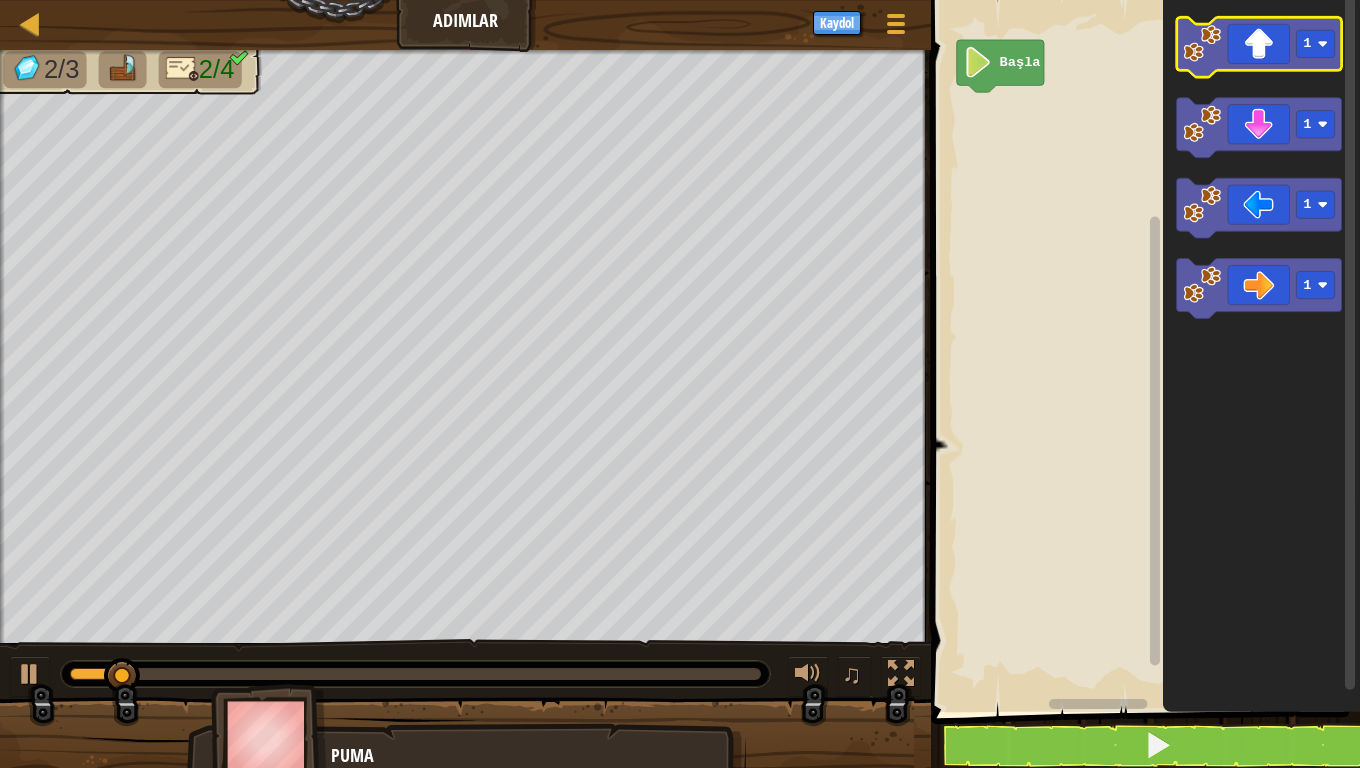click 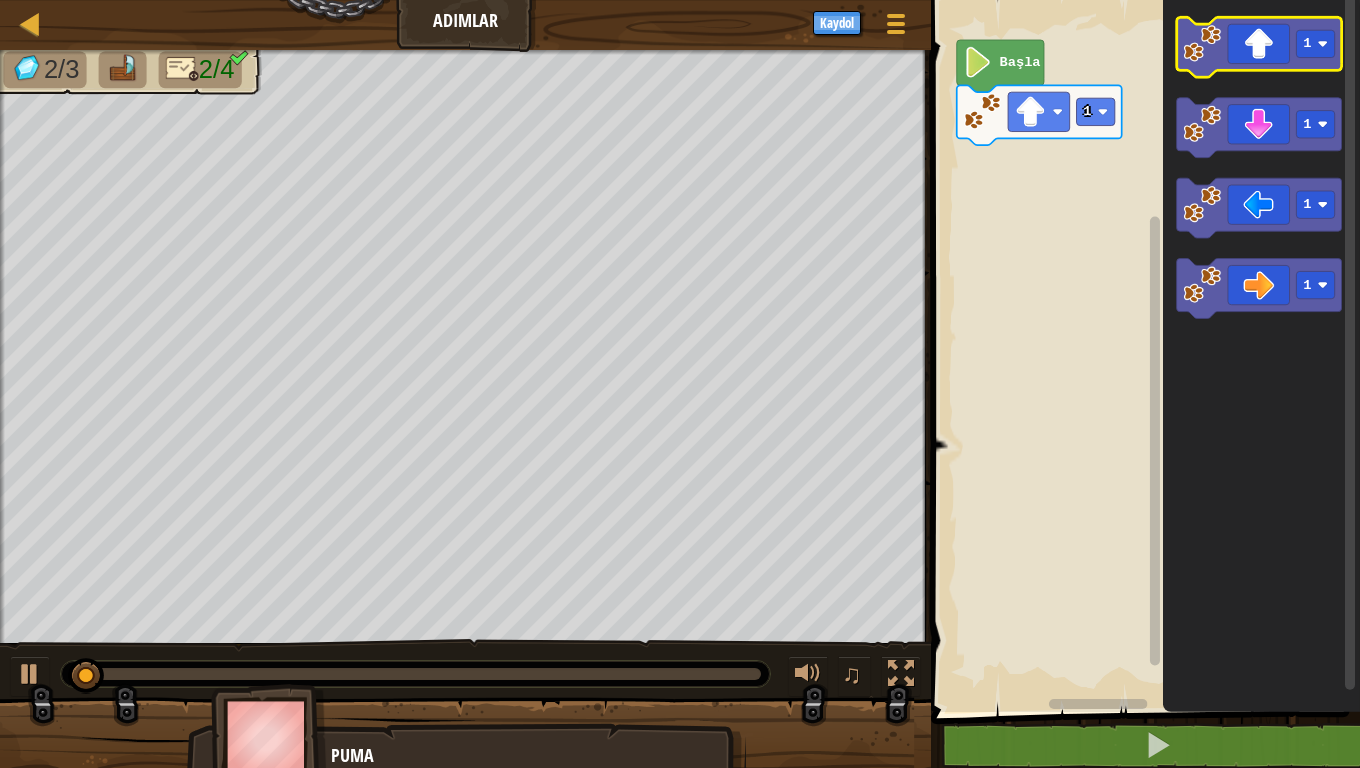 click 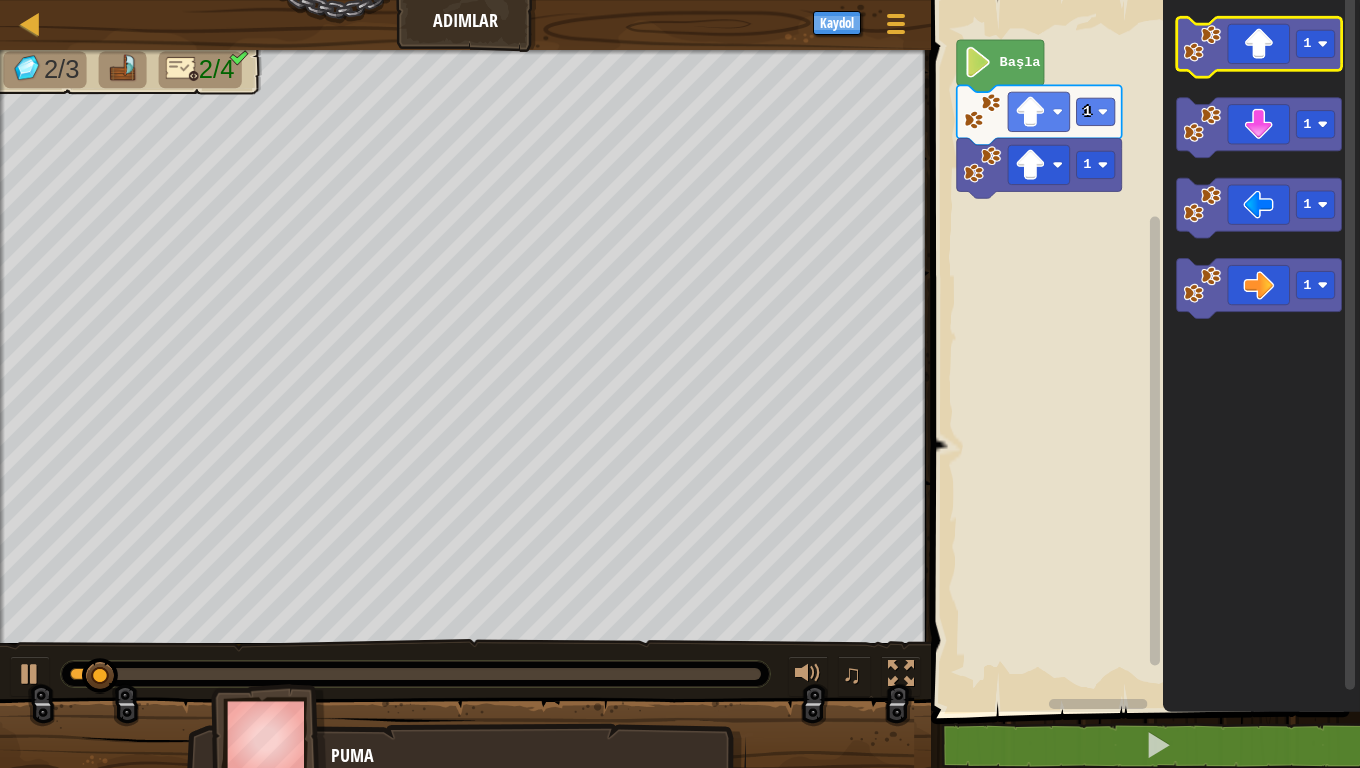 click 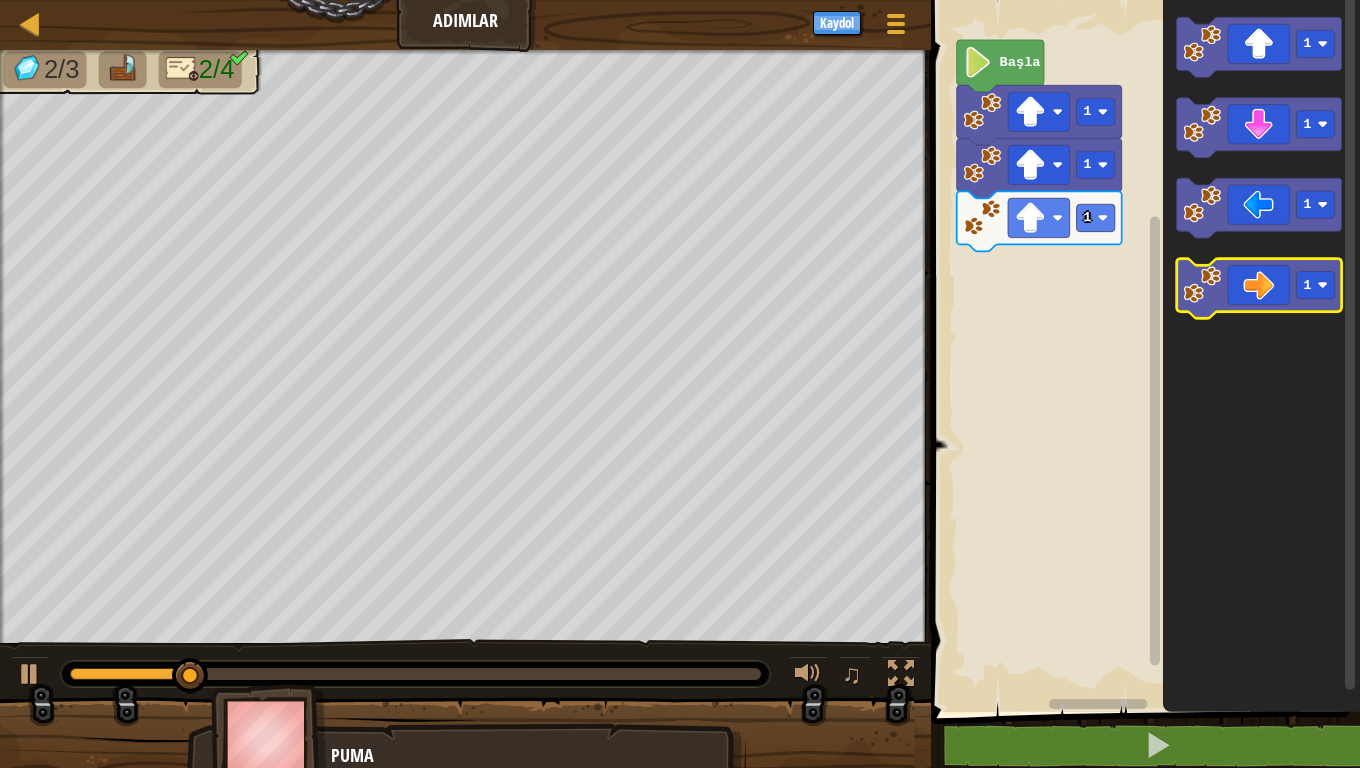 click 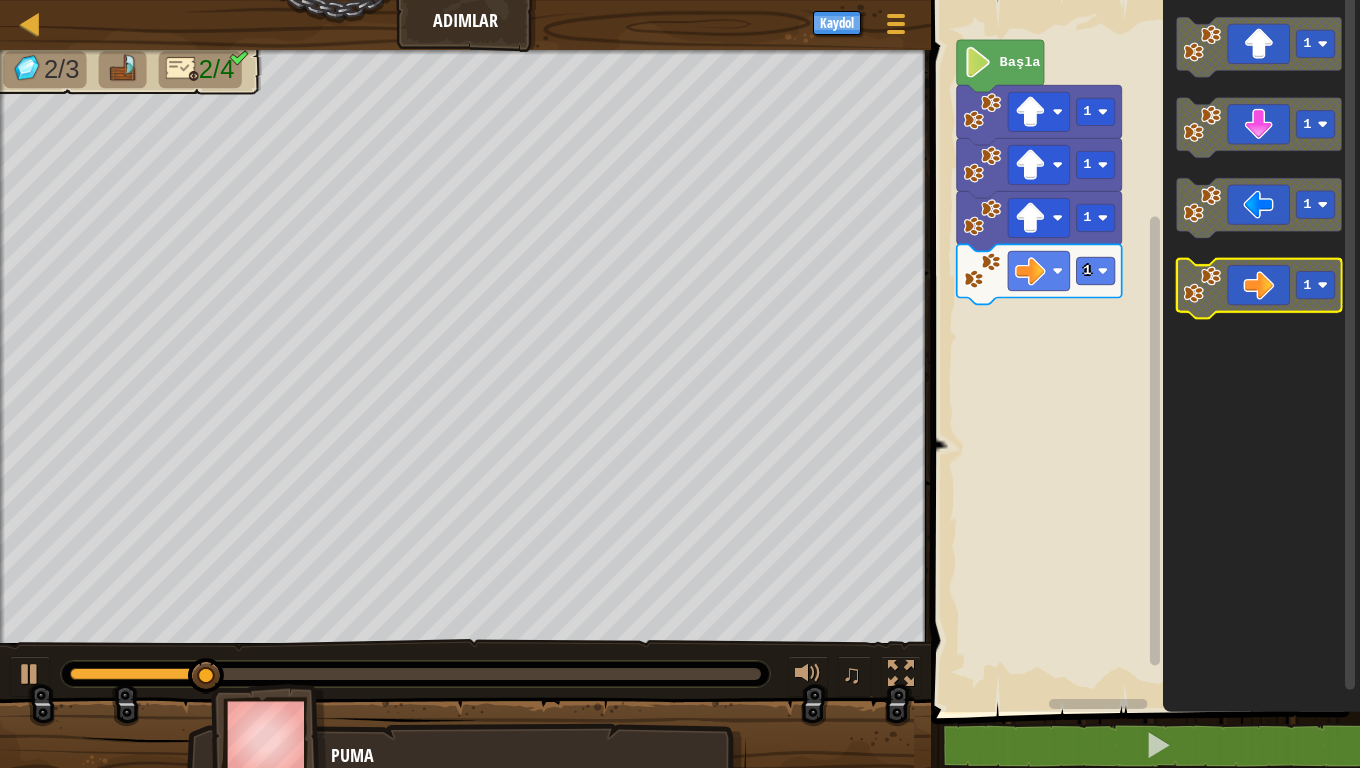 click 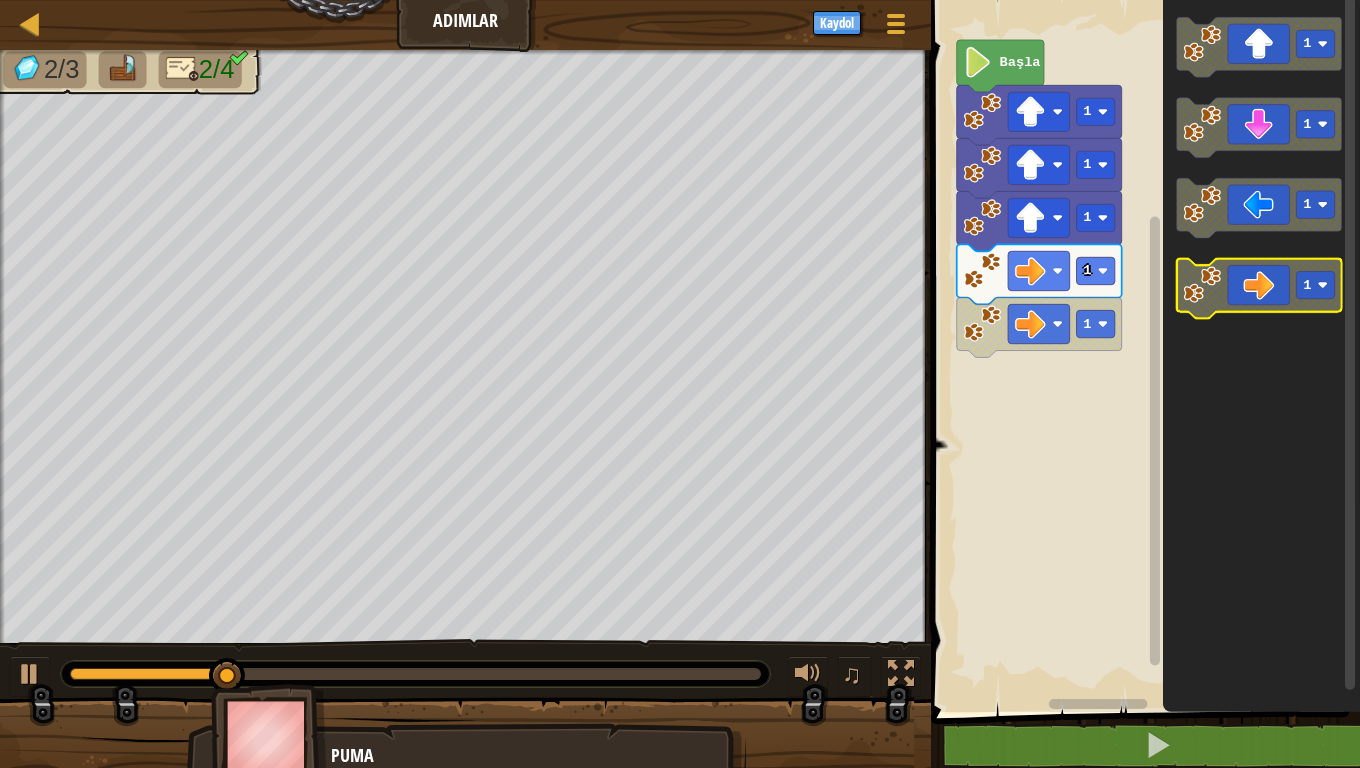 click 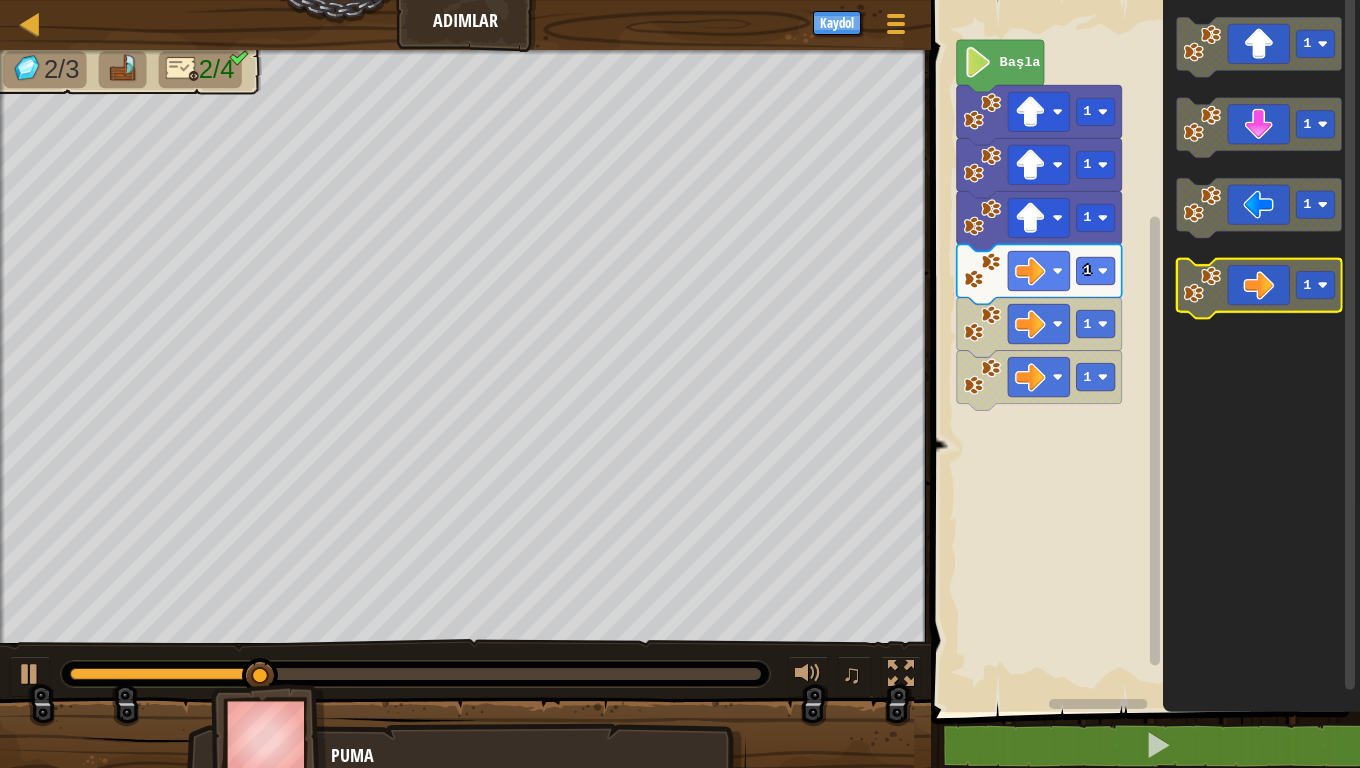 click 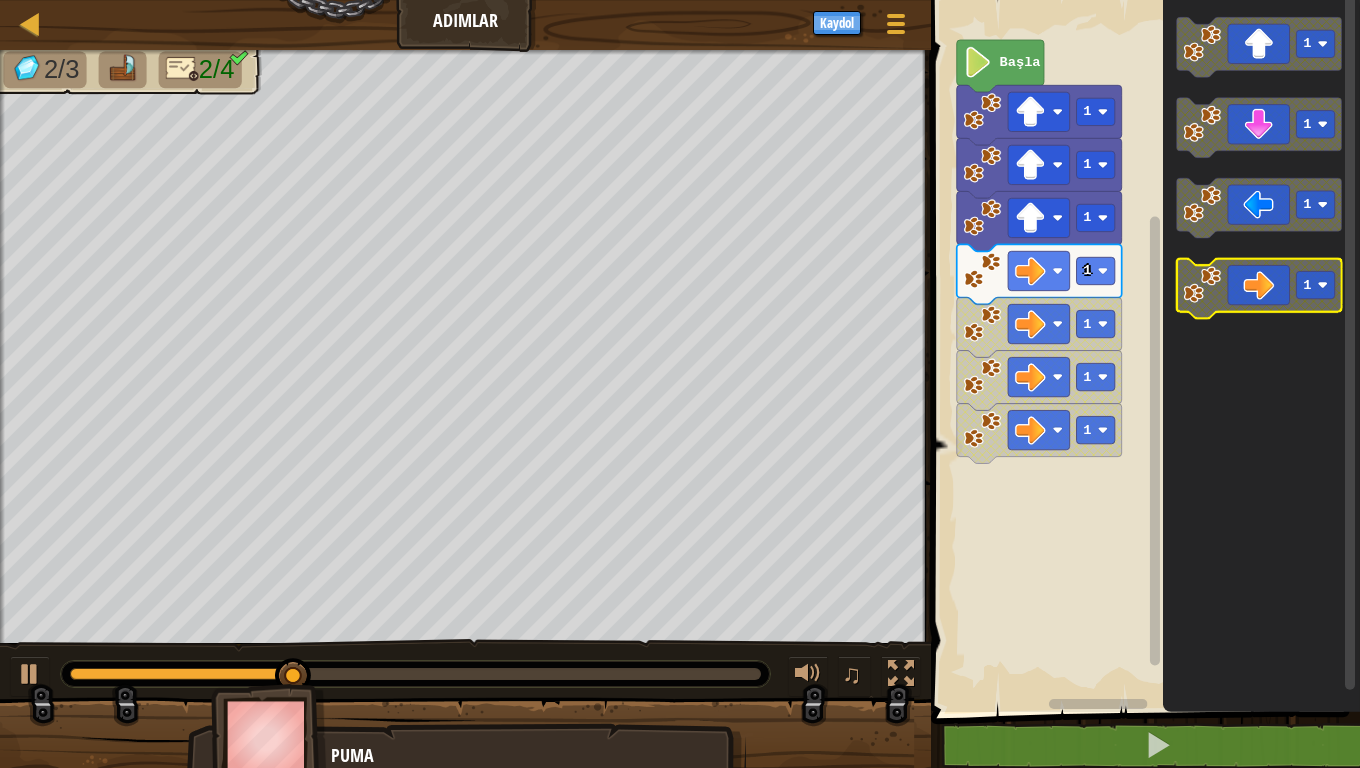 click 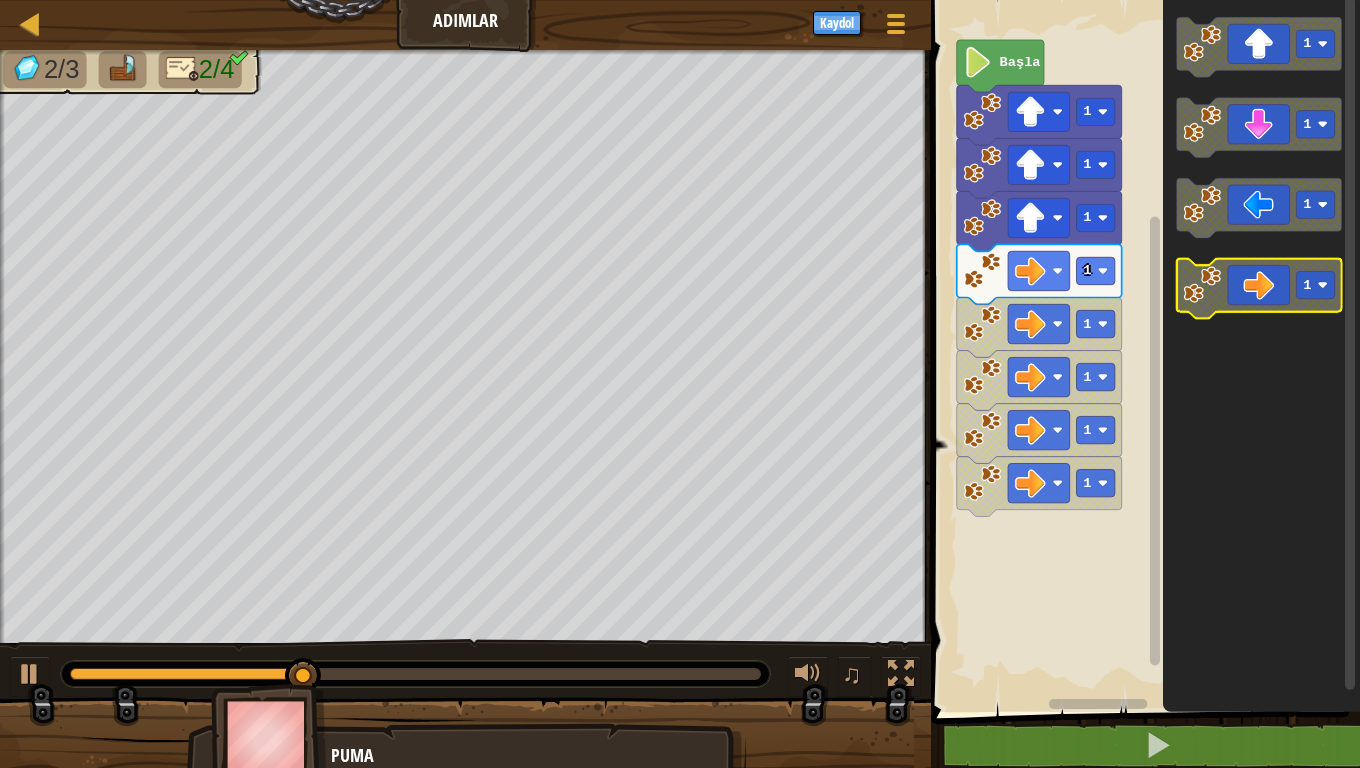 click 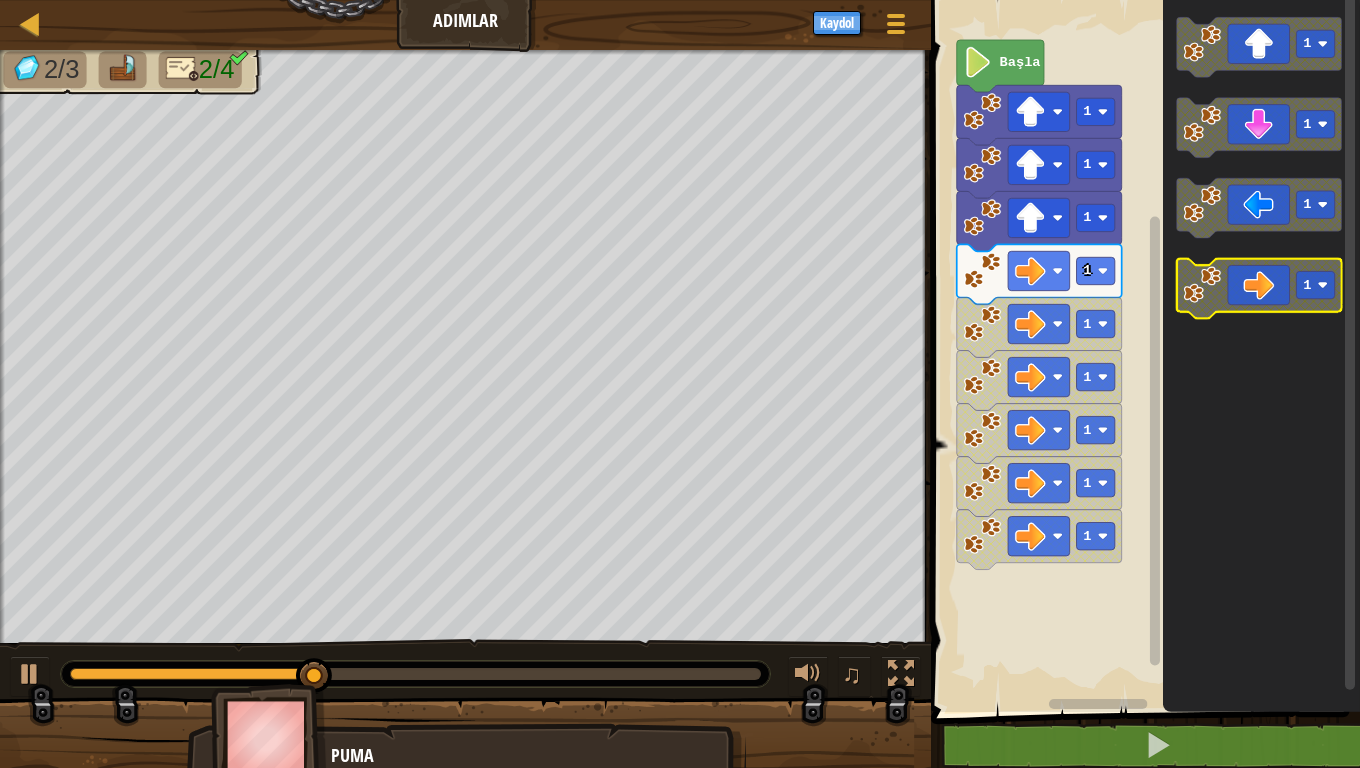 click 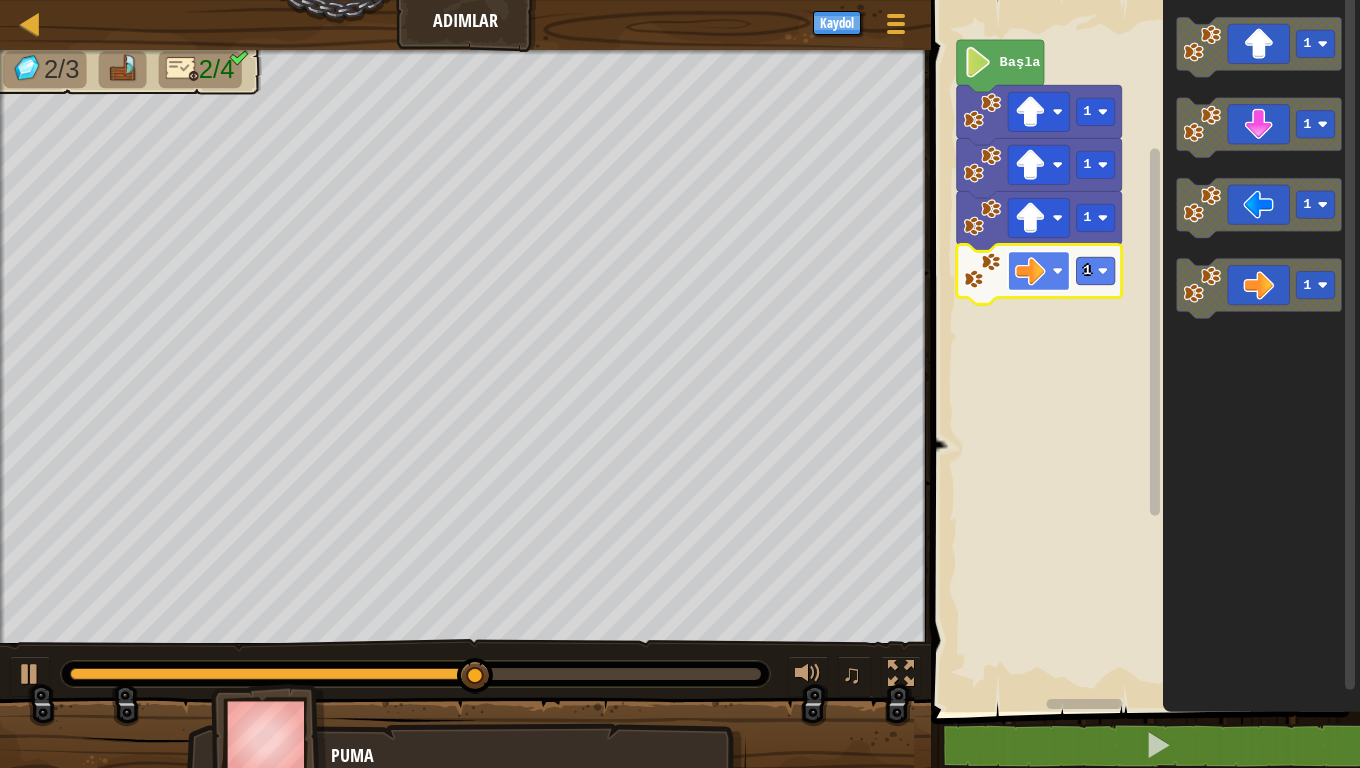 click 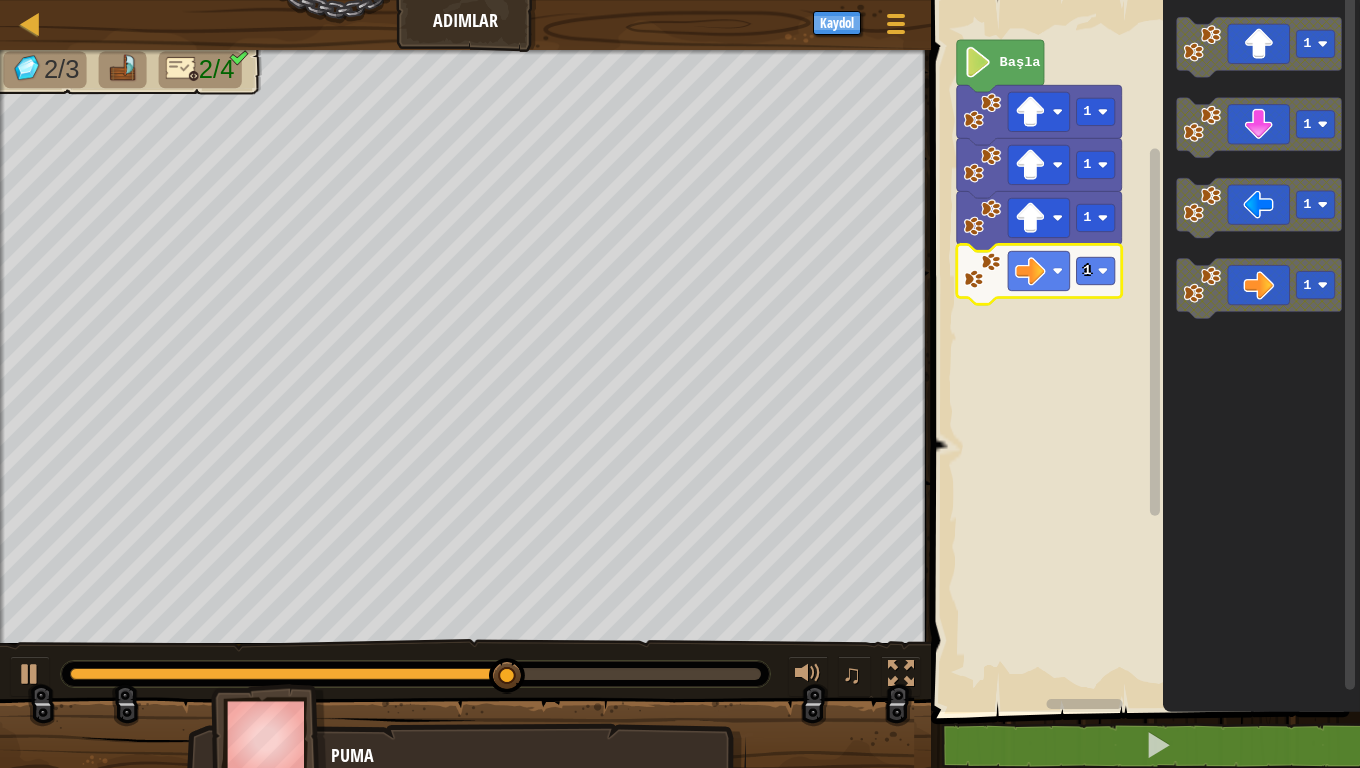 click 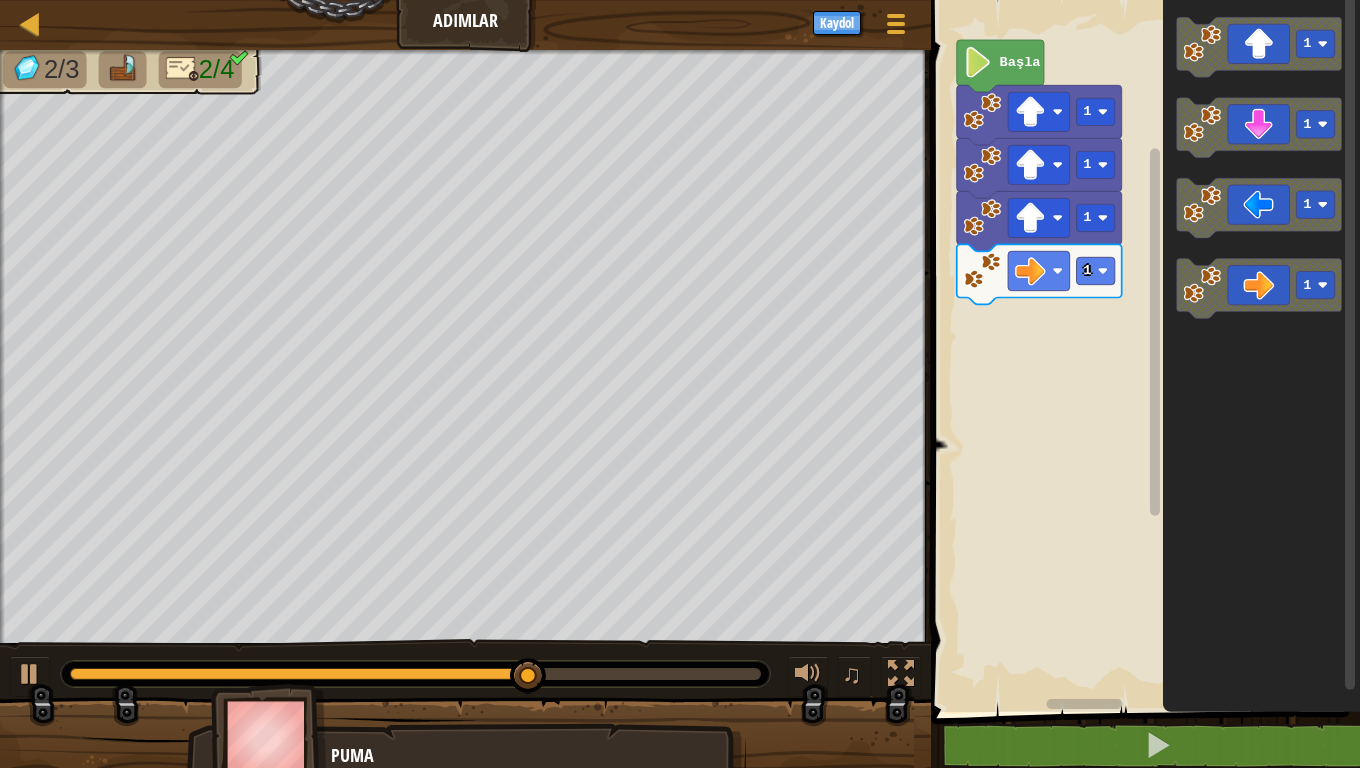 click 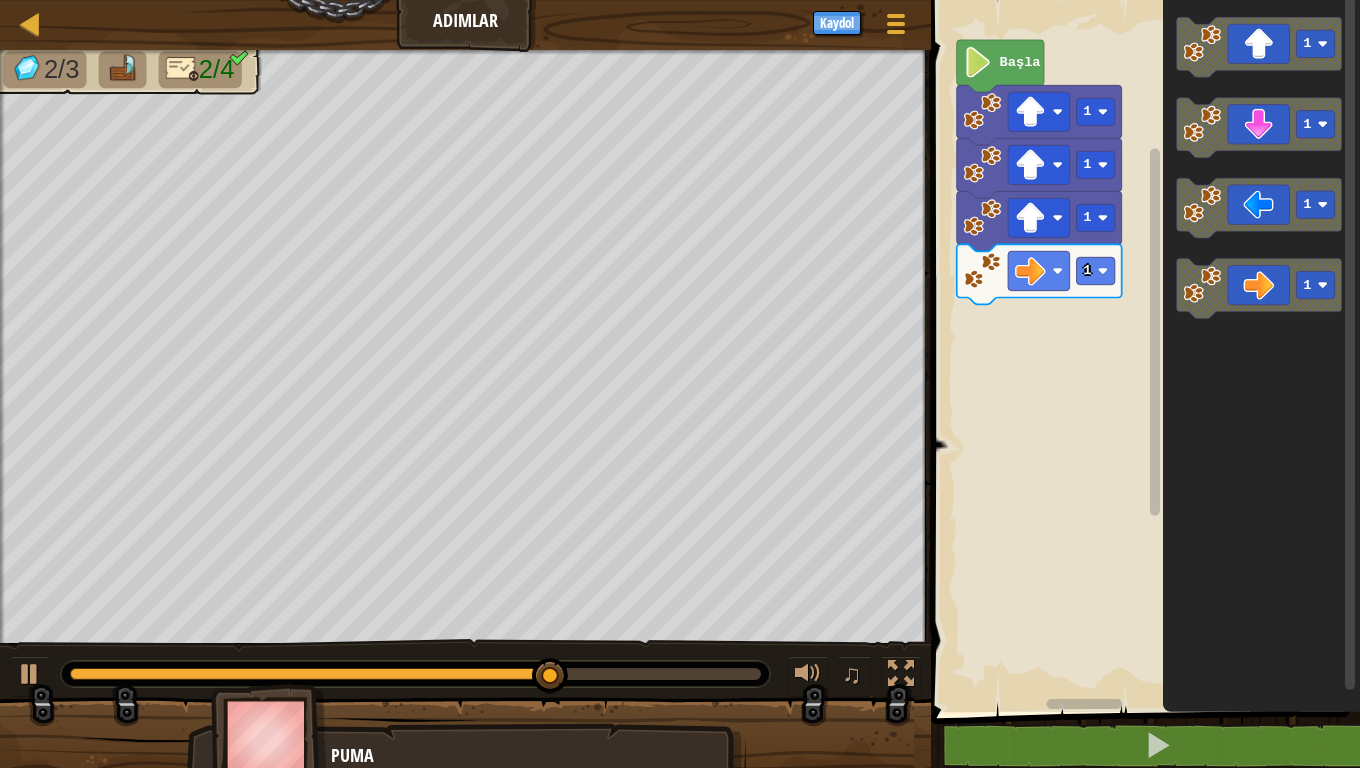 click 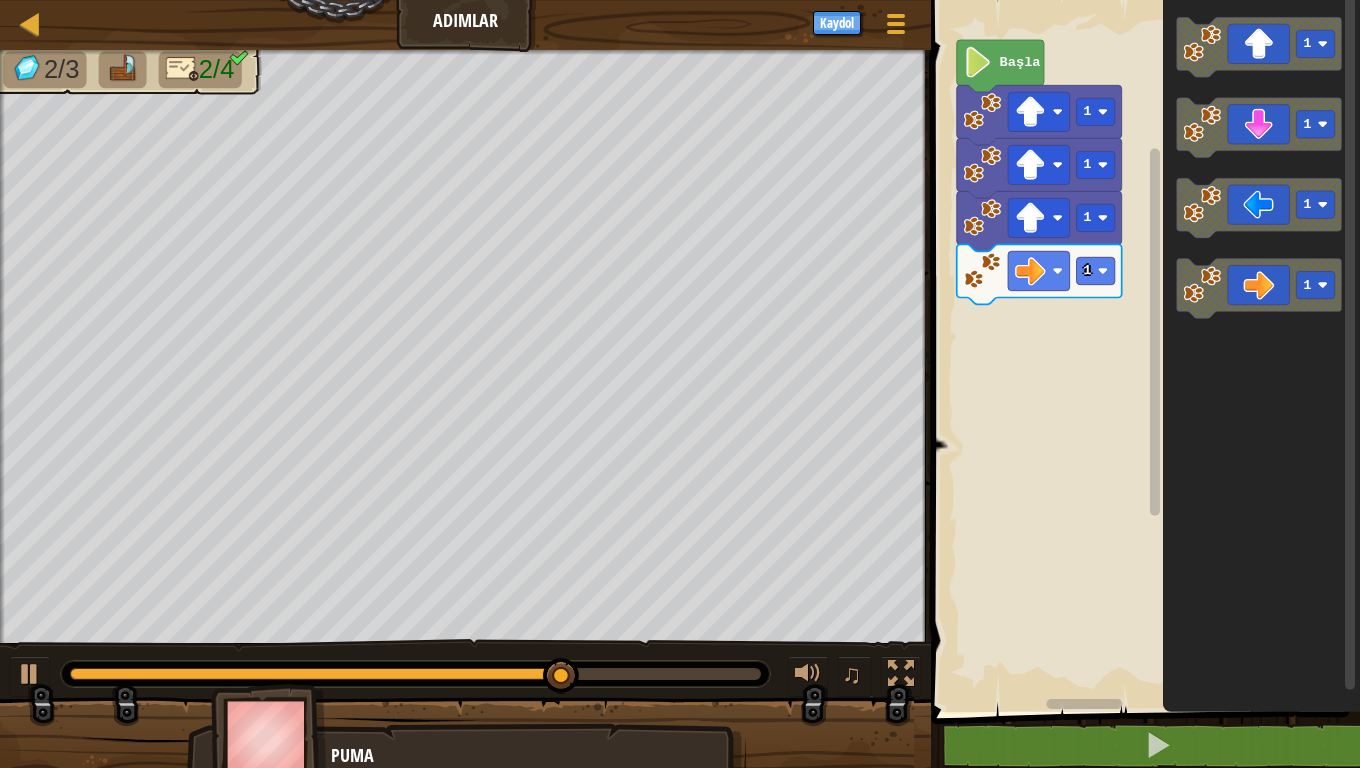 click 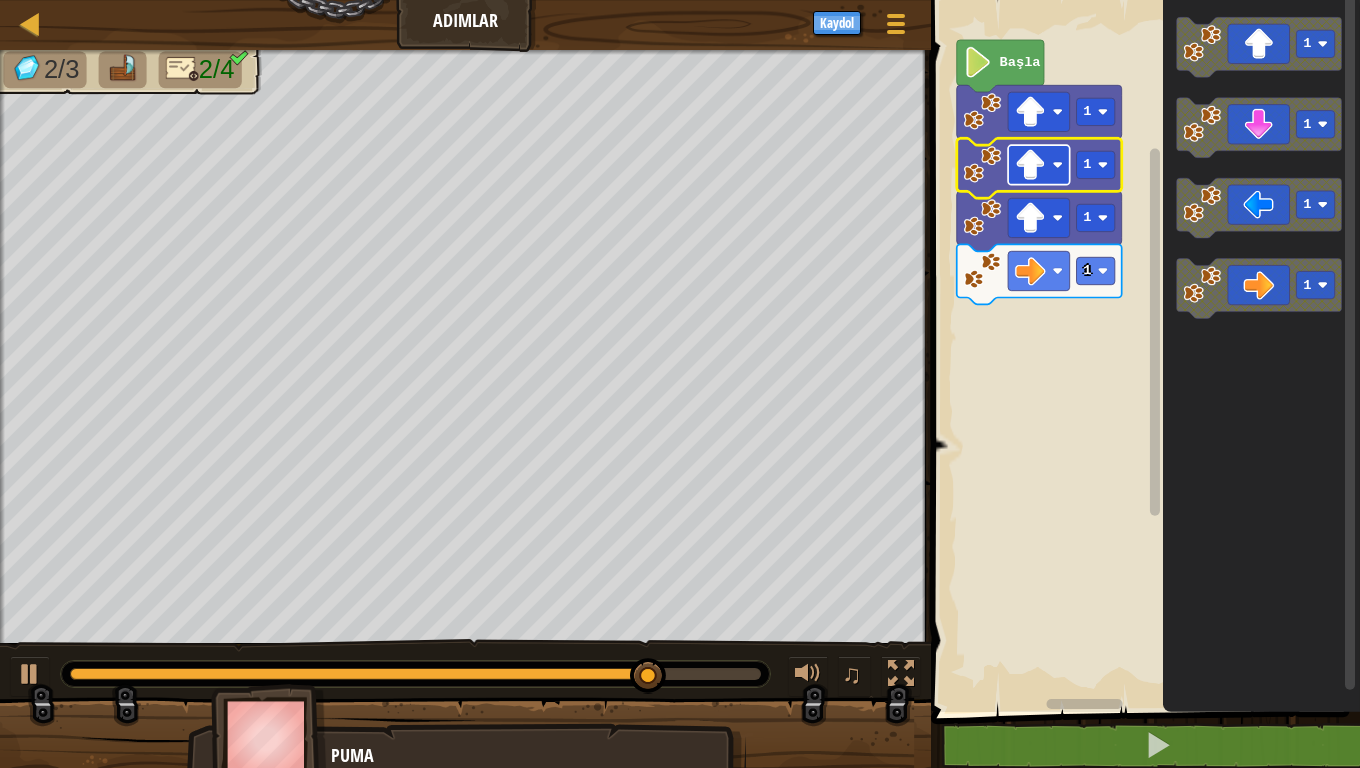 click 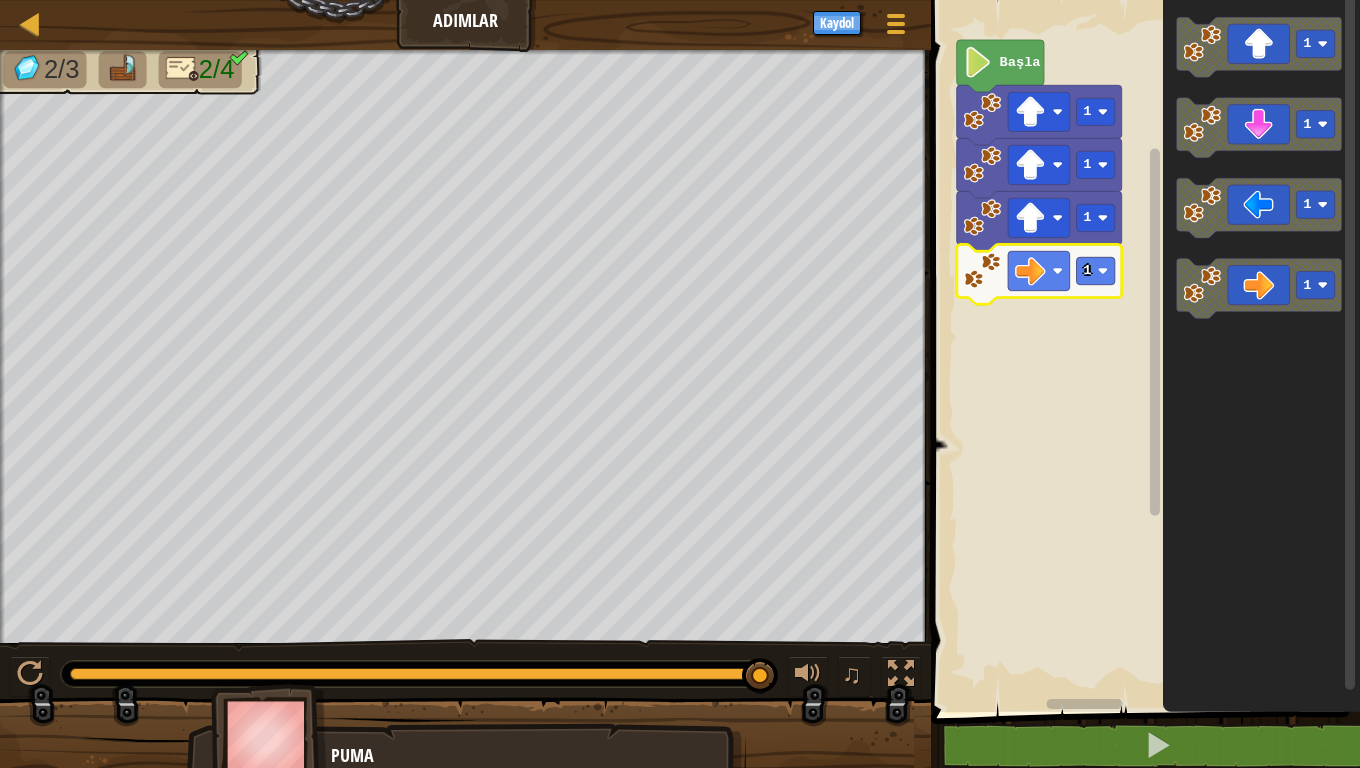 click 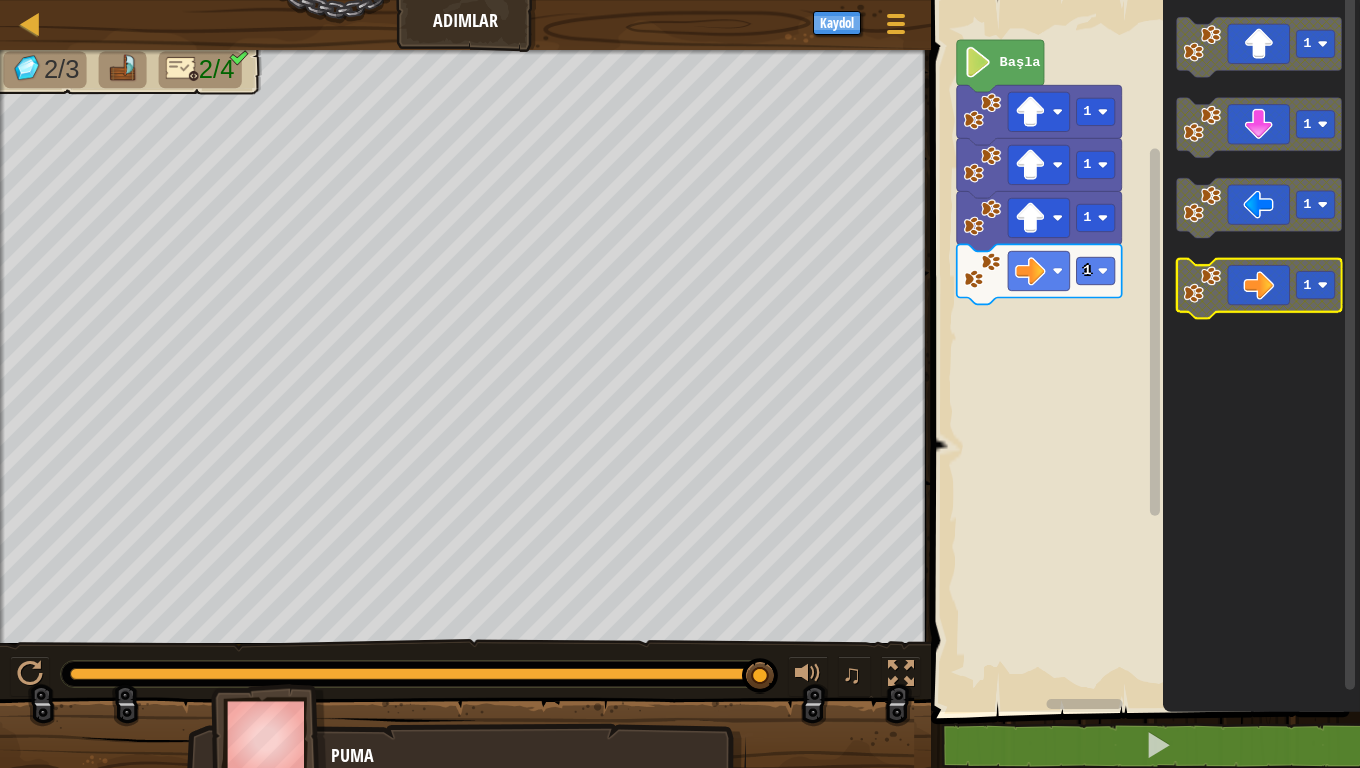 click on "1" 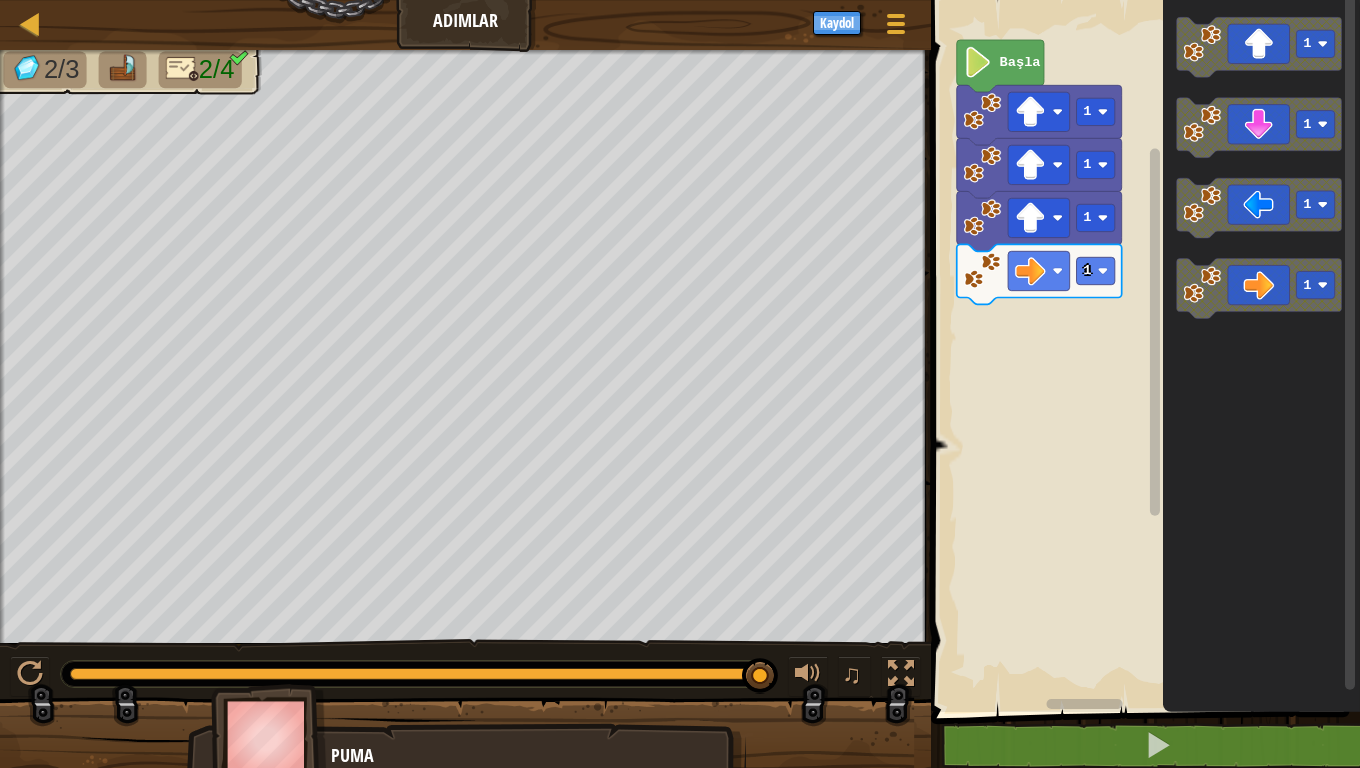 click 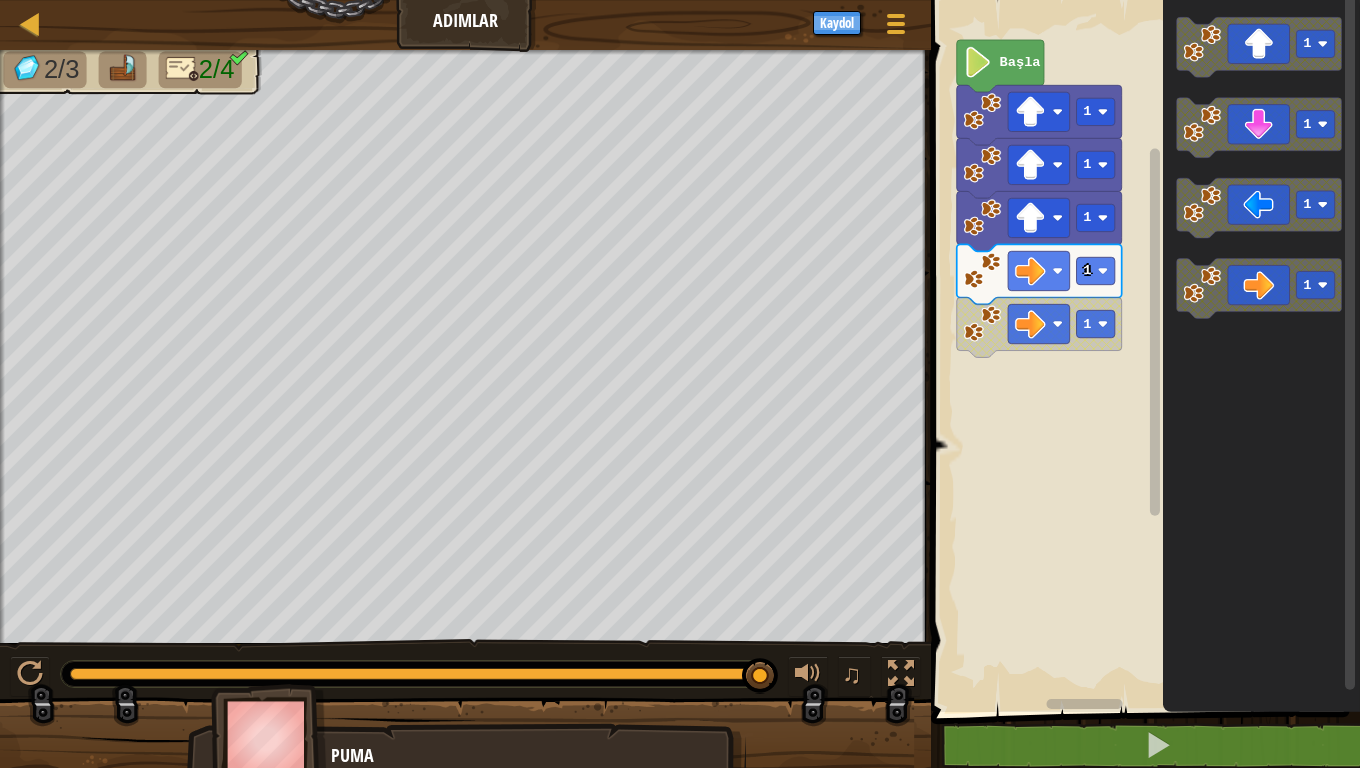 click on "Başla 1 1 1 1 1 1 1 1 1" at bounding box center (1142, 351) 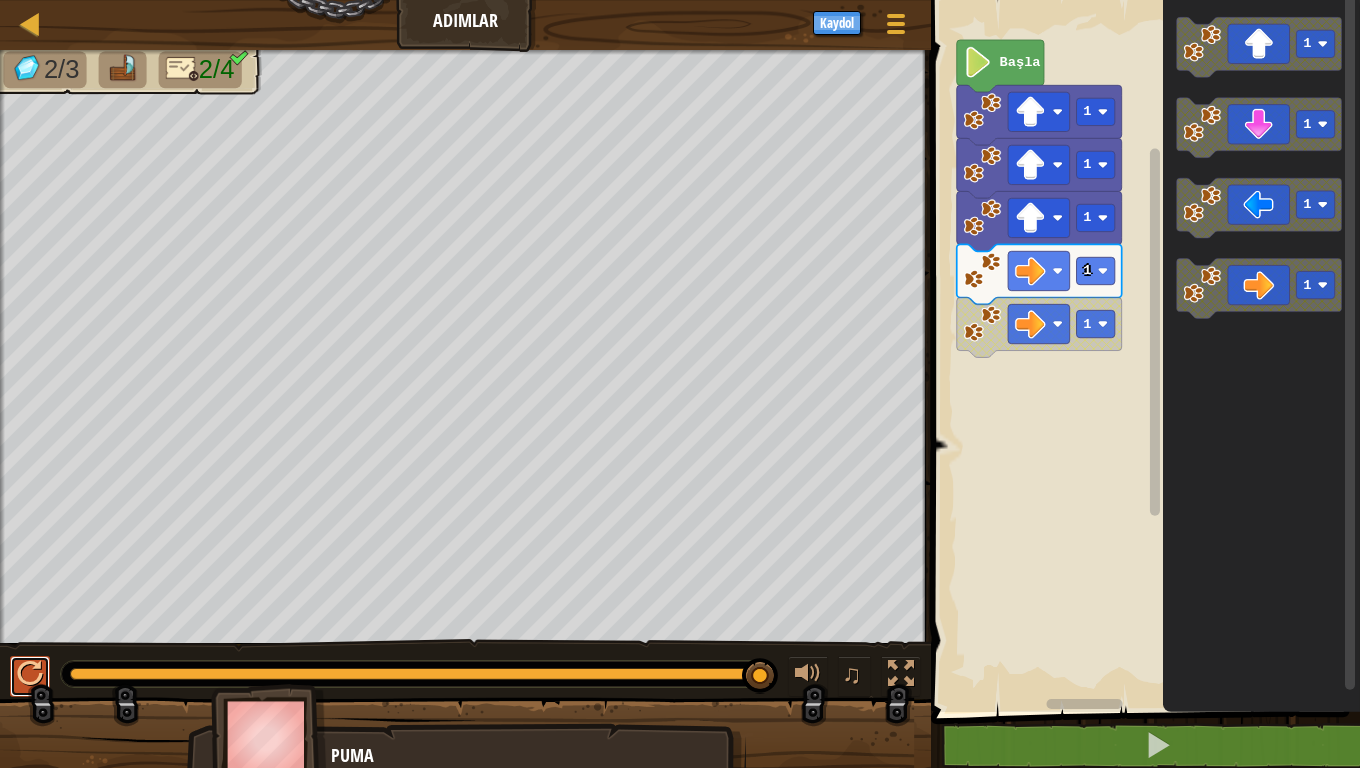 click at bounding box center [30, 674] 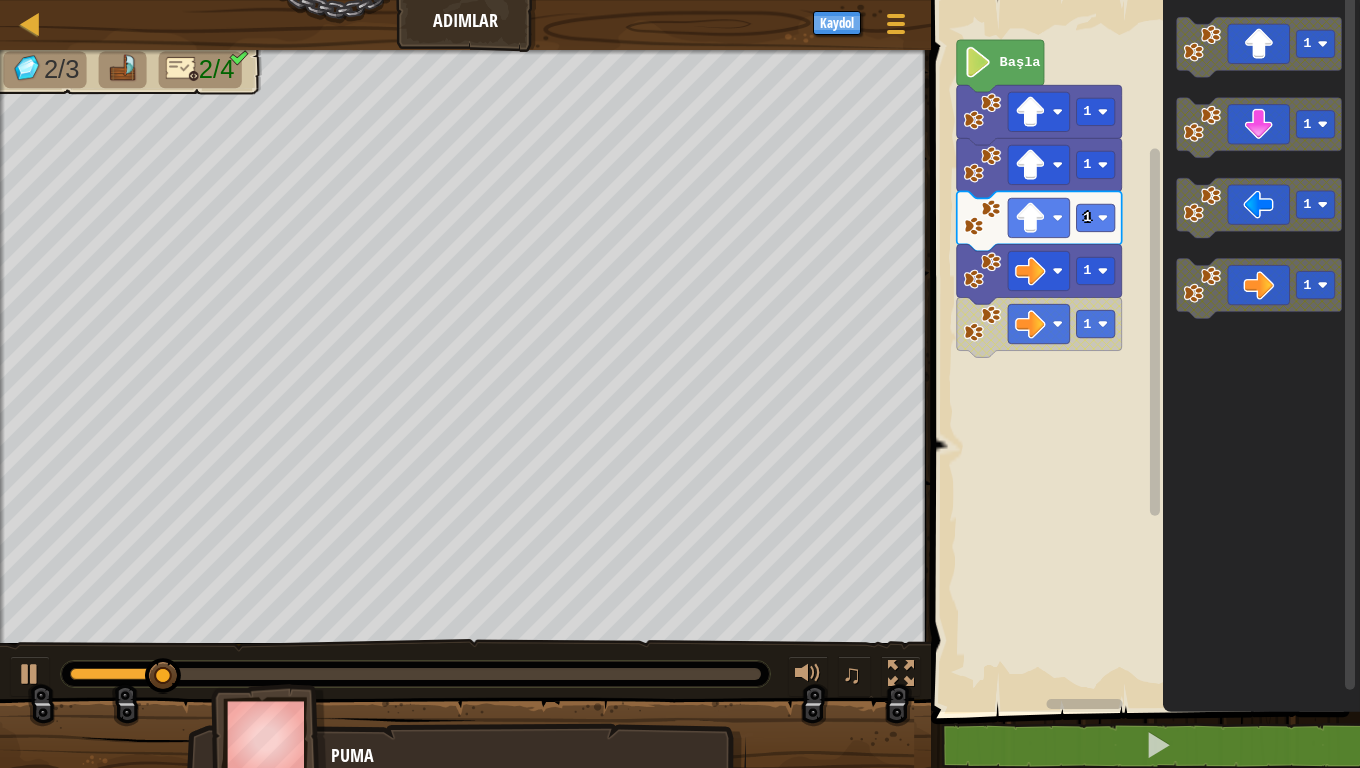 click at bounding box center [239, 57] 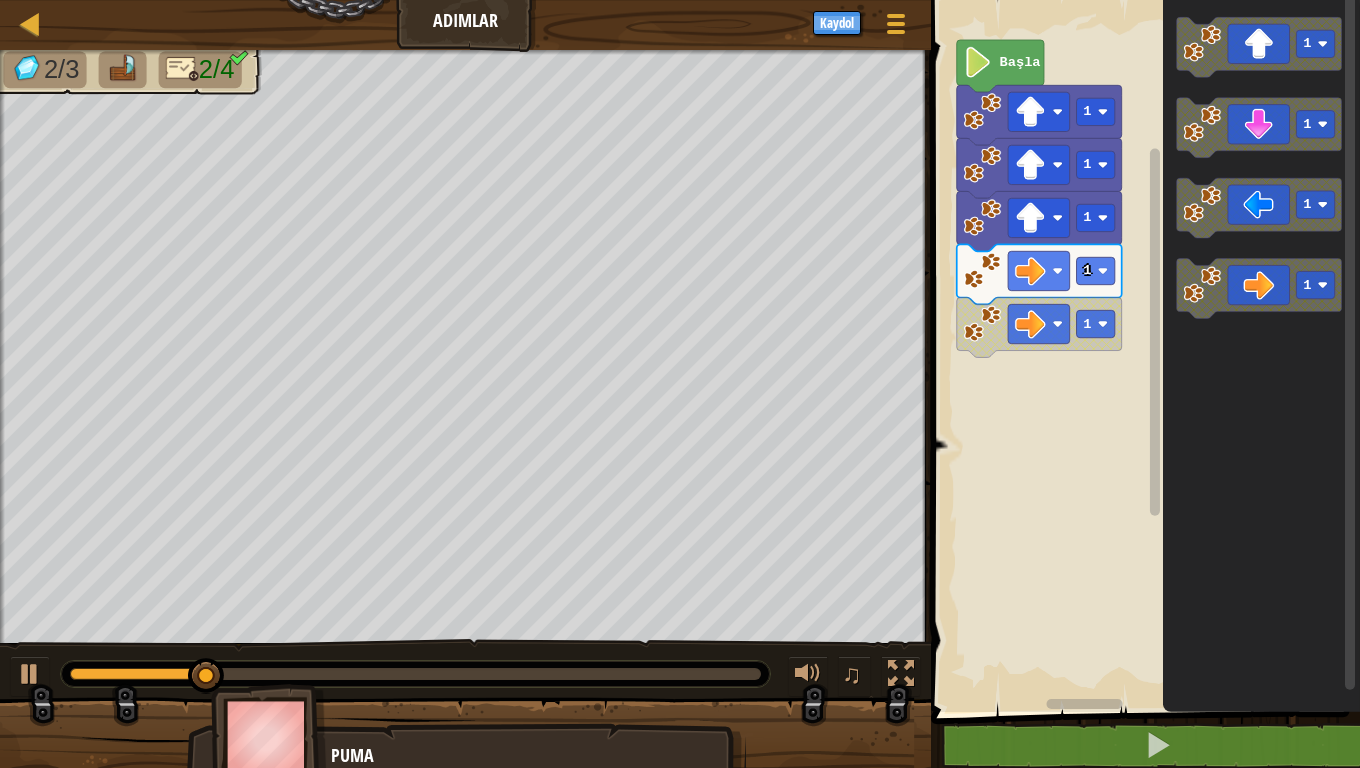 click on "2/4" at bounding box center (217, 69) 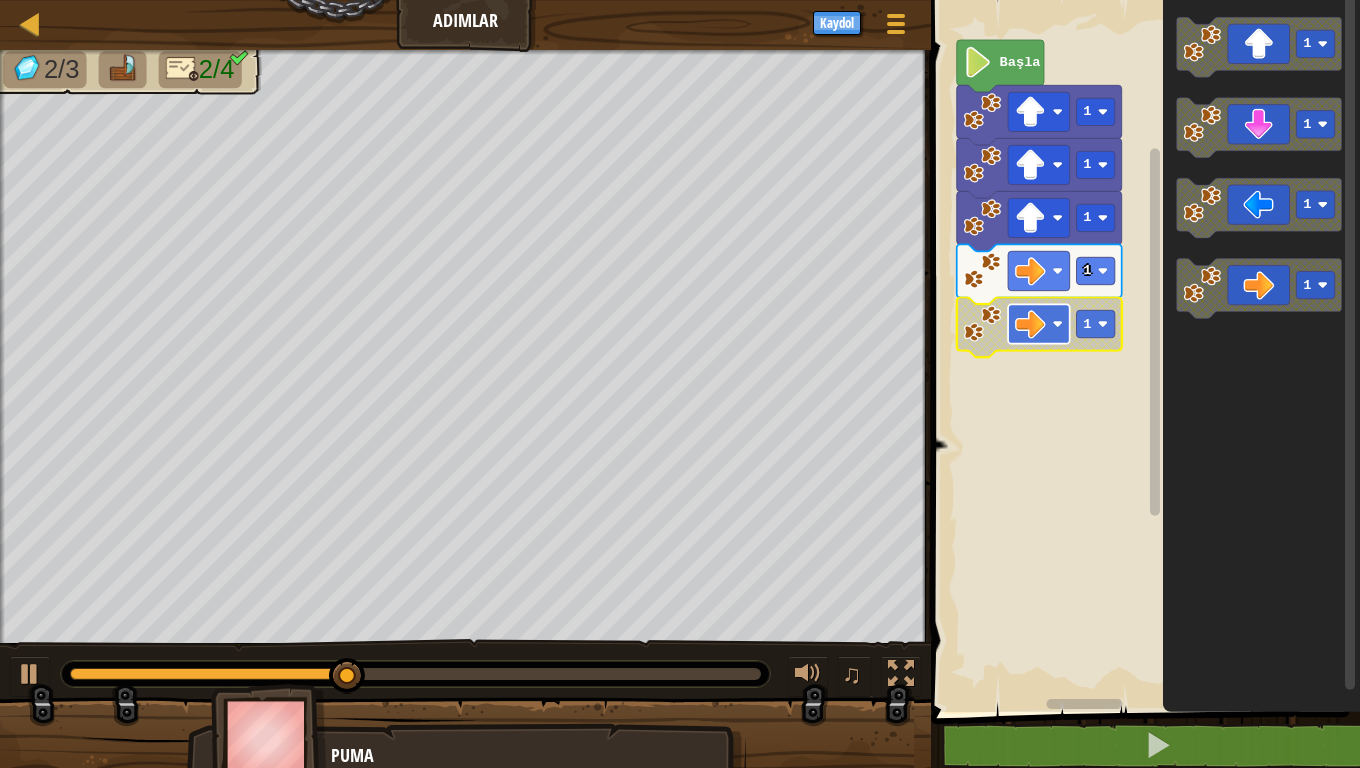 click 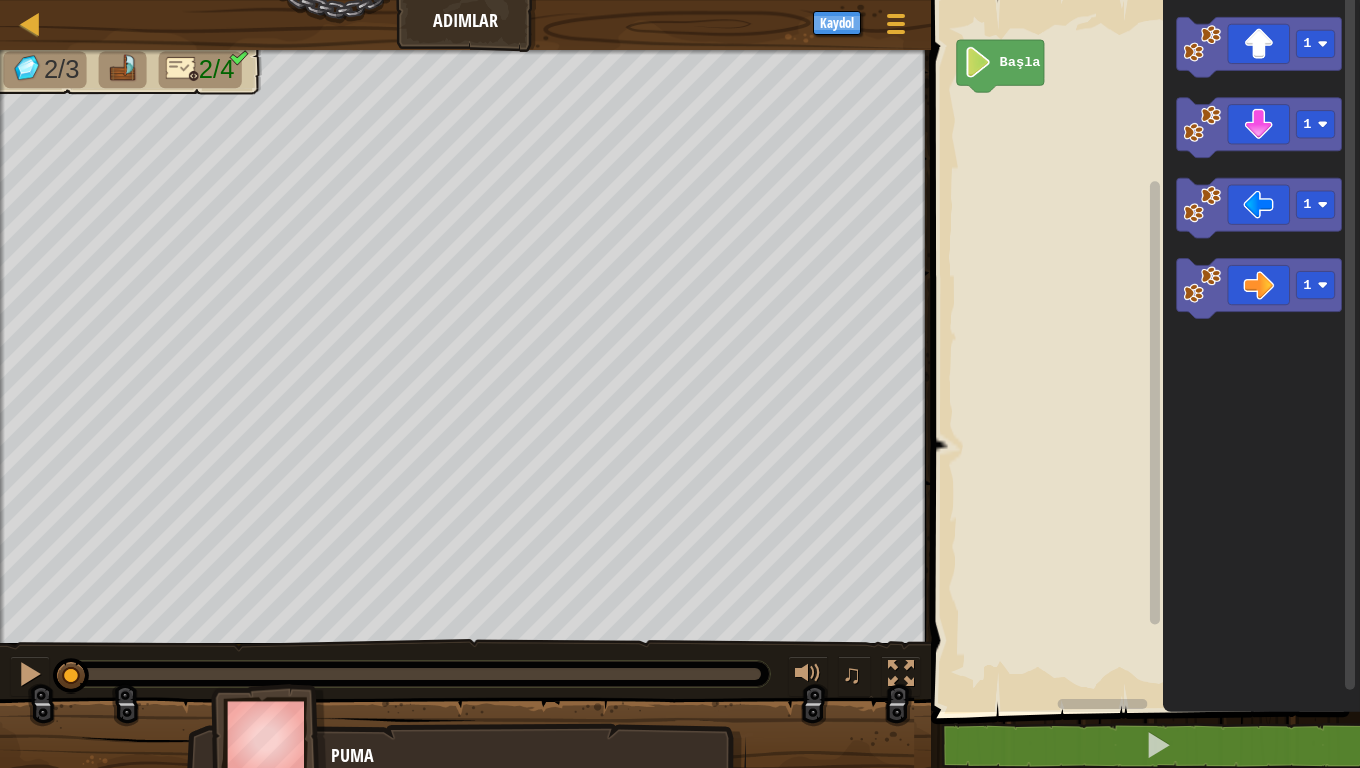 click on "2/3 2/4 ♫ Puma" at bounding box center (680, 414) 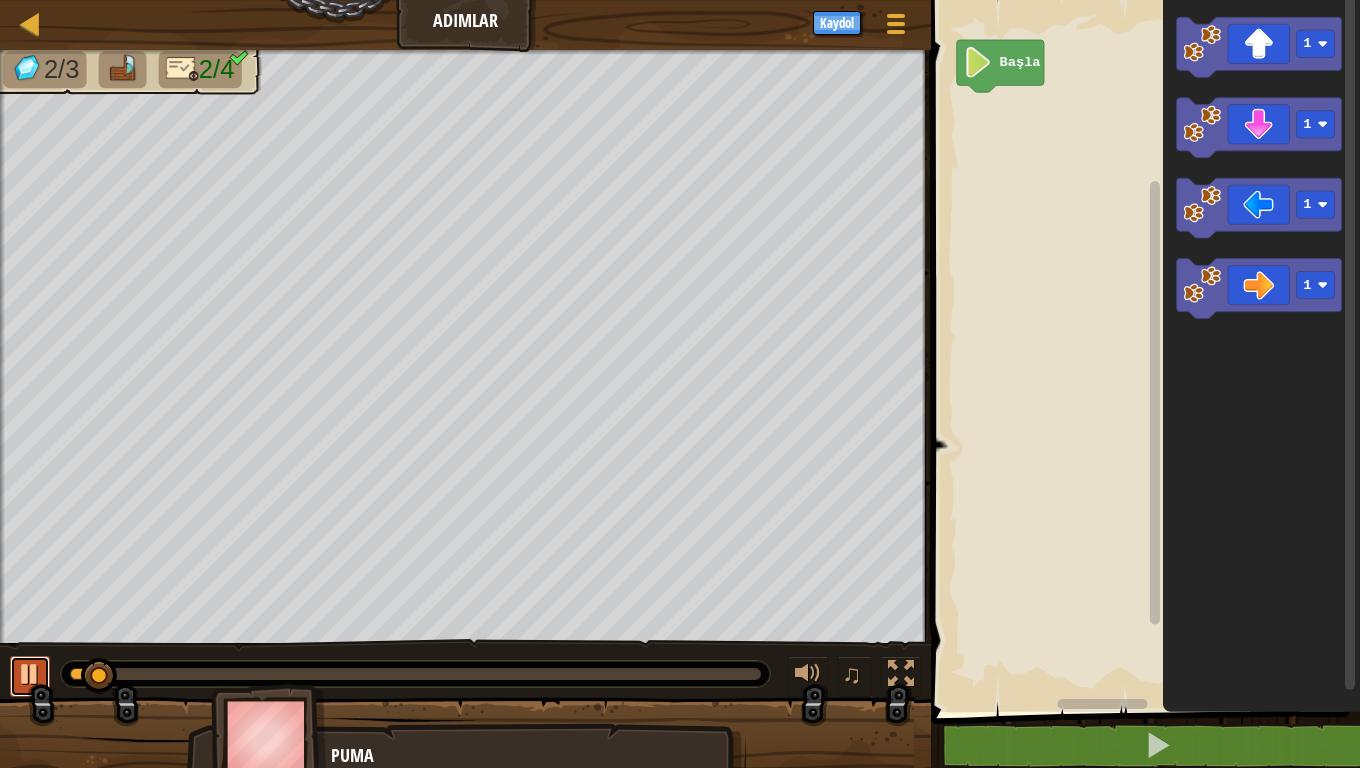 click at bounding box center [30, 674] 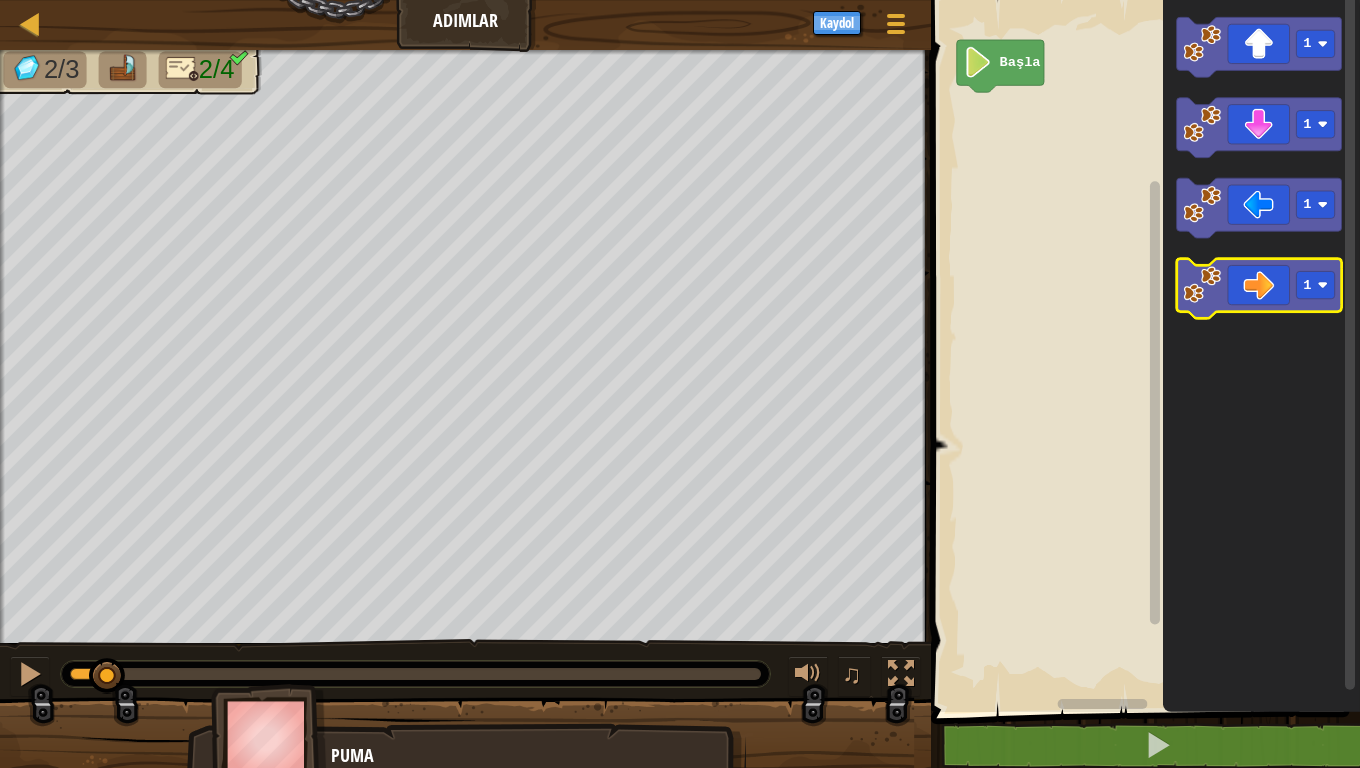 click 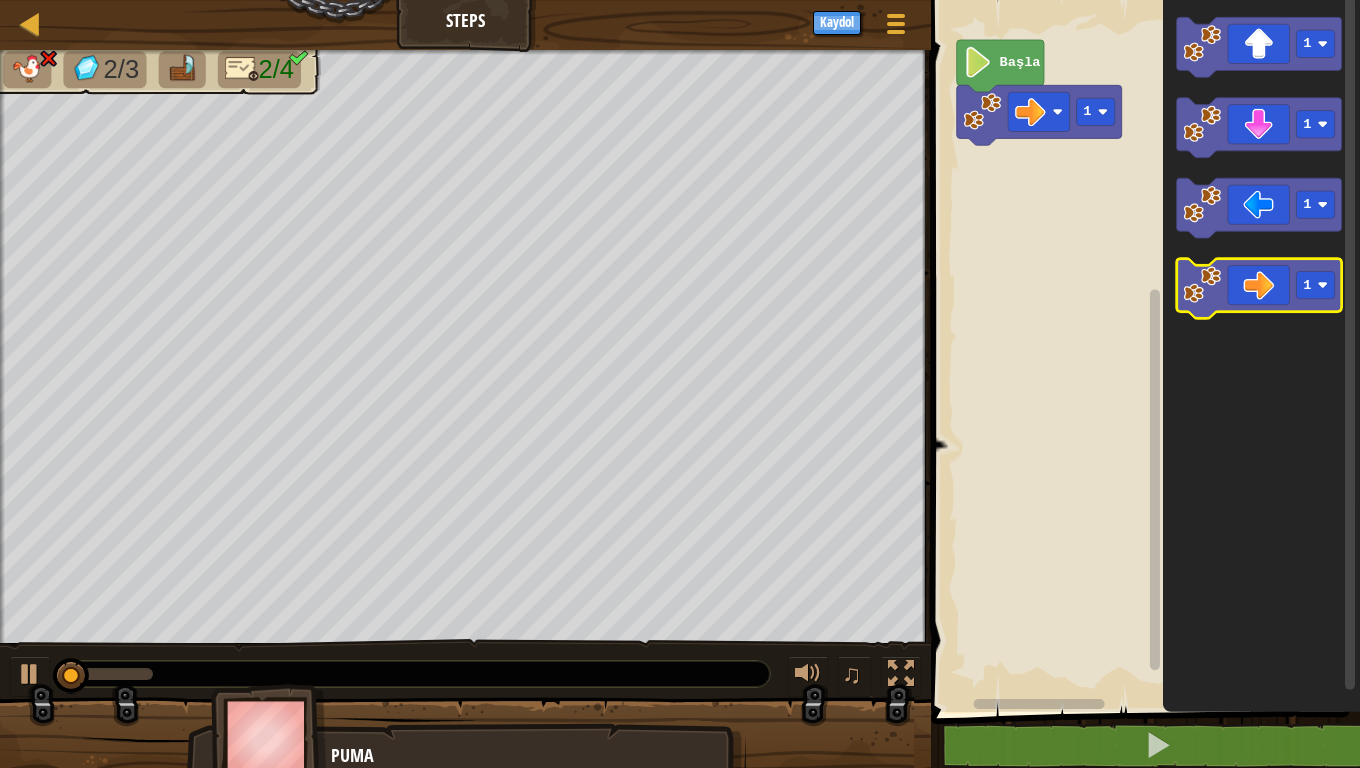 click 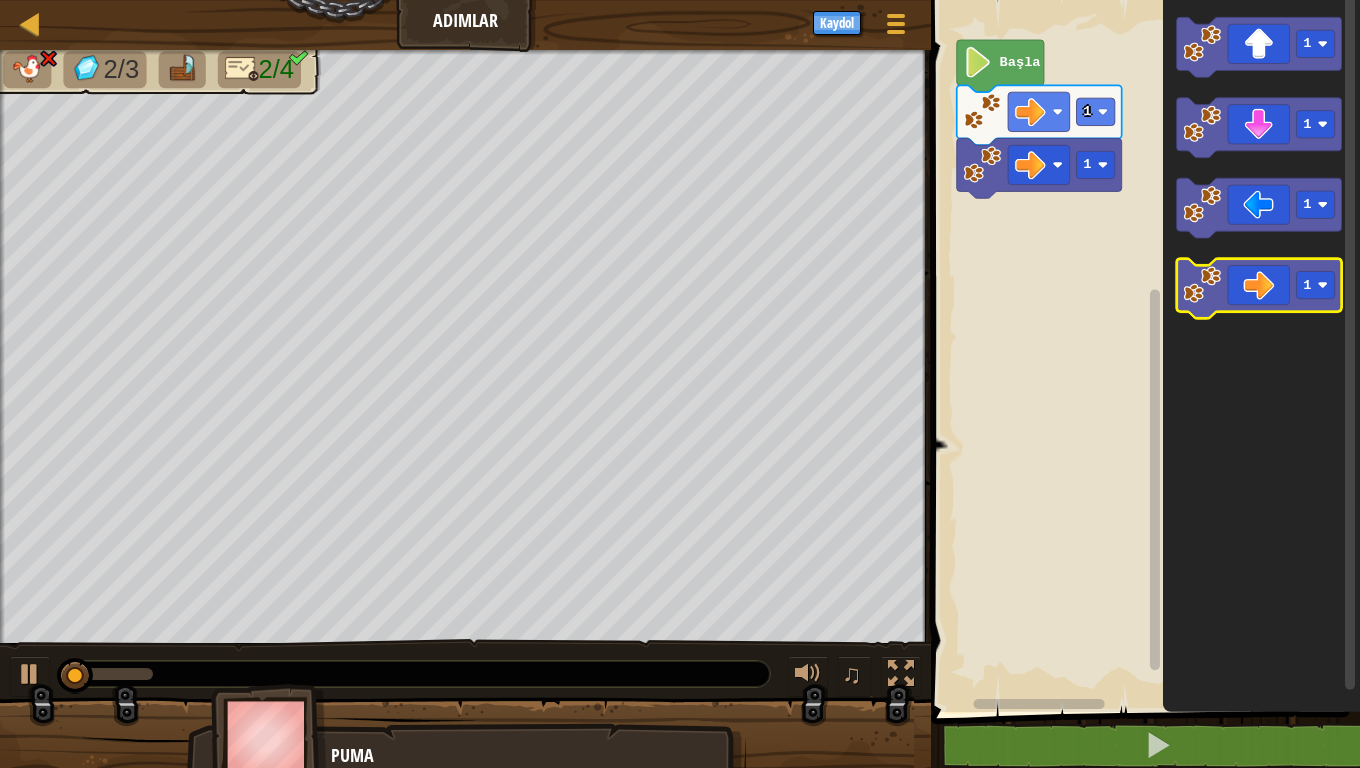 click 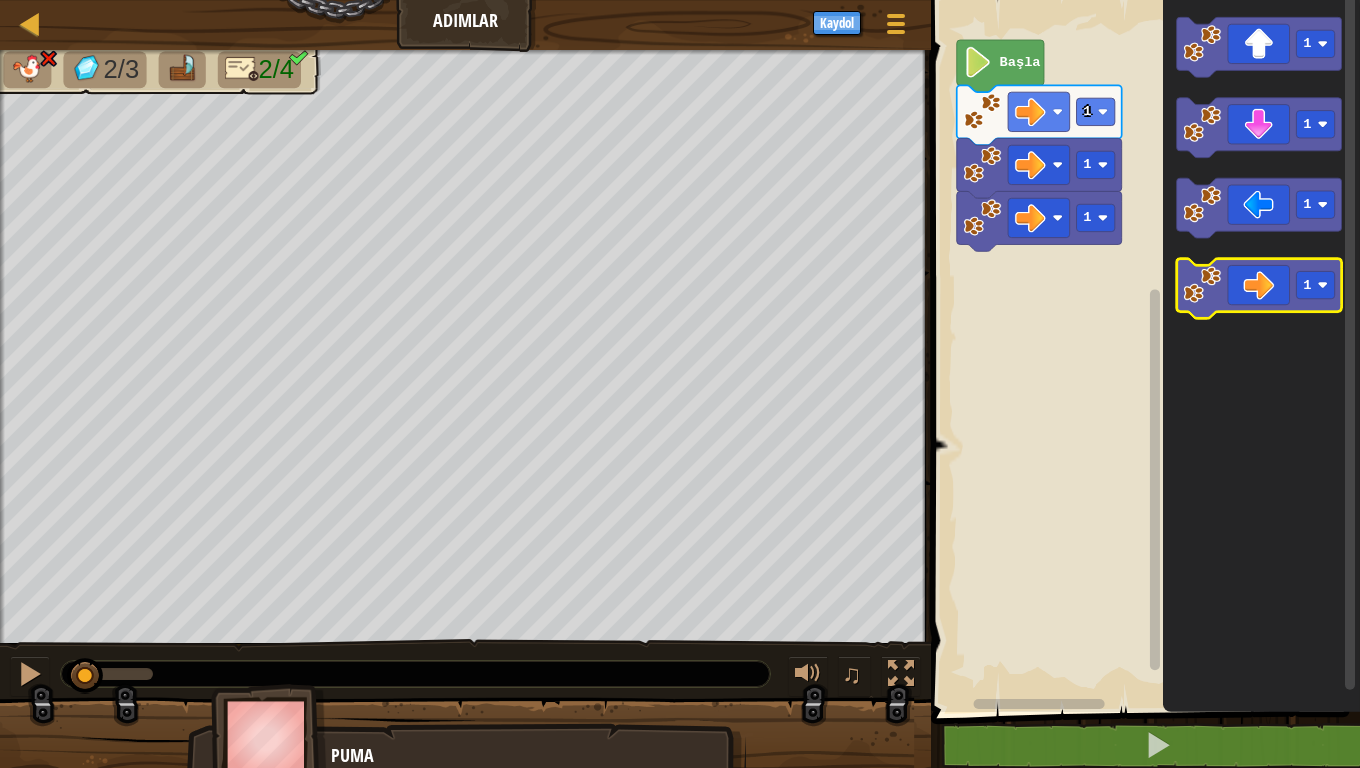 click 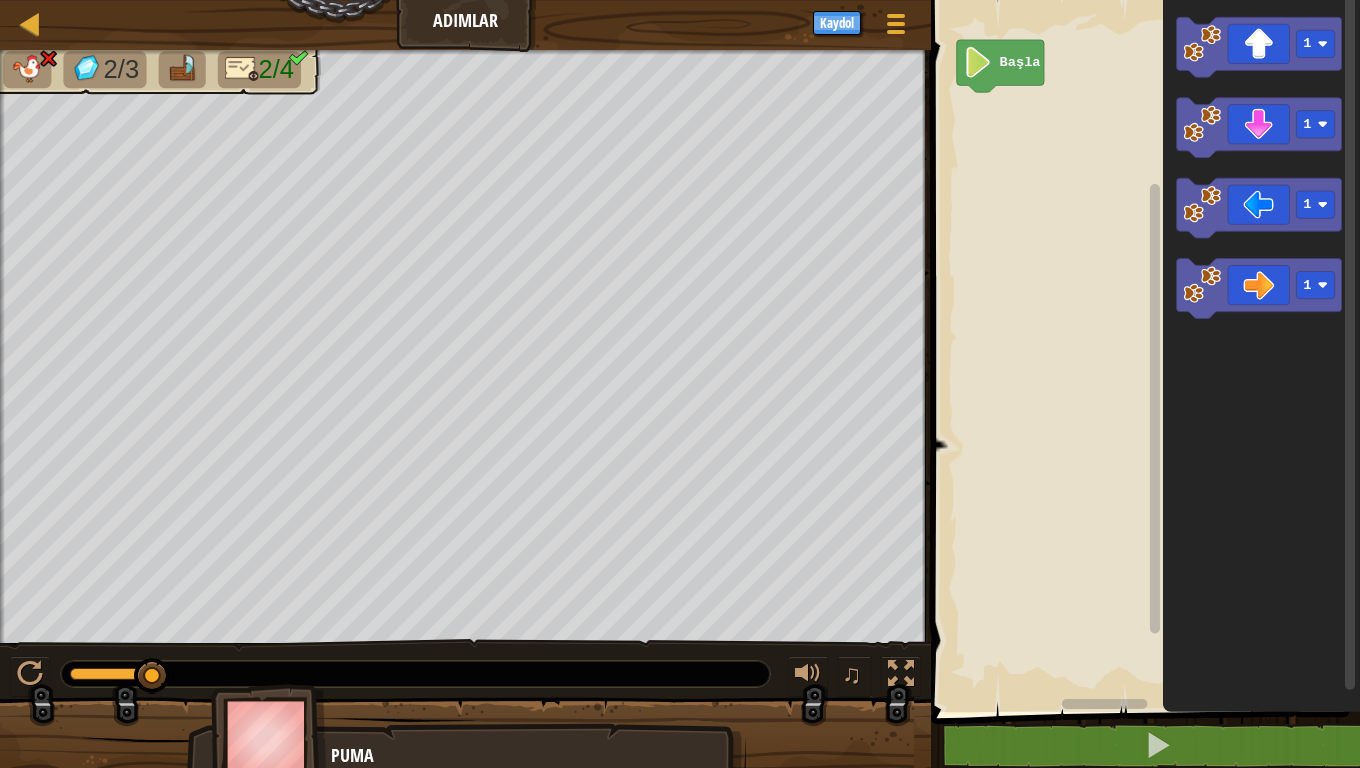 click on "♫" at bounding box center [465, 669] 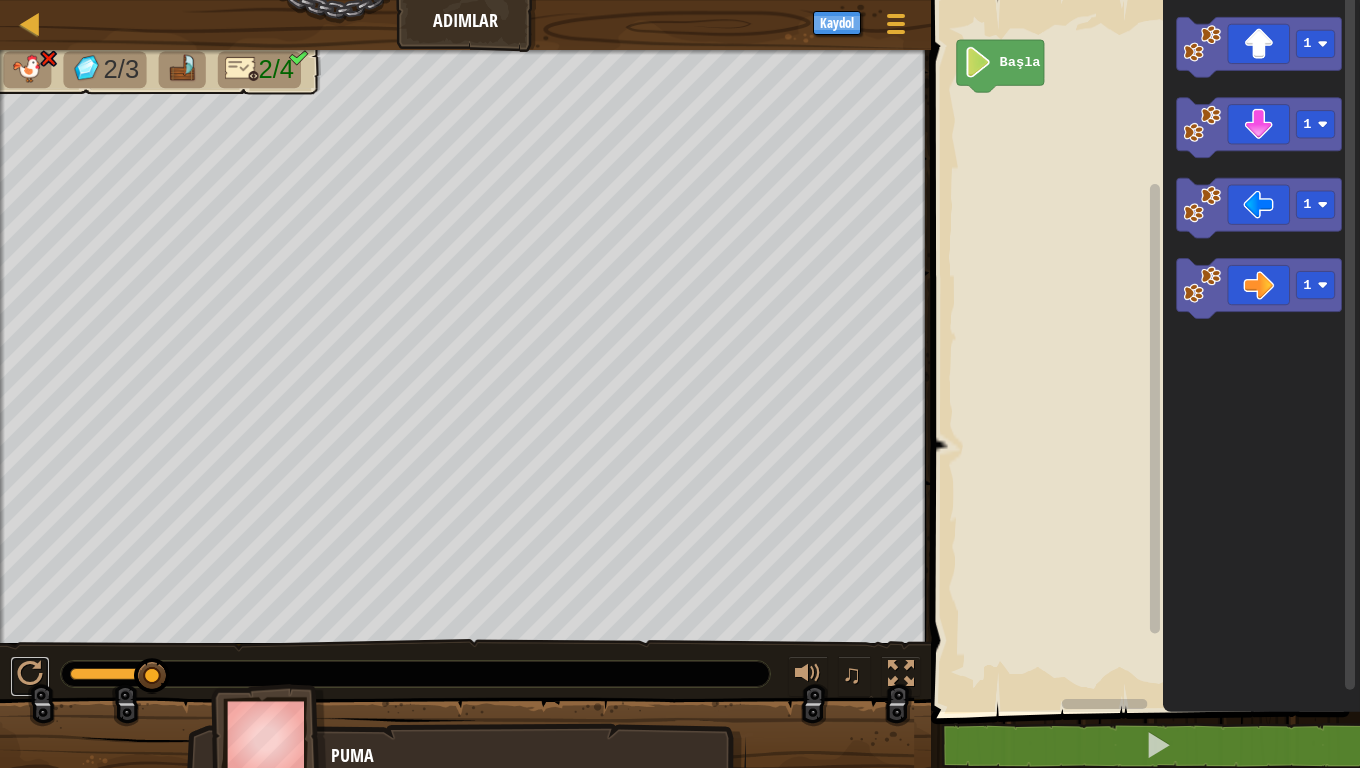 drag, startPoint x: 26, startPoint y: 664, endPoint x: 17, endPoint y: 650, distance: 16.643316 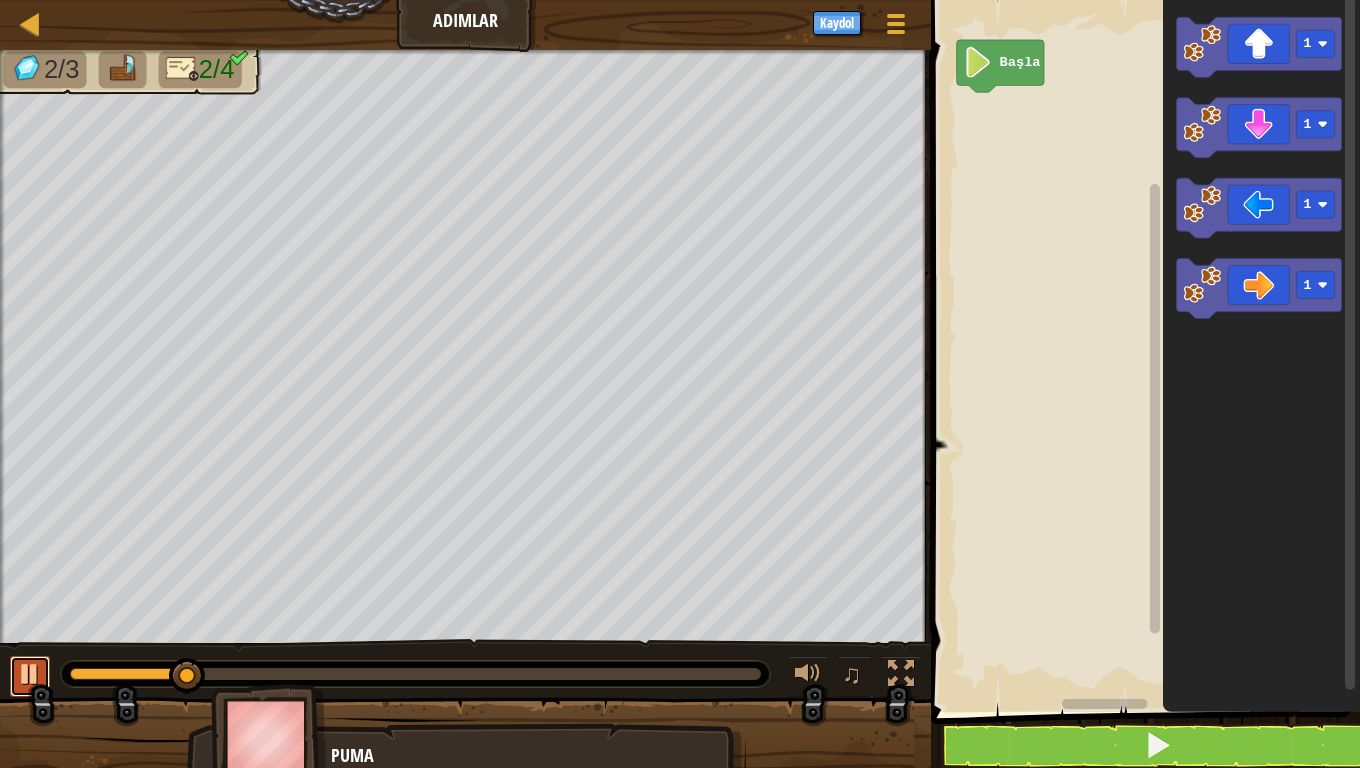 click at bounding box center (30, 674) 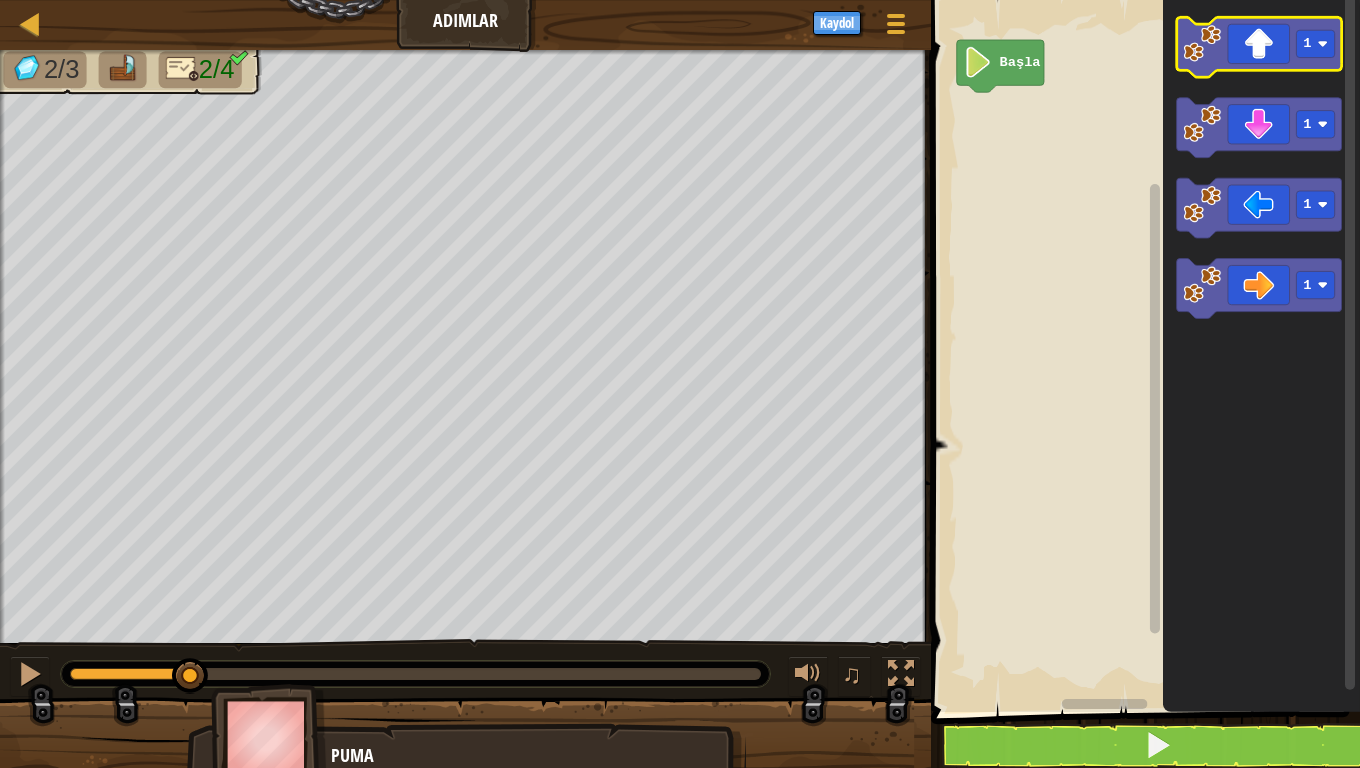 click 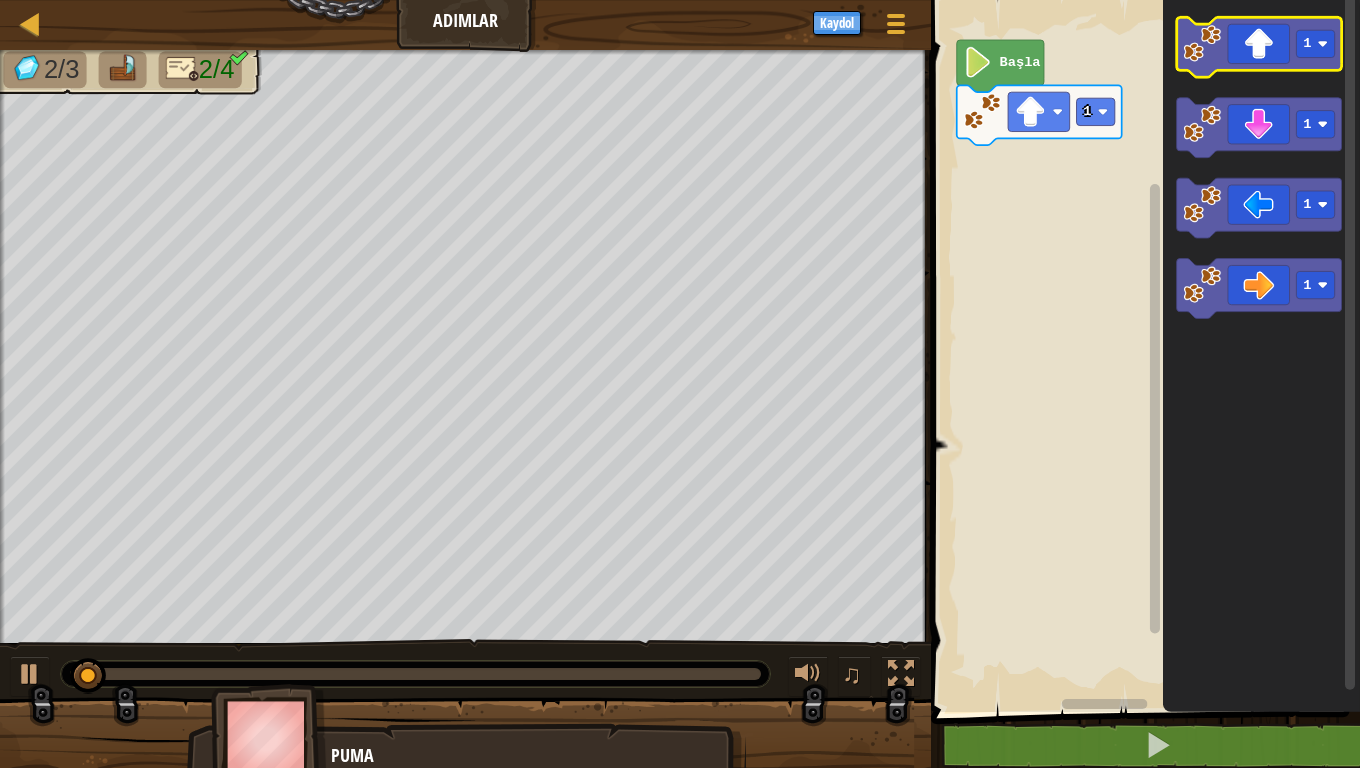 click 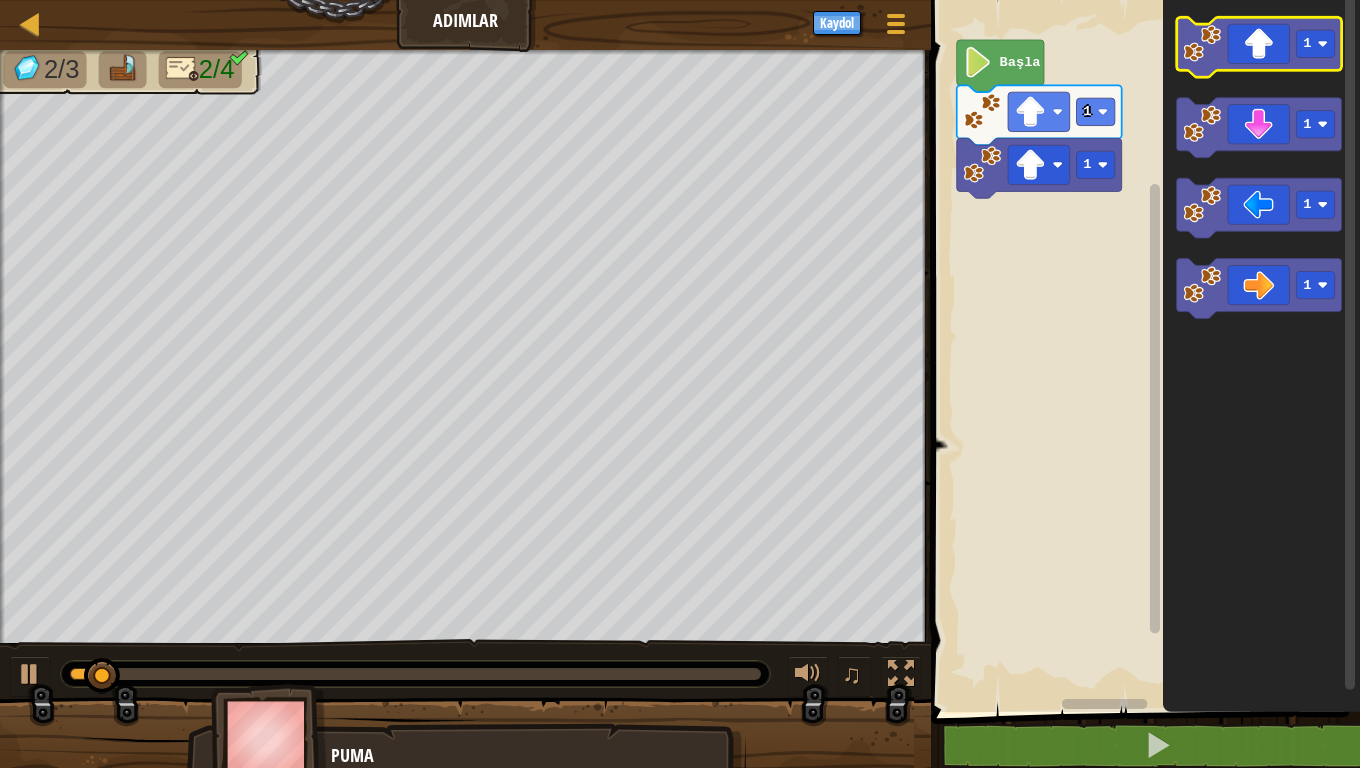 click 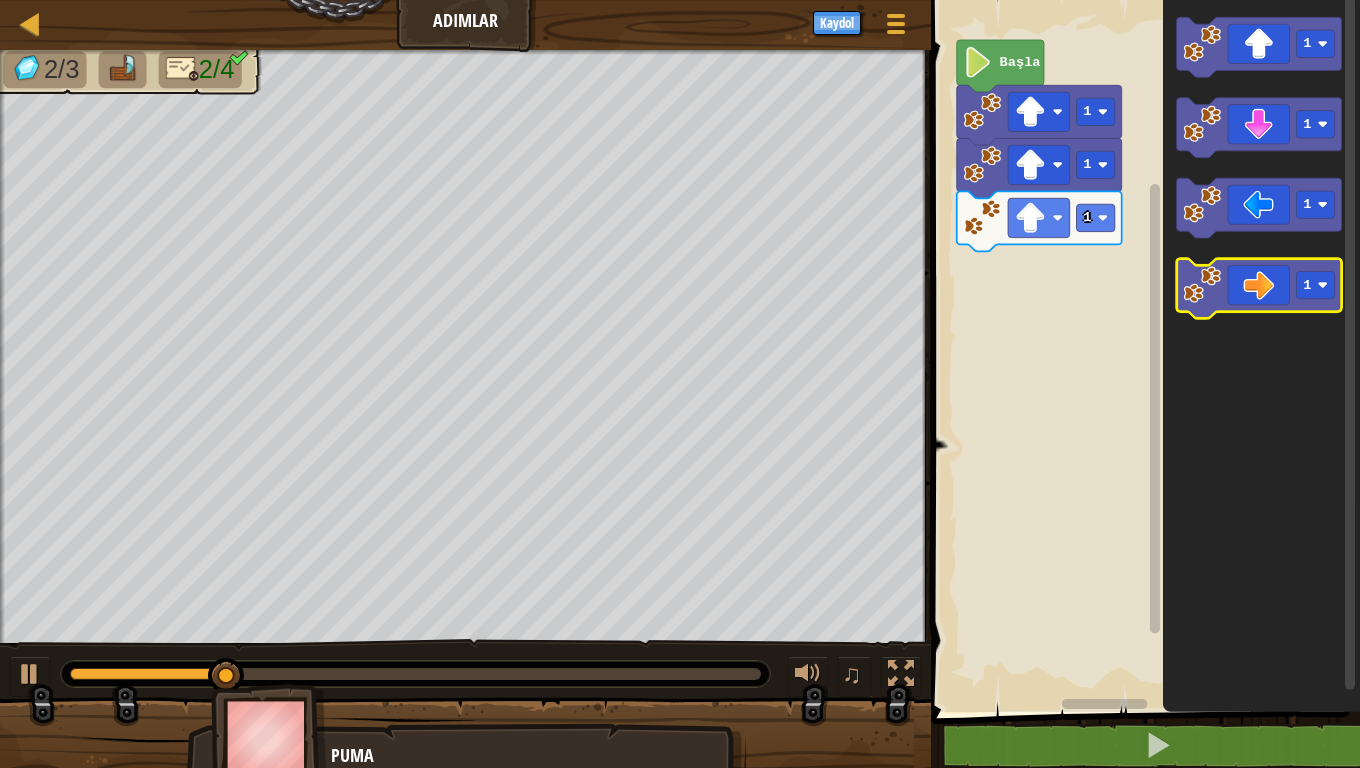 click 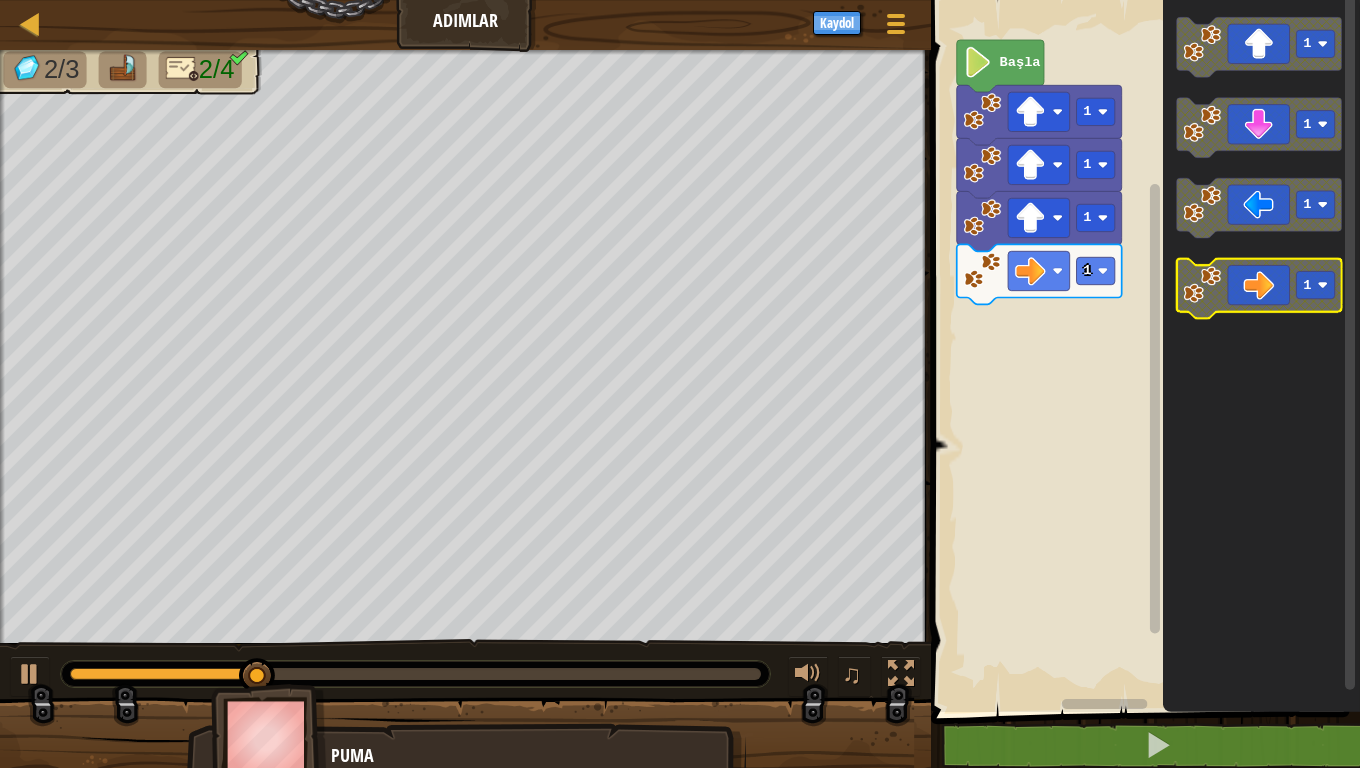 click 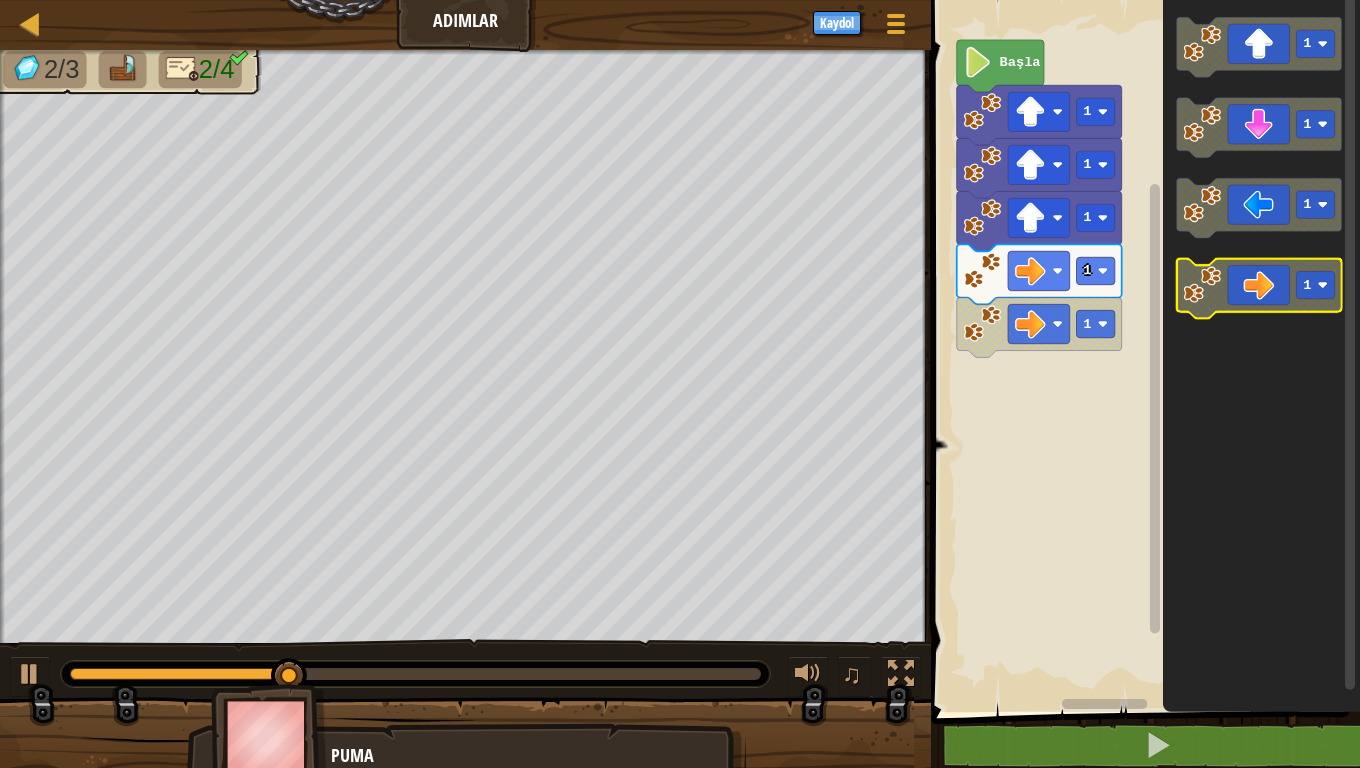 click 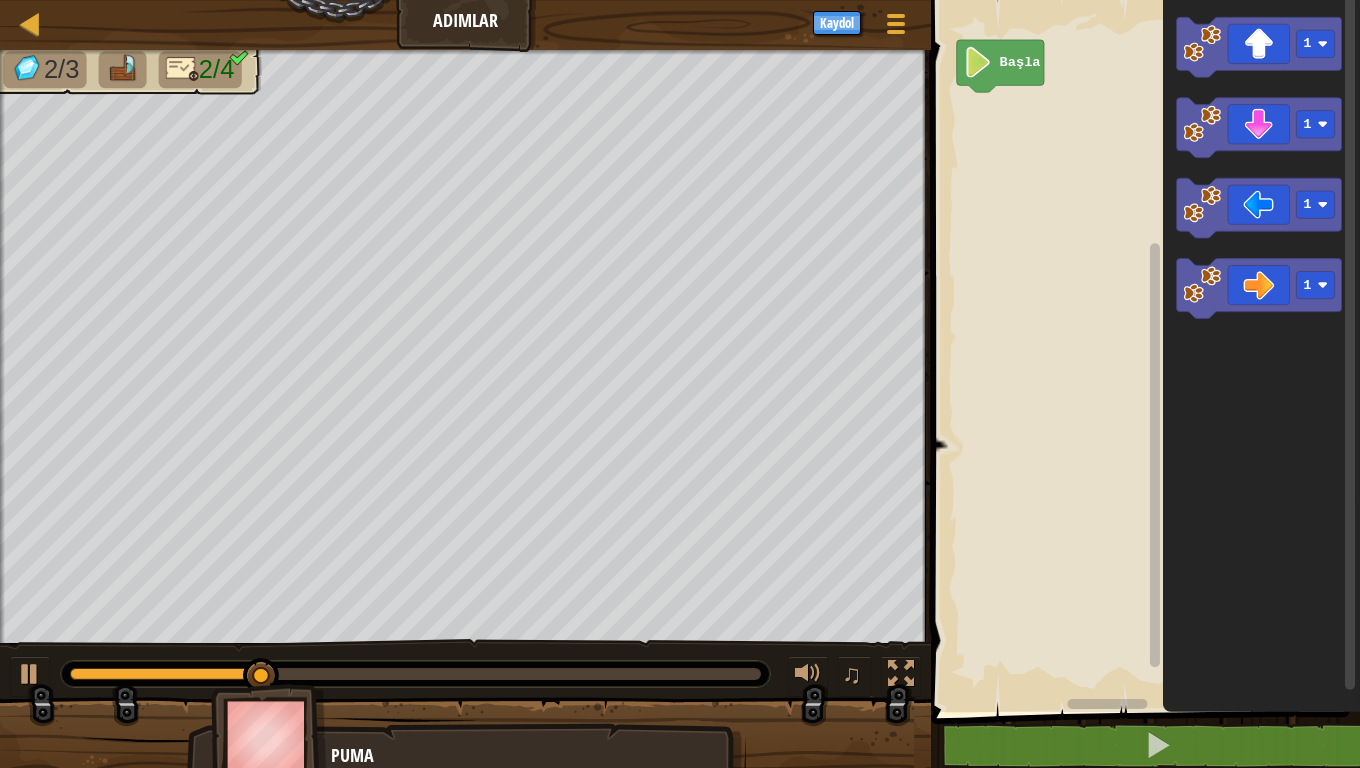 click on "Başla" 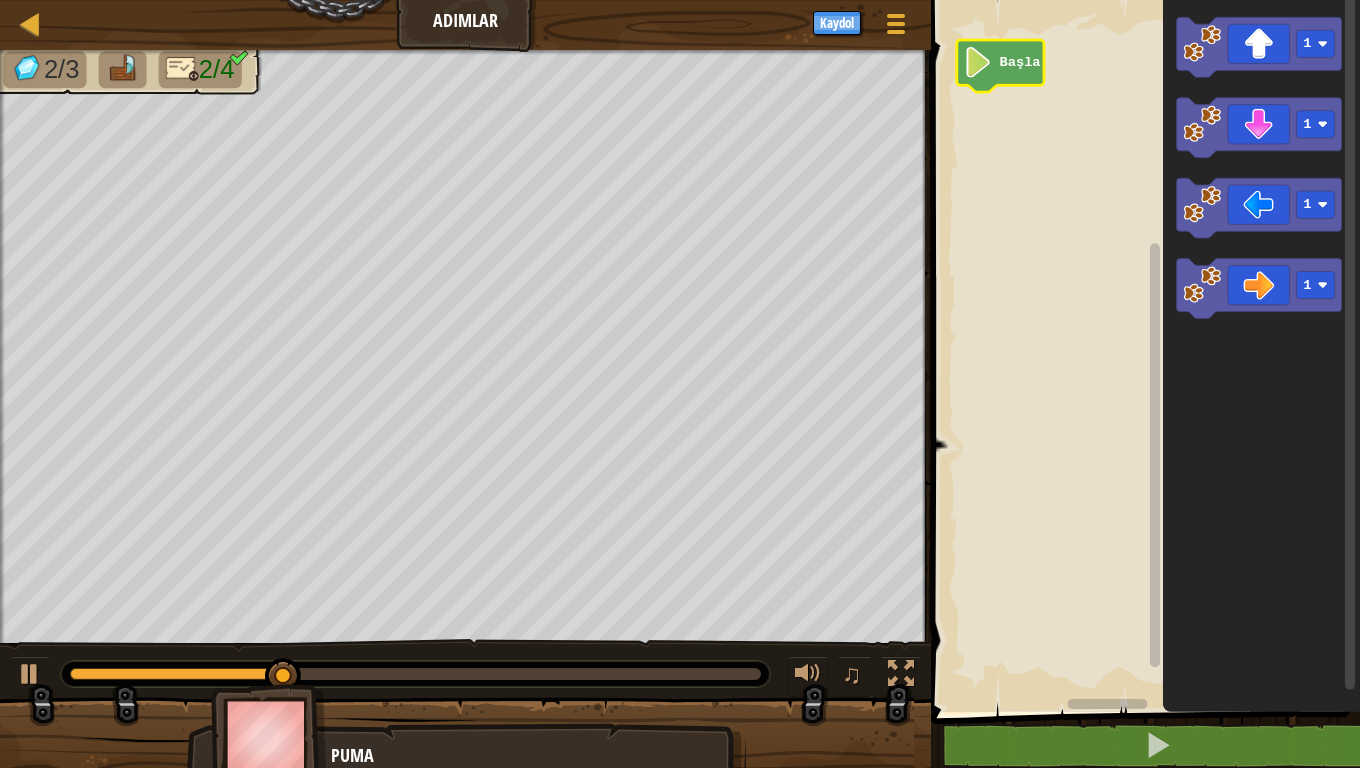 click 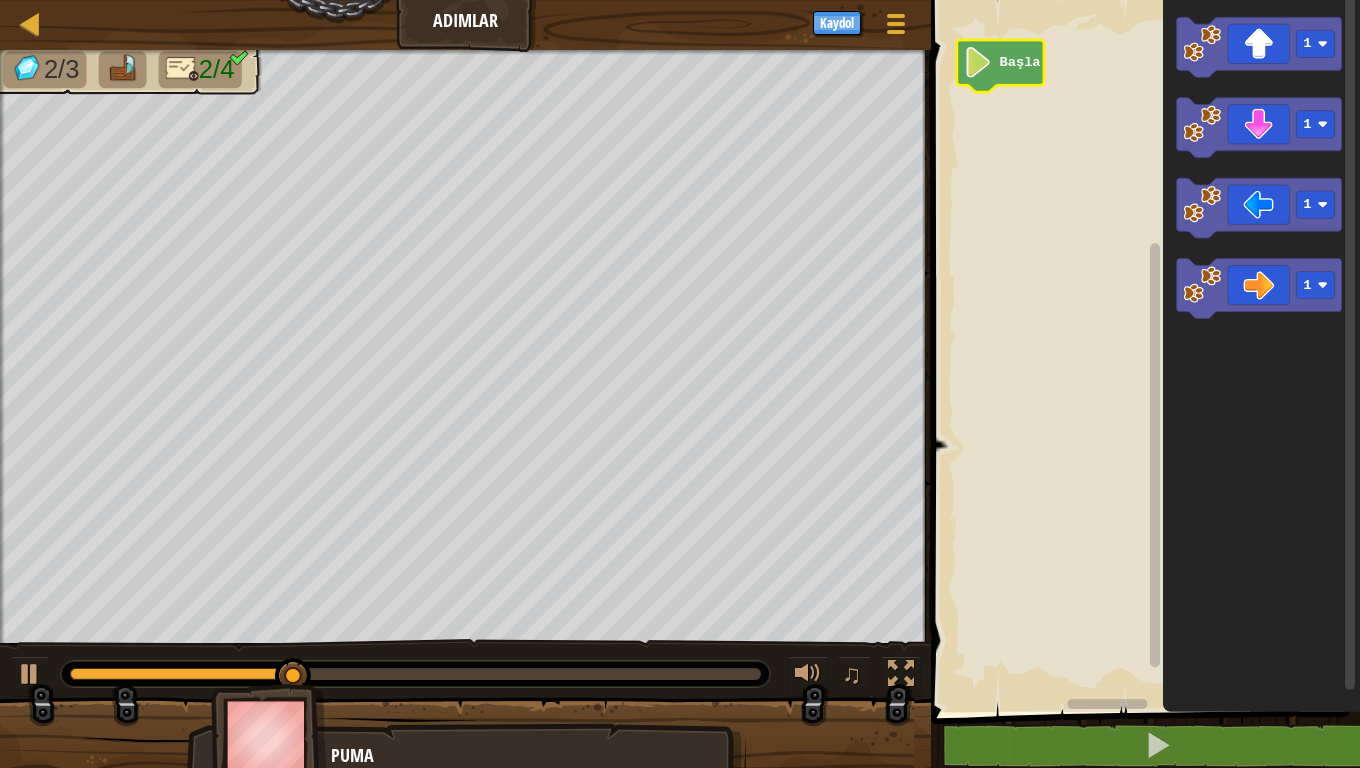 click 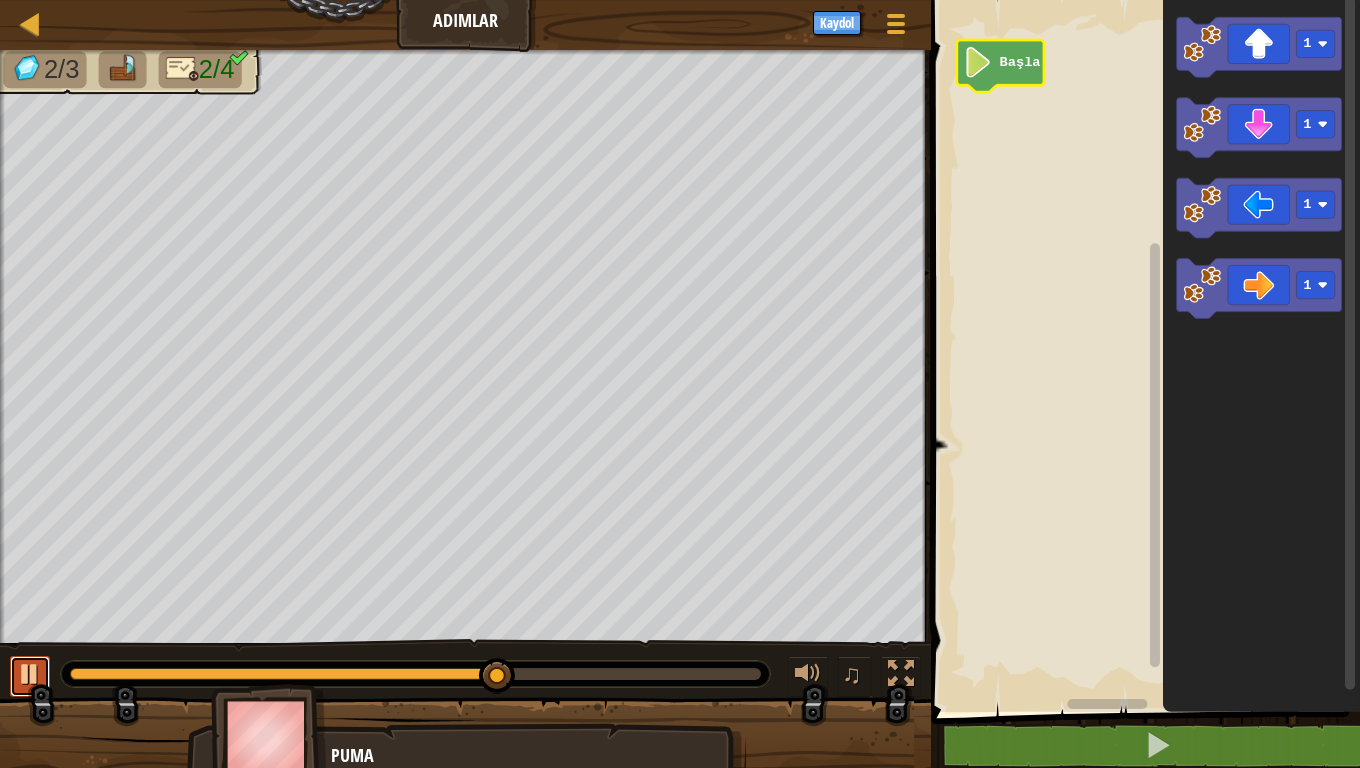 click at bounding box center [30, 674] 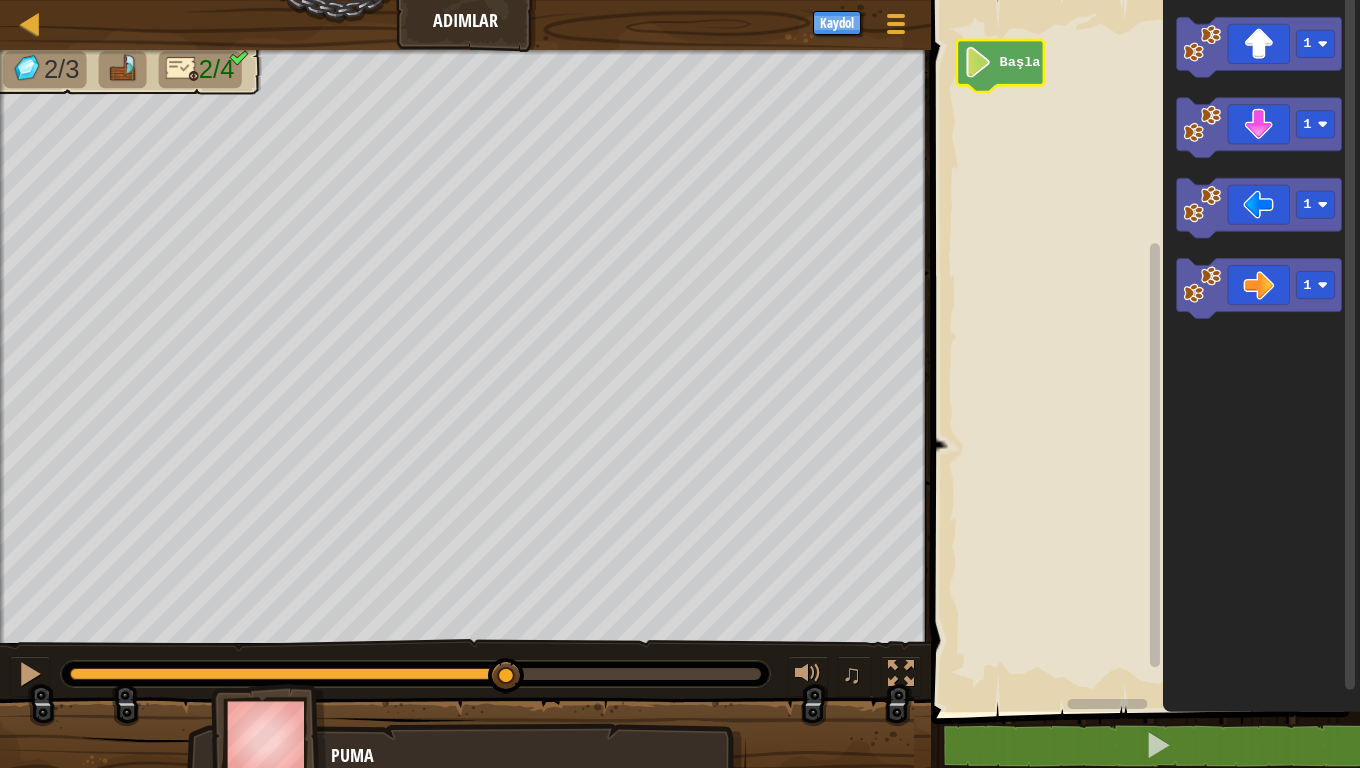 drag, startPoint x: 85, startPoint y: 680, endPoint x: 53, endPoint y: 684, distance: 32.24903 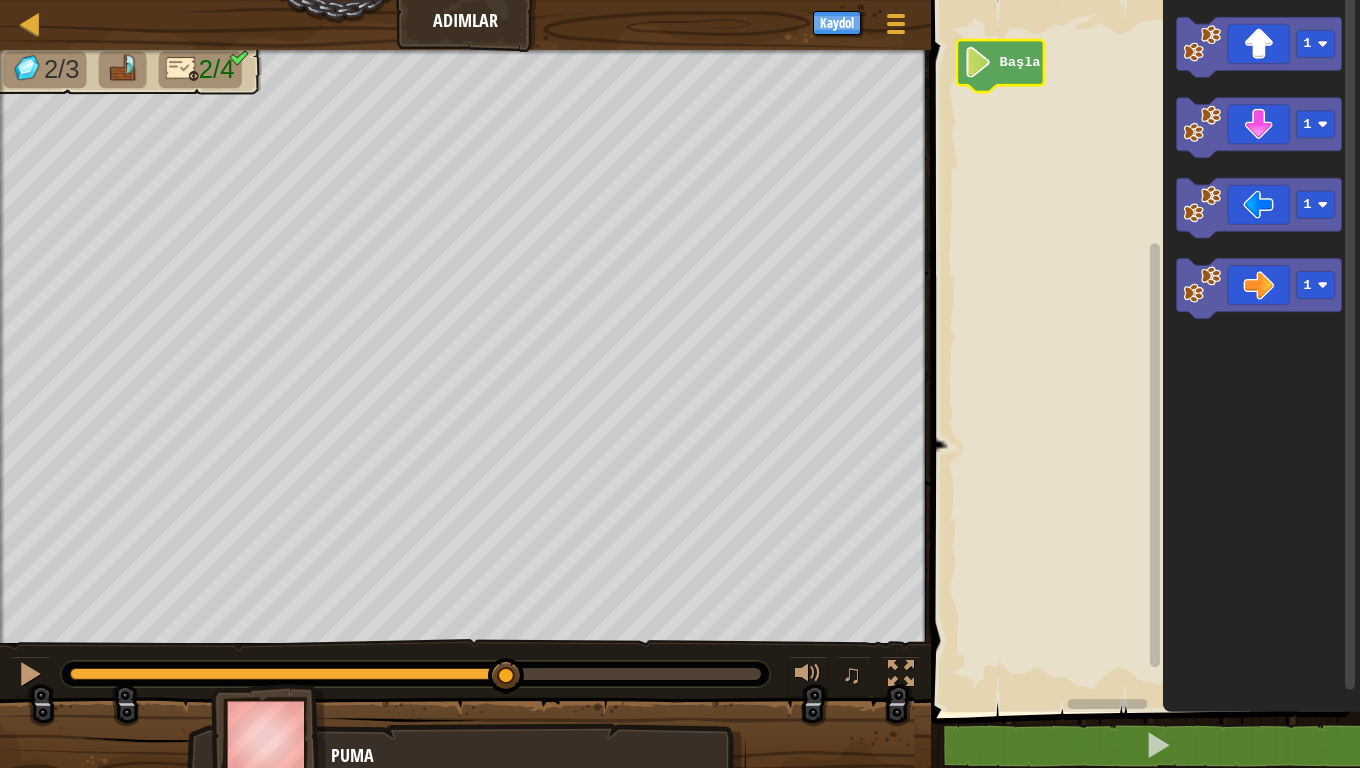 click at bounding box center [415, 674] 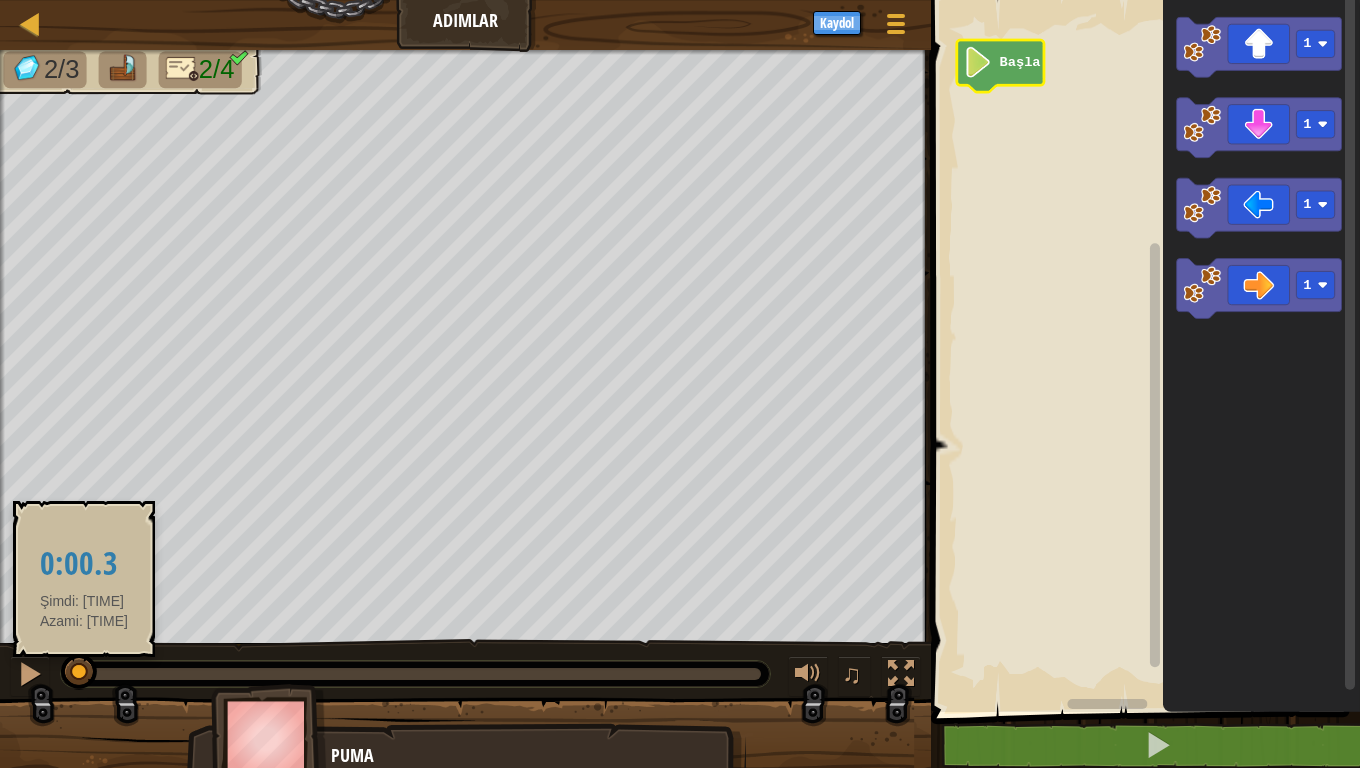 click at bounding box center [79, 672] 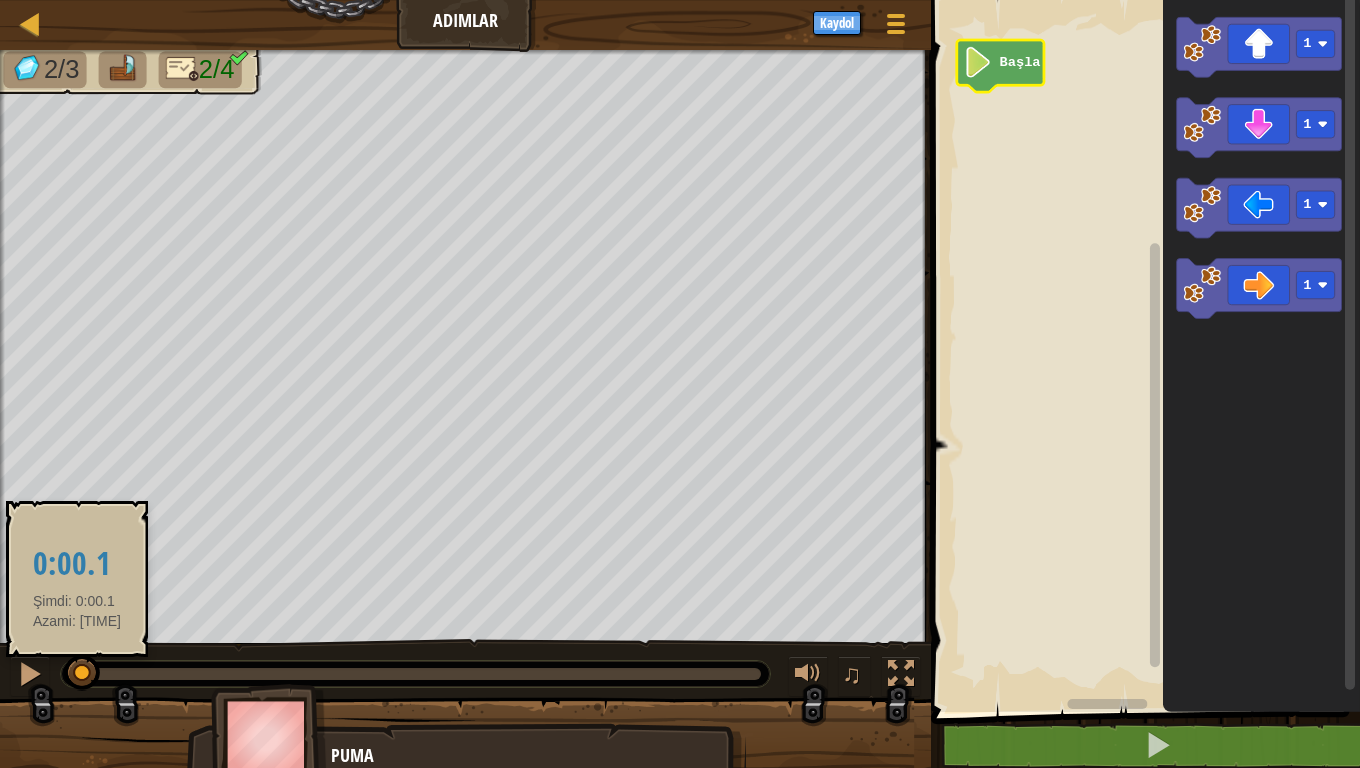 click at bounding box center (82, 673) 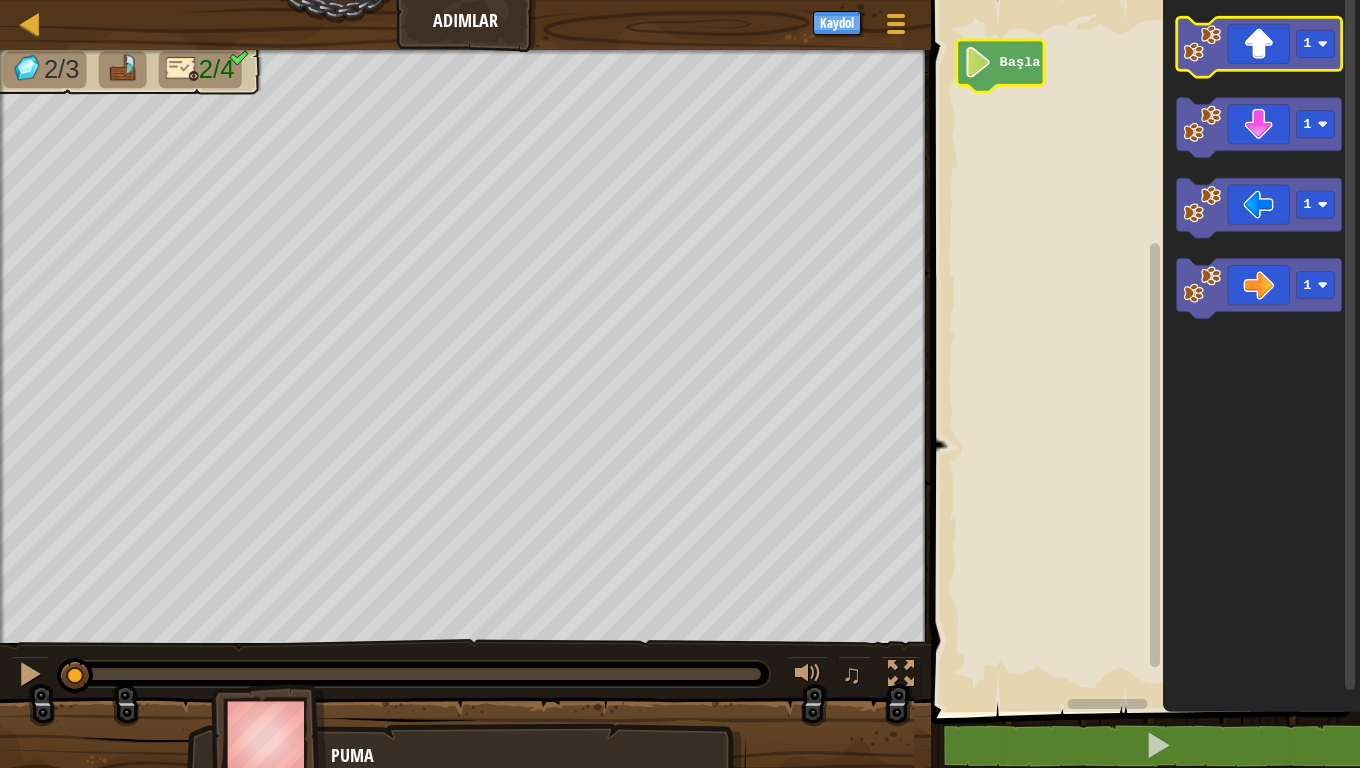click 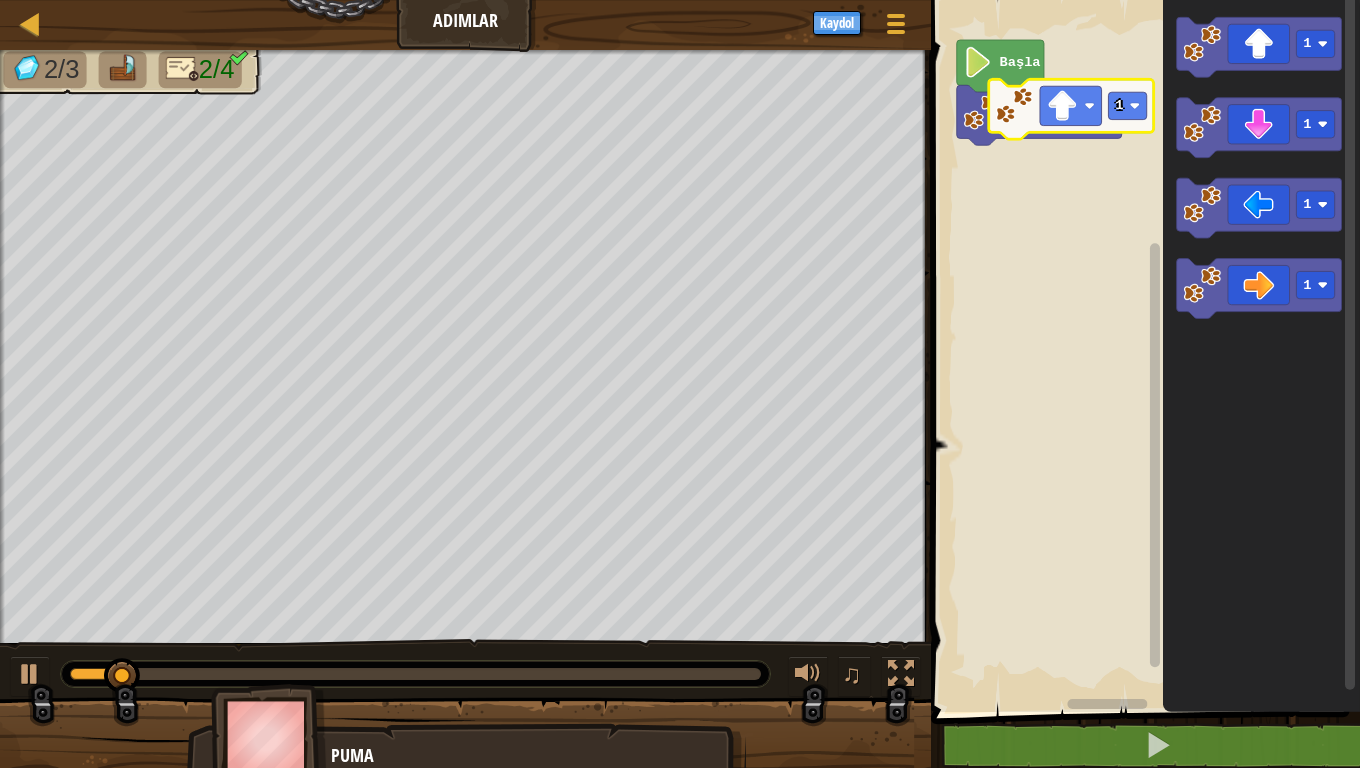 click on "Başla 1 1 1 1 1 1" at bounding box center [1142, 351] 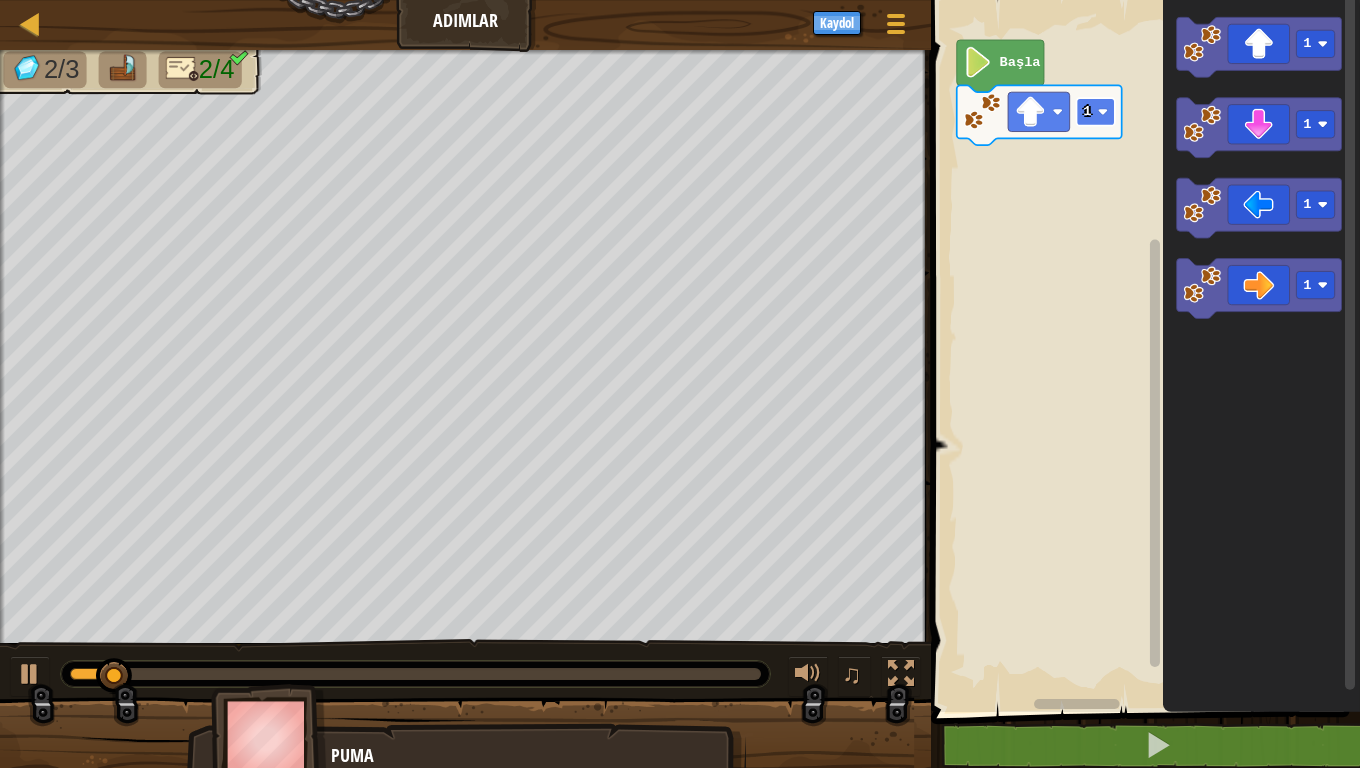 click 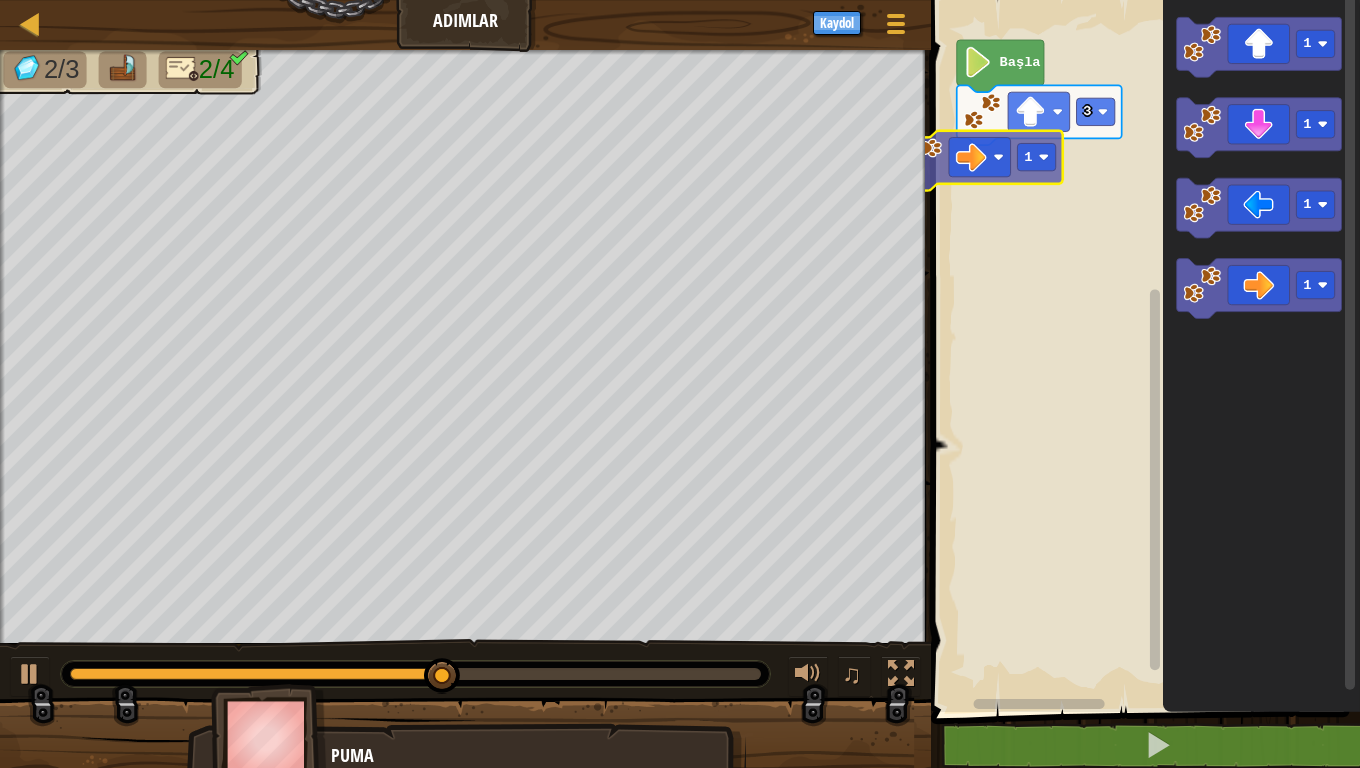 click on "Başla 3 1 1 1 1 1" at bounding box center (1142, 351) 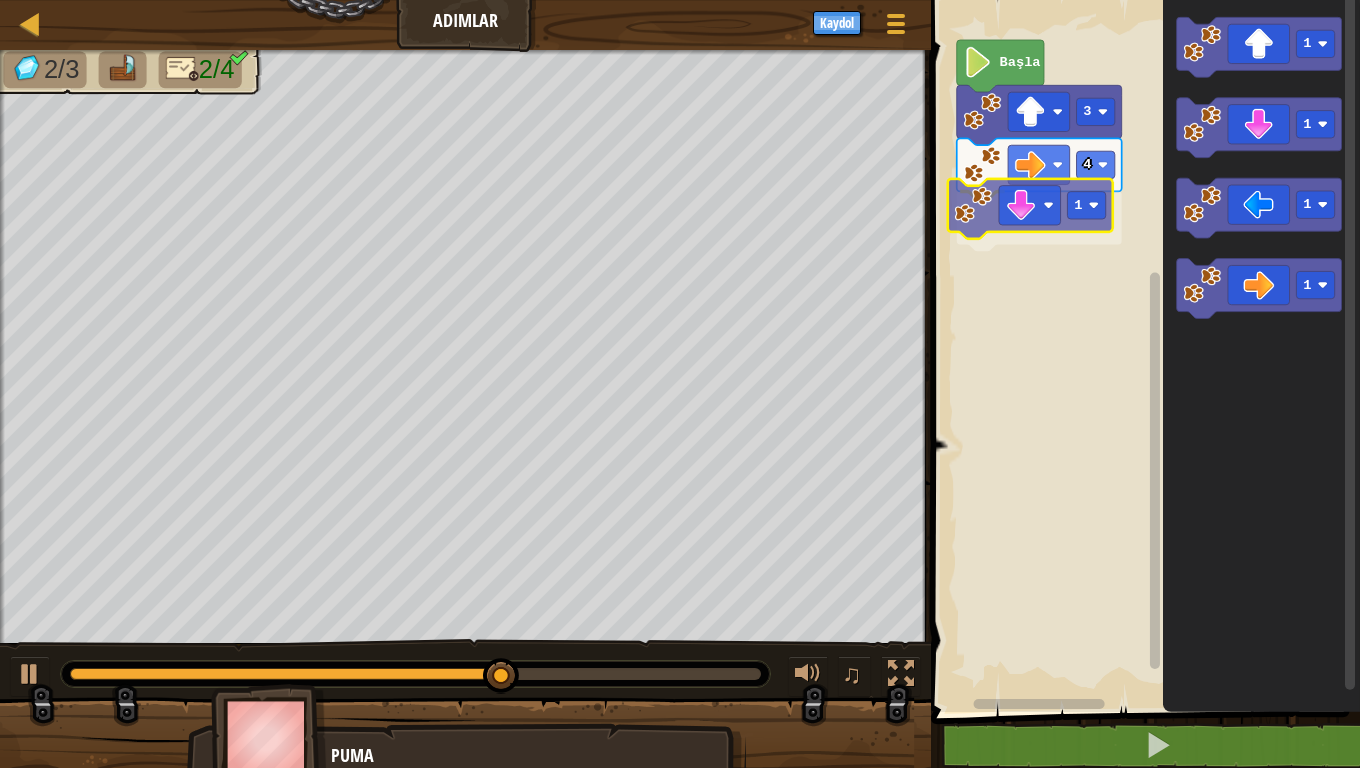 click on "Başla [NUMBER] [NUMBER] [NUMBER] [NUMBER] [NUMBER] [NUMBER] [NUMBER]" at bounding box center (1142, 351) 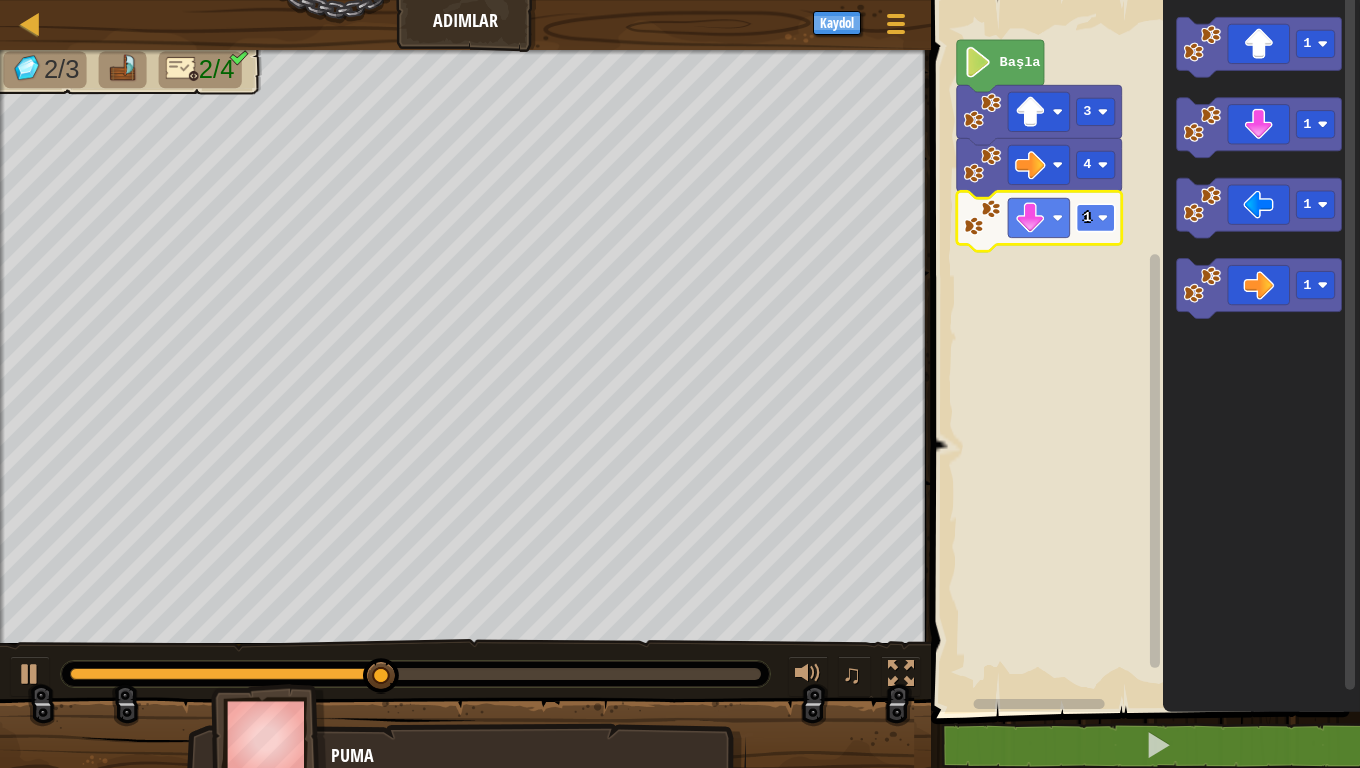 click 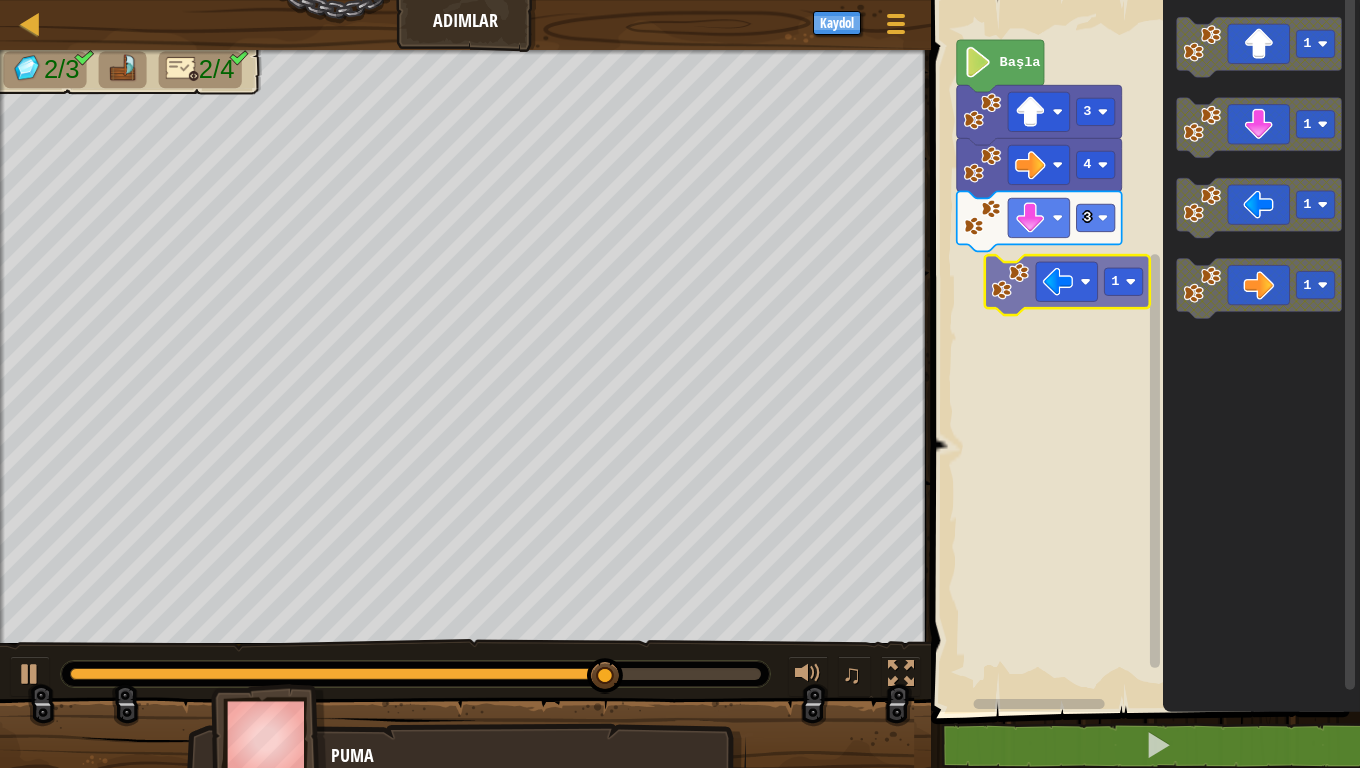 click on "Başla [NUMBER] [NUMBER] [NUMBER] [NUMBER] [NUMBER] [NUMBER] [NUMBER]" at bounding box center (1142, 351) 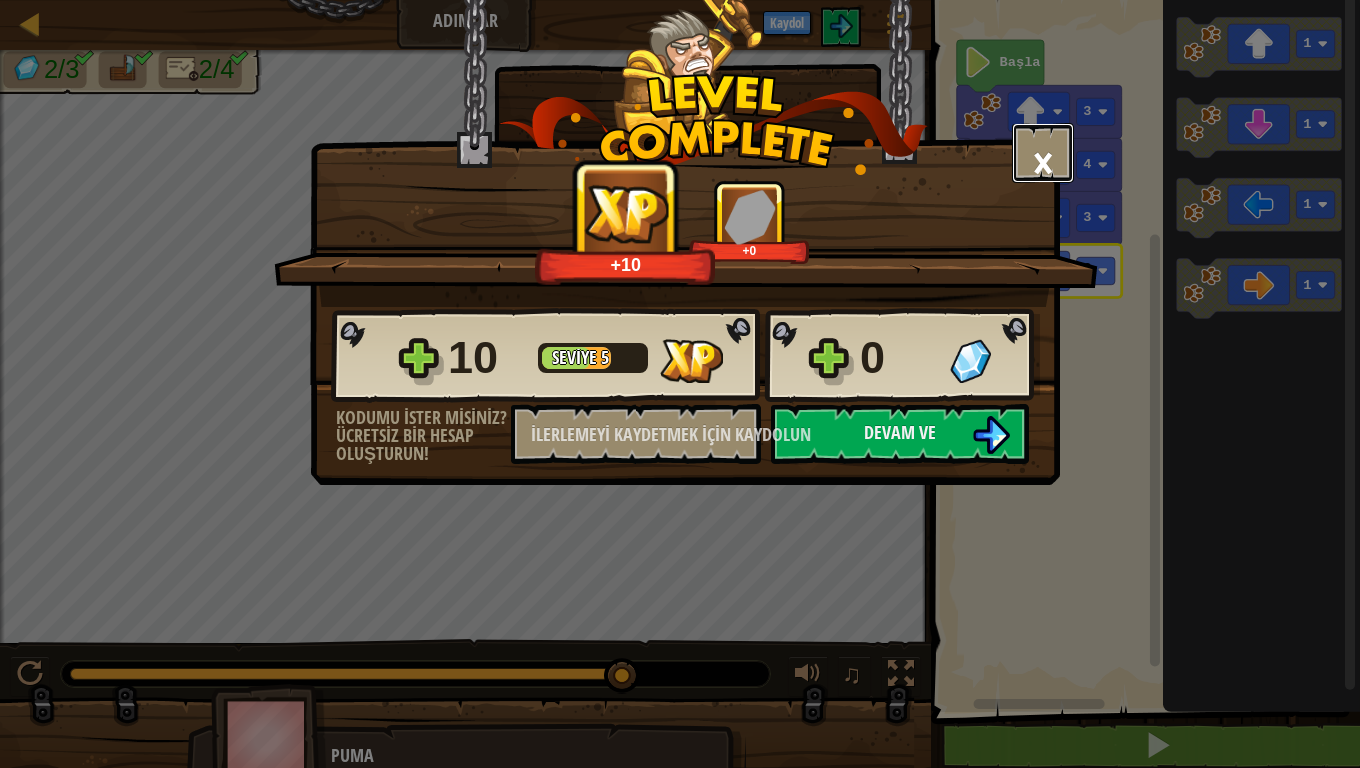 click on "×" at bounding box center [1043, 162] 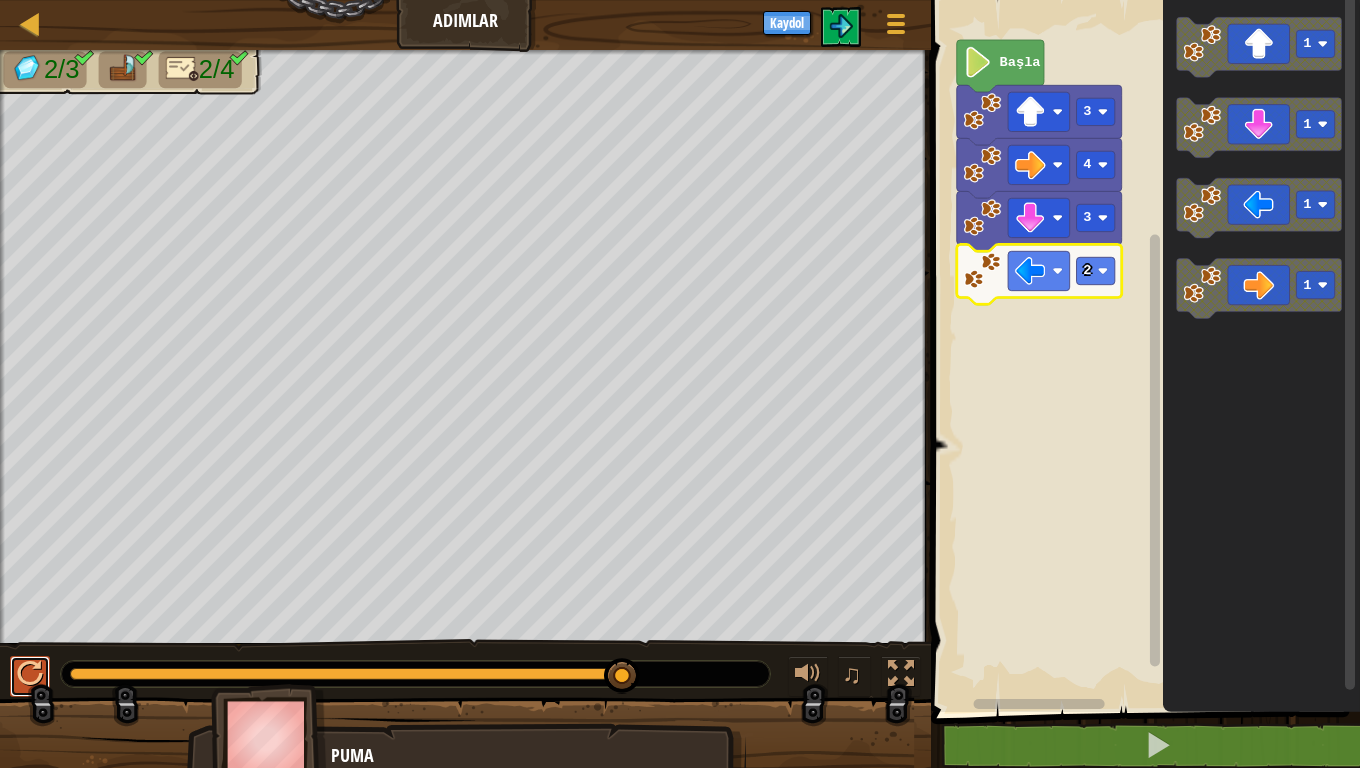 click at bounding box center (30, 674) 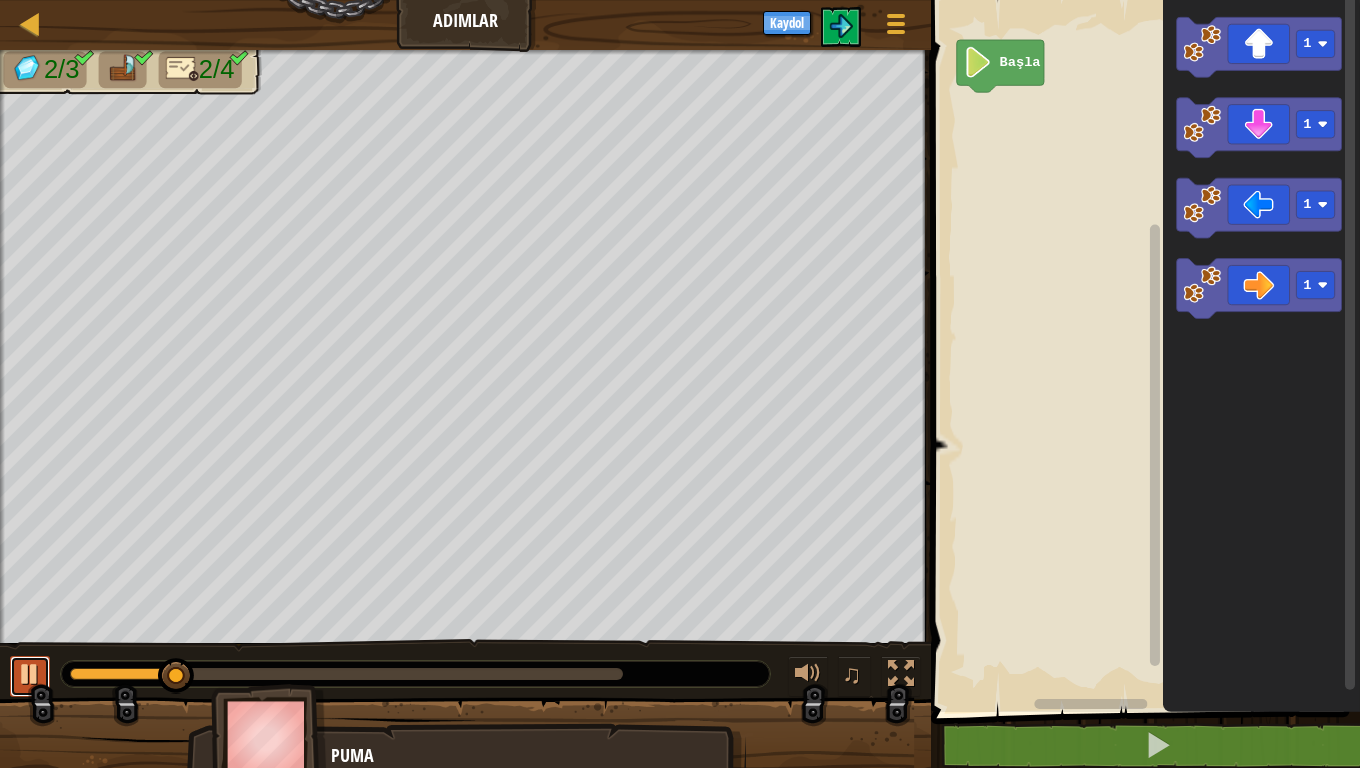 click at bounding box center [30, 674] 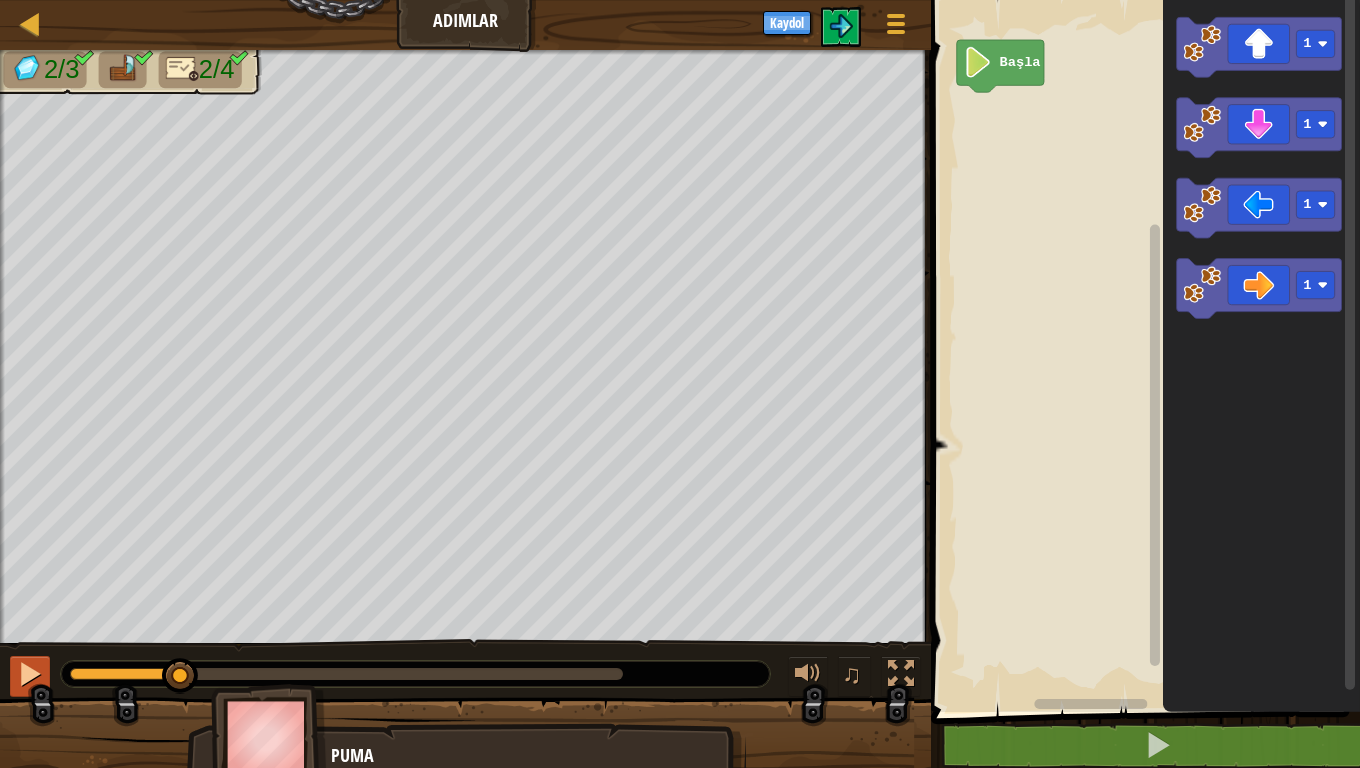 drag, startPoint x: 83, startPoint y: 667, endPoint x: 23, endPoint y: 671, distance: 60.133186 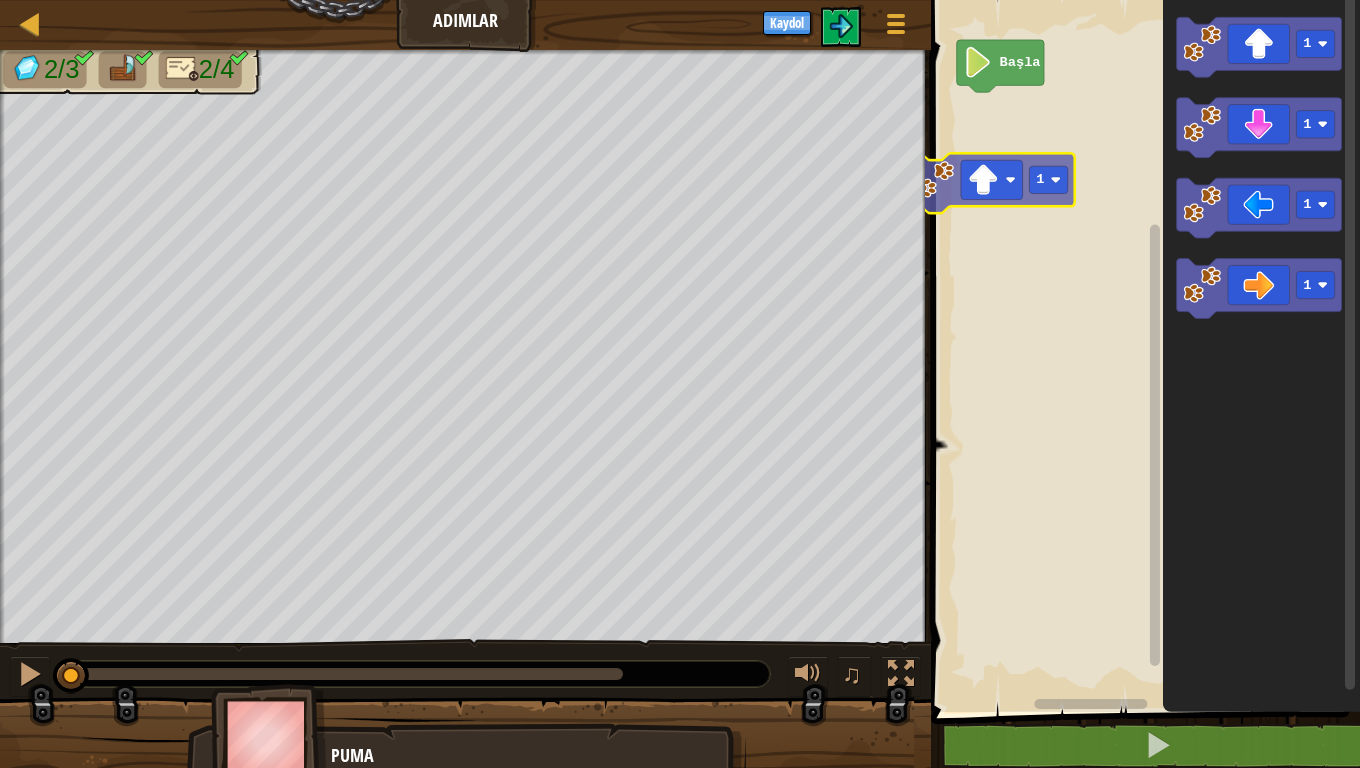 click on "Başla 1 1 1 1 1" at bounding box center (1142, 351) 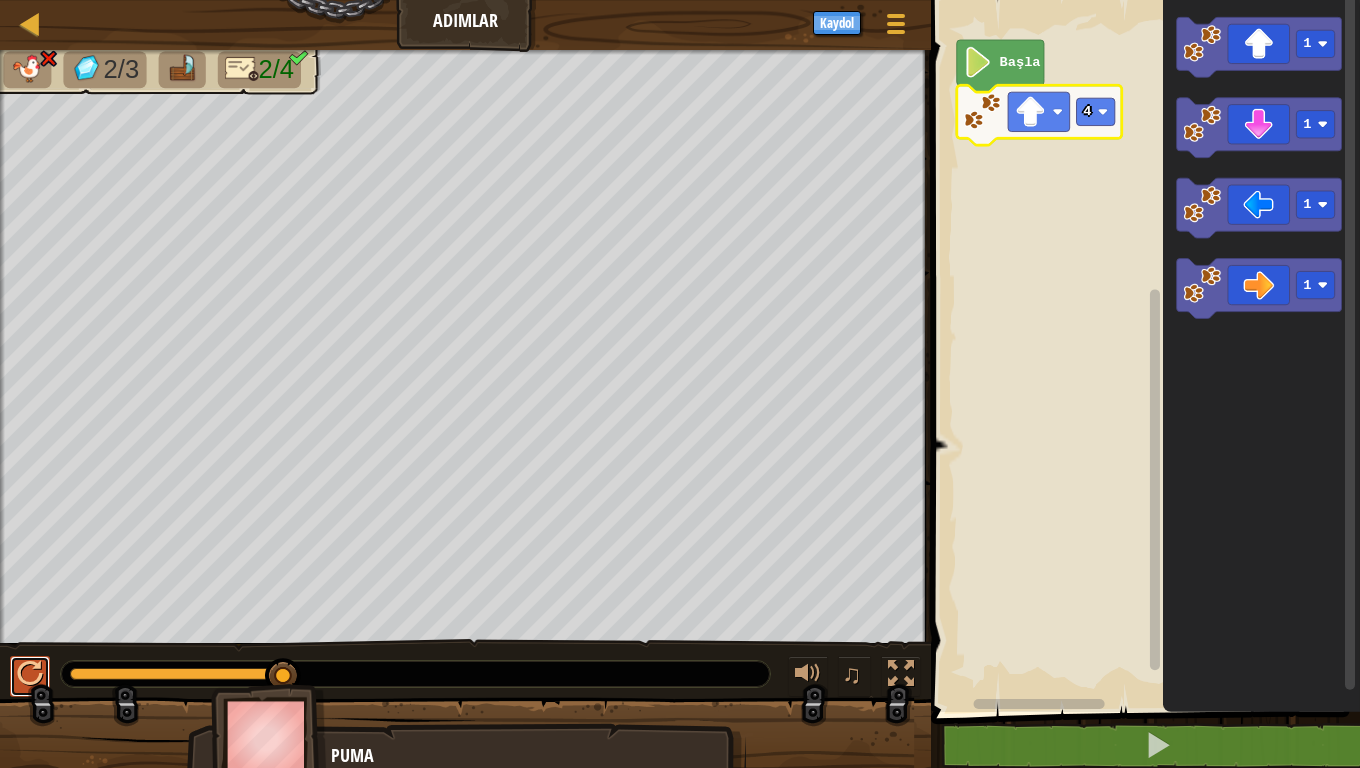 click at bounding box center [30, 676] 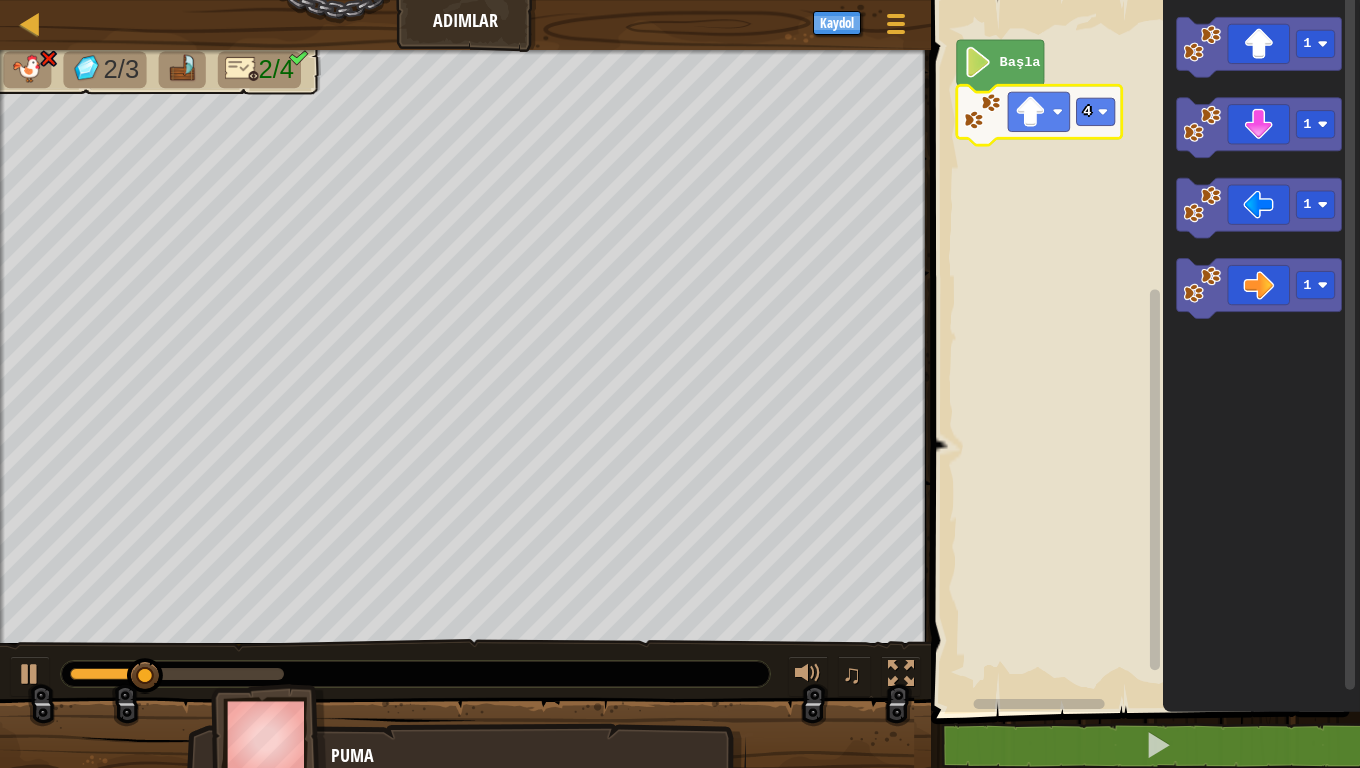 drag, startPoint x: 86, startPoint y: 684, endPoint x: 60, endPoint y: 676, distance: 27.202942 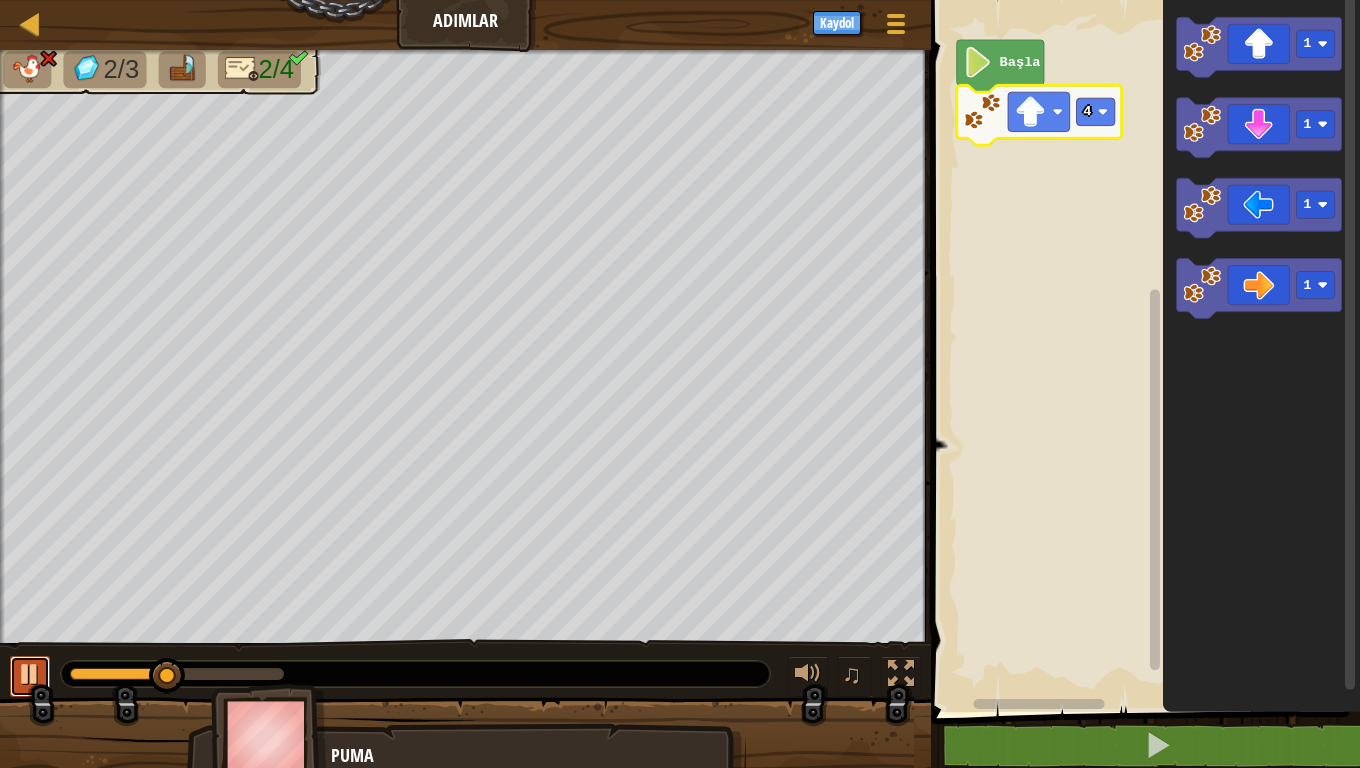 click at bounding box center [30, 676] 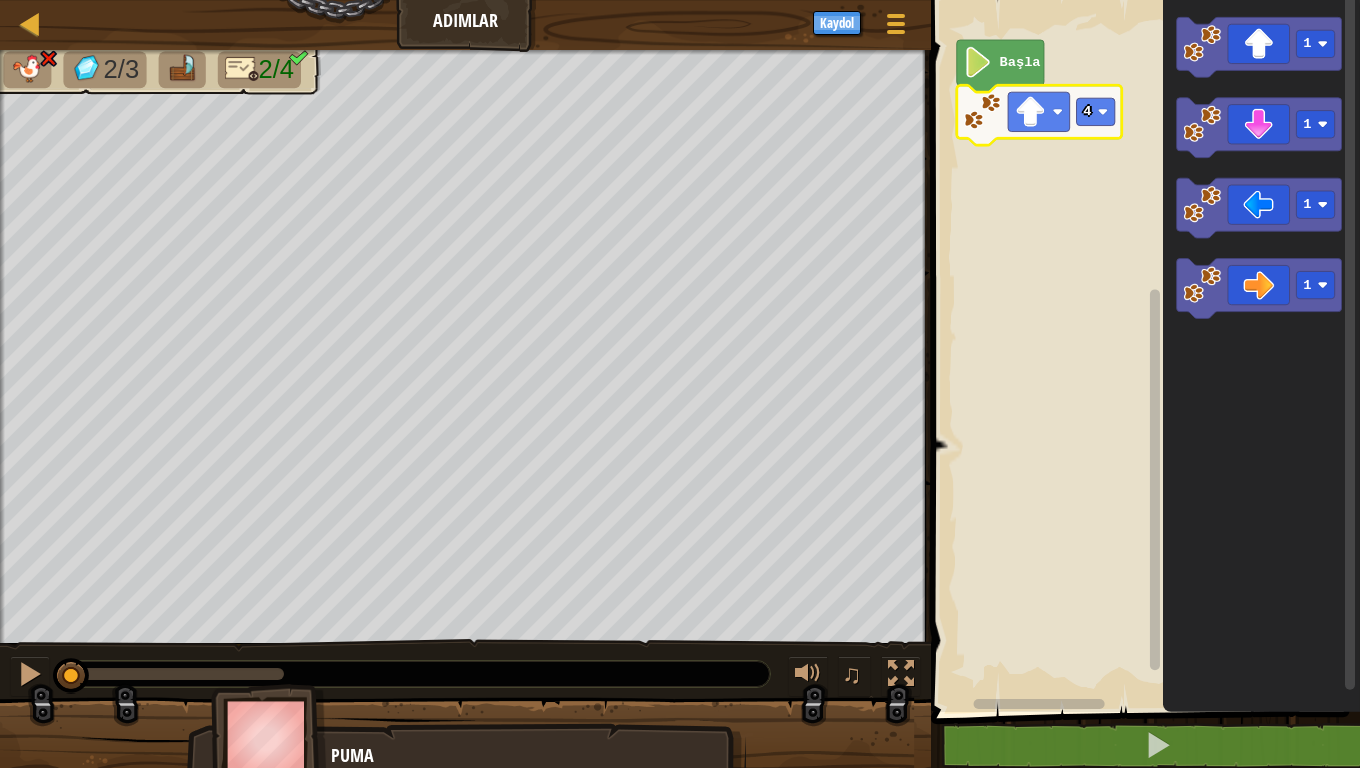 drag, startPoint x: 160, startPoint y: 659, endPoint x: 68, endPoint y: 699, distance: 100.31949 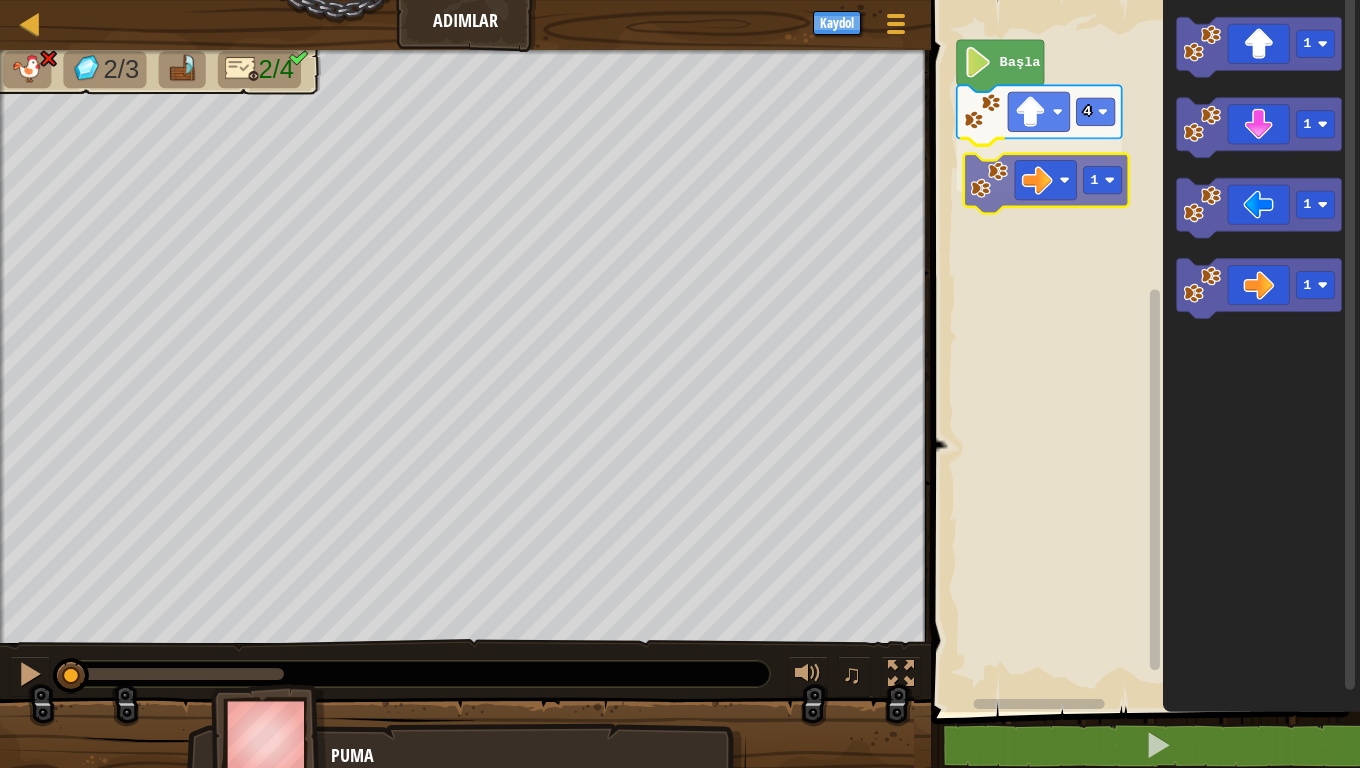 click on "Başla [NUMBER] [NUMBER] [NUMBER] [NUMBER] [NUMBER] [NUMBER] [NUMBER]" at bounding box center [1142, 351] 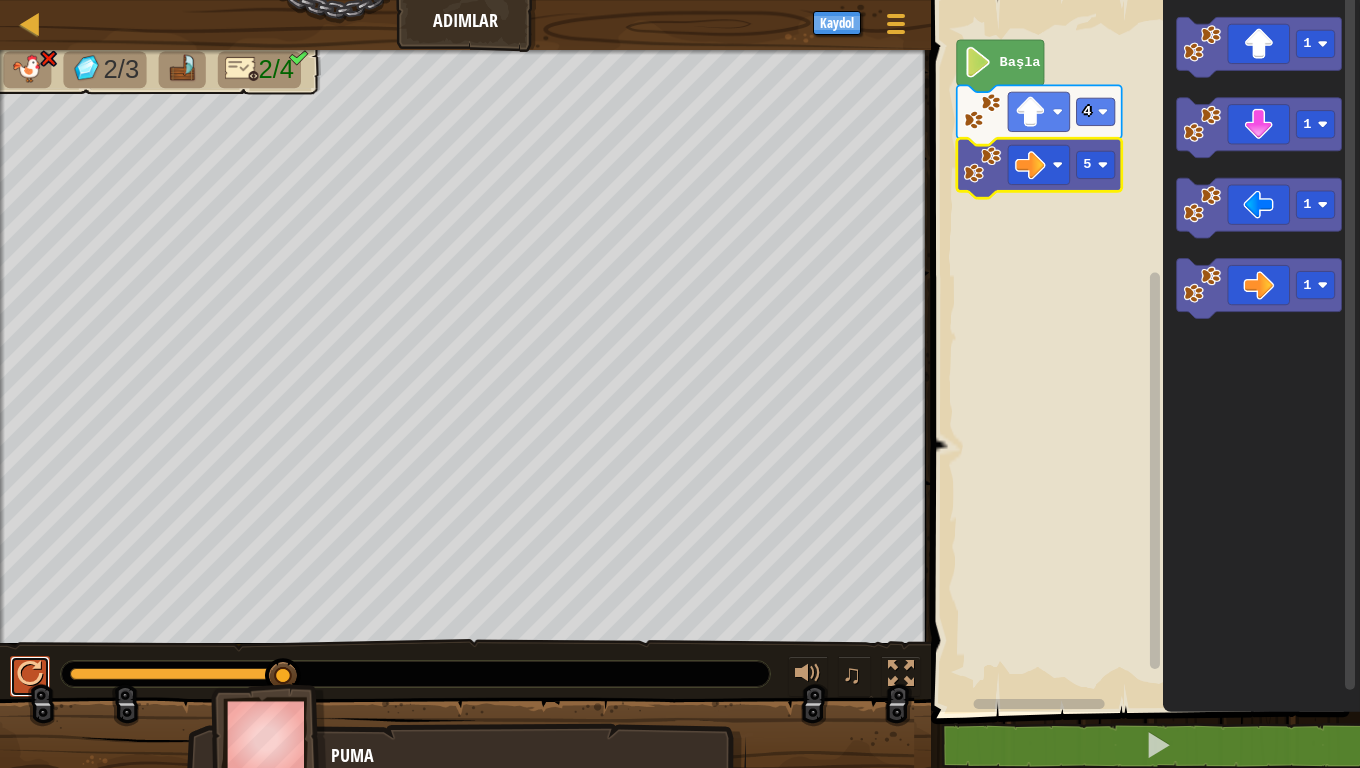 click at bounding box center (30, 676) 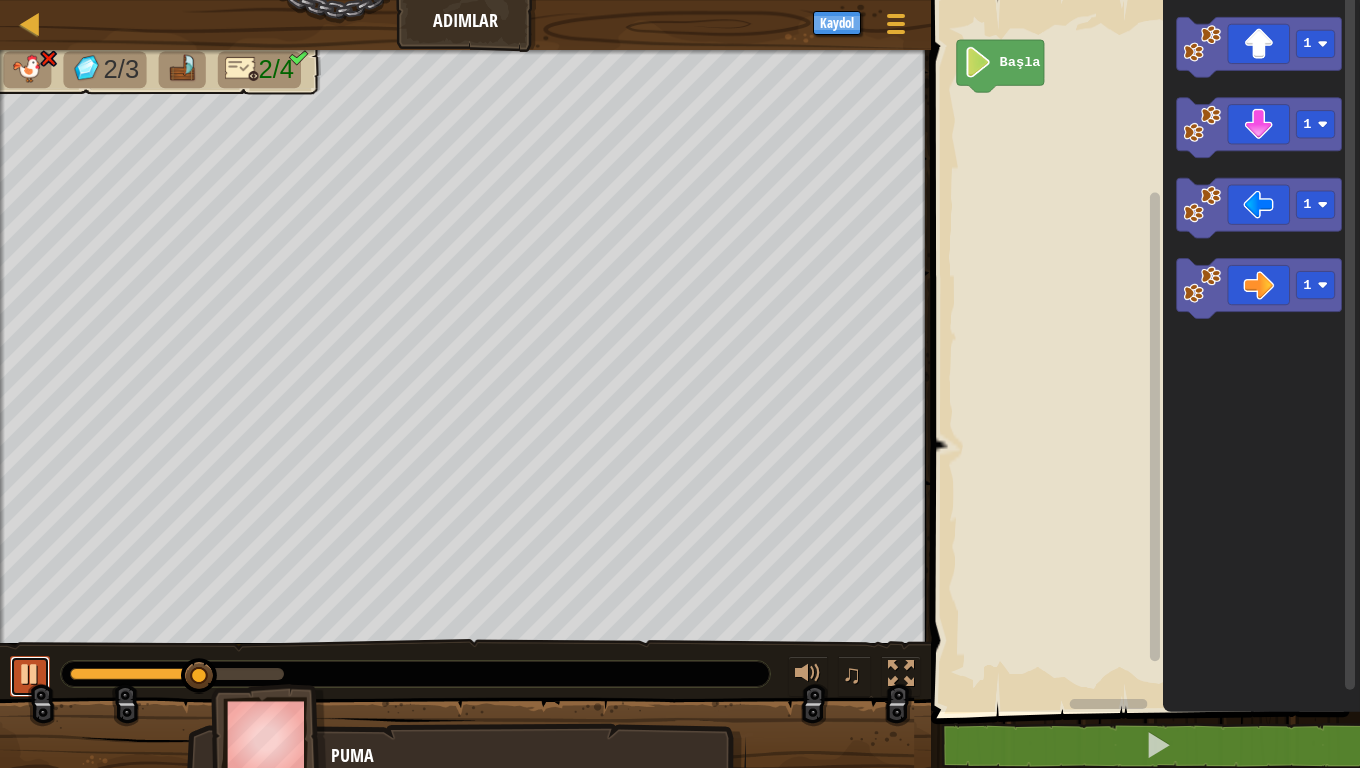 click at bounding box center [30, 674] 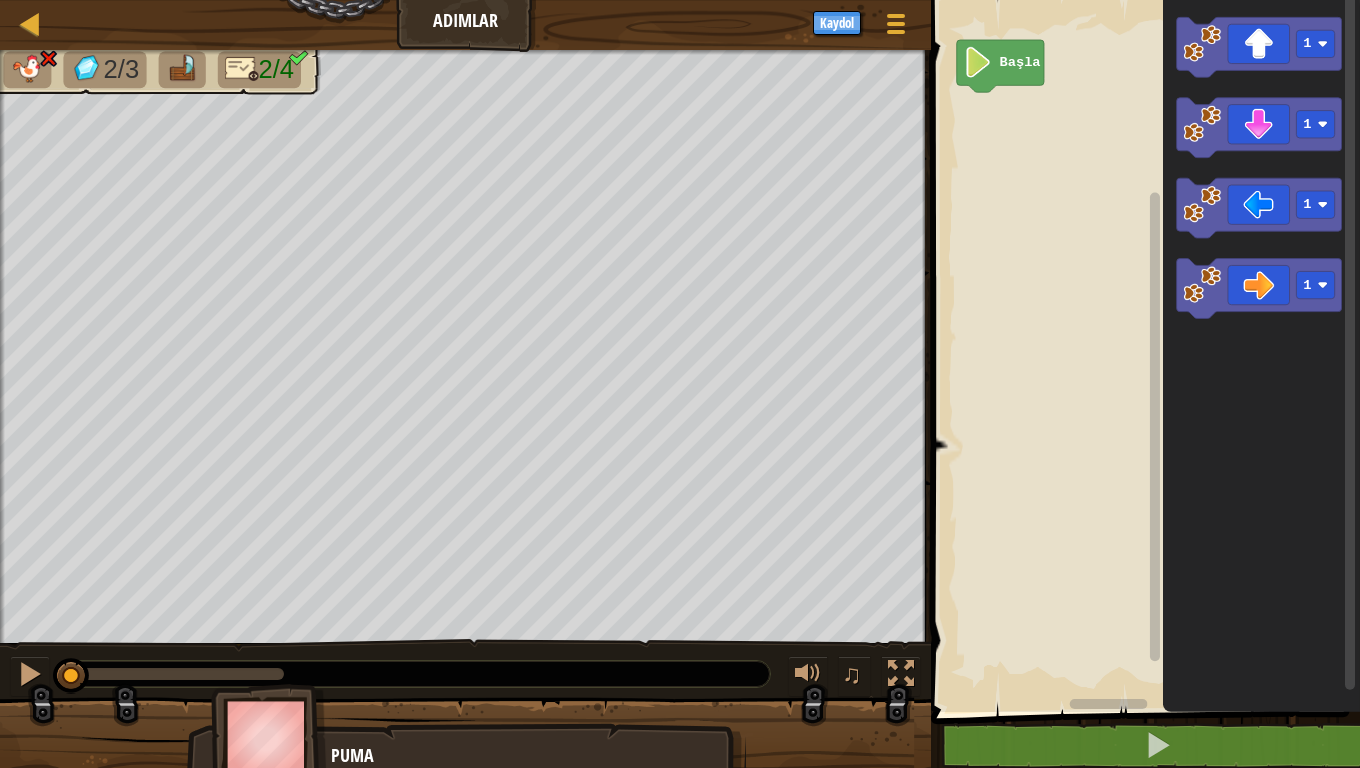 drag, startPoint x: 218, startPoint y: 670, endPoint x: 18, endPoint y: 649, distance: 201.09947 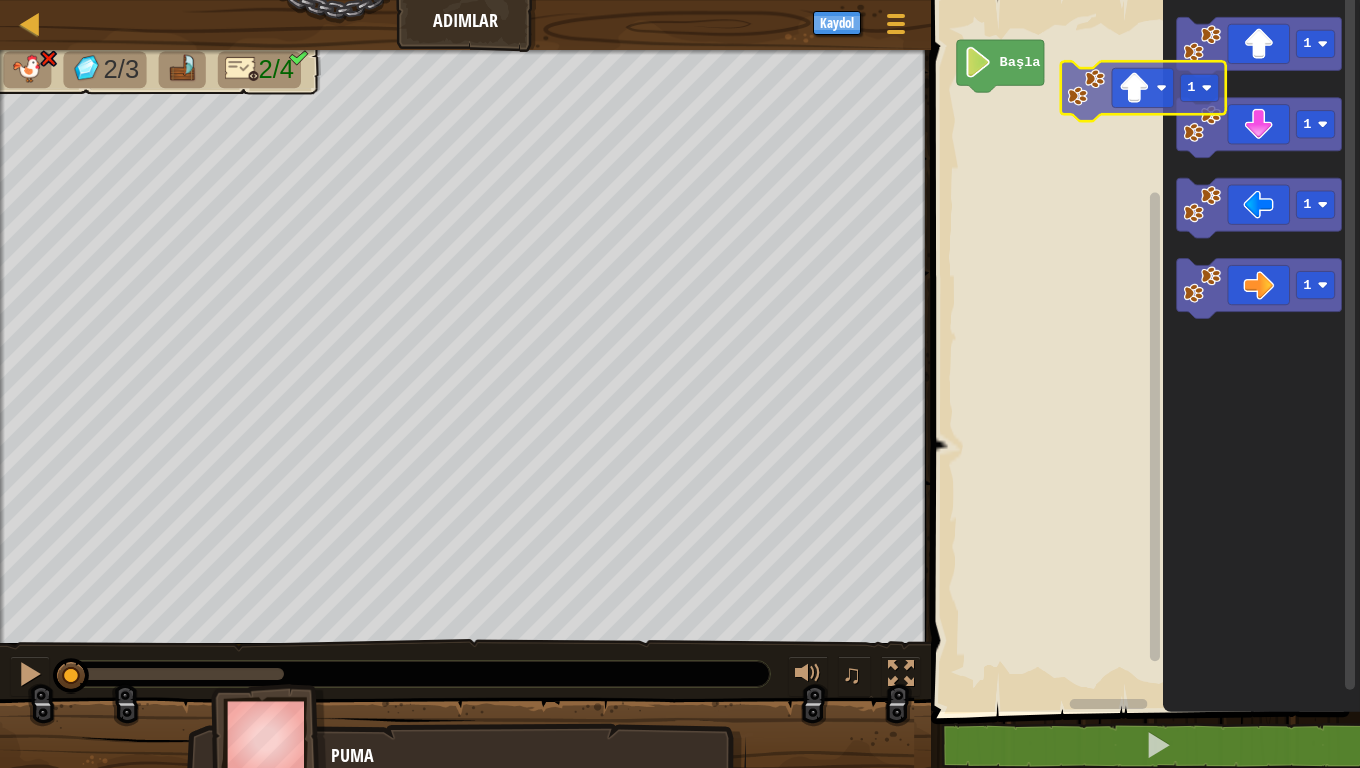 click on "Başla 1 1 1 1 1" at bounding box center [1142, 351] 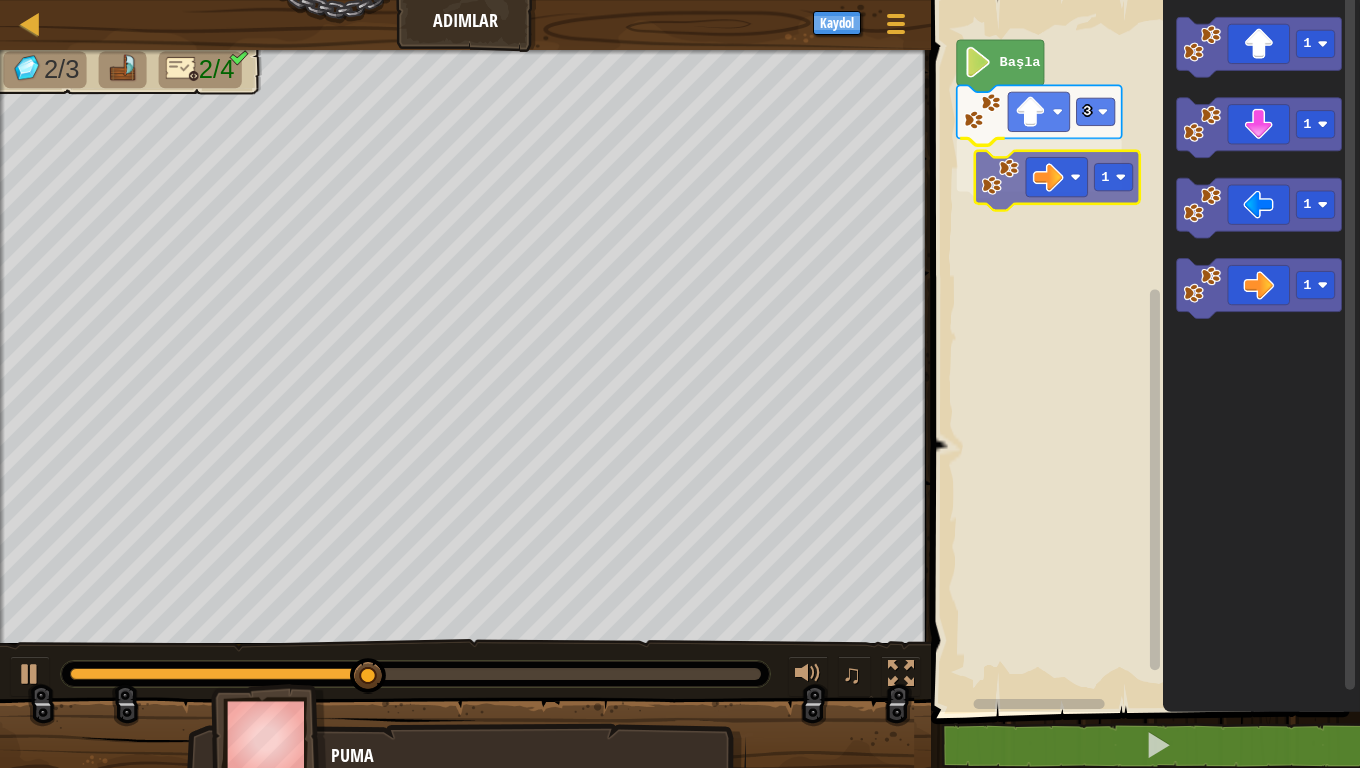 click on "Başla [NUMBER] [NUMBER] [NUMBER] [NUMBER] [NUMBER] [NUMBER] [NUMBER]" at bounding box center [1142, 351] 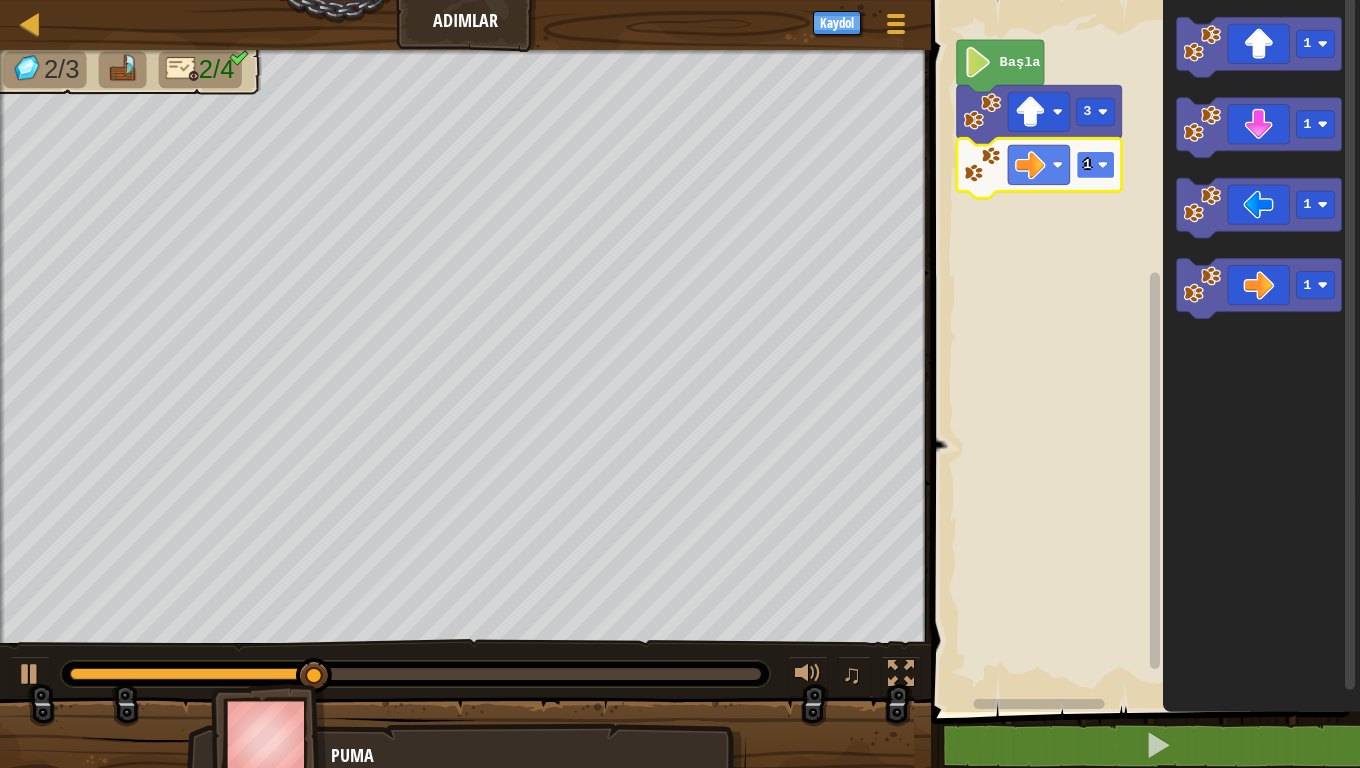 click 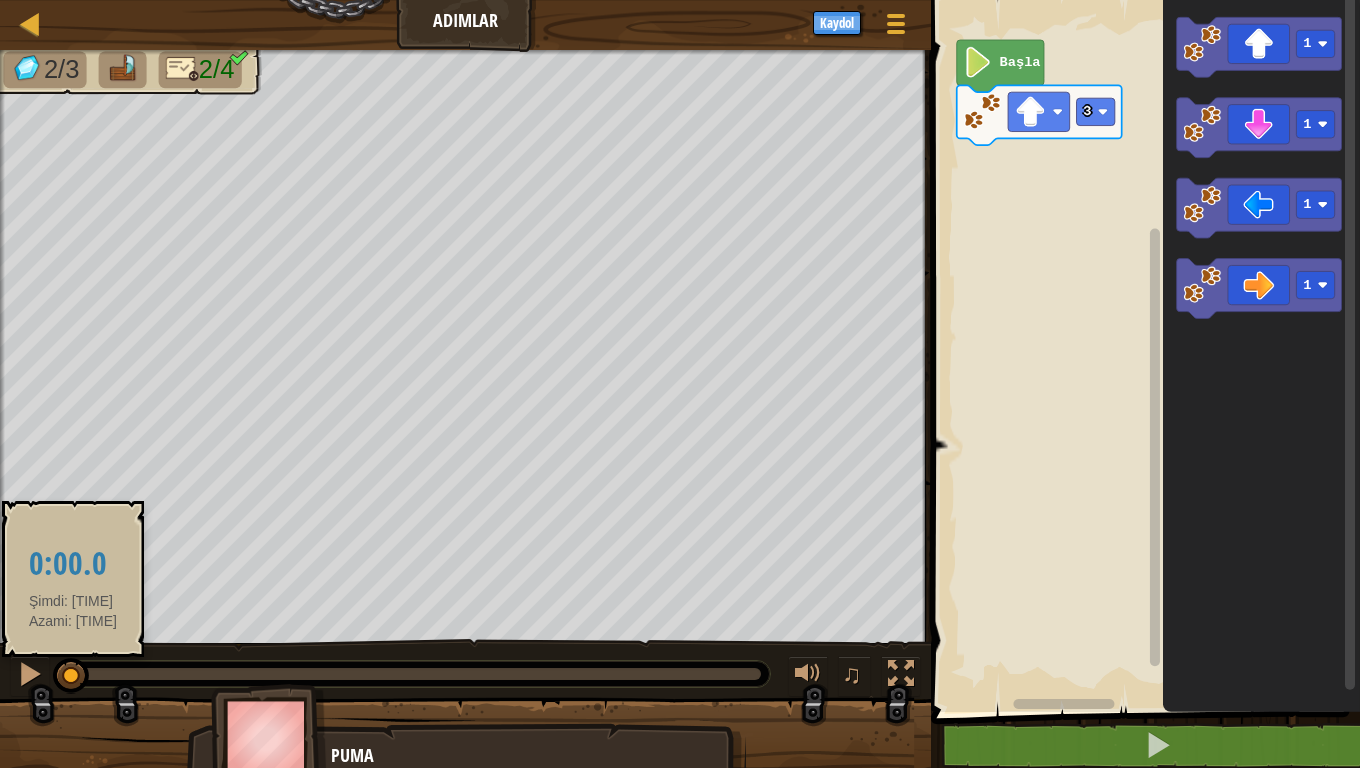 drag, startPoint x: 72, startPoint y: 679, endPoint x: 0, endPoint y: 679, distance: 72 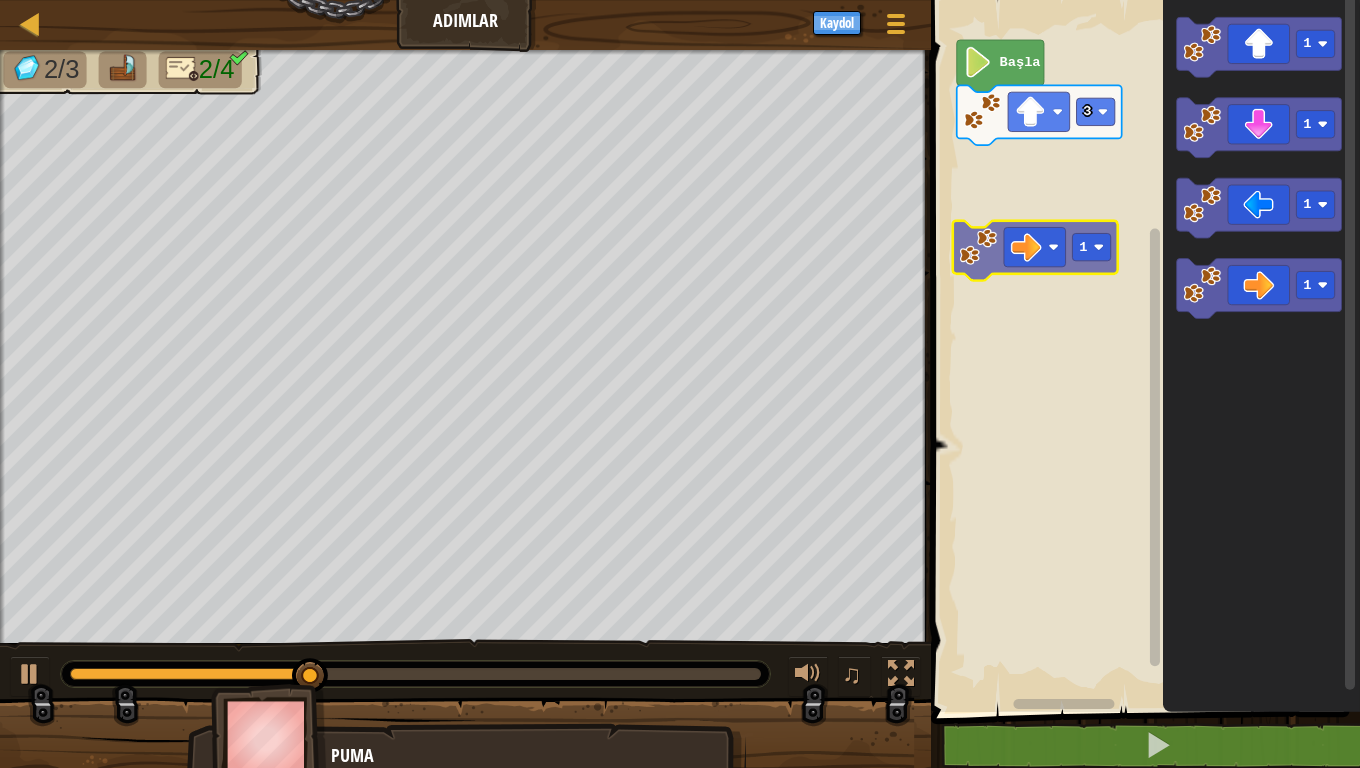click on "Başla 3 1 1 1 1 1" at bounding box center (1142, 351) 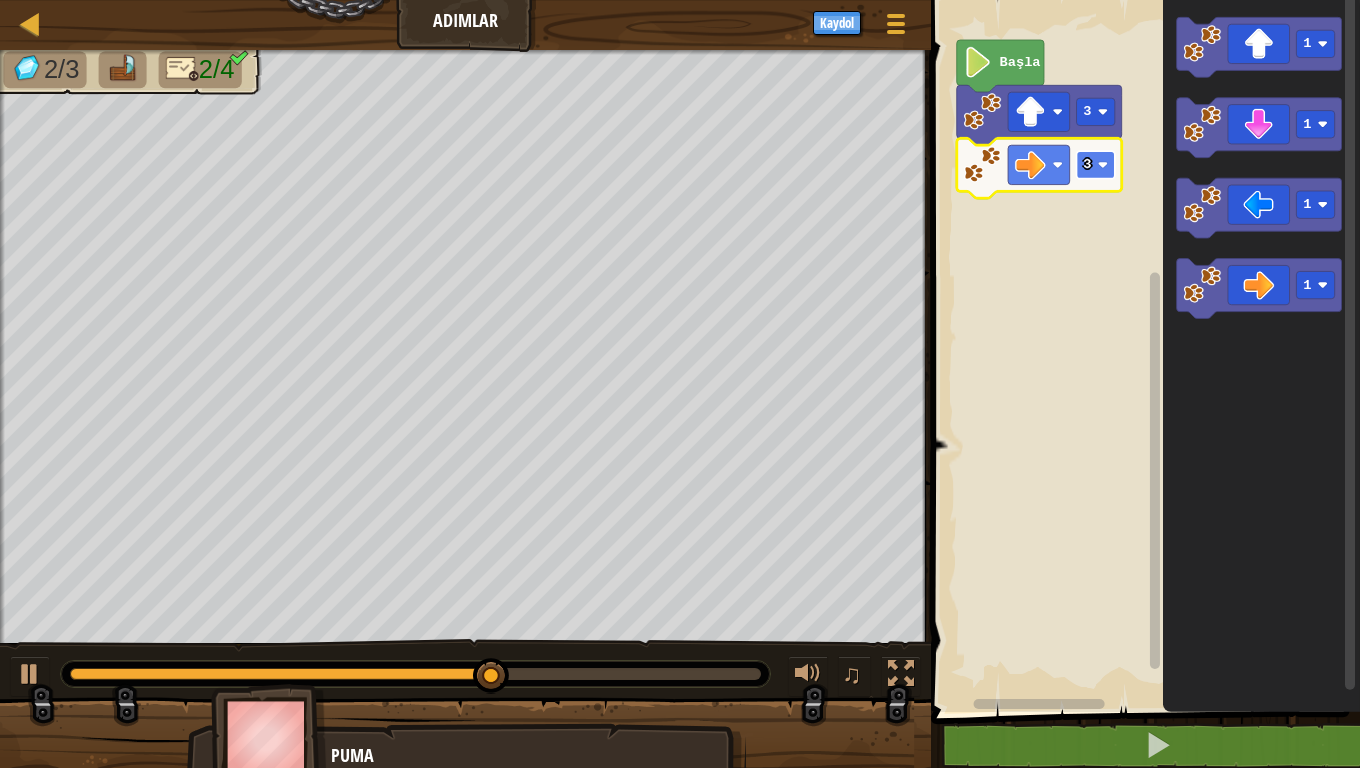 click 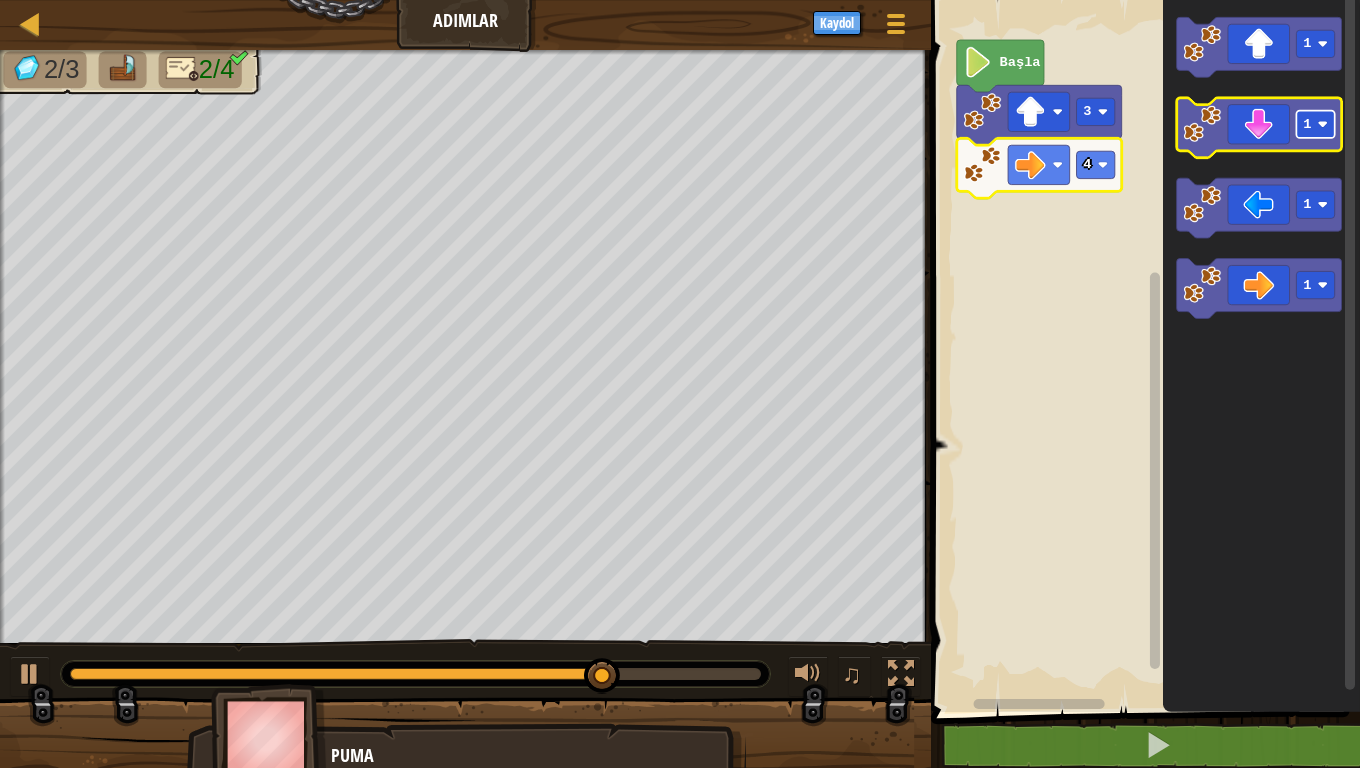 click 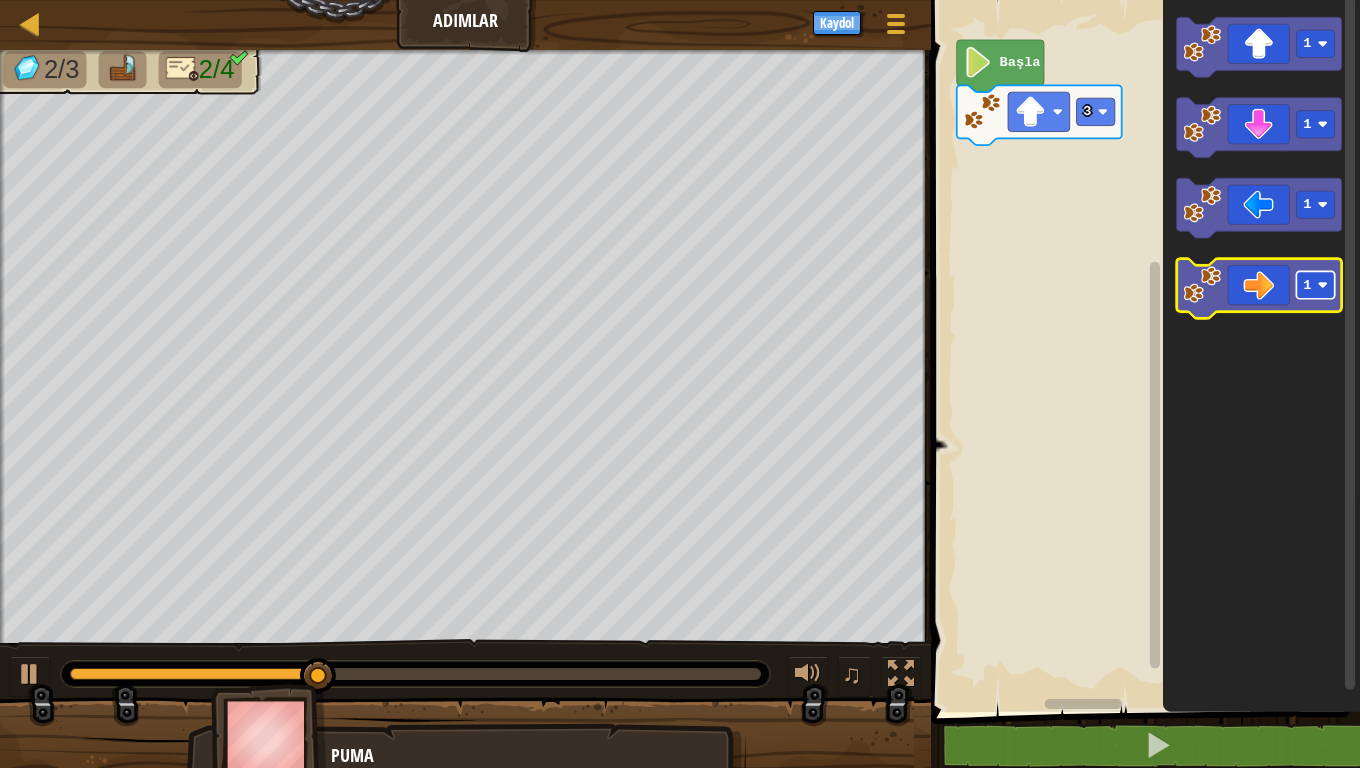 click 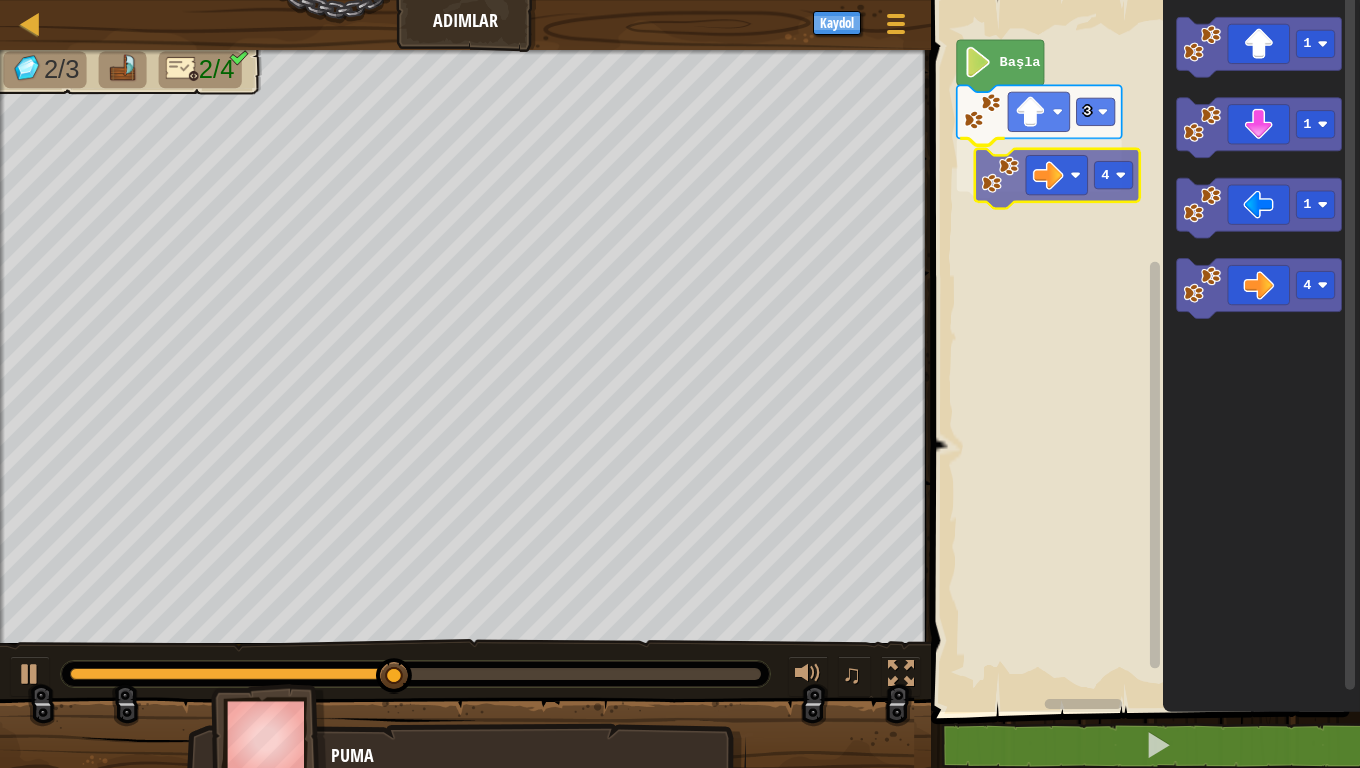 click on "Başla [NUMBER] [NUMBER] [NUMBER] [NUMBER] [NUMBER] [NUMBER] [NUMBER]" at bounding box center (1142, 351) 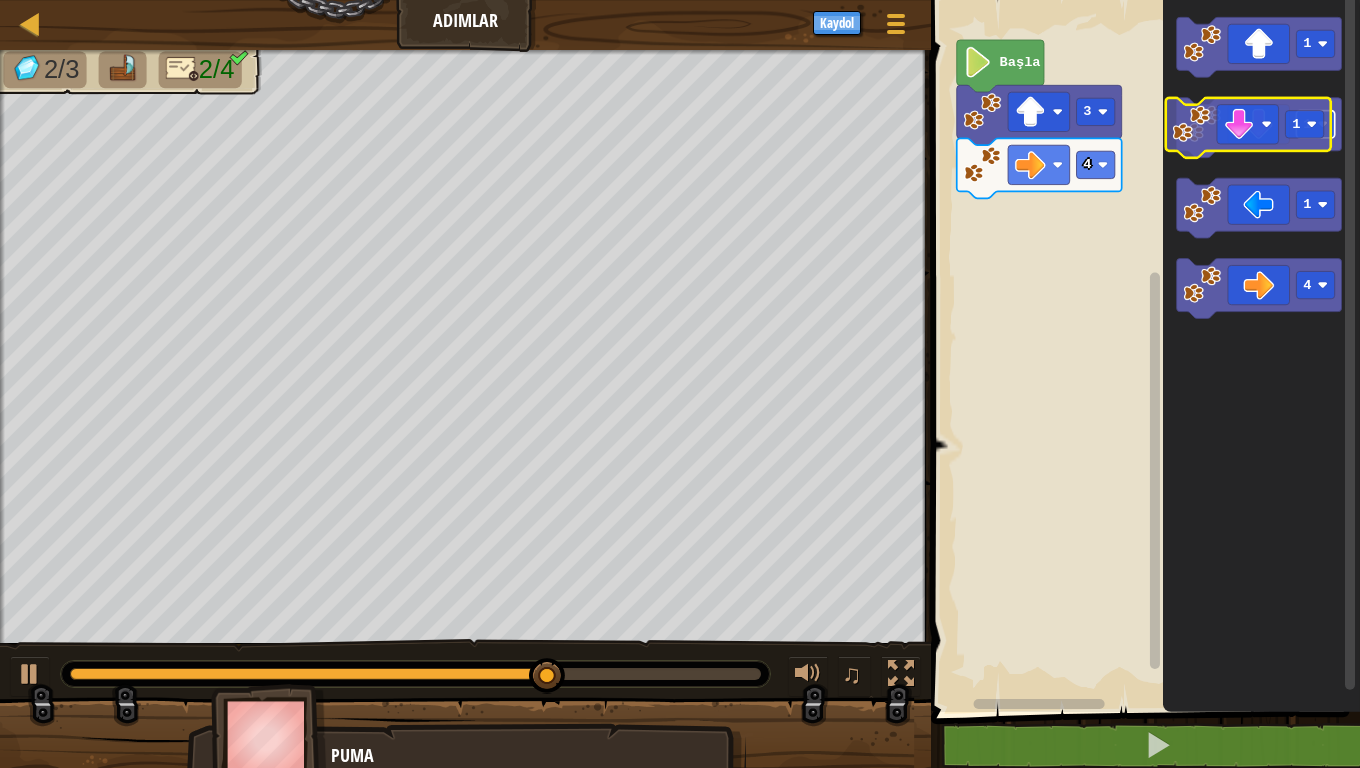 click on "1" 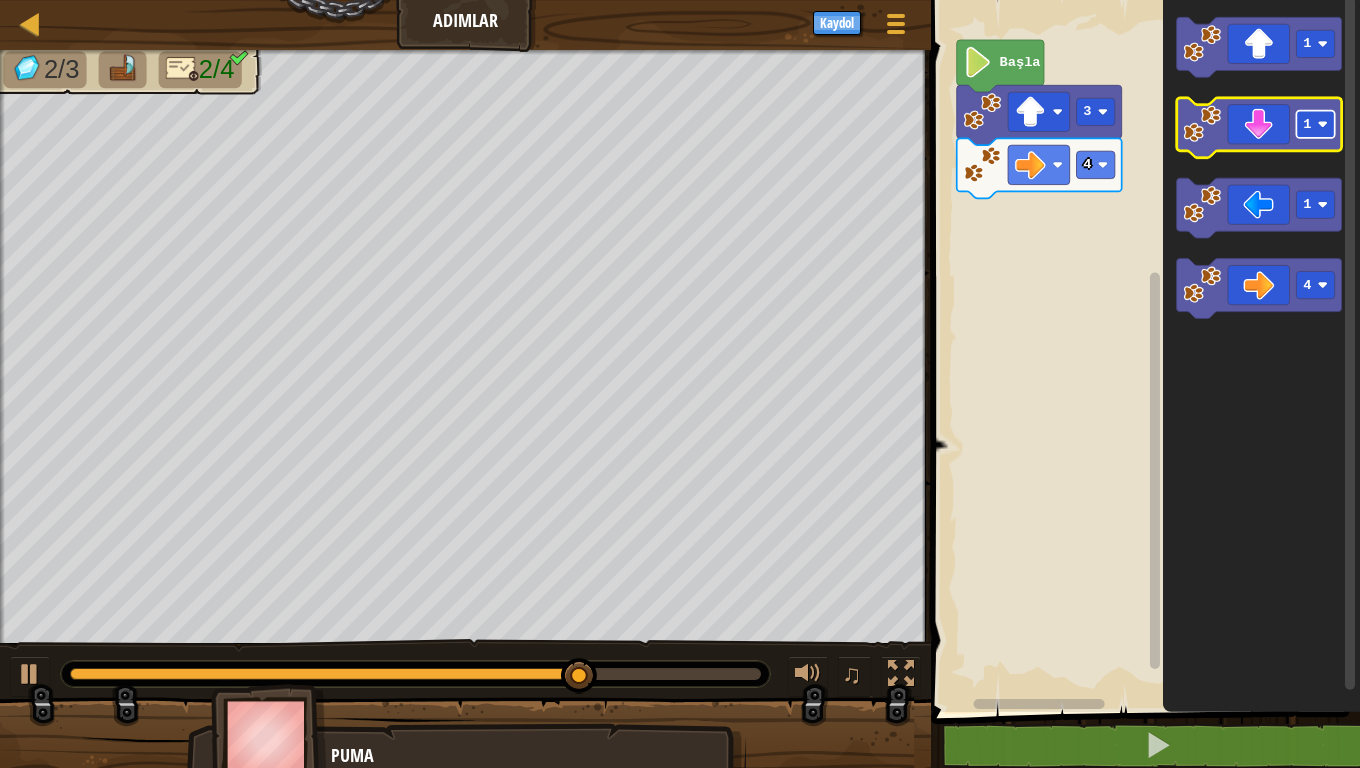 click 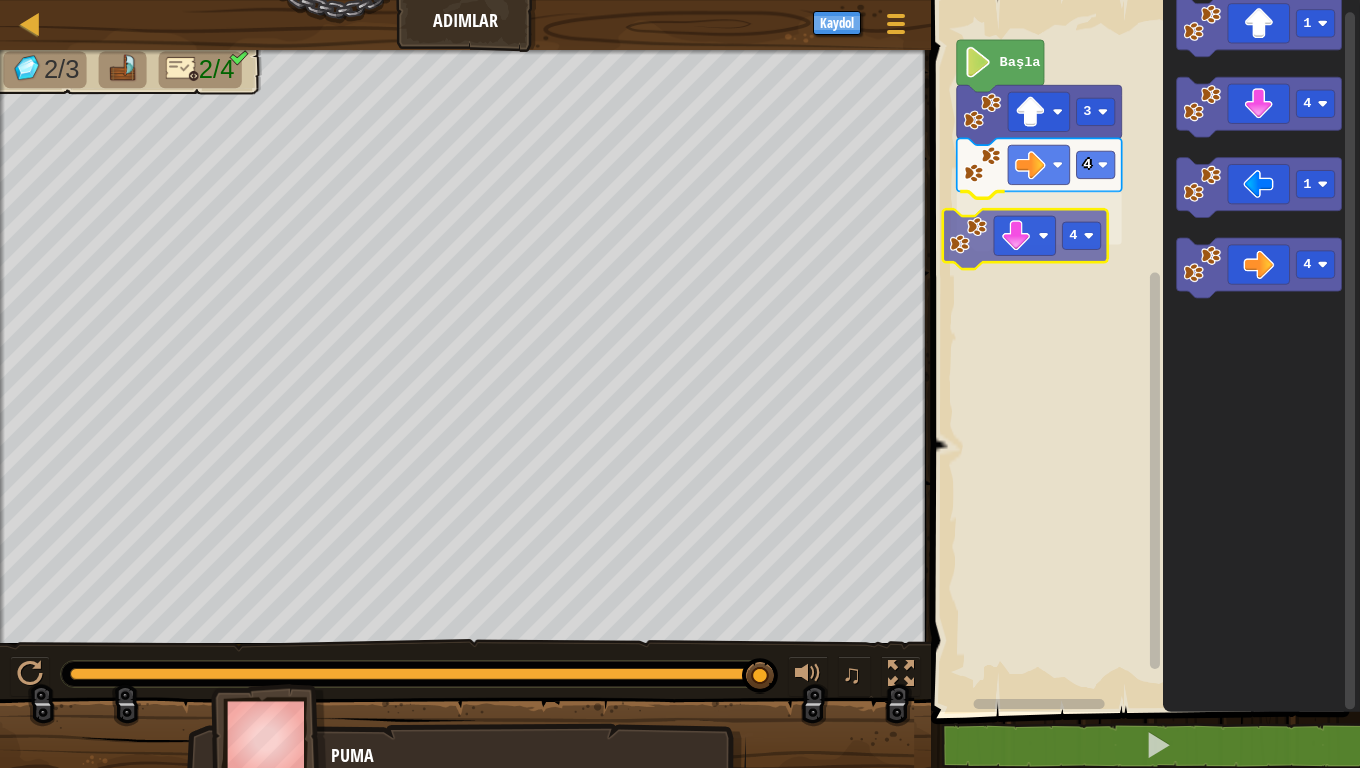 click on "Başla [NUMBER] [NUMBER] [NUMBER] [NUMBER] [NUMBER] [NUMBER] [NUMBER]" at bounding box center (1142, 351) 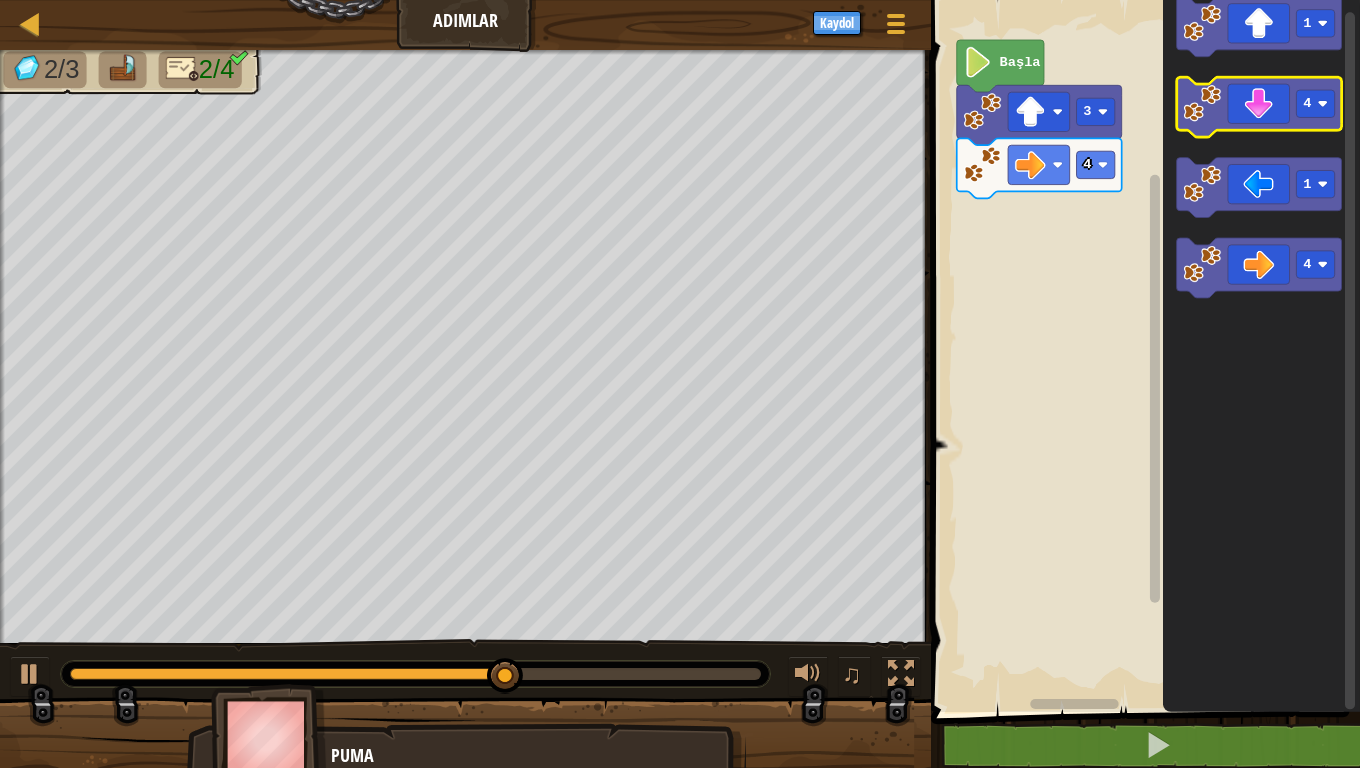 click 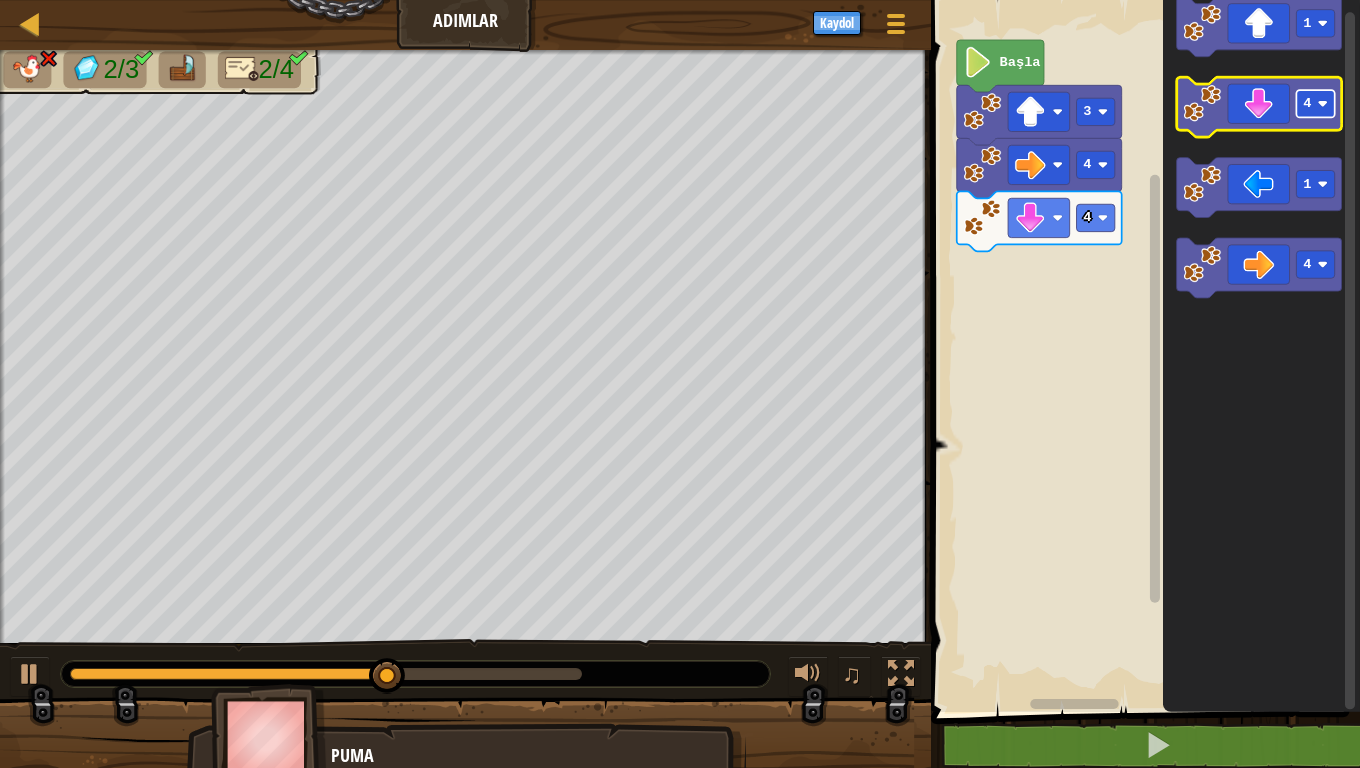 click 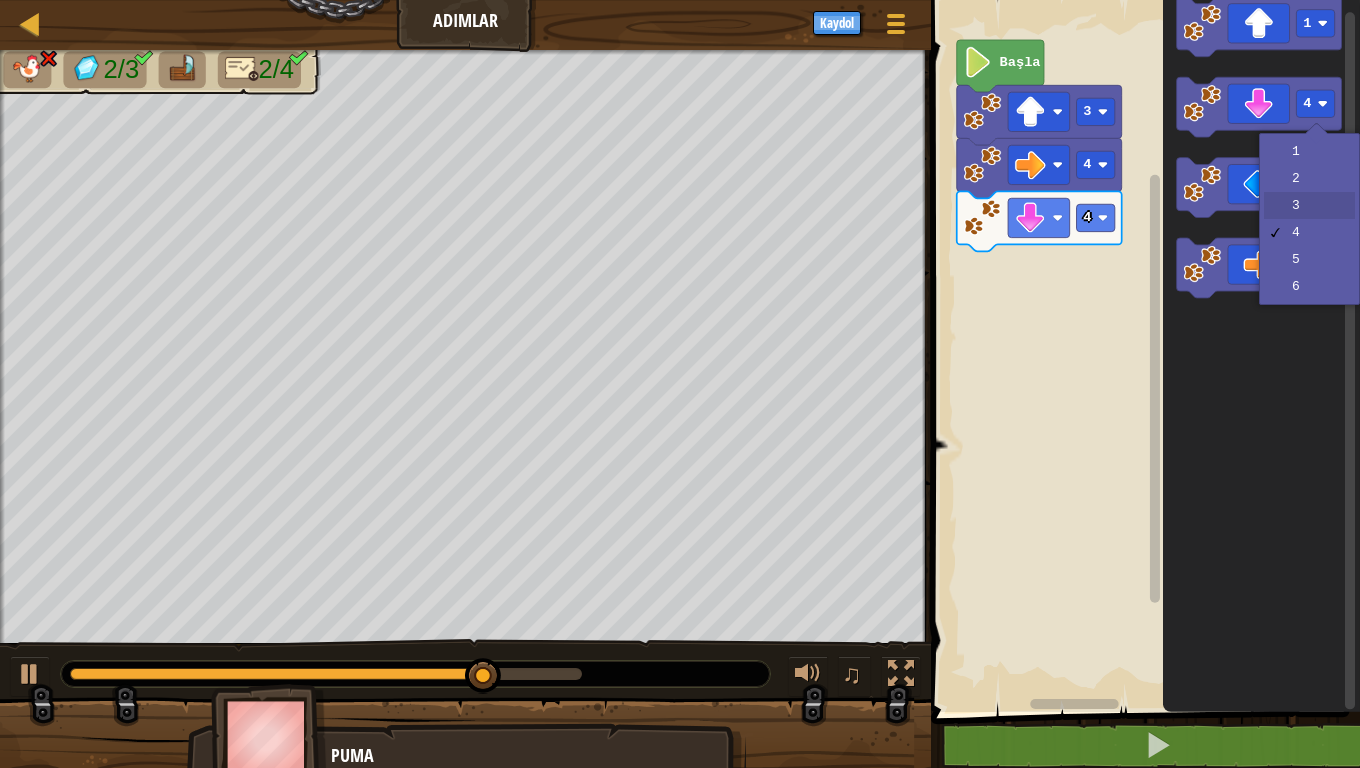 drag, startPoint x: 1304, startPoint y: 202, endPoint x: 1294, endPoint y: 201, distance: 10.049875 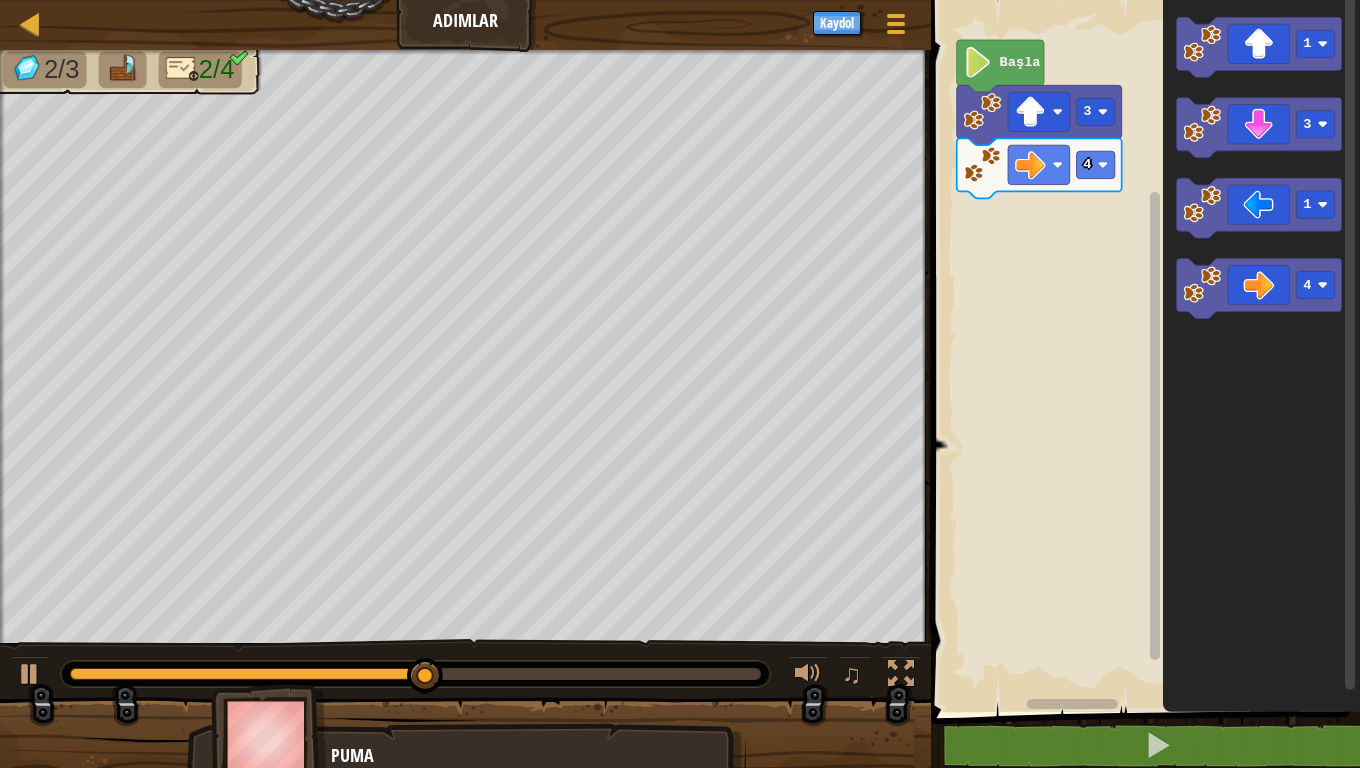 click on "Başla [NUMBER] [NUMBER] [NUMBER] [NUMBER] [NUMBER] [NUMBER] [NUMBER]" at bounding box center (1142, 351) 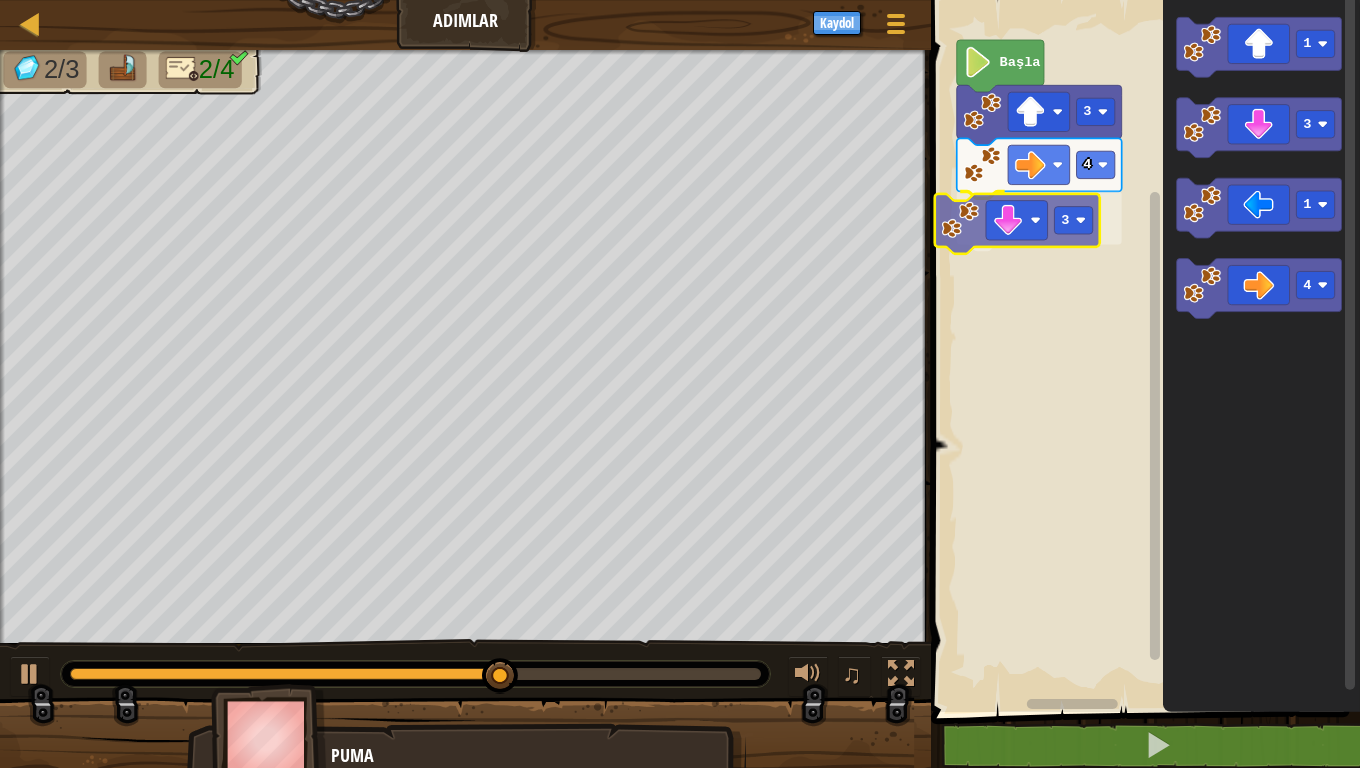 click on "Başla 3 4 3 1 3 1 4 3" at bounding box center [1142, 351] 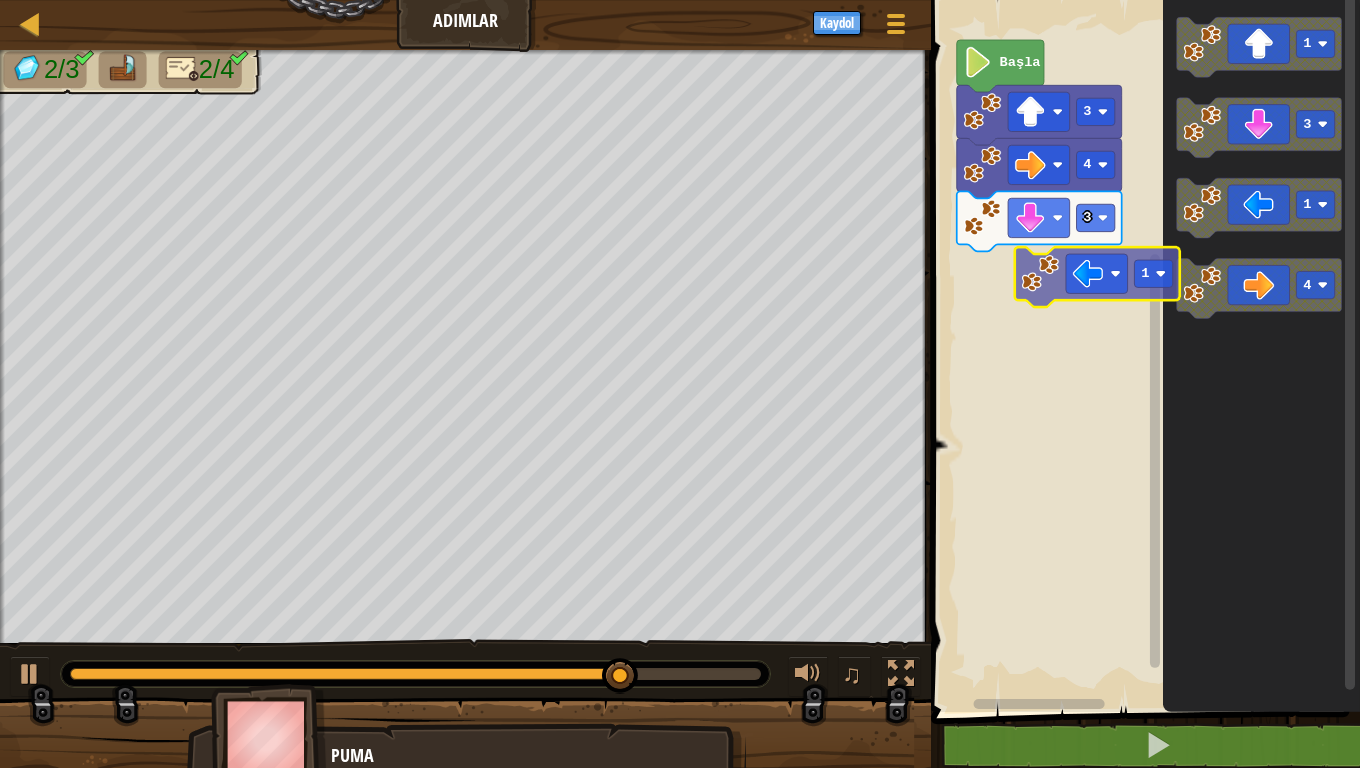 click on "Başla 3 4 3 1 3 1 4 1" at bounding box center [1142, 351] 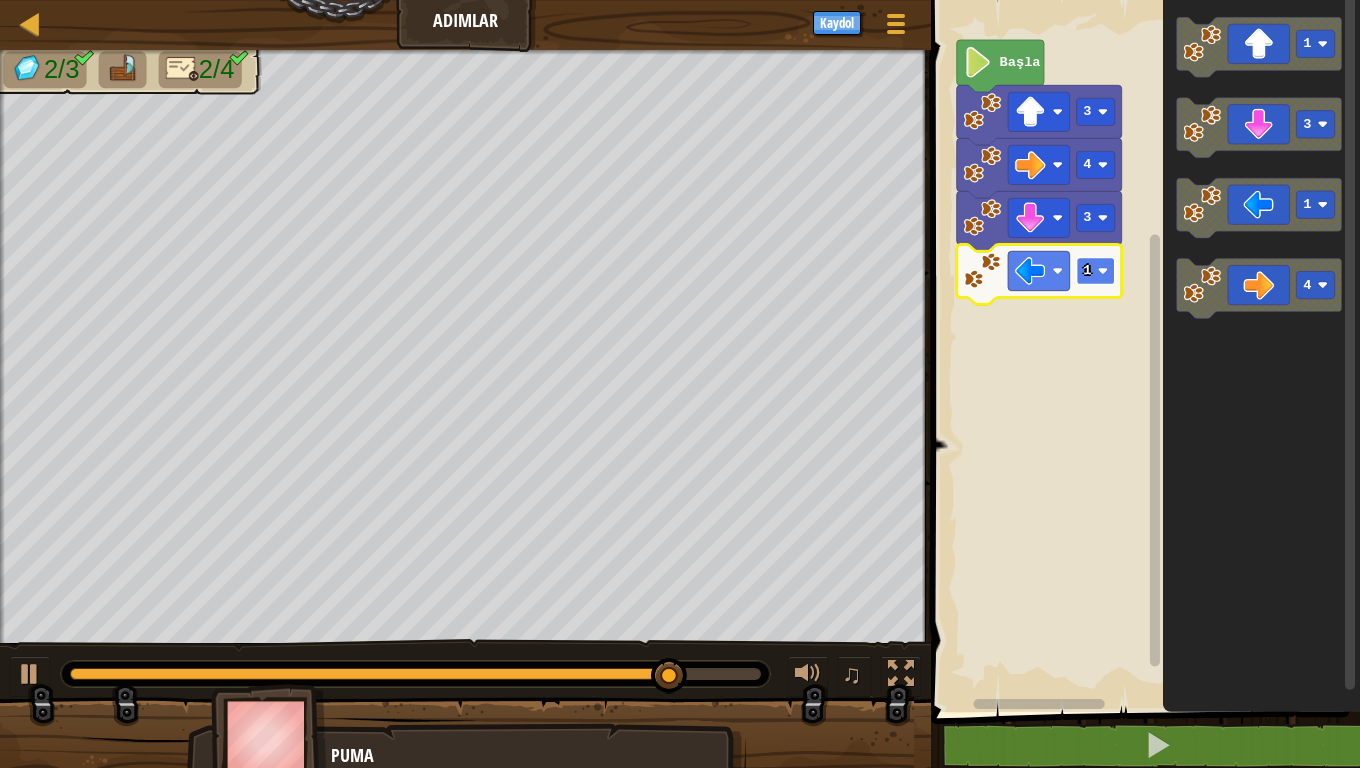 click 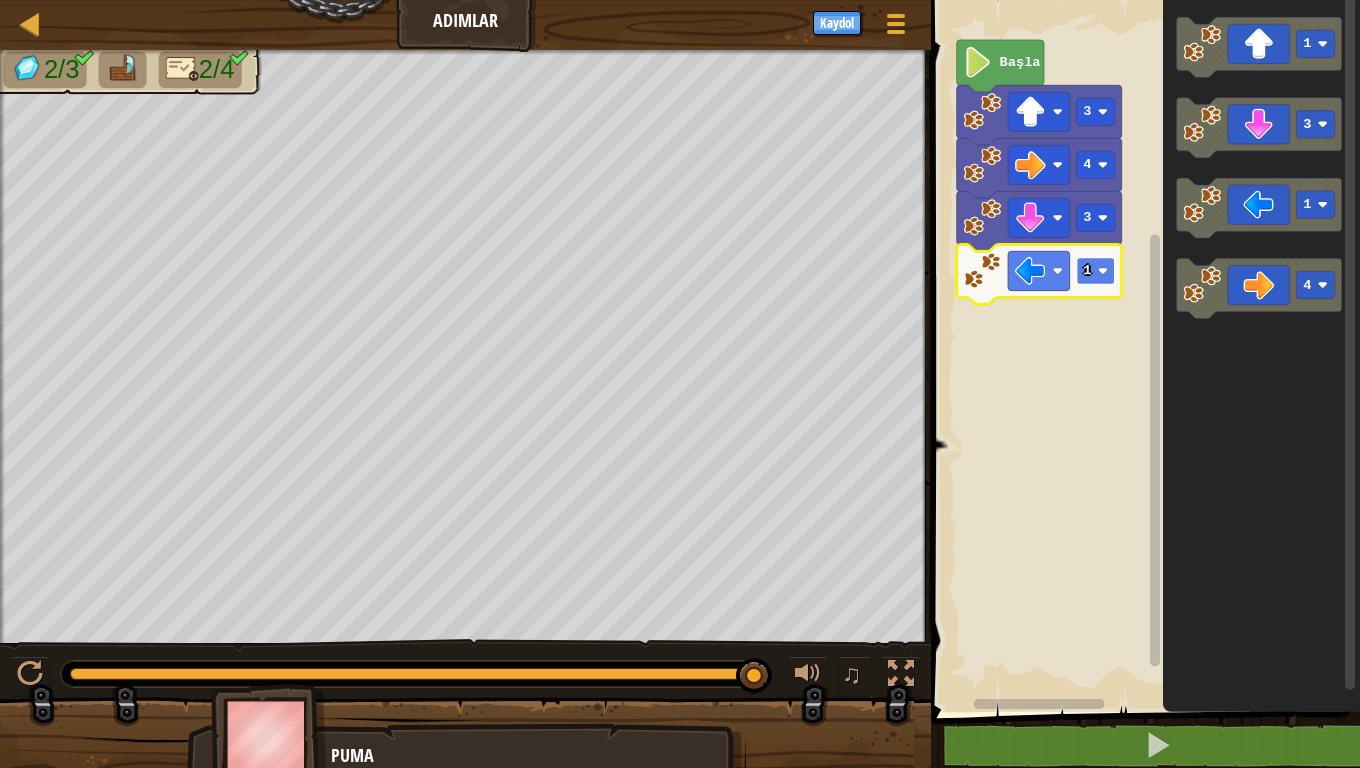click 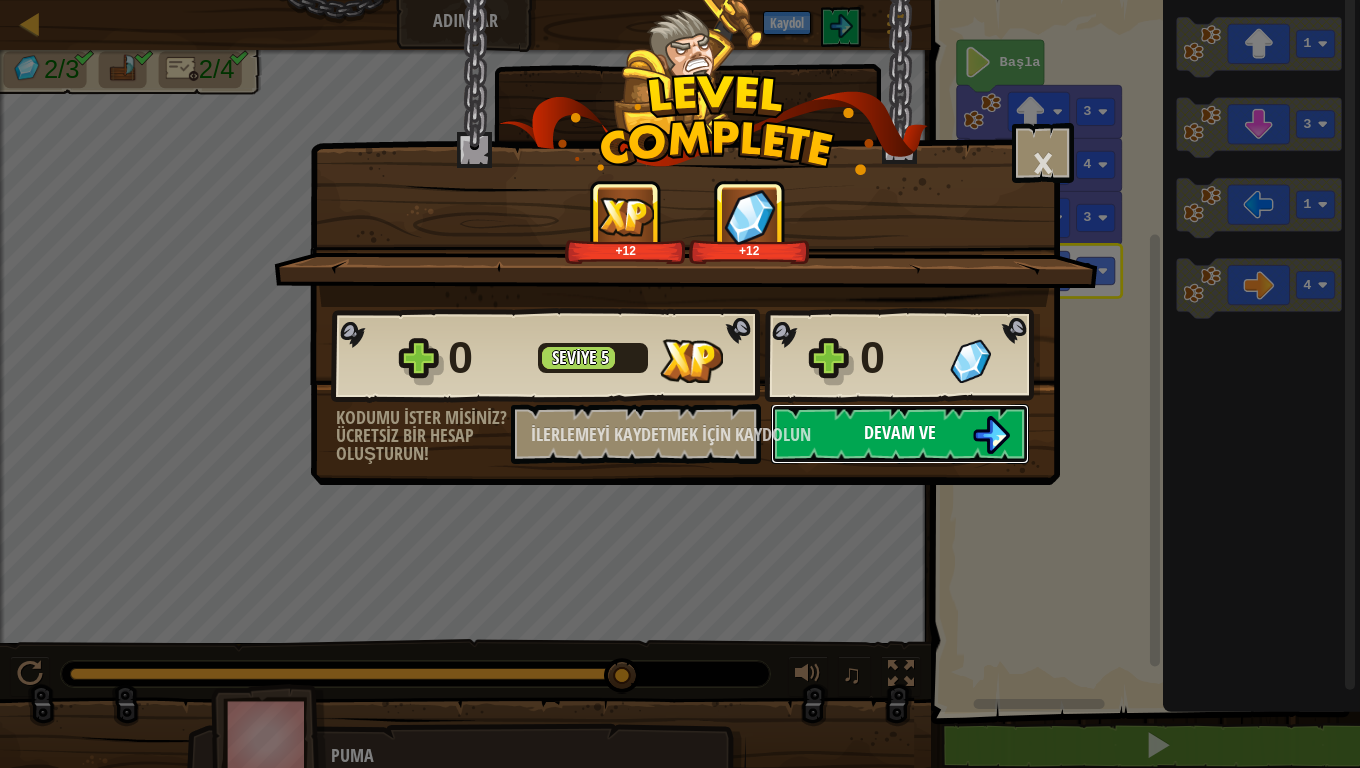 click on "Devam ve" at bounding box center [900, 432] 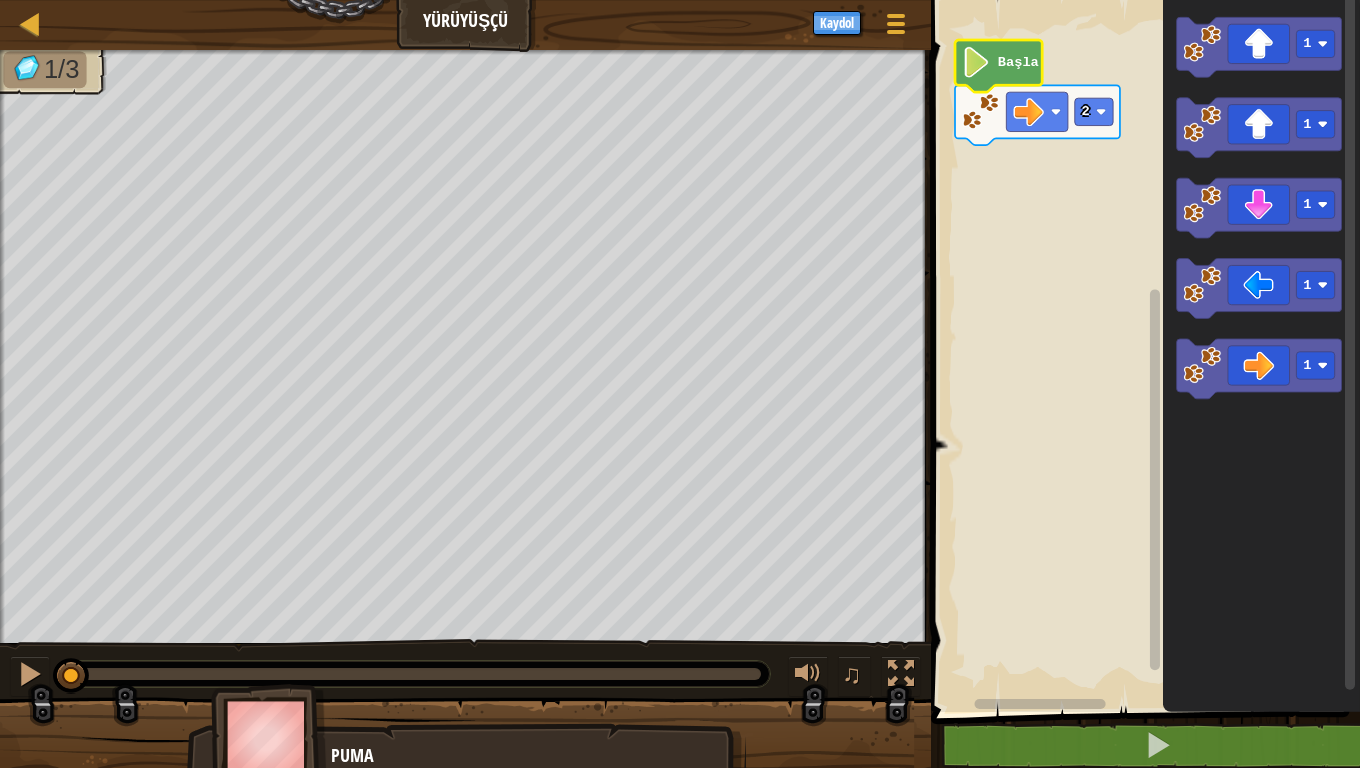 click on "2 Başla" 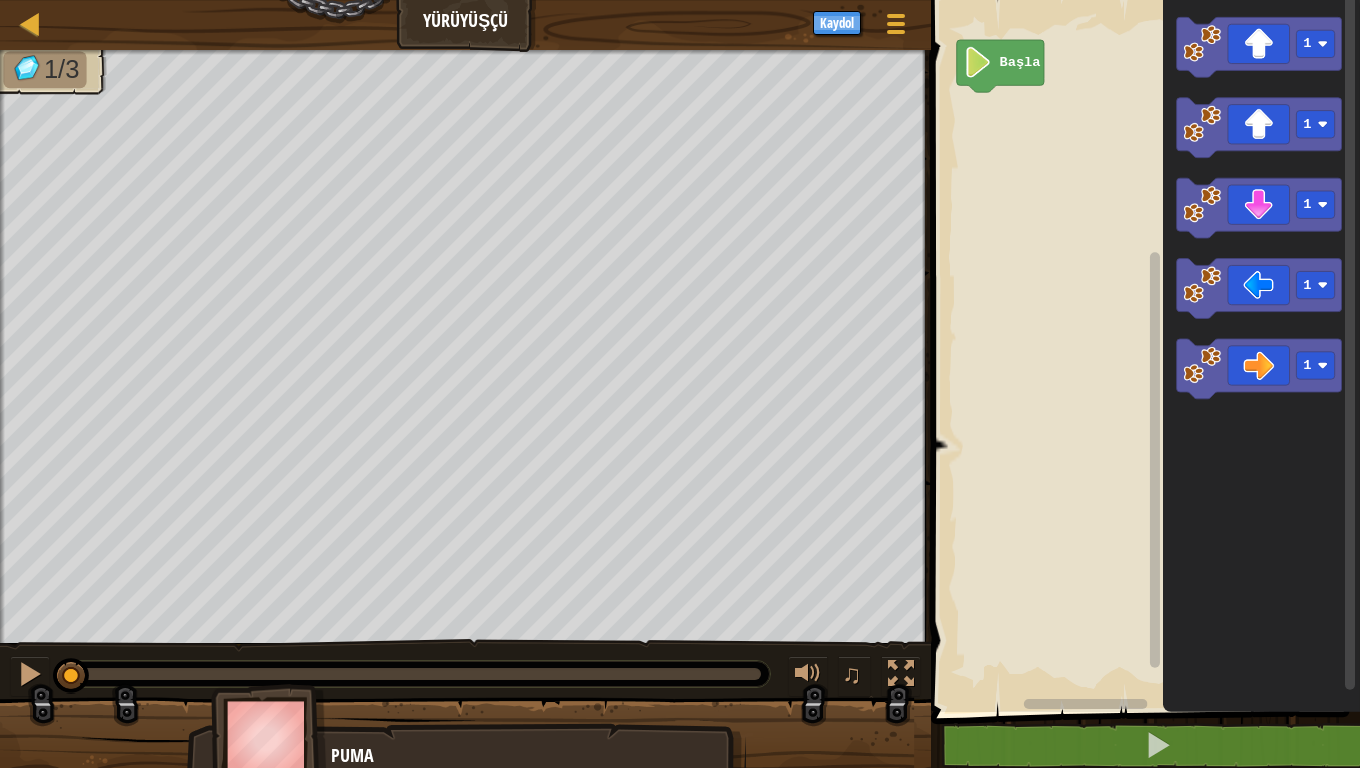 click on "Başla 1 1 1 1 1" at bounding box center (1142, 351) 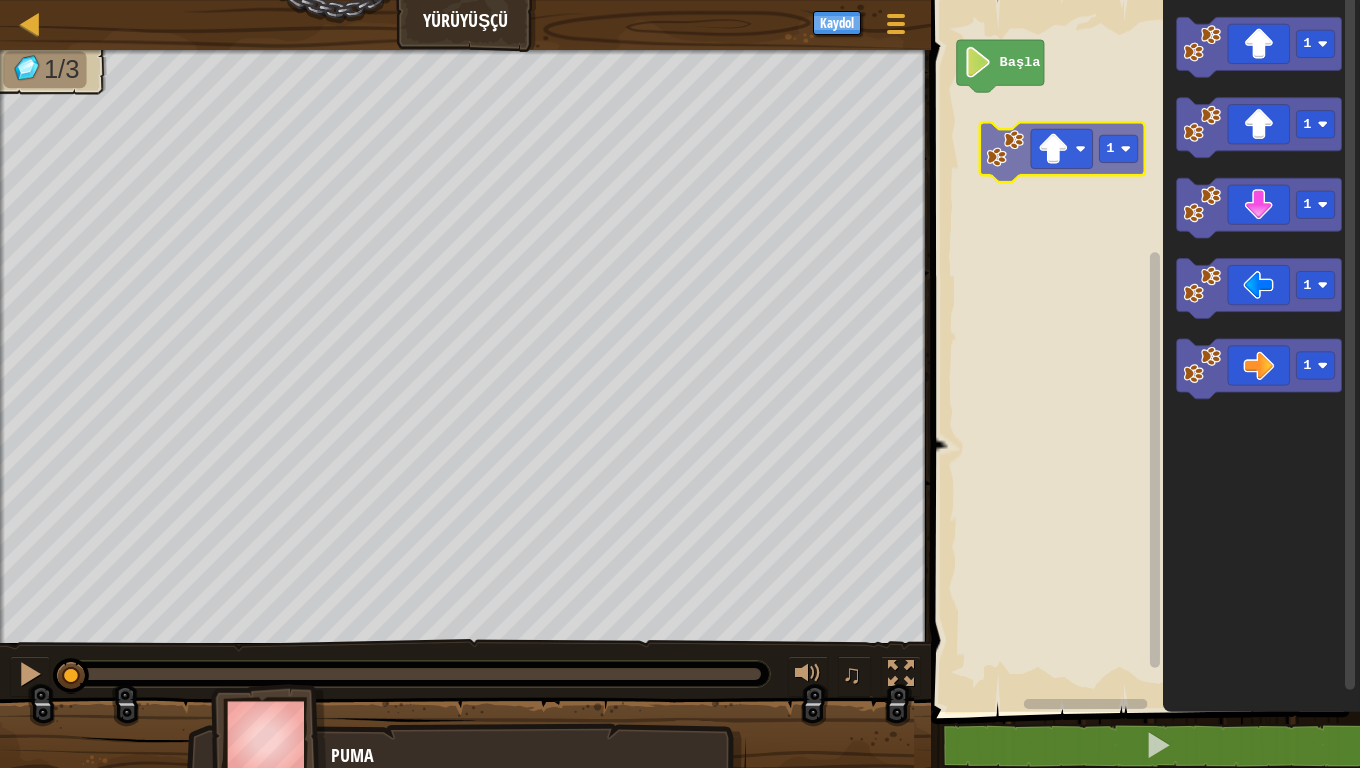 click on "Başla 1 1 1 1 1 1" at bounding box center [1142, 351] 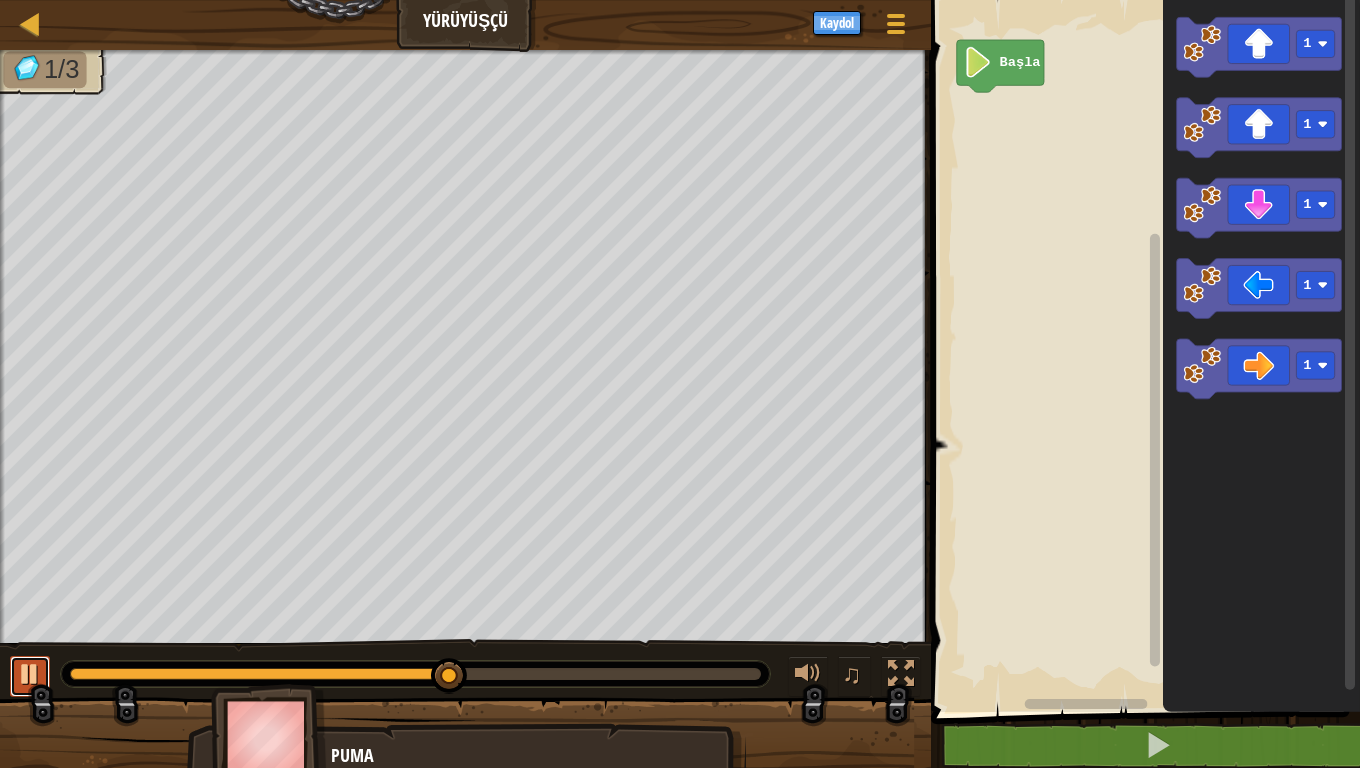 click at bounding box center [30, 674] 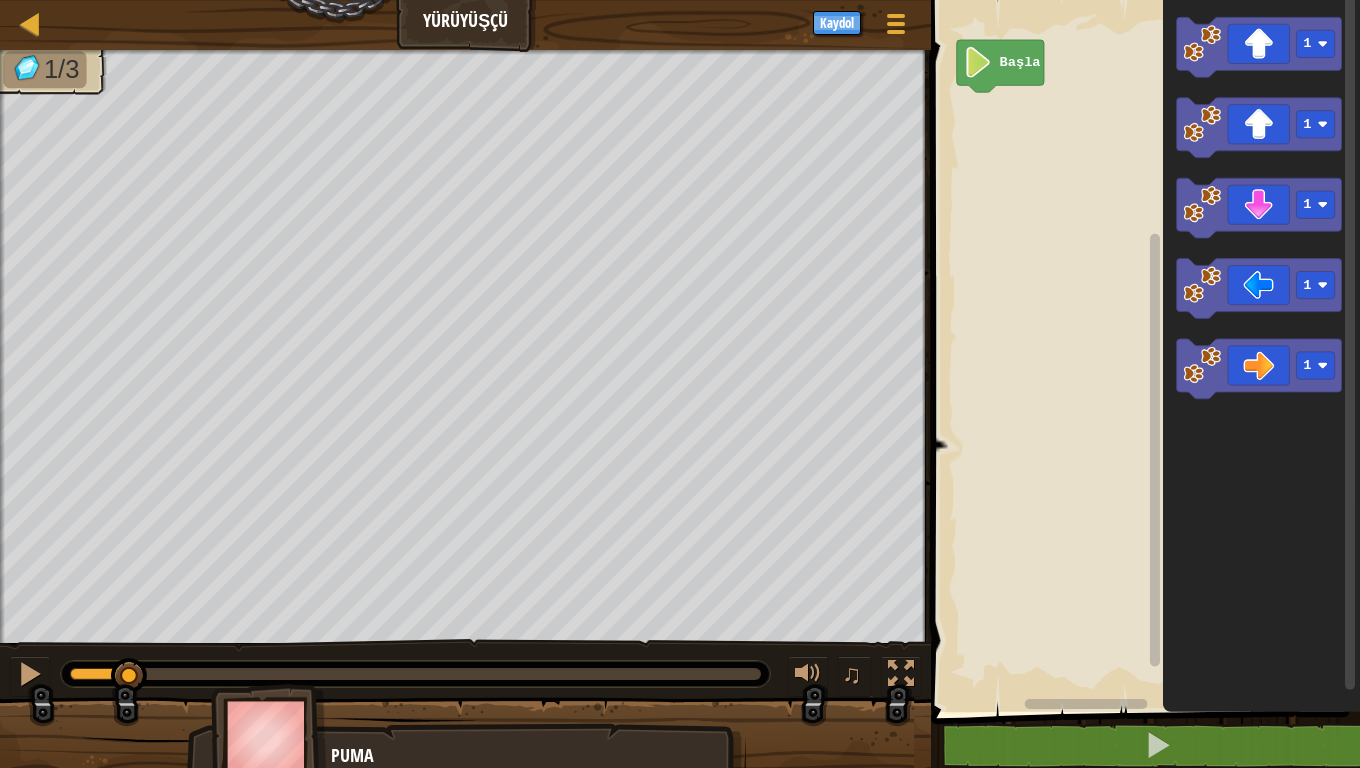 click on "[NUMBER]/[NUMBER] ♫ [BRAND]" at bounding box center [680, 414] 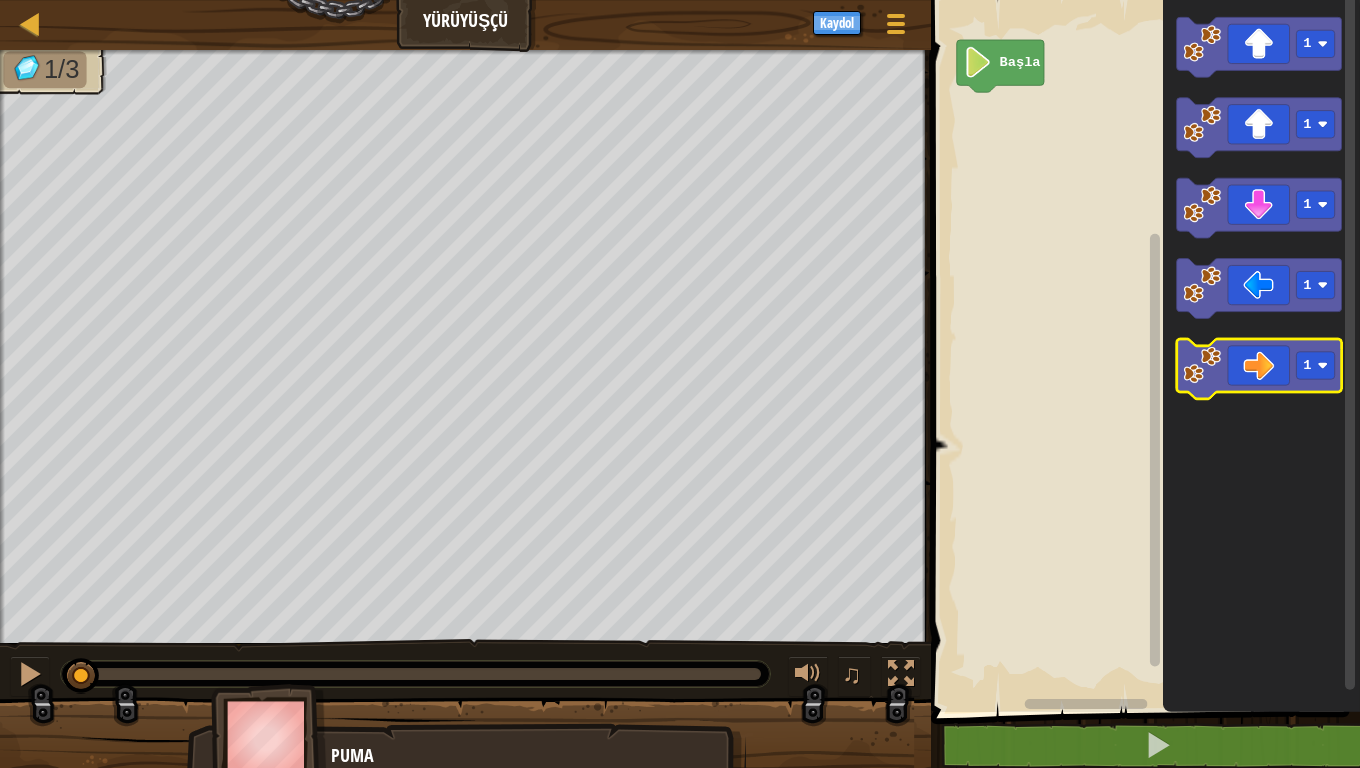 click 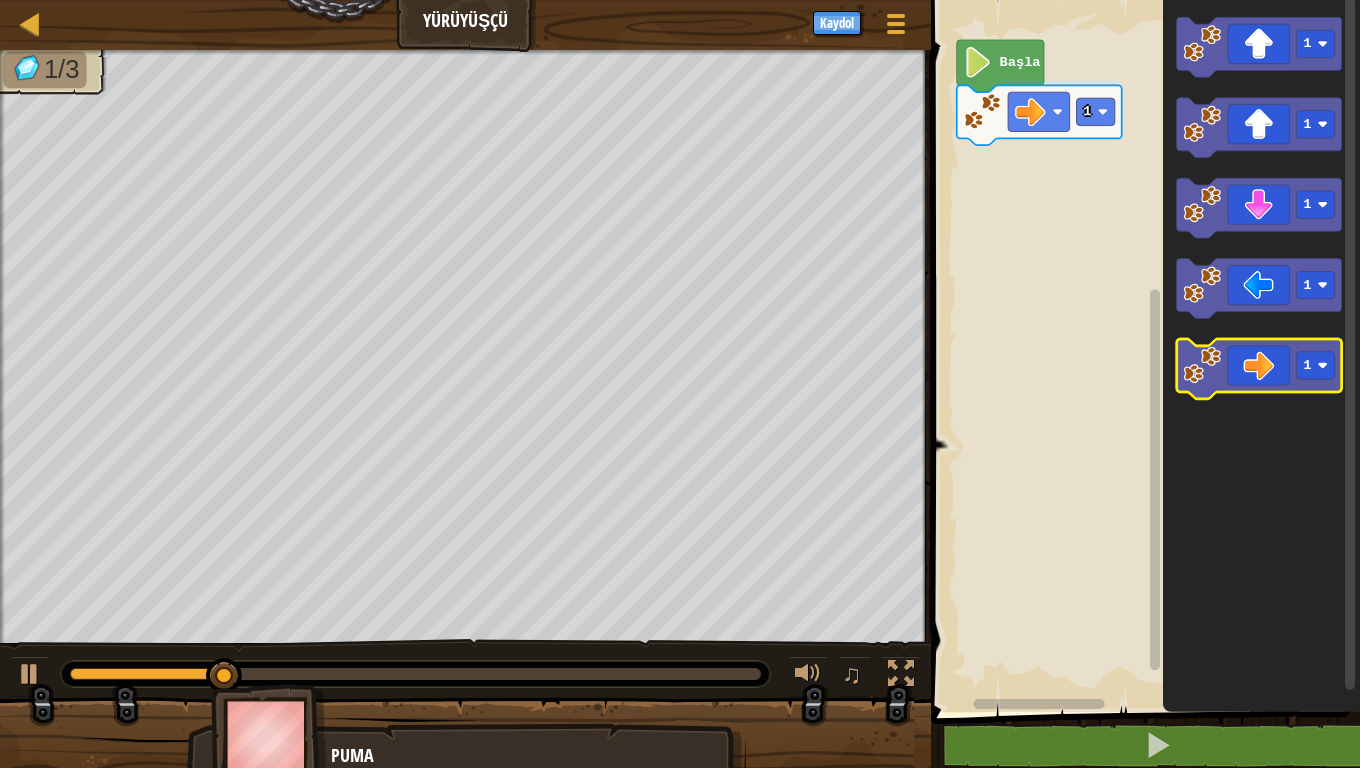 click 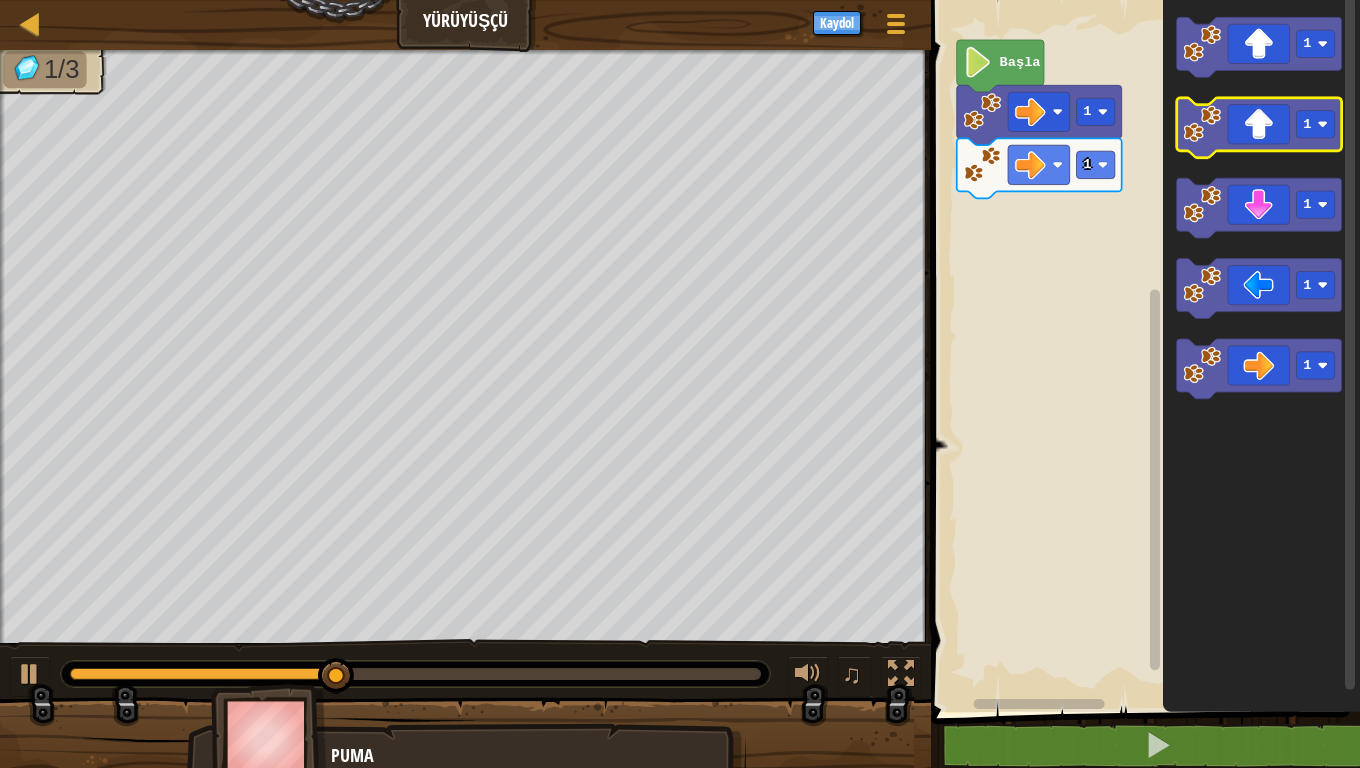 click 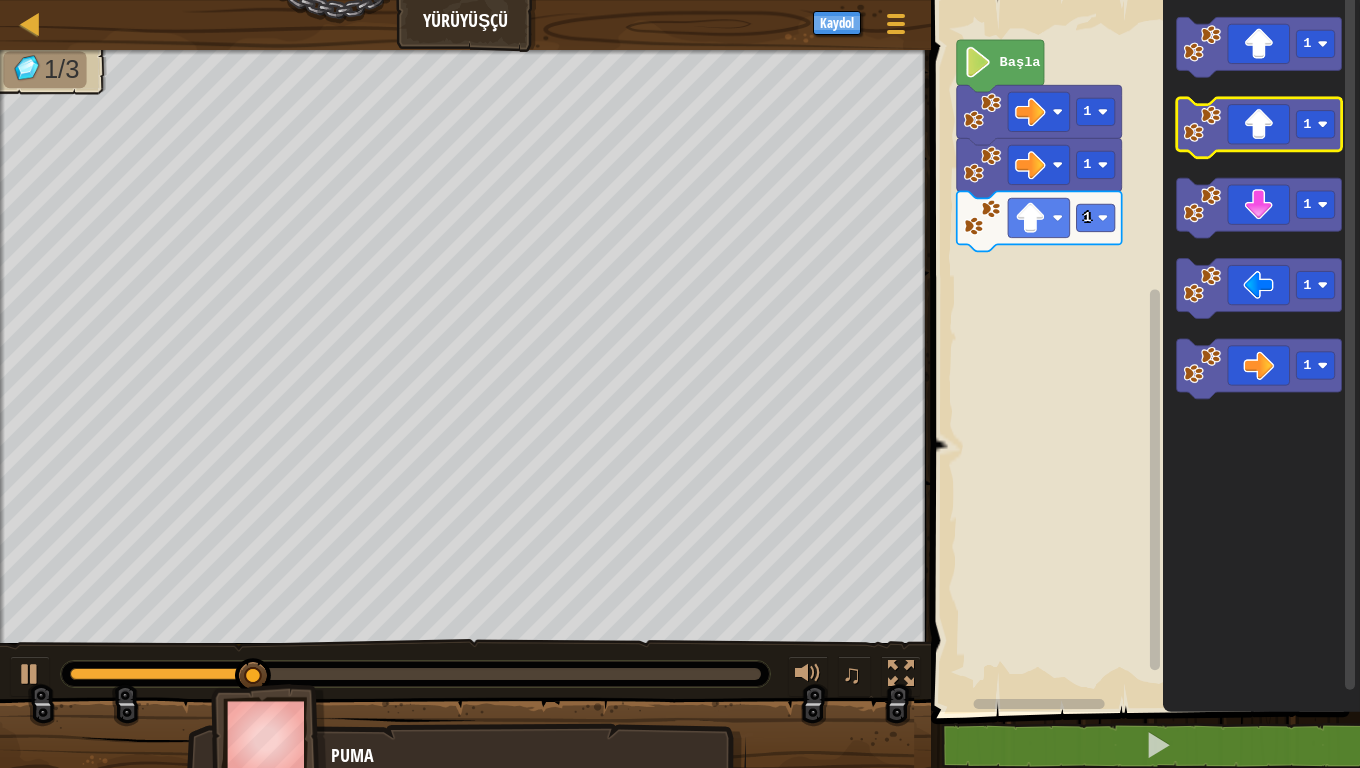 click 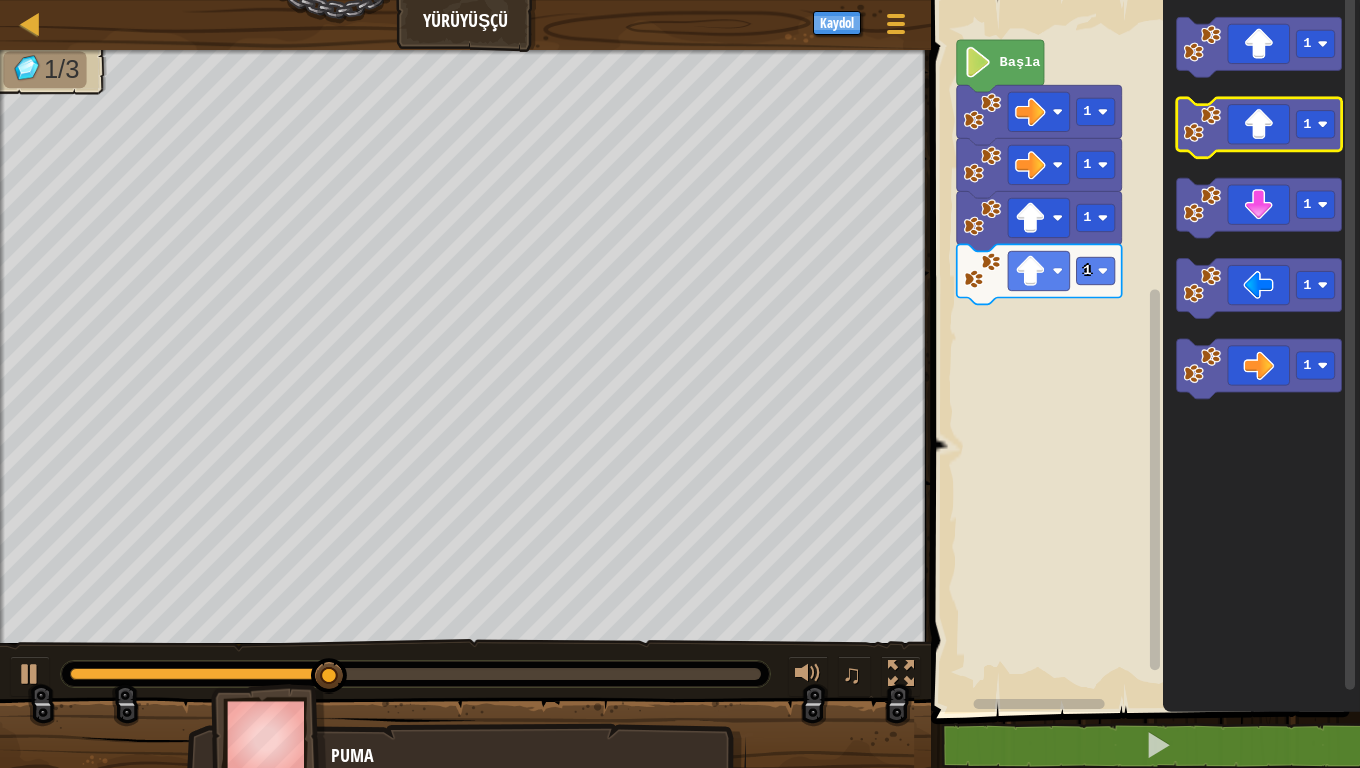 click 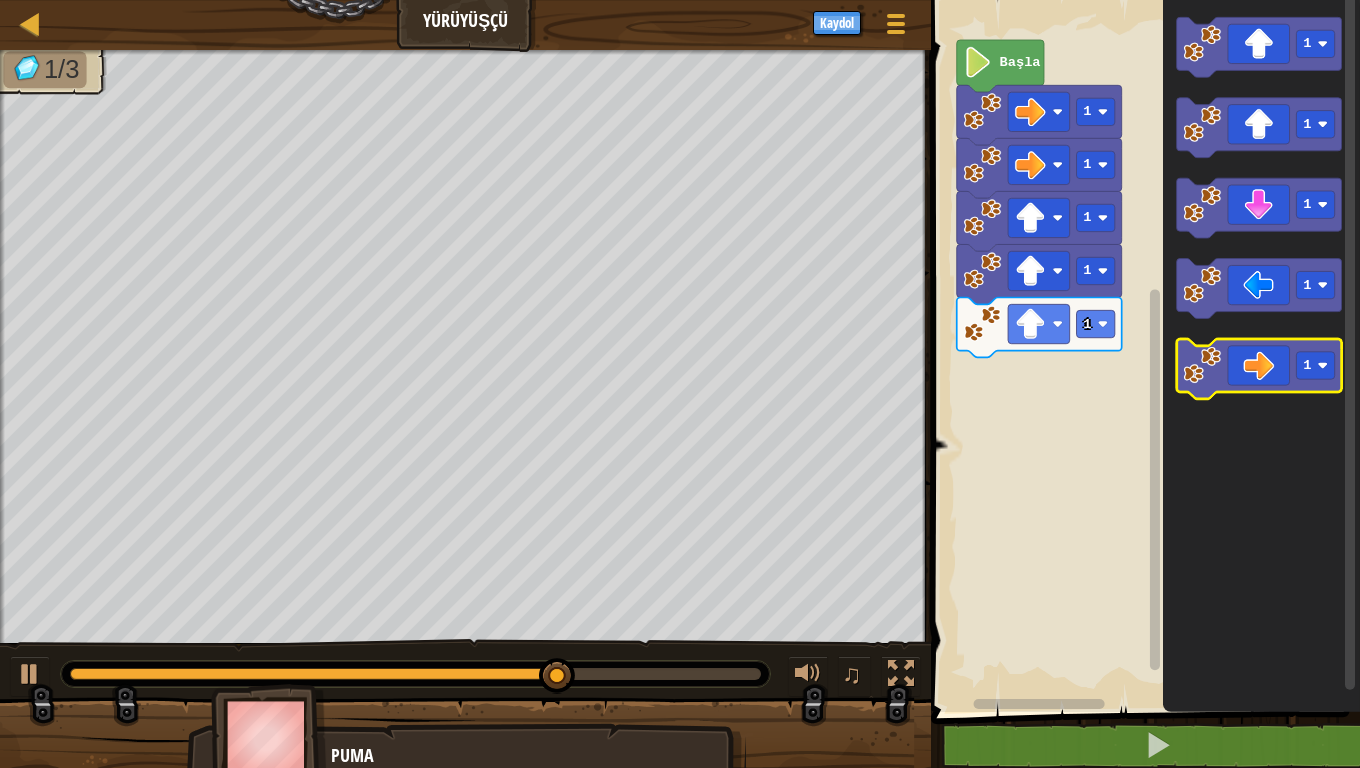 click 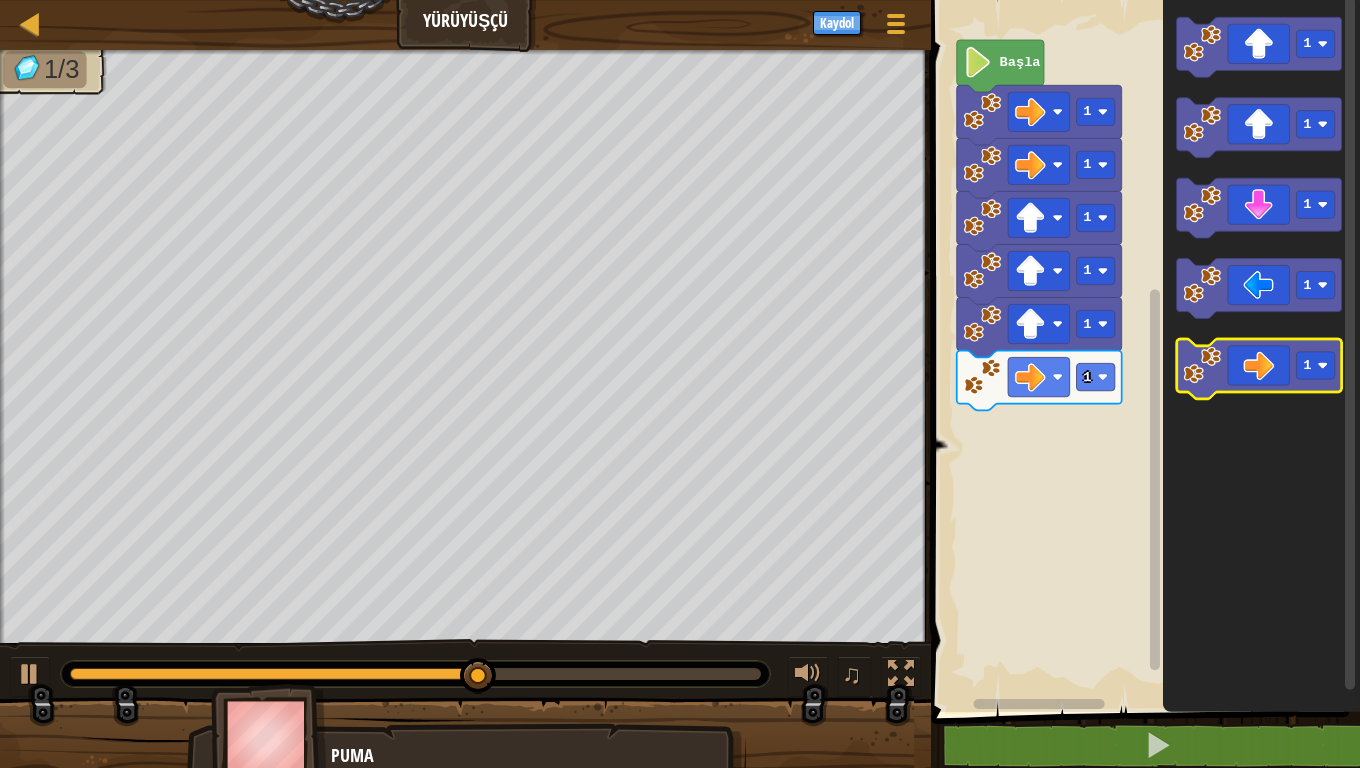 click 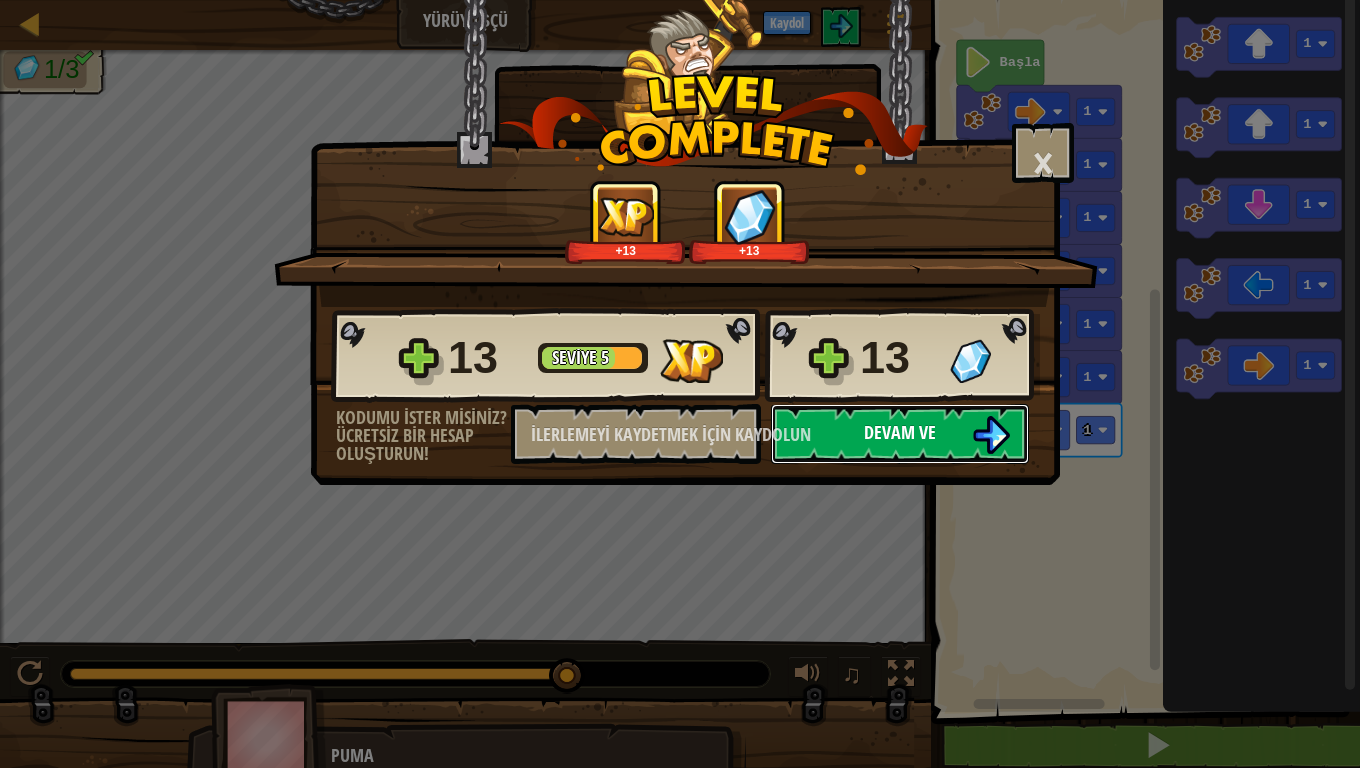 click on "Devam ve" at bounding box center [900, 434] 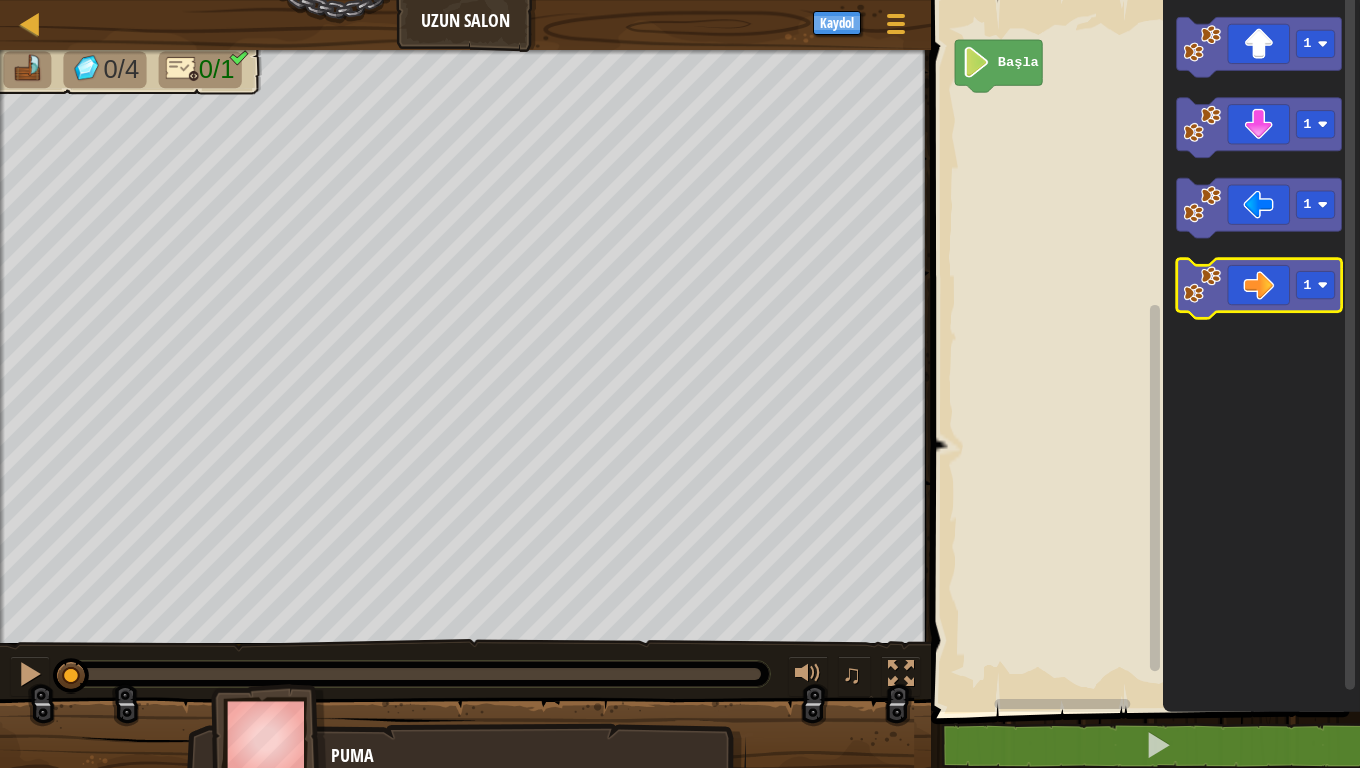click 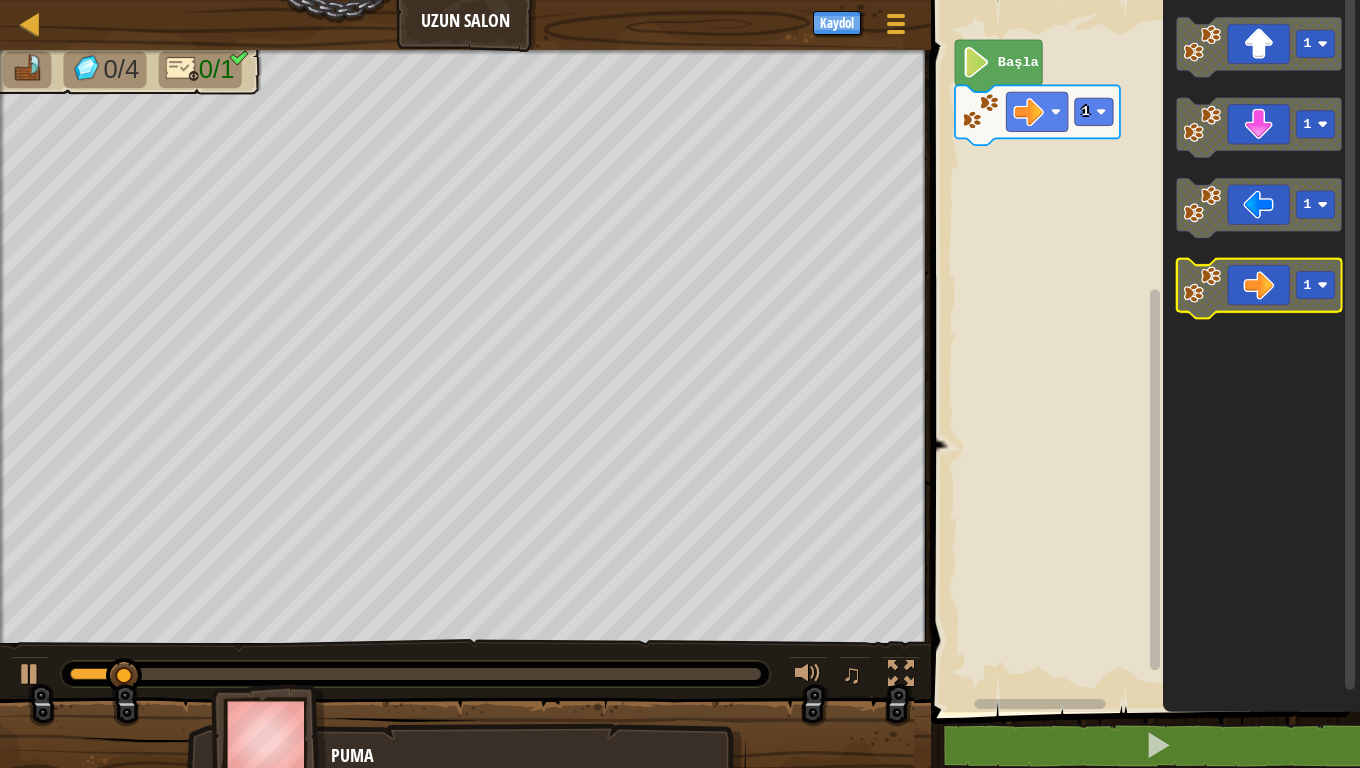 click 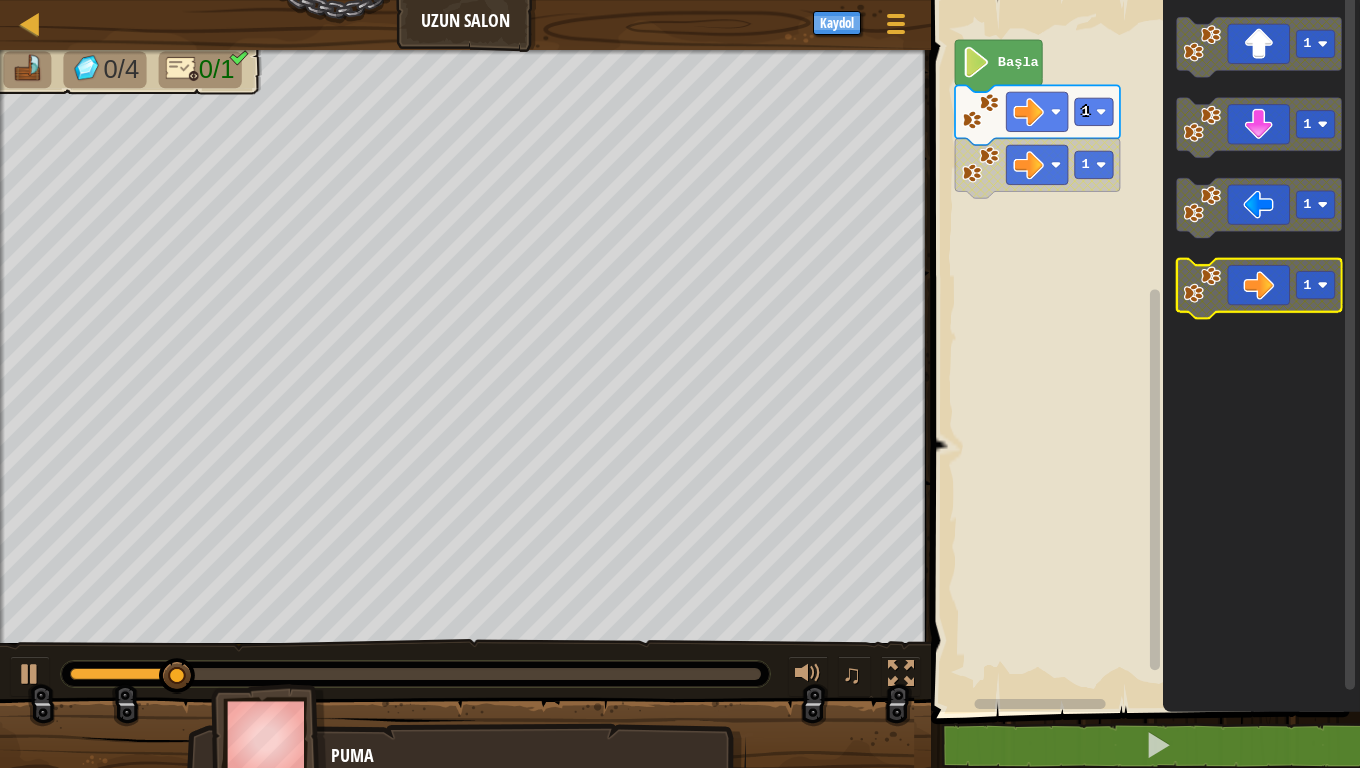 click 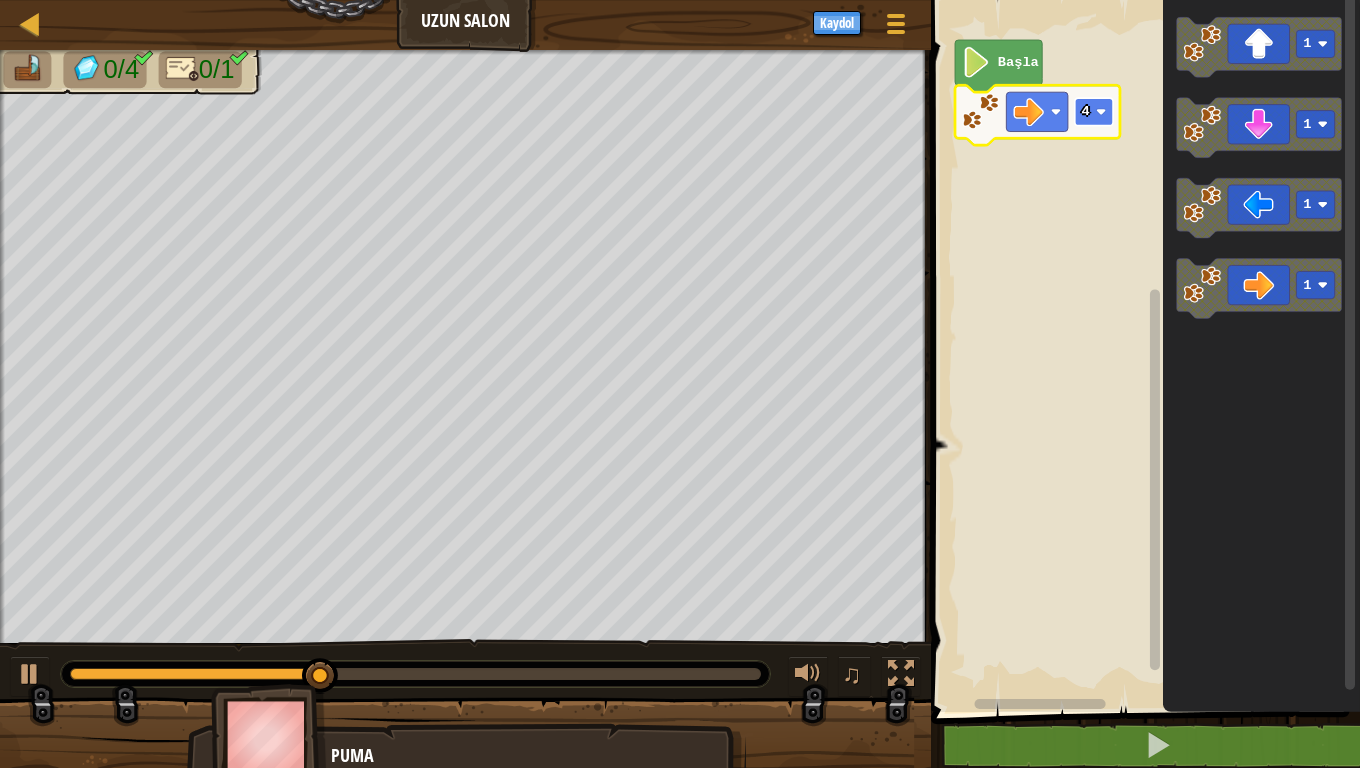 click on "4" 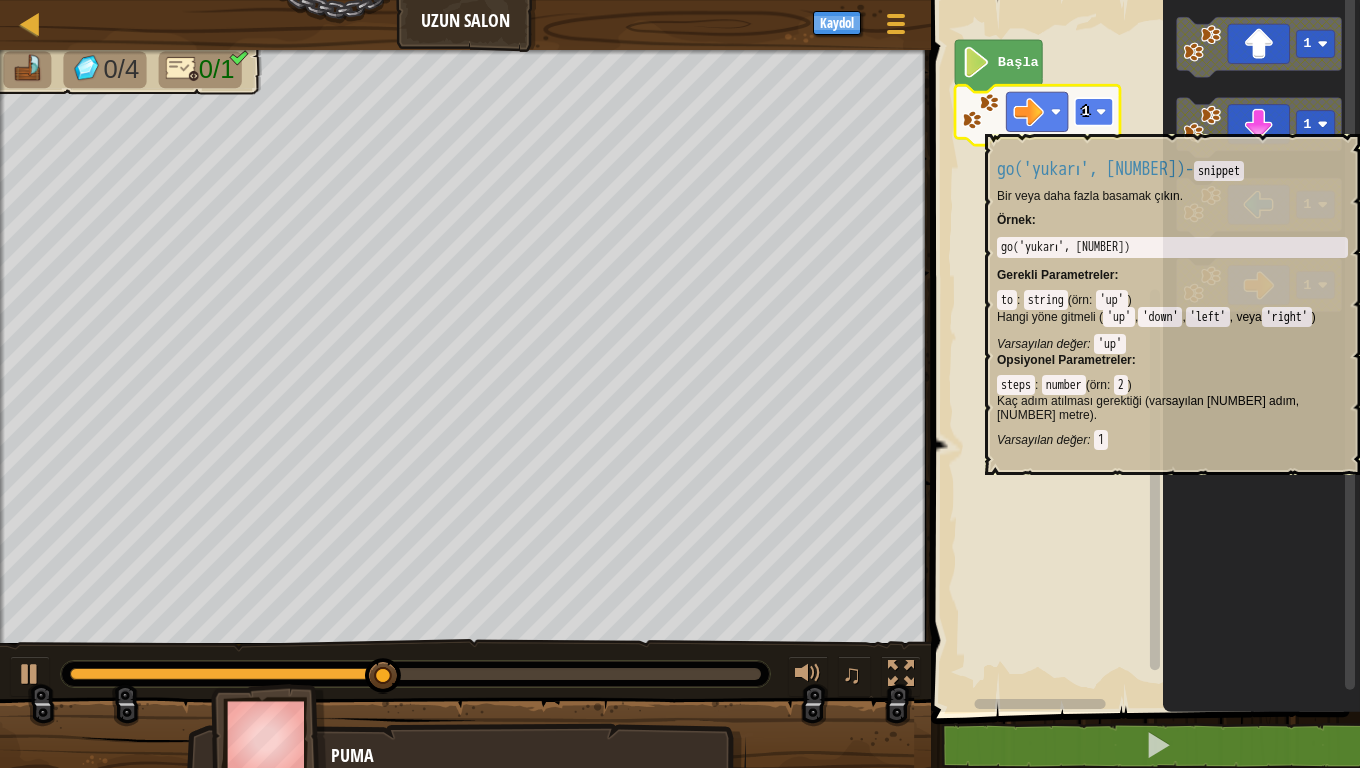 click 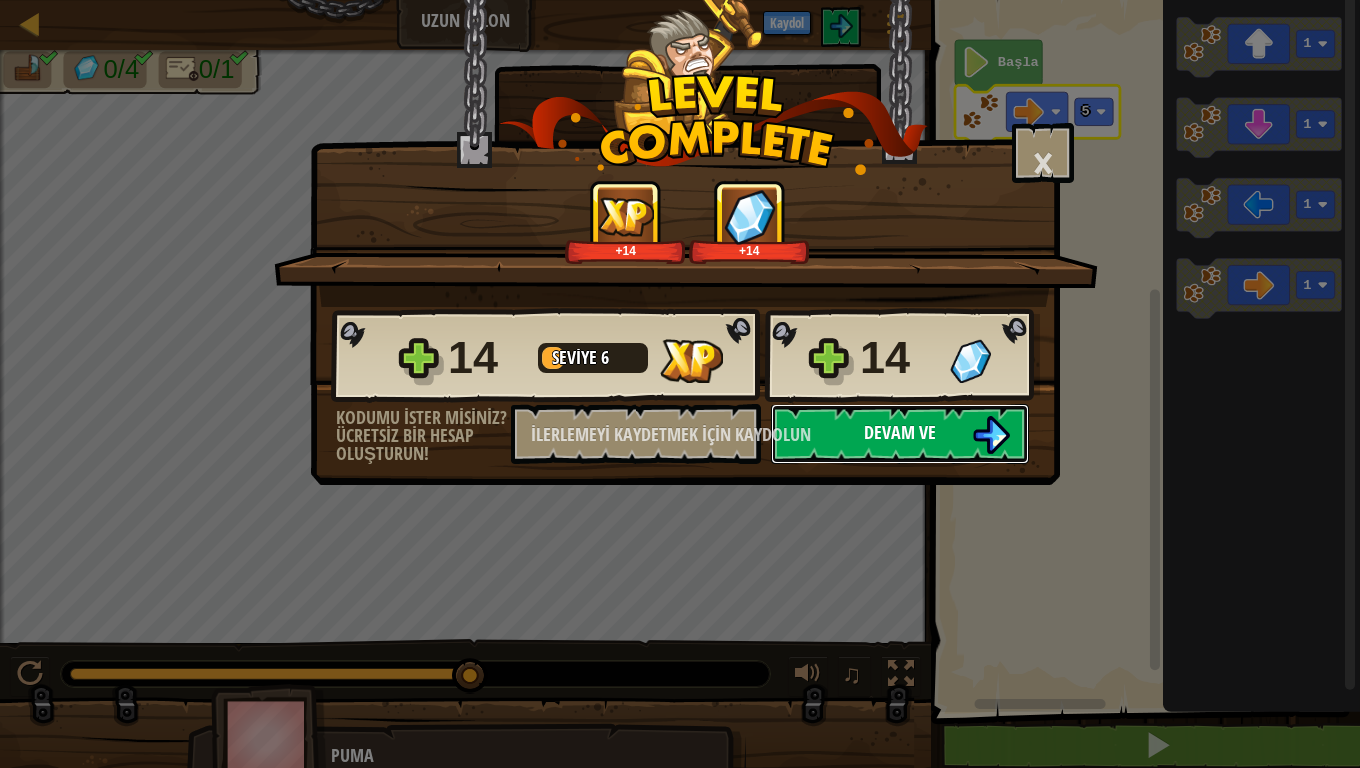 click on "Devam ve" at bounding box center (900, 434) 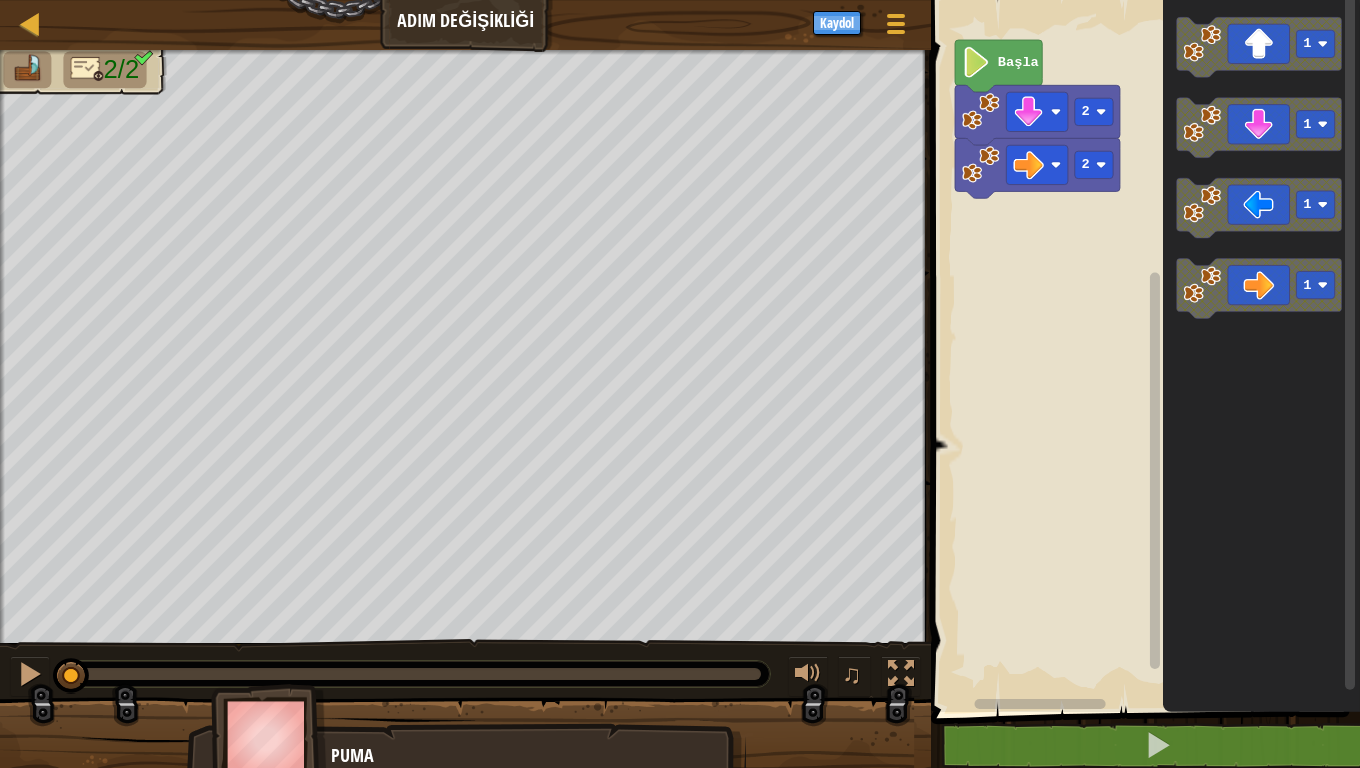 click on "Başla" 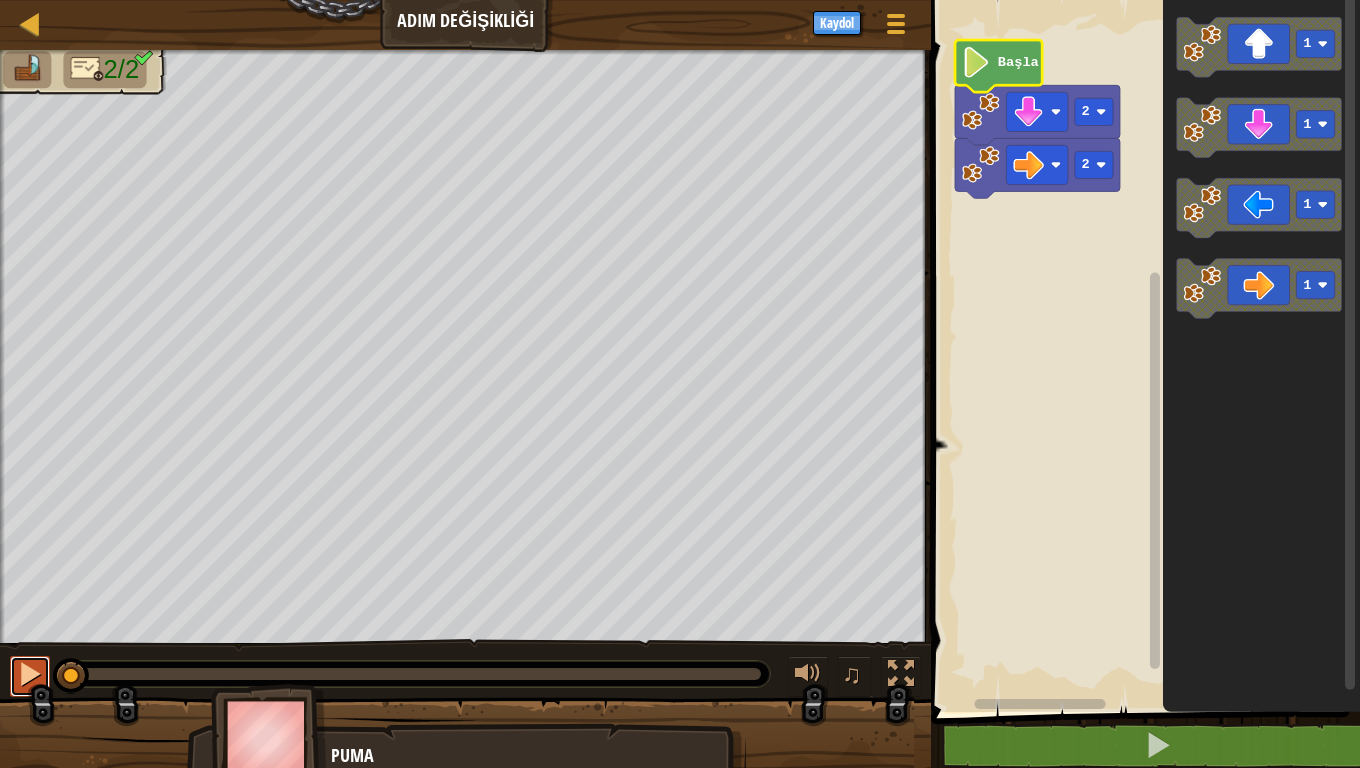click at bounding box center [30, 674] 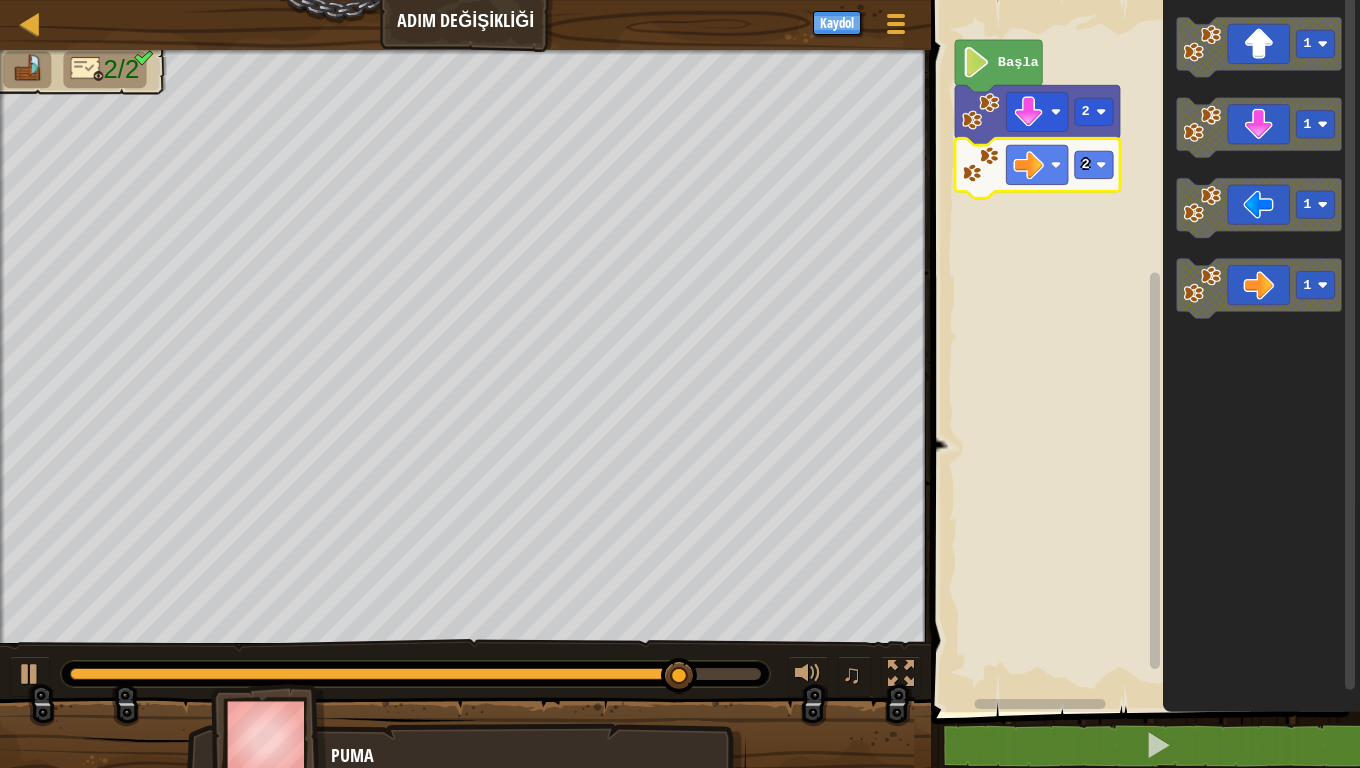 click 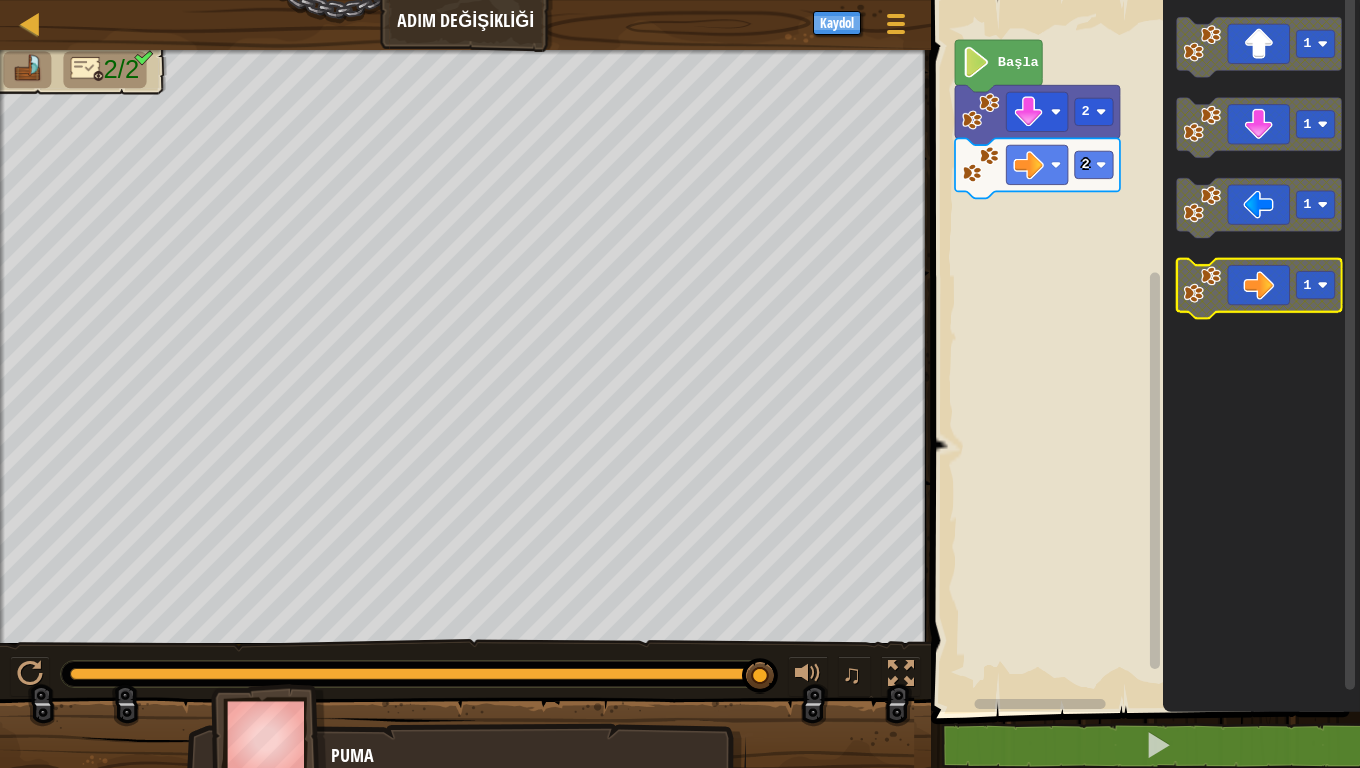 click 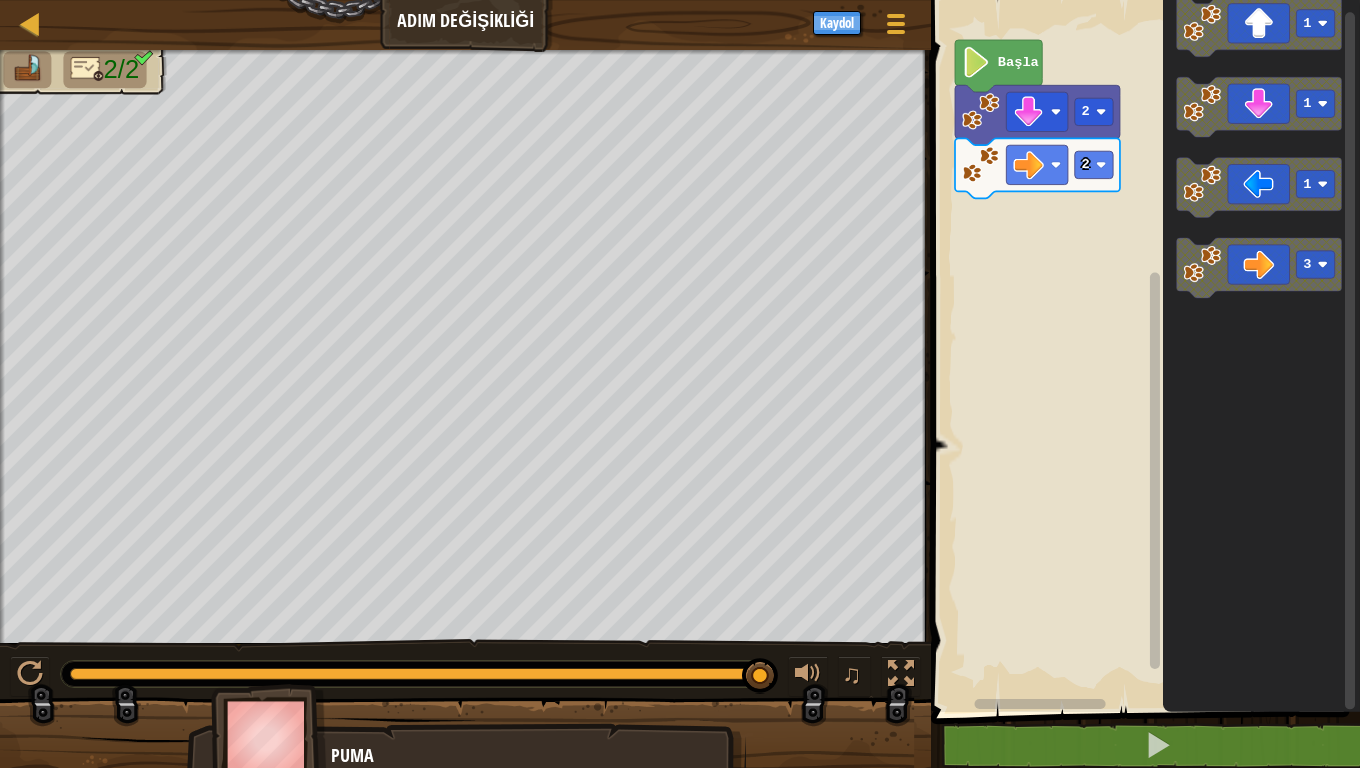 click on "Başla 2 2 1 1 1 3" at bounding box center [1142, 351] 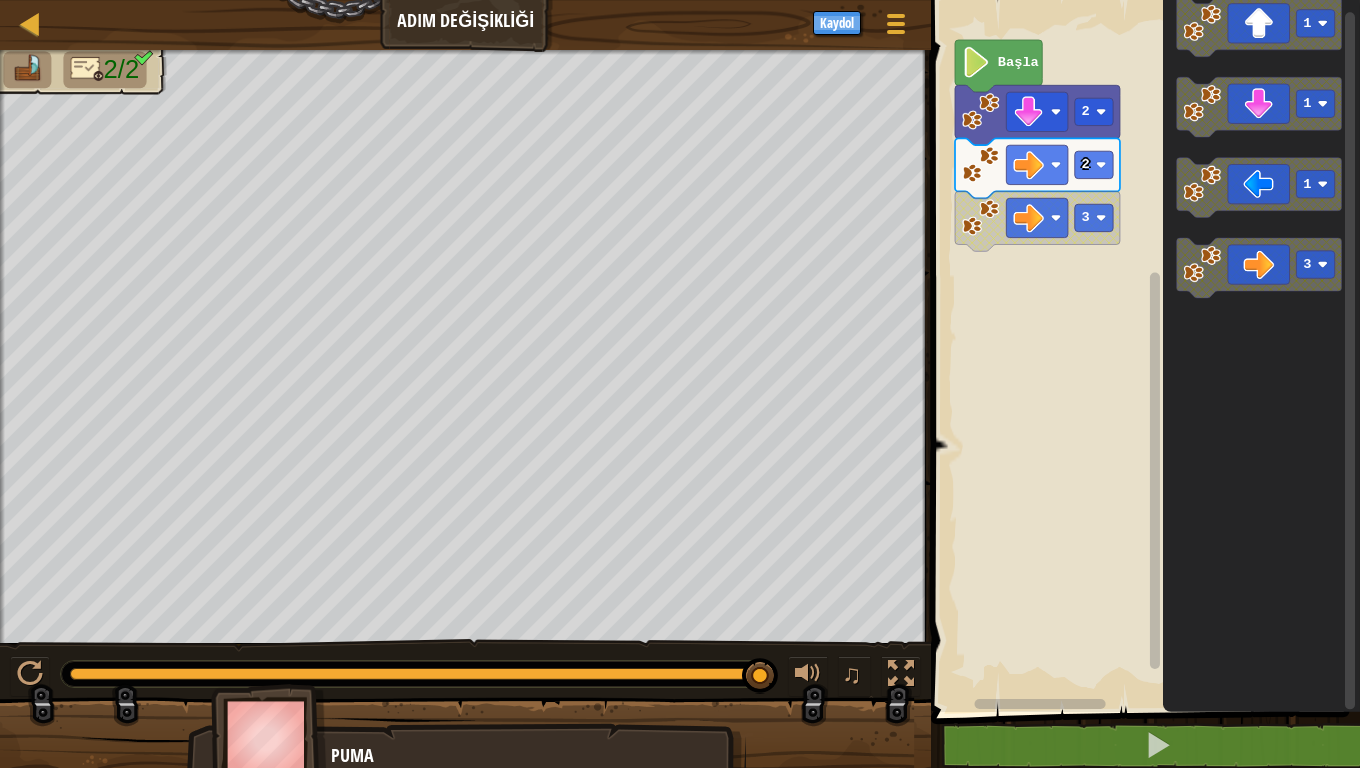 click 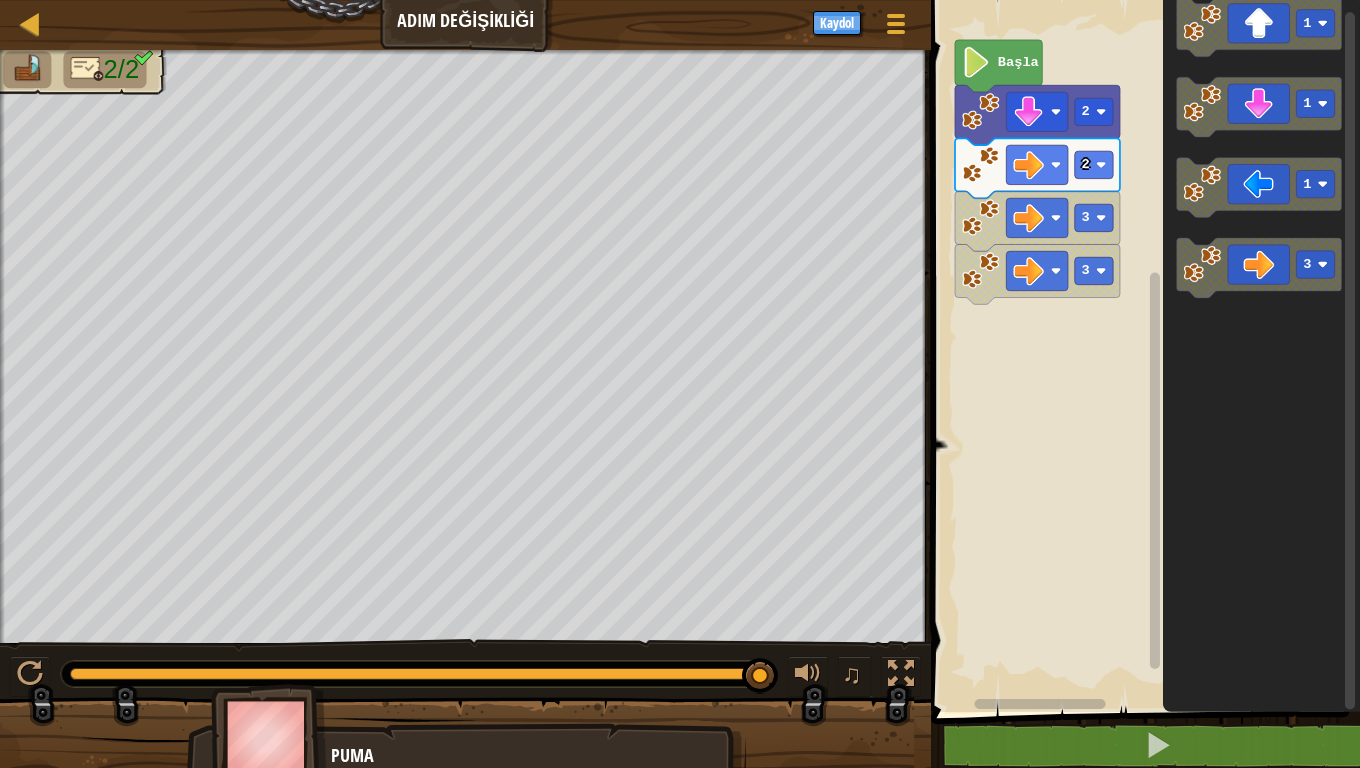 click 